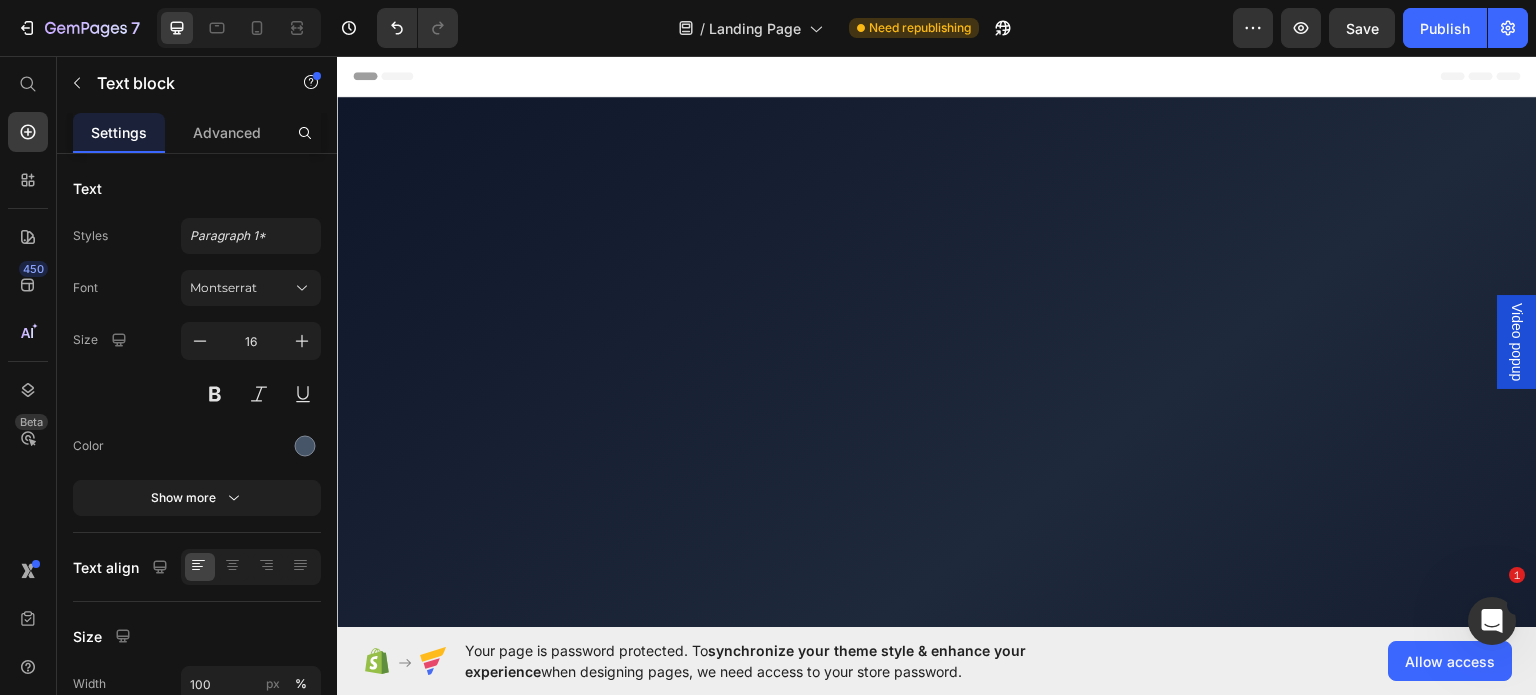 scroll, scrollTop: 0, scrollLeft: 0, axis: both 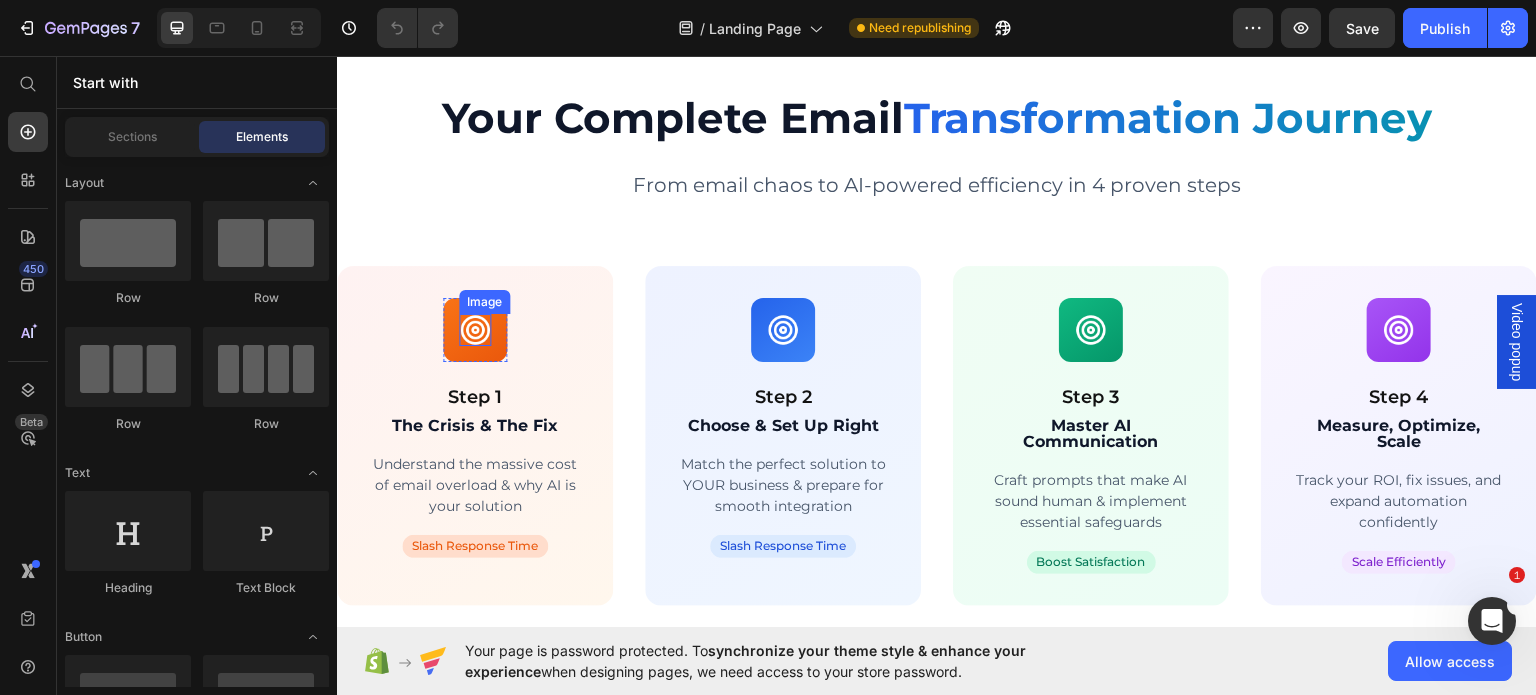 click at bounding box center (475, 329) 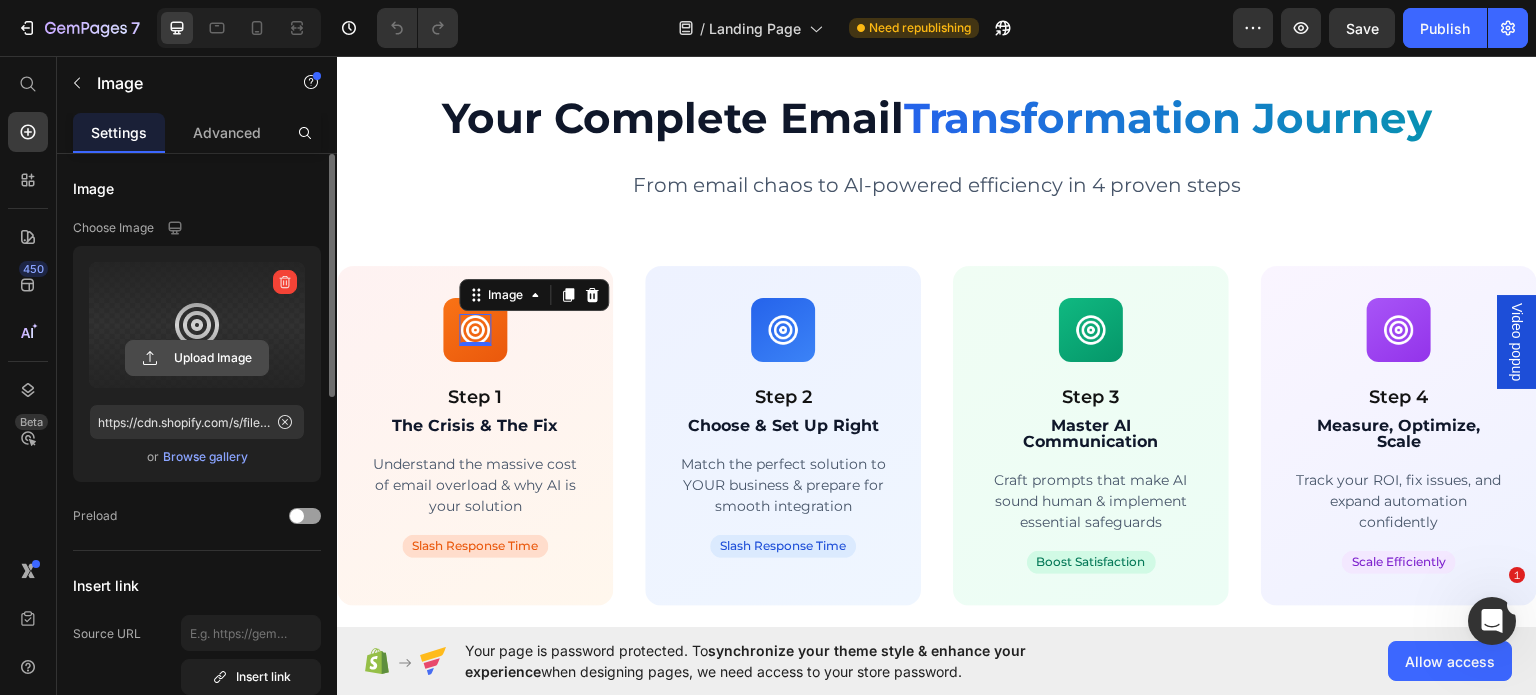 click 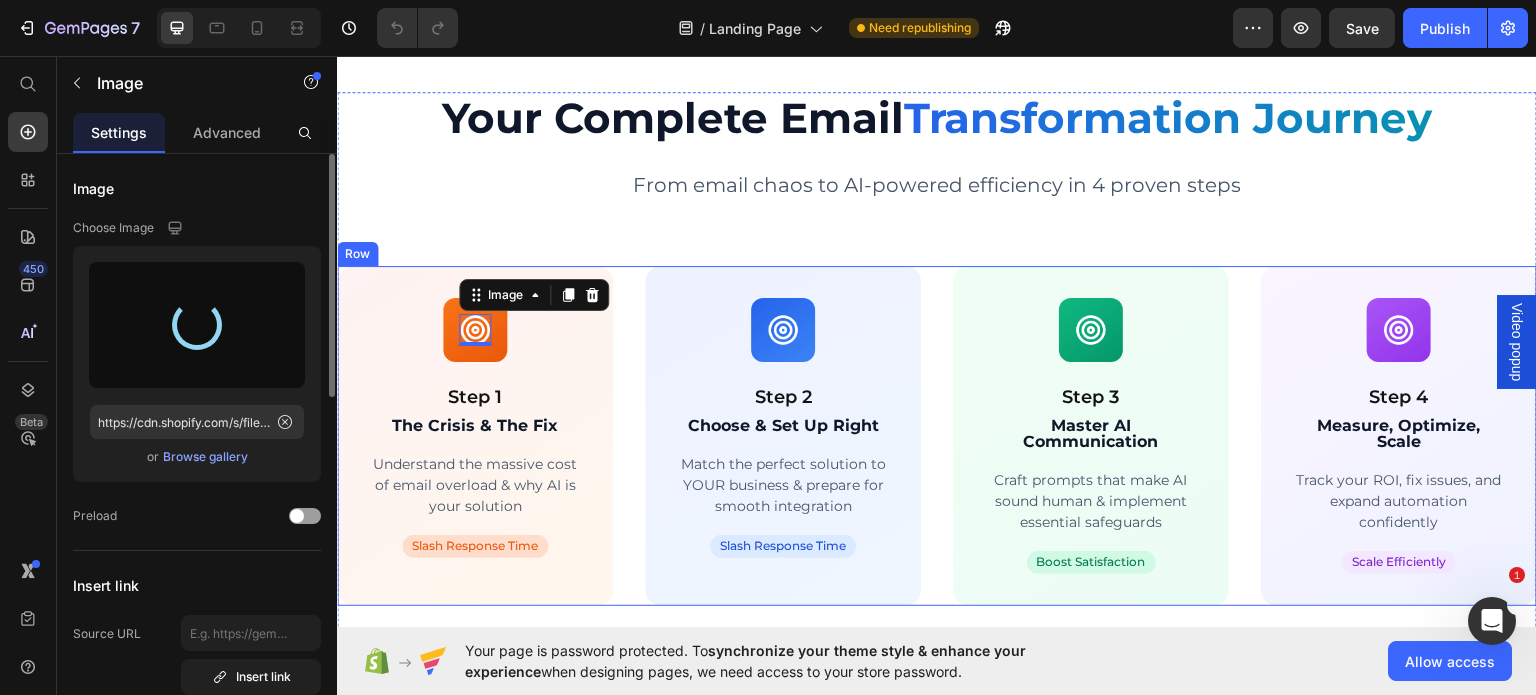 type on "https://cdn.shopify.com/s/files/1/0645/9120/0339/files/gempages_574680032723600159-077842f9-4075-4050-9fb1-895ba4cc8a73.png" 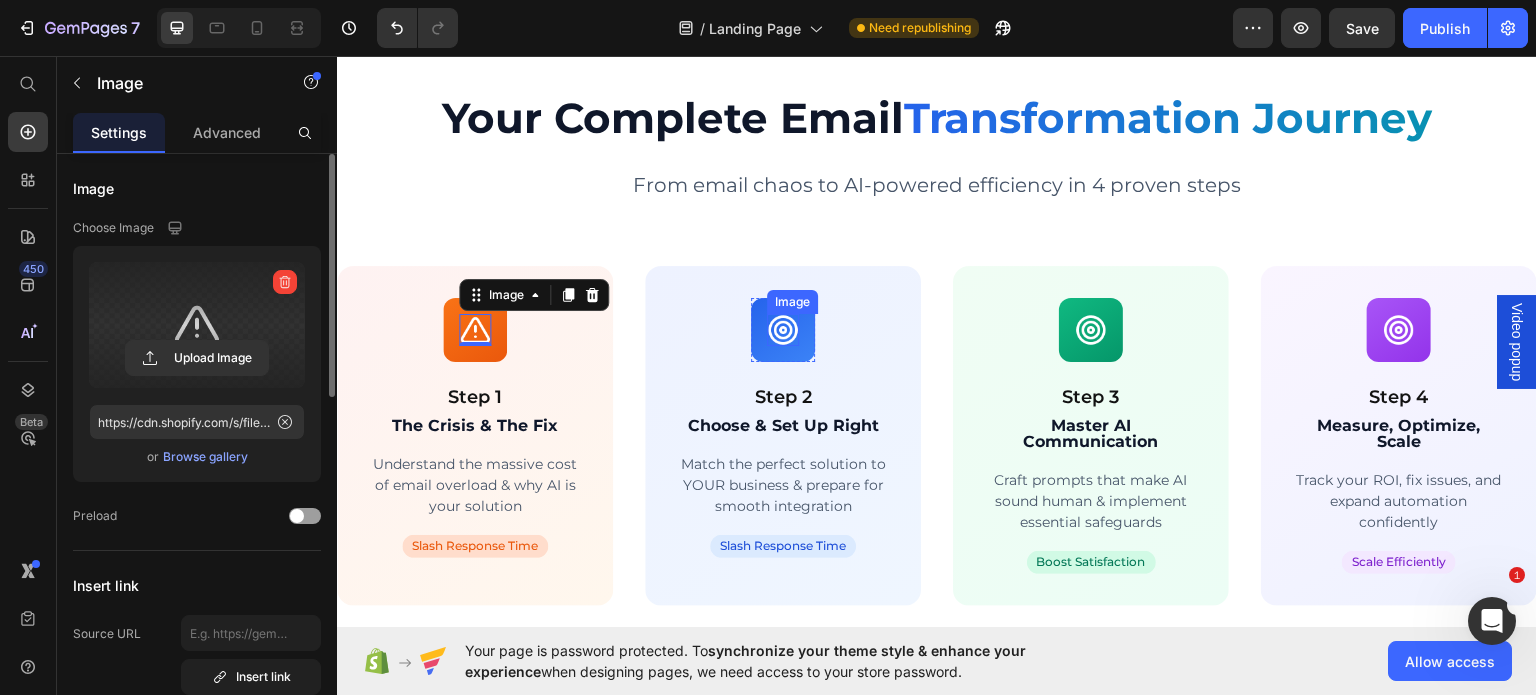click at bounding box center (783, 329) 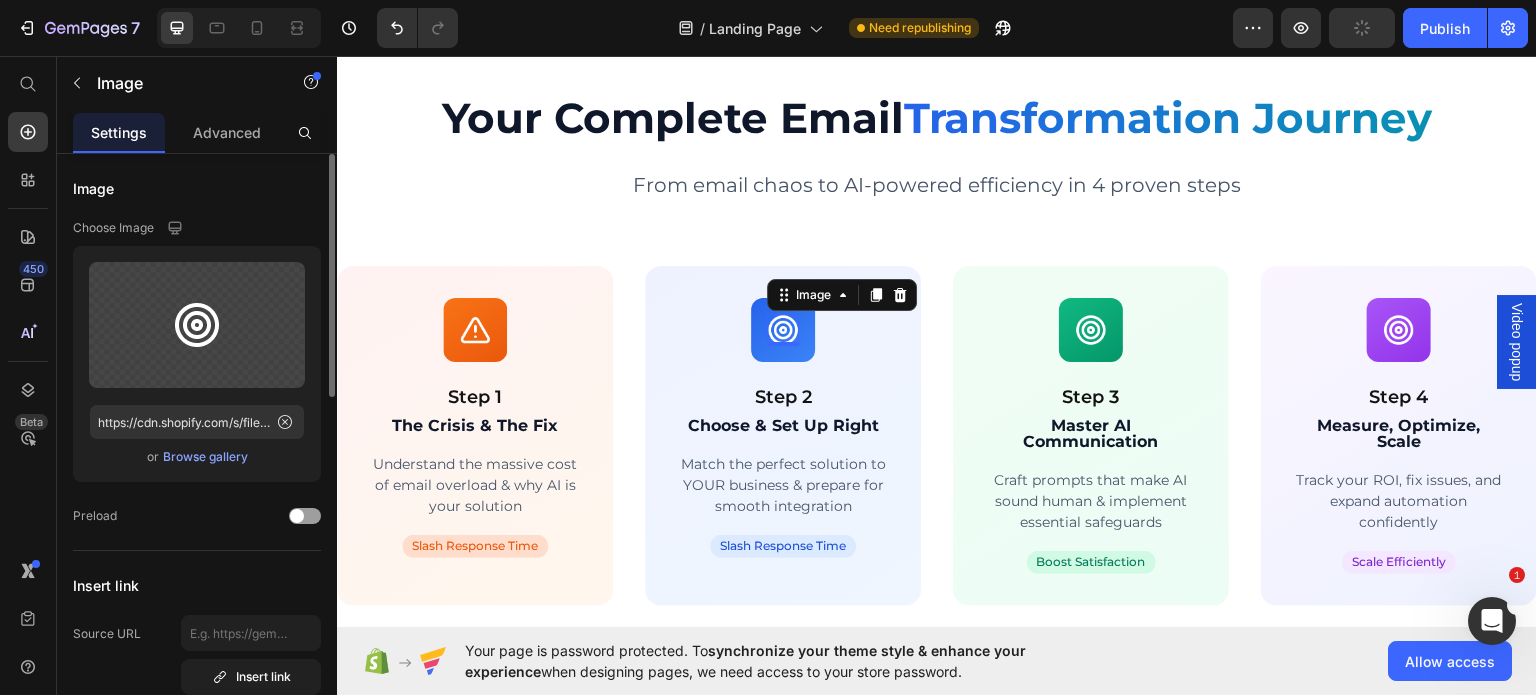 click at bounding box center (783, 329) 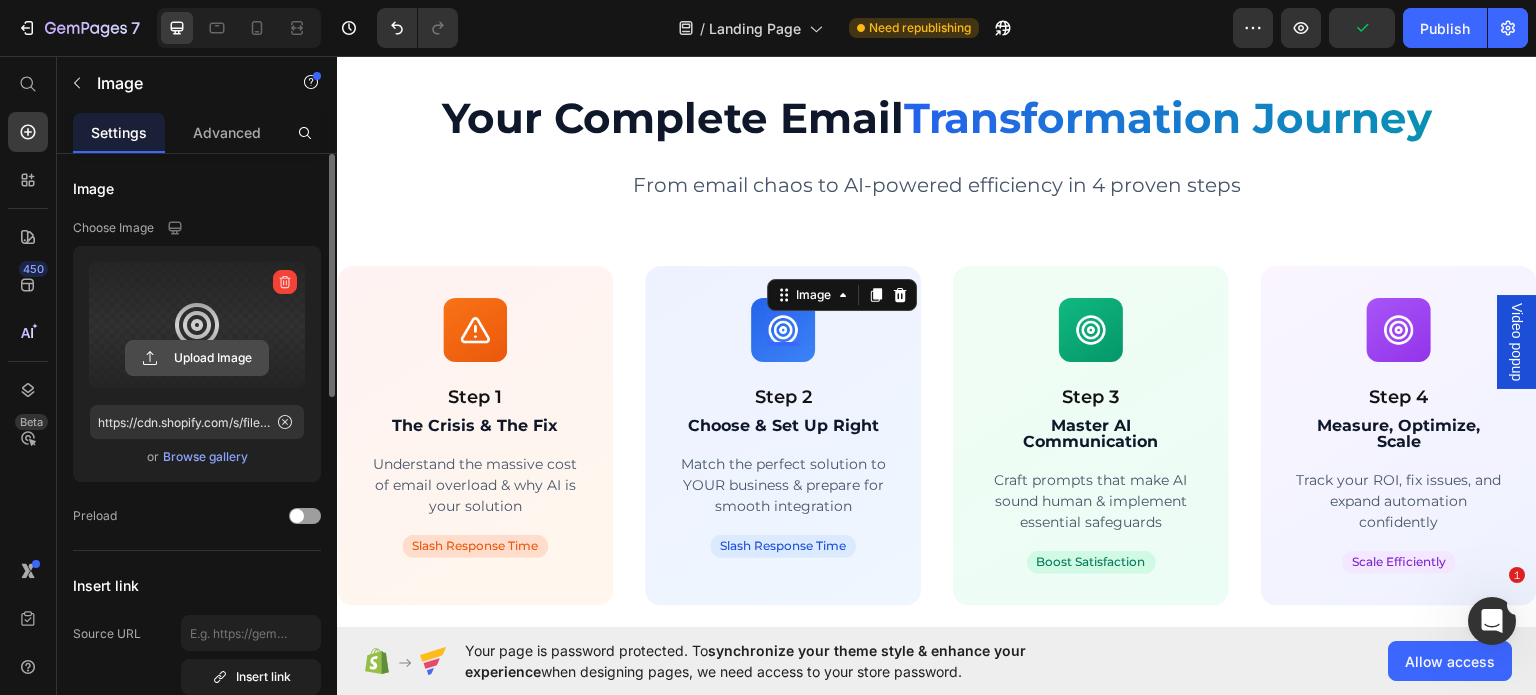 click 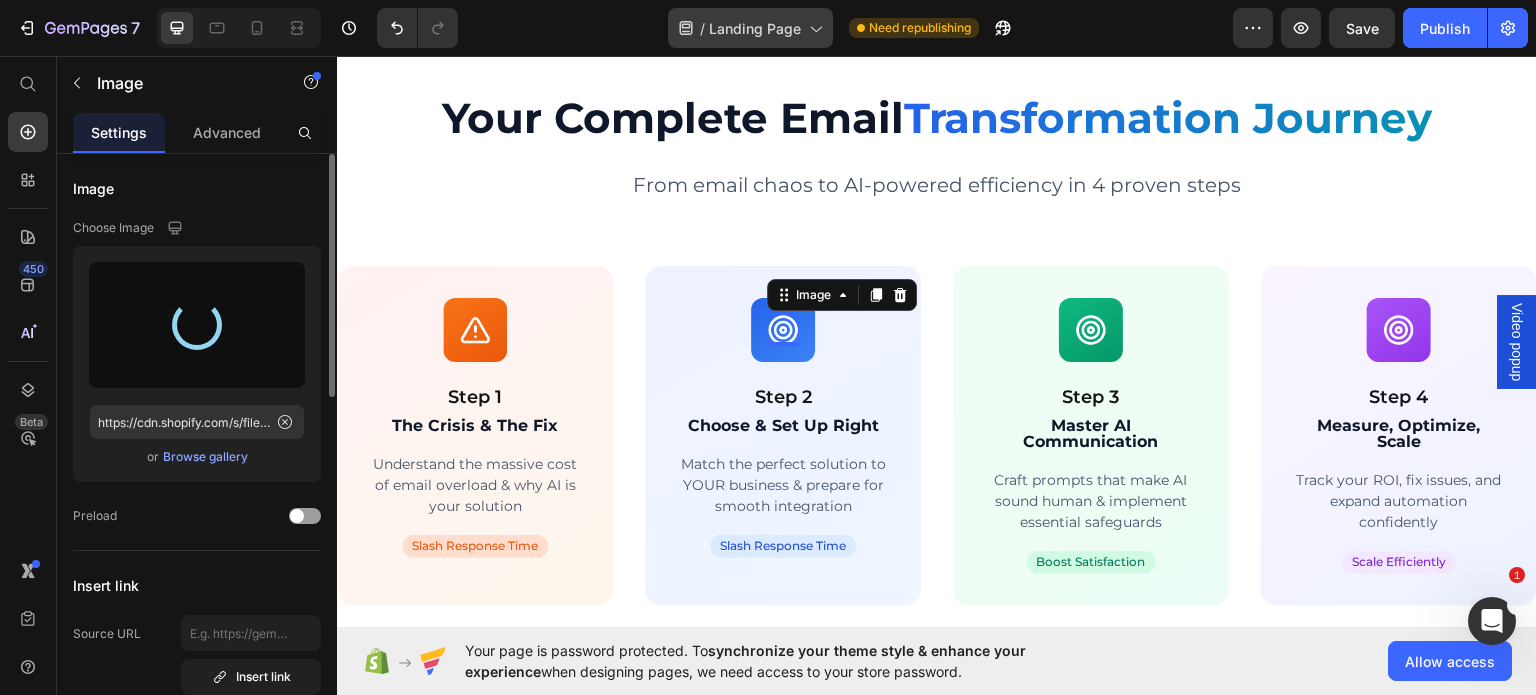 type on "https://cdn.shopify.com/s/files/1/0645/9120/0339/files/gempages_574680032723600159-ea4dd33a-0172-47e6-a62d-8e54bcda9d9c.png" 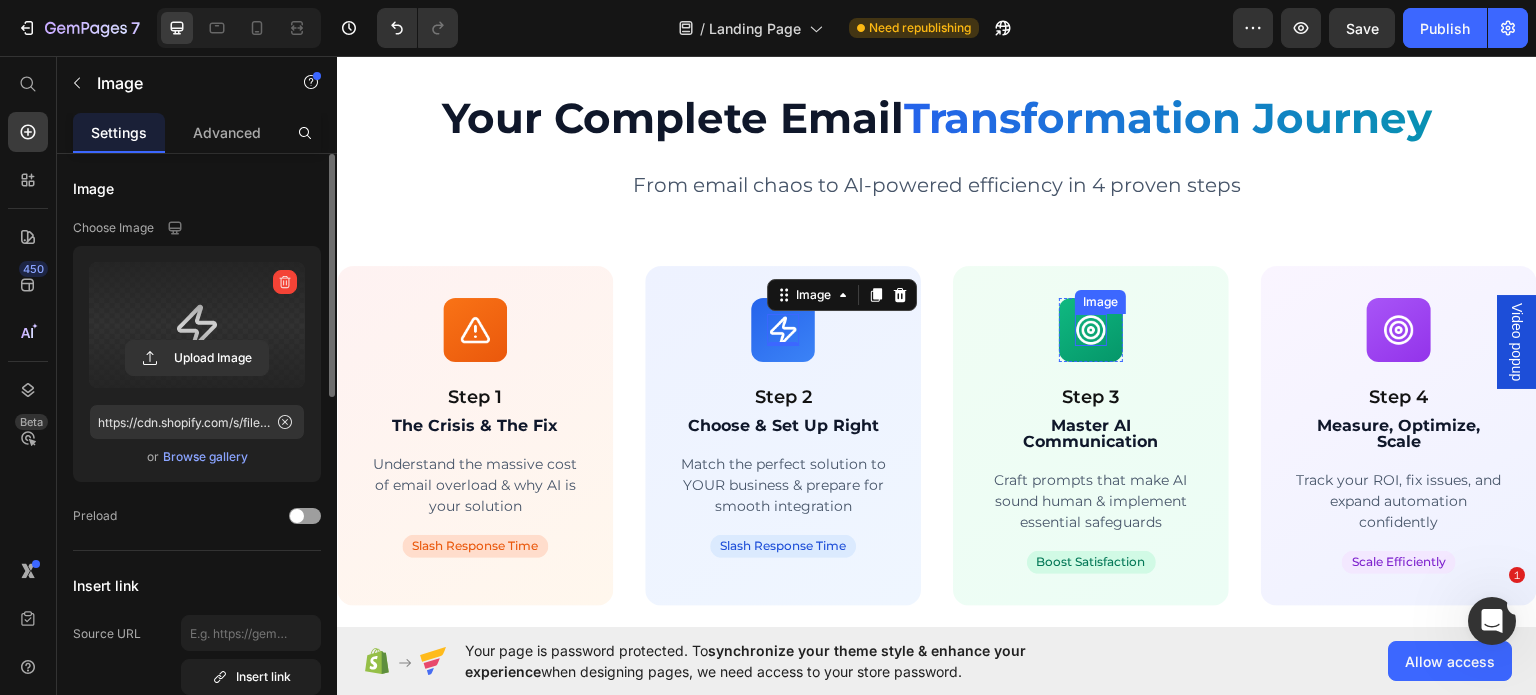 click at bounding box center [1091, 329] 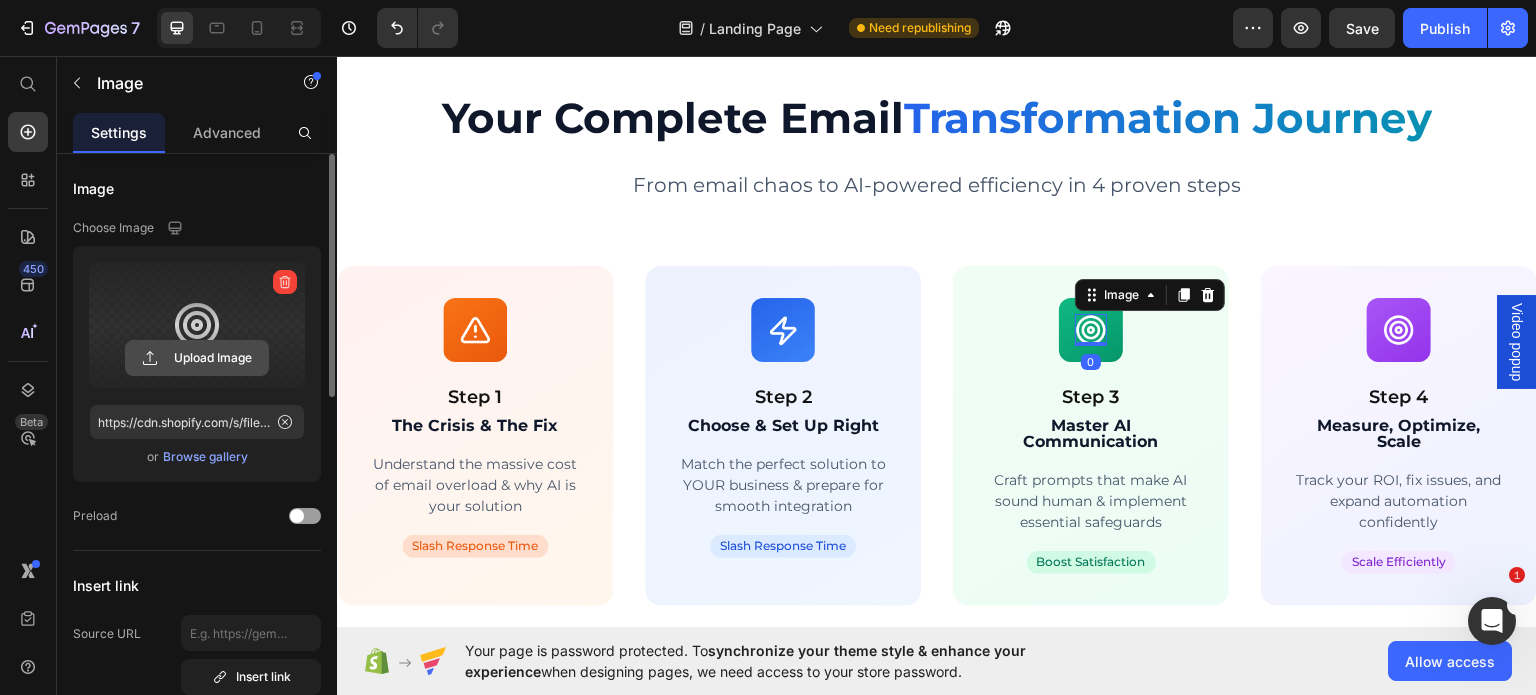 click 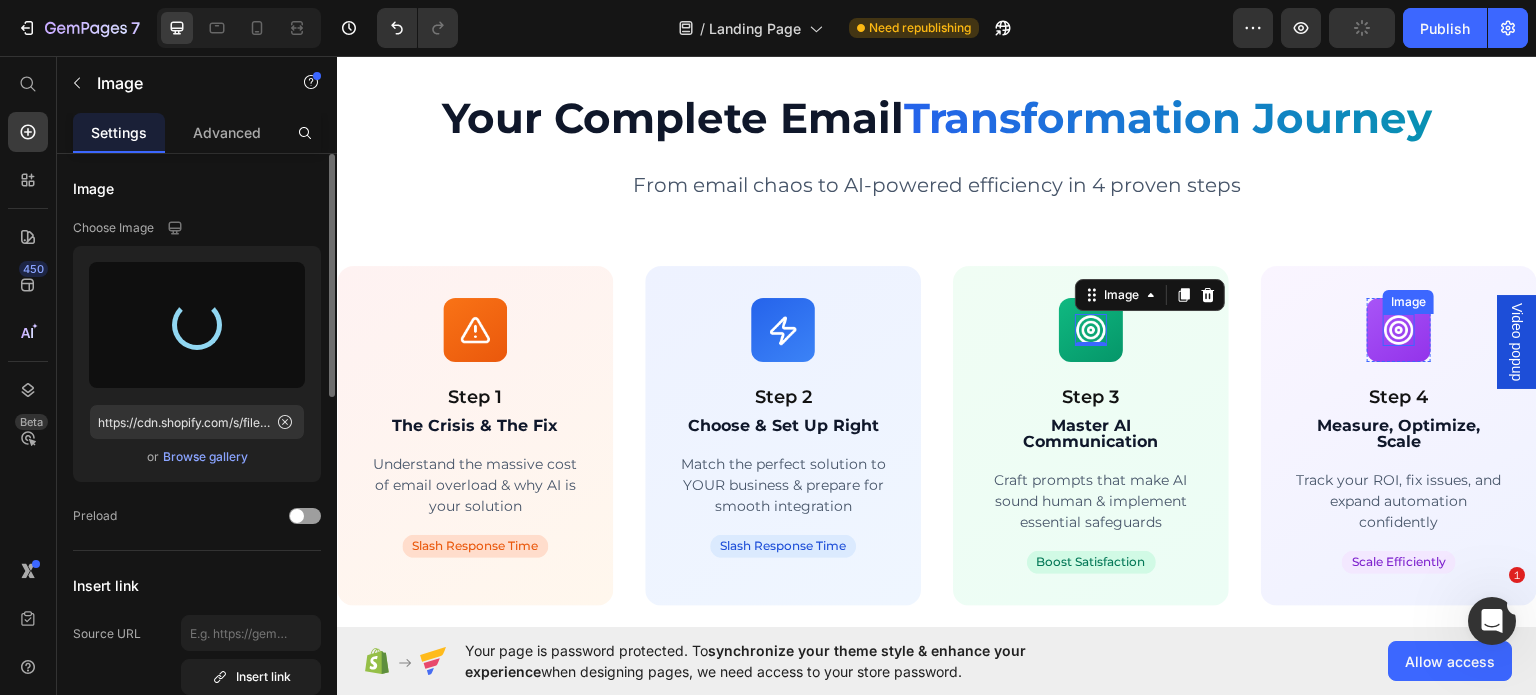 type on "https://cdn.shopify.com/s/files/1/0645/9120/0339/files/gempages_574680032723600159-0d6a788b-837e-4c12-af38-cf9d0147dccd.png" 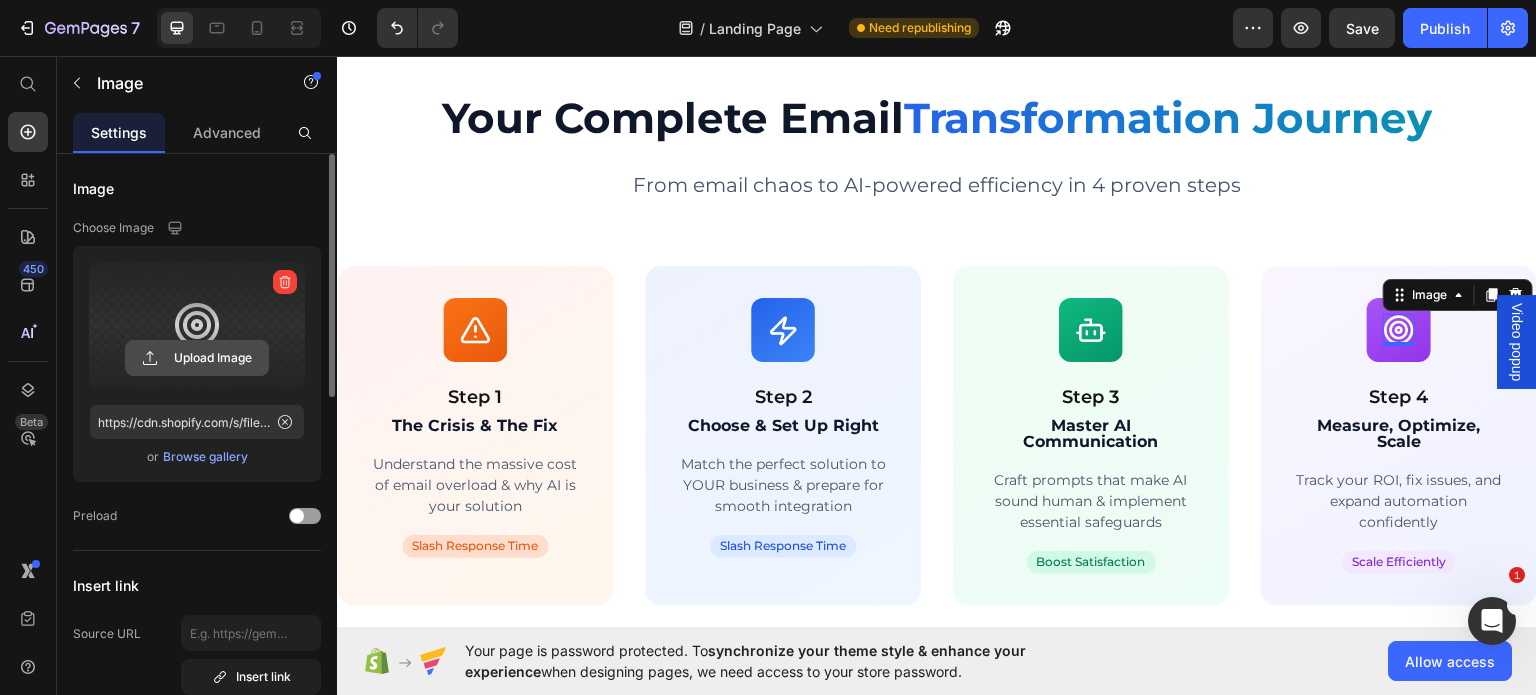 click 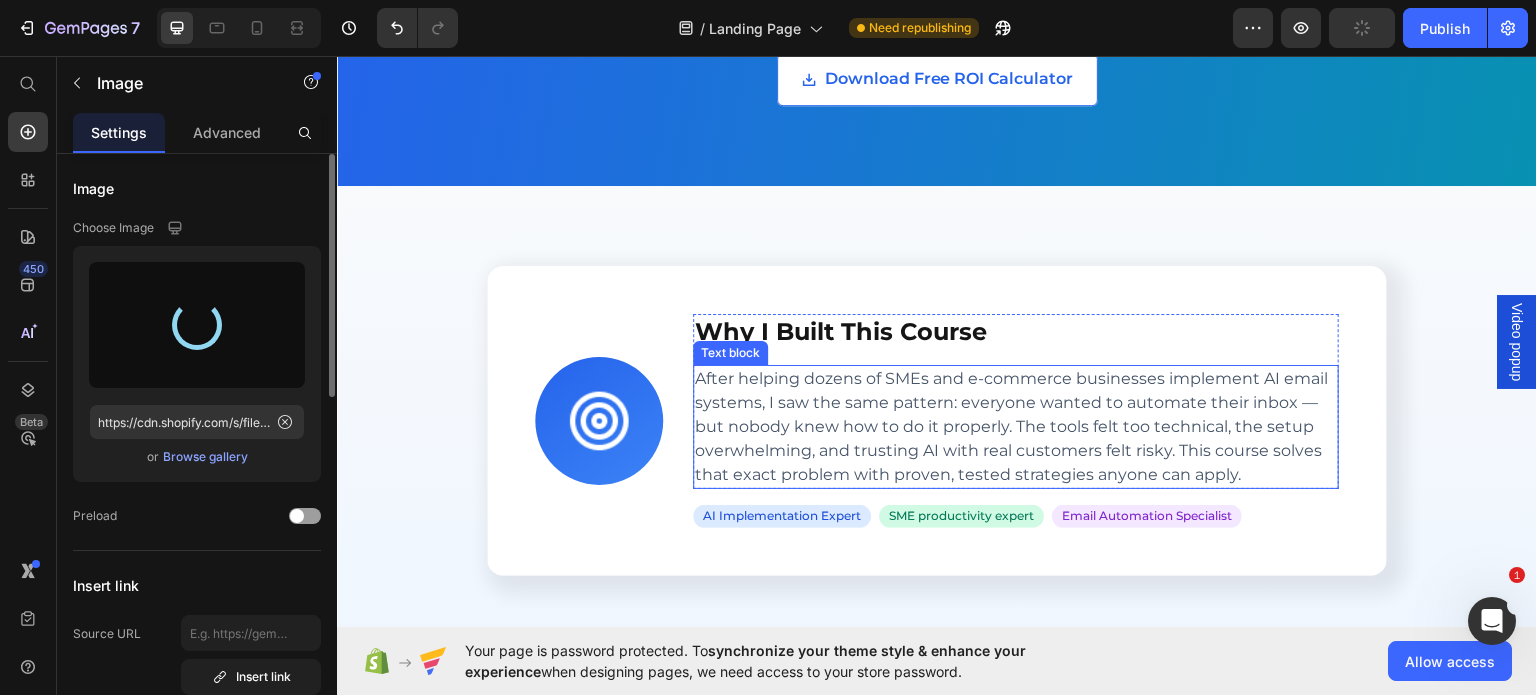 scroll, scrollTop: 3680, scrollLeft: 0, axis: vertical 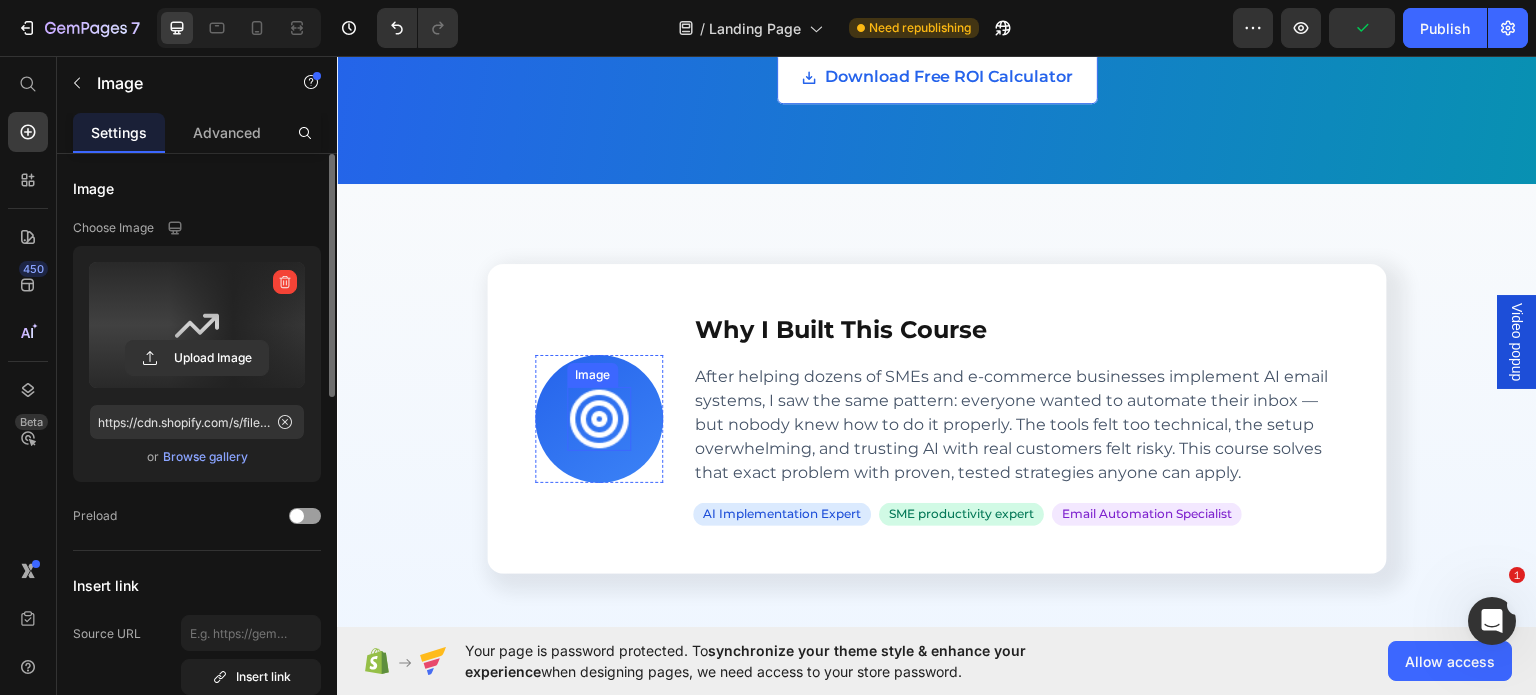type on "https://cdn.shopify.com/s/files/1/0645/9120/0339/files/gempages_574680032723600159-8f3e2ea7-1c2a-42e3-ad8d-4fa1d1104dcf.png" 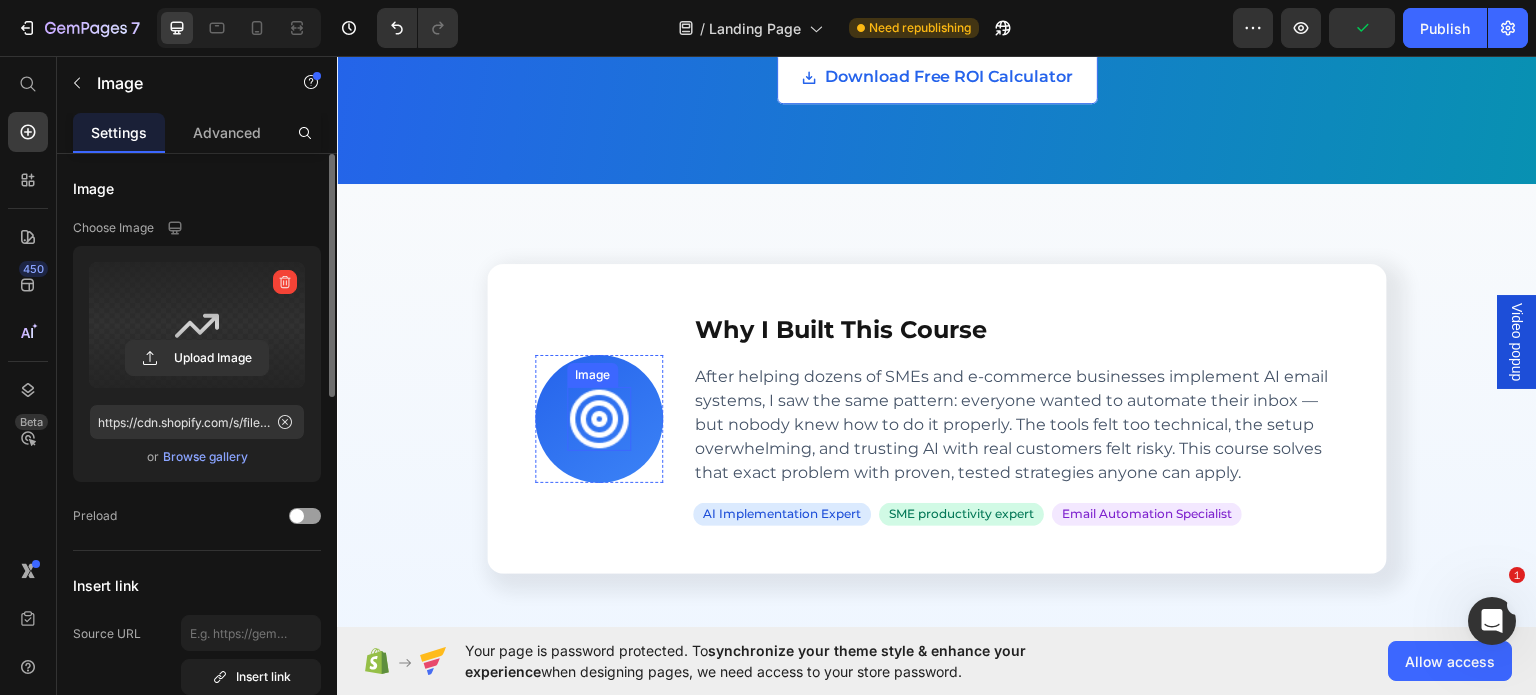 click at bounding box center (599, 418) 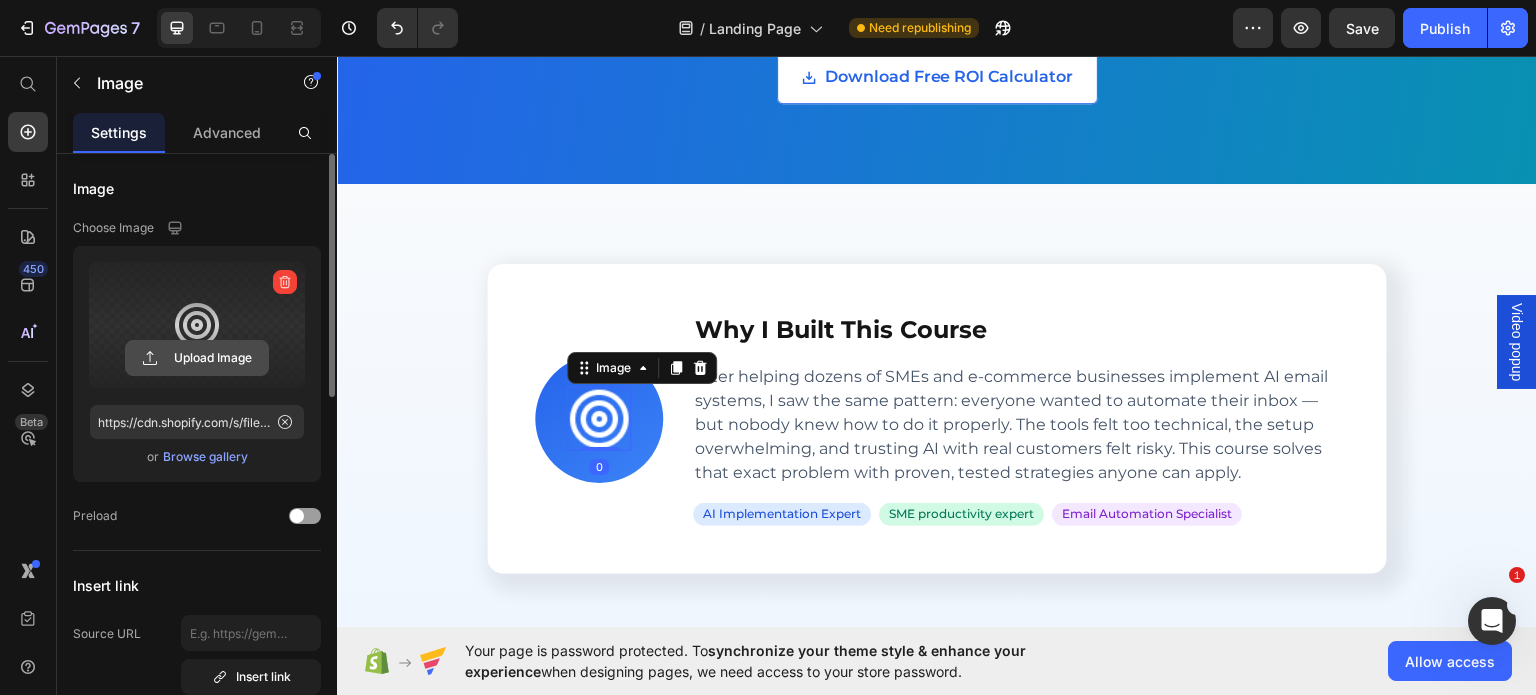click 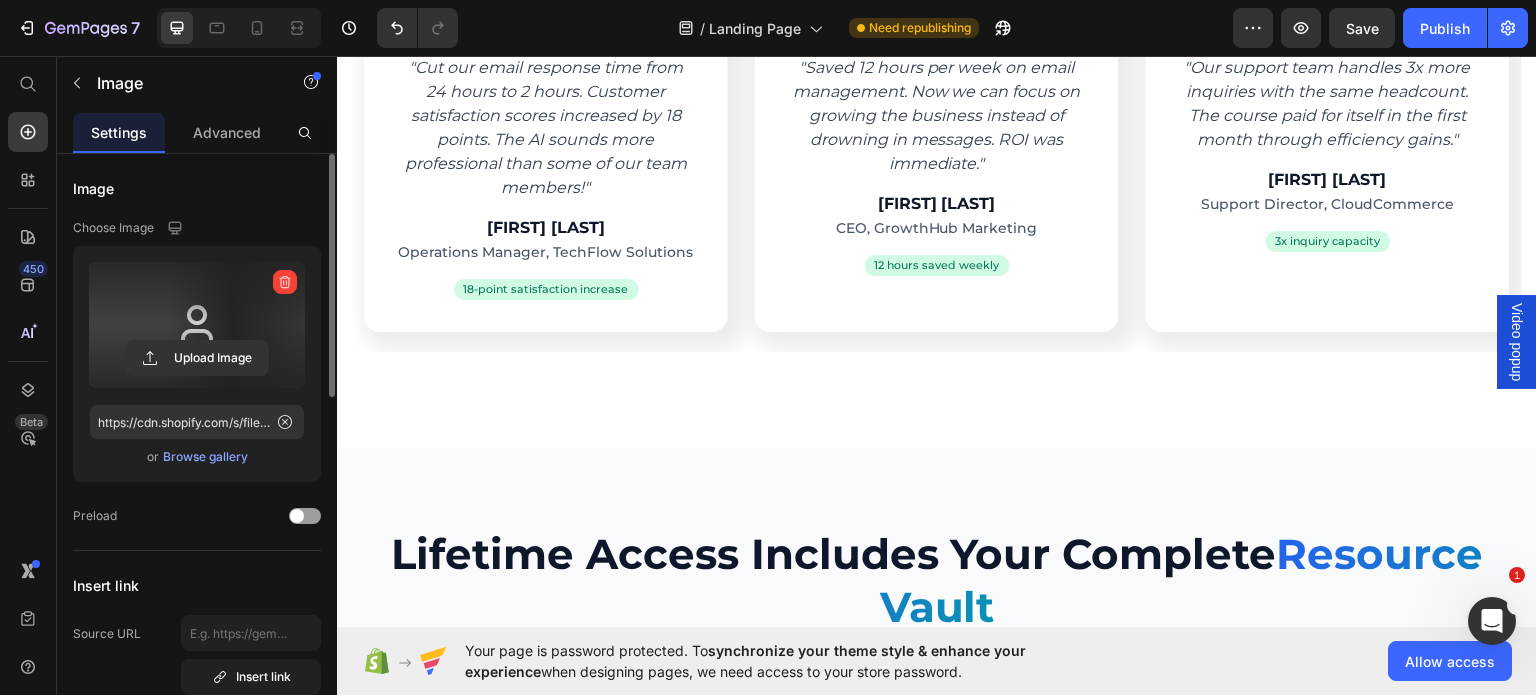 type on "https://cdn.shopify.com/s/files/1/0645/9120/0339/files/gempages_574680032723600159-e261ee83-f15e-477c-92c8-8927ed97d7da.png" 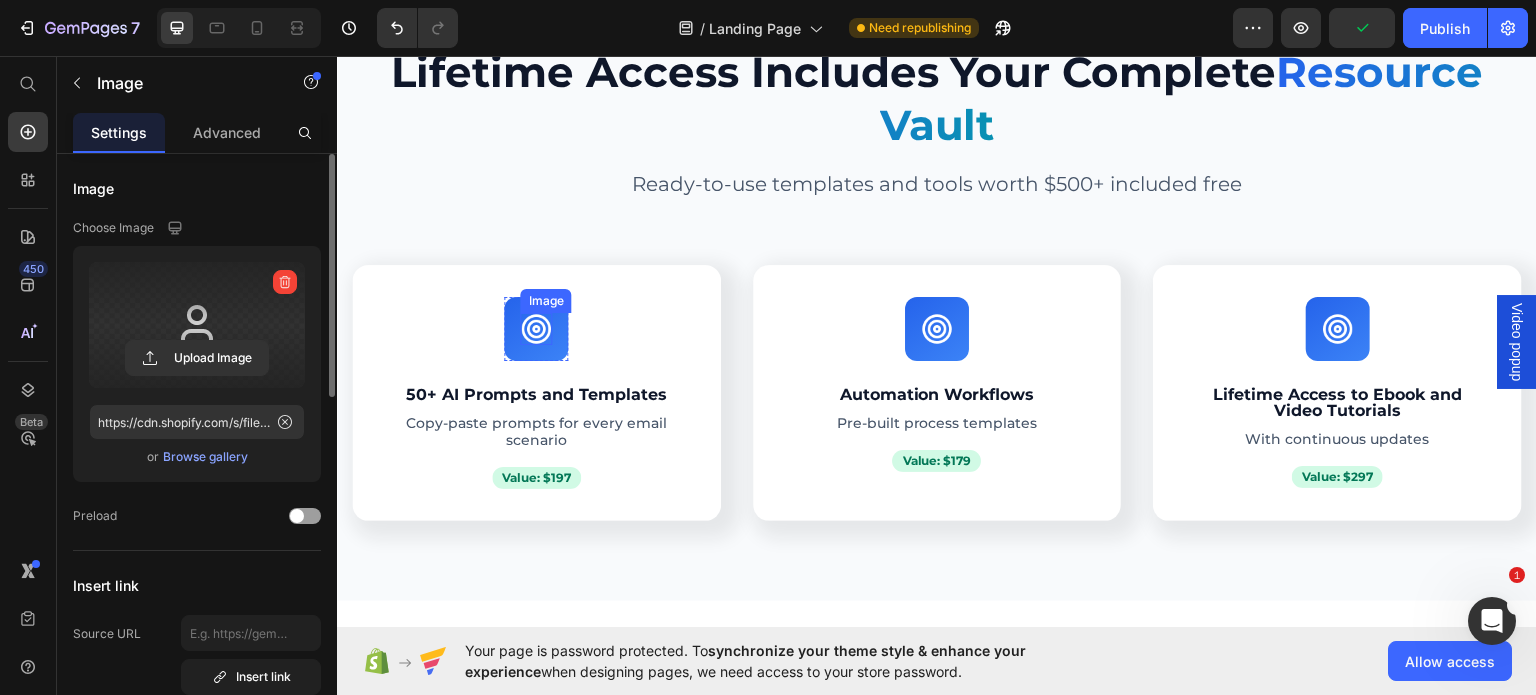 scroll, scrollTop: 5045, scrollLeft: 0, axis: vertical 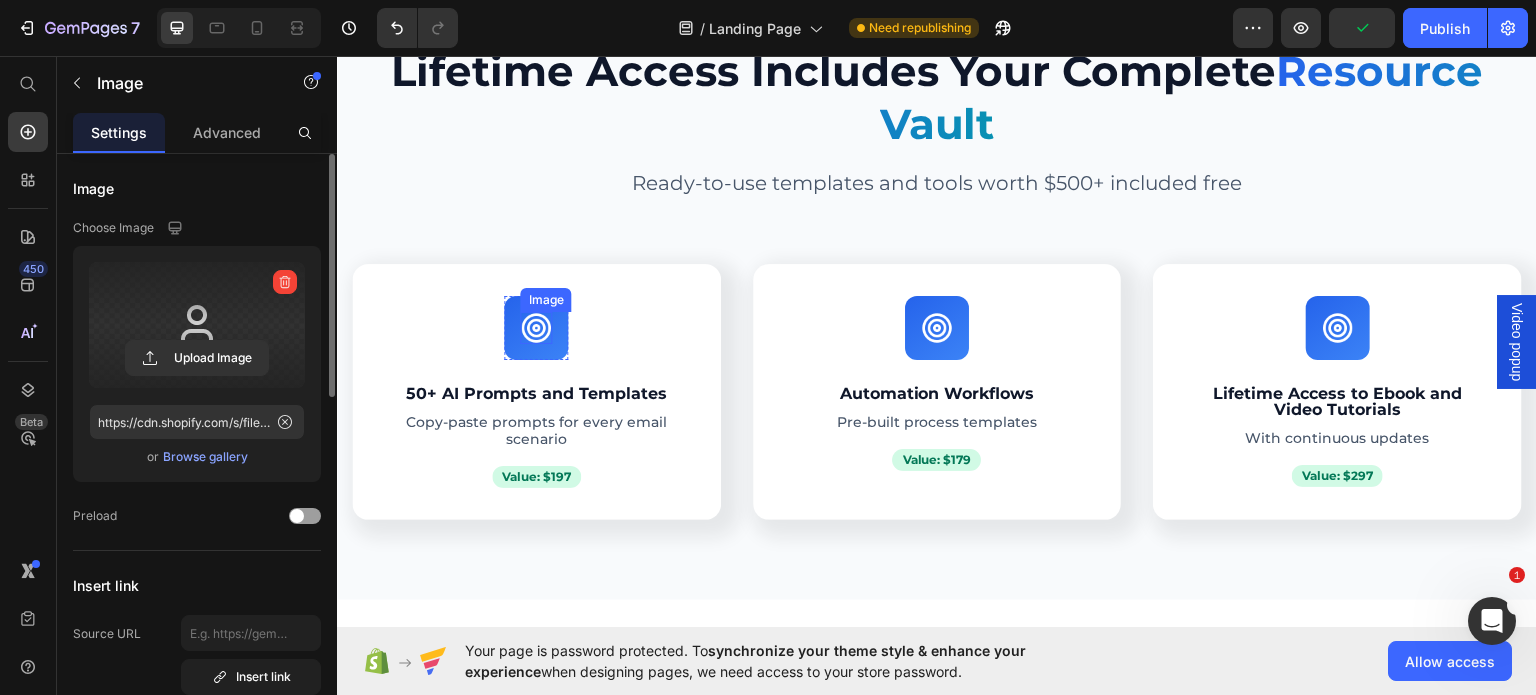 click at bounding box center [536, 327] 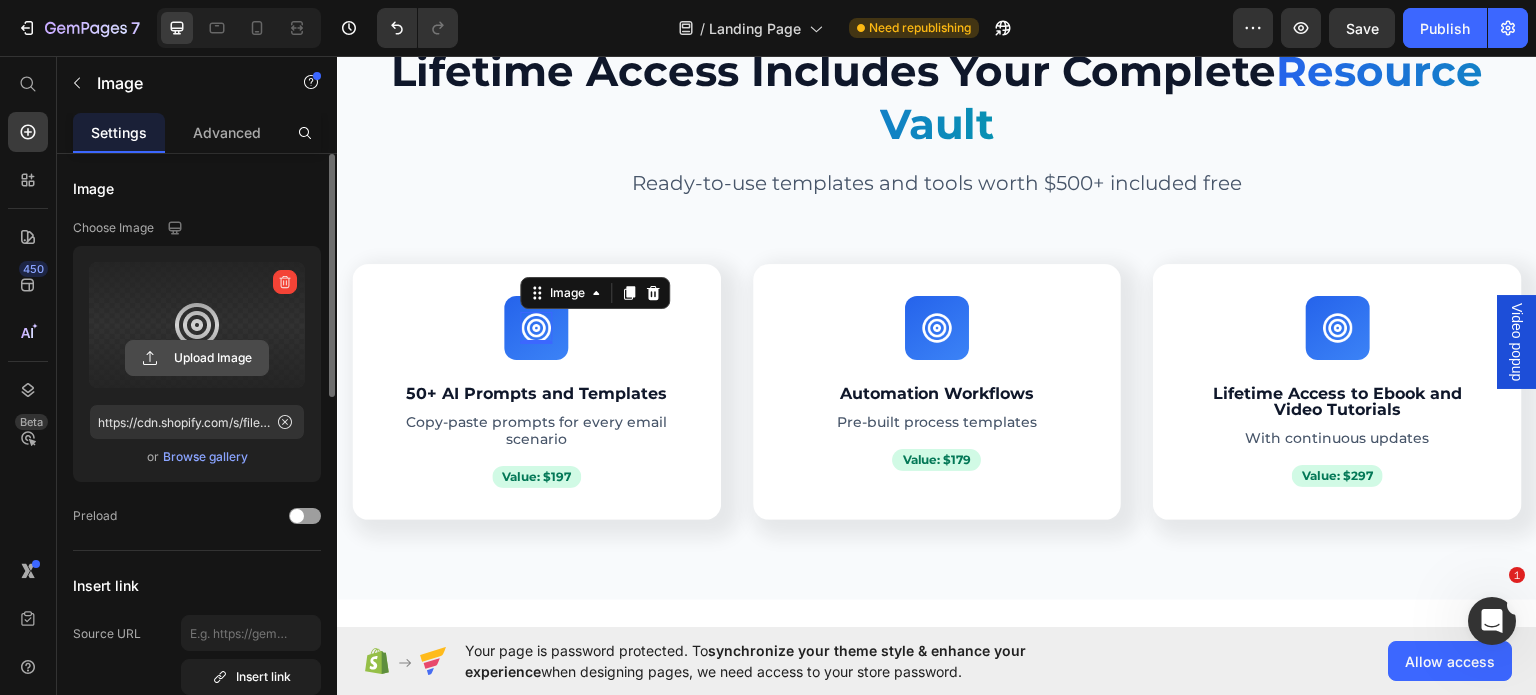 click 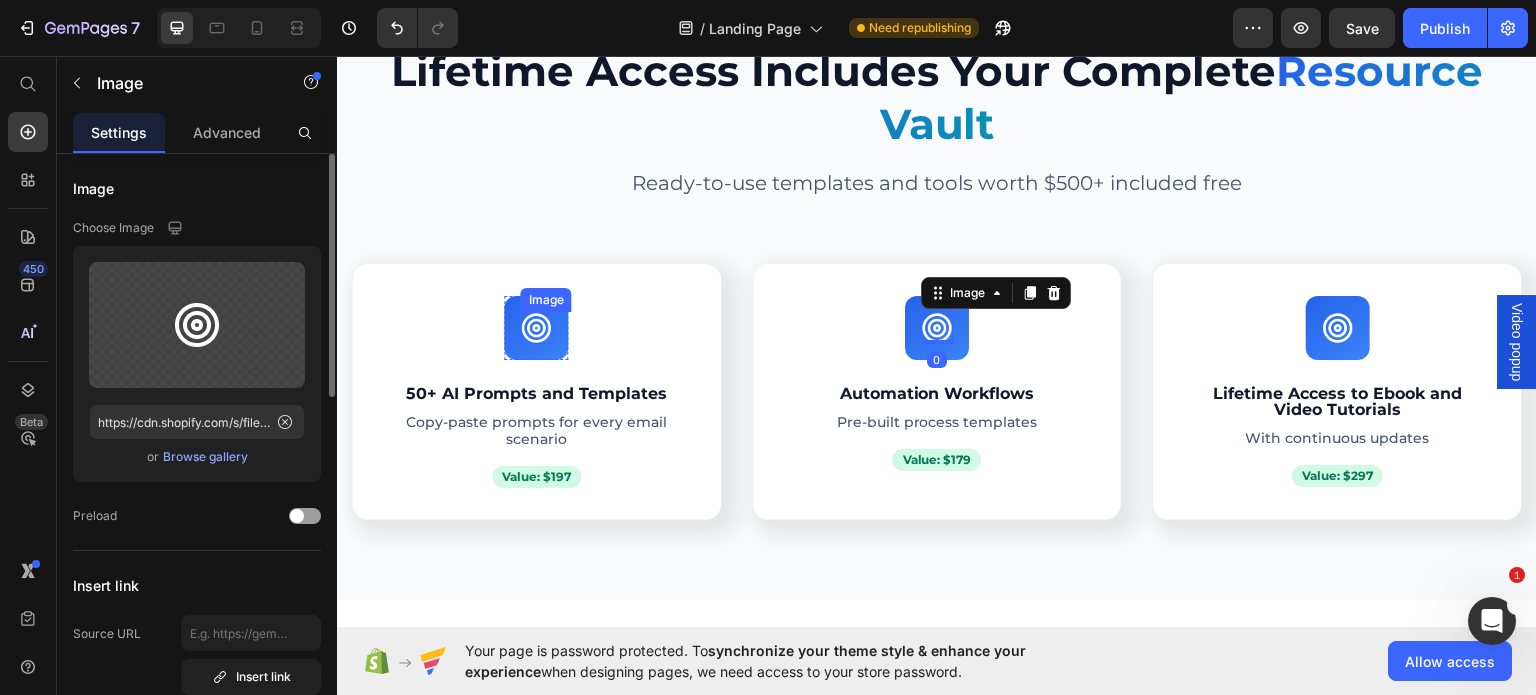 click at bounding box center [536, 327] 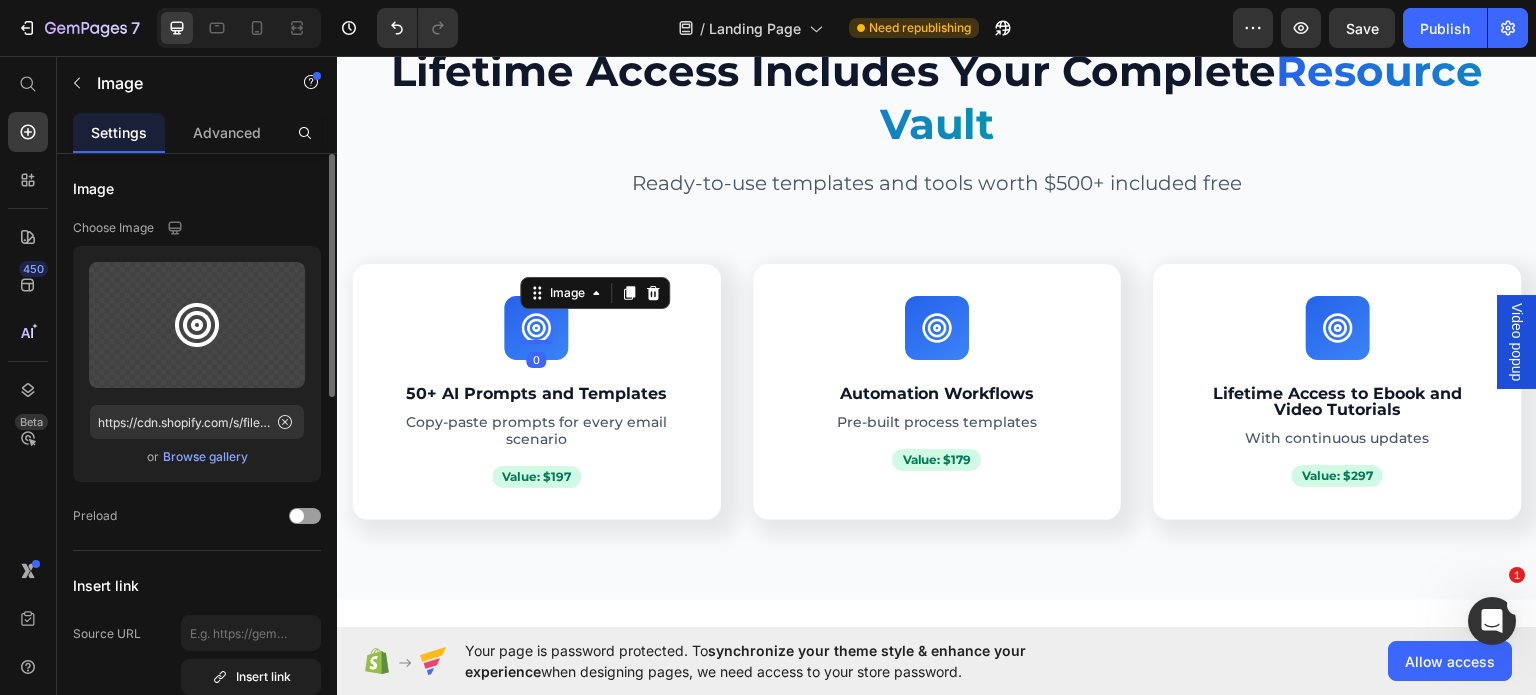 click on "Browse gallery" at bounding box center (205, 457) 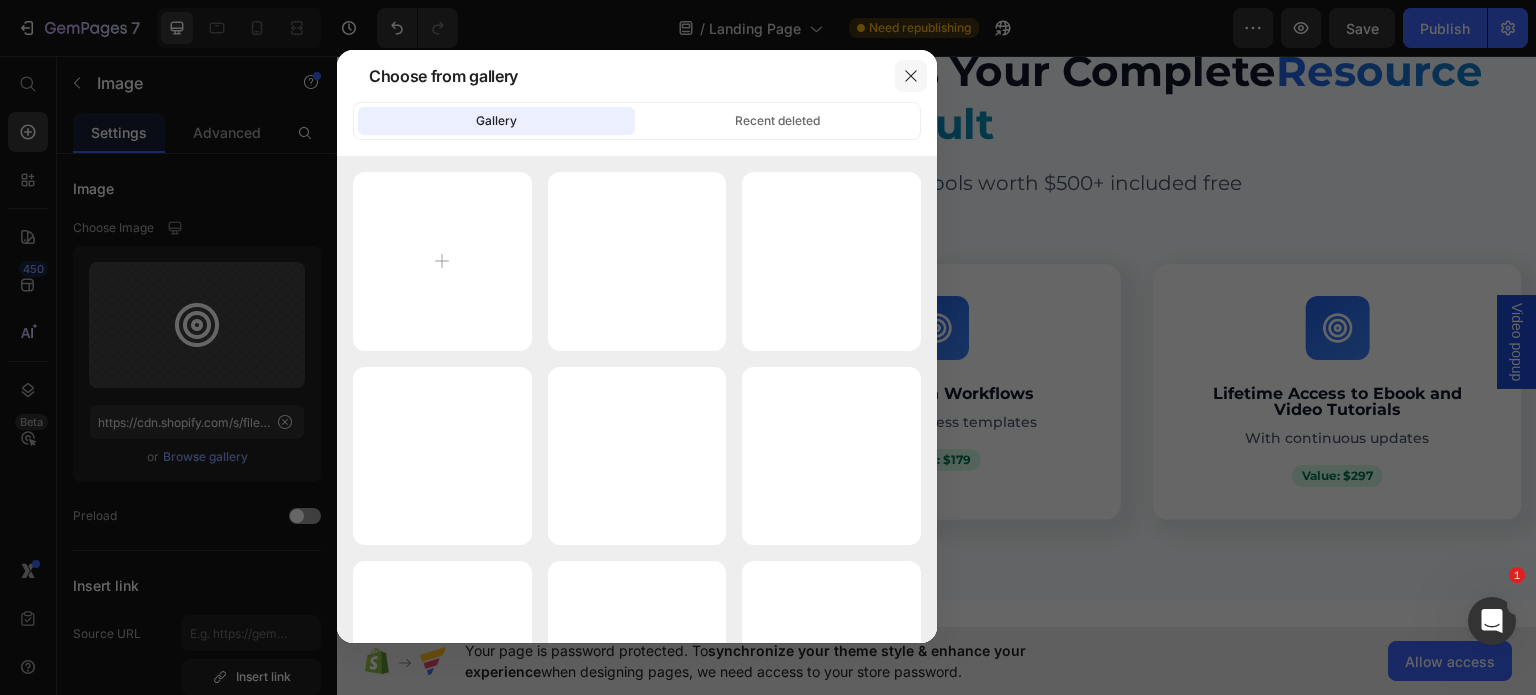 click 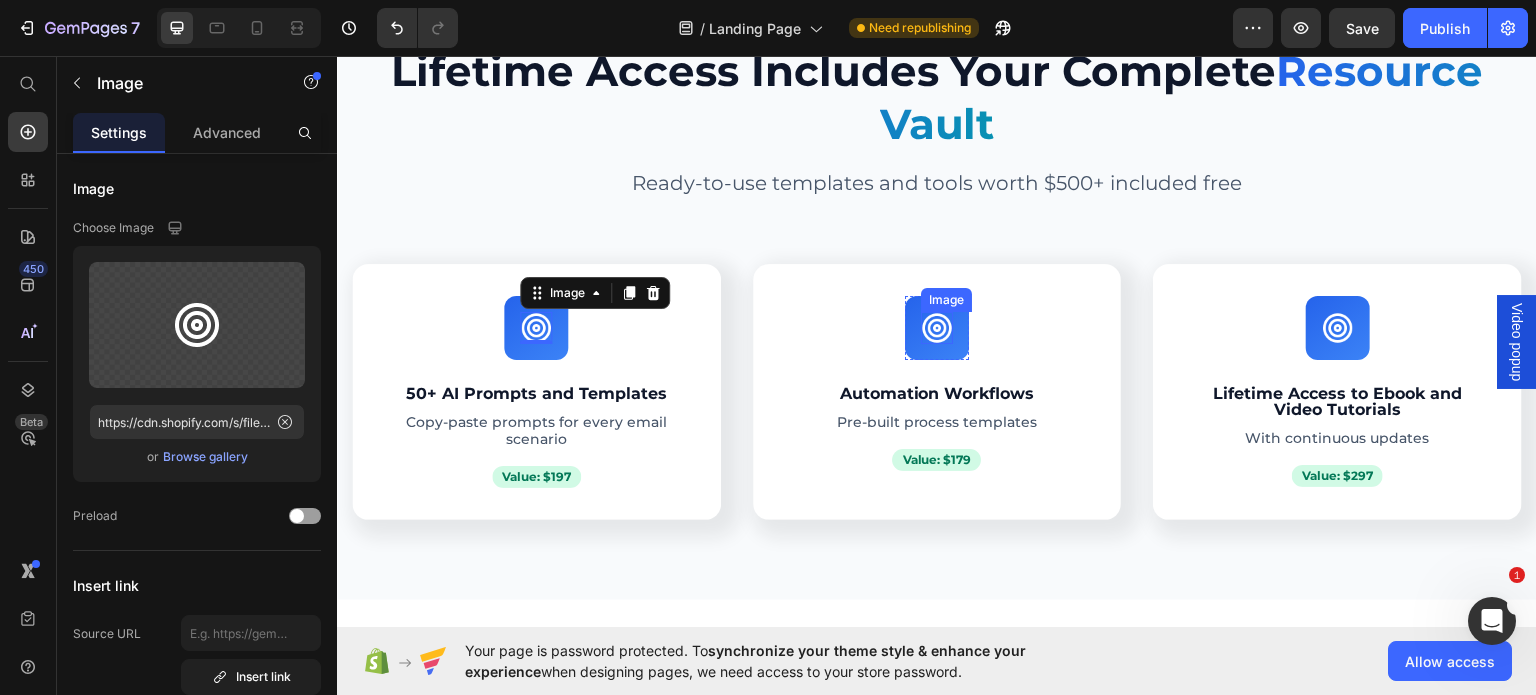 click at bounding box center (937, 327) 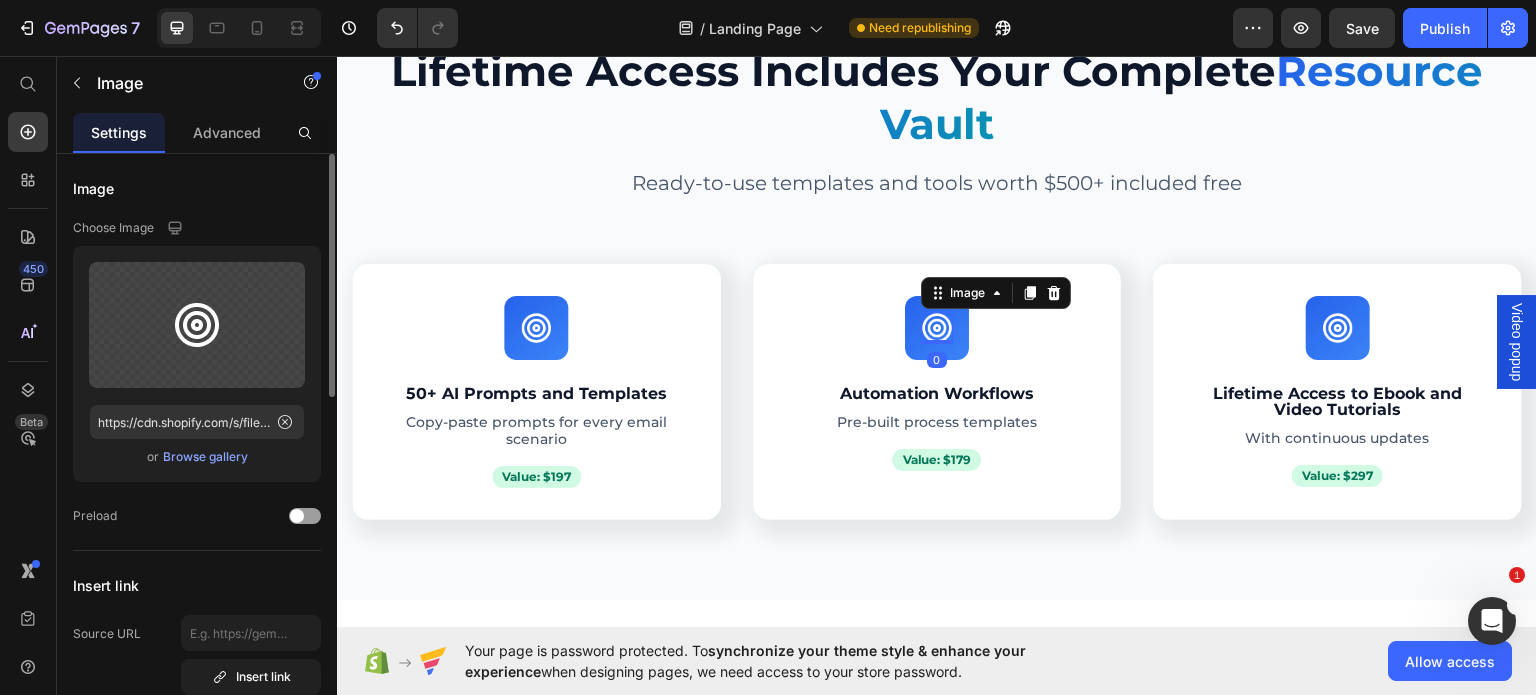 click on "Browse gallery" at bounding box center (205, 457) 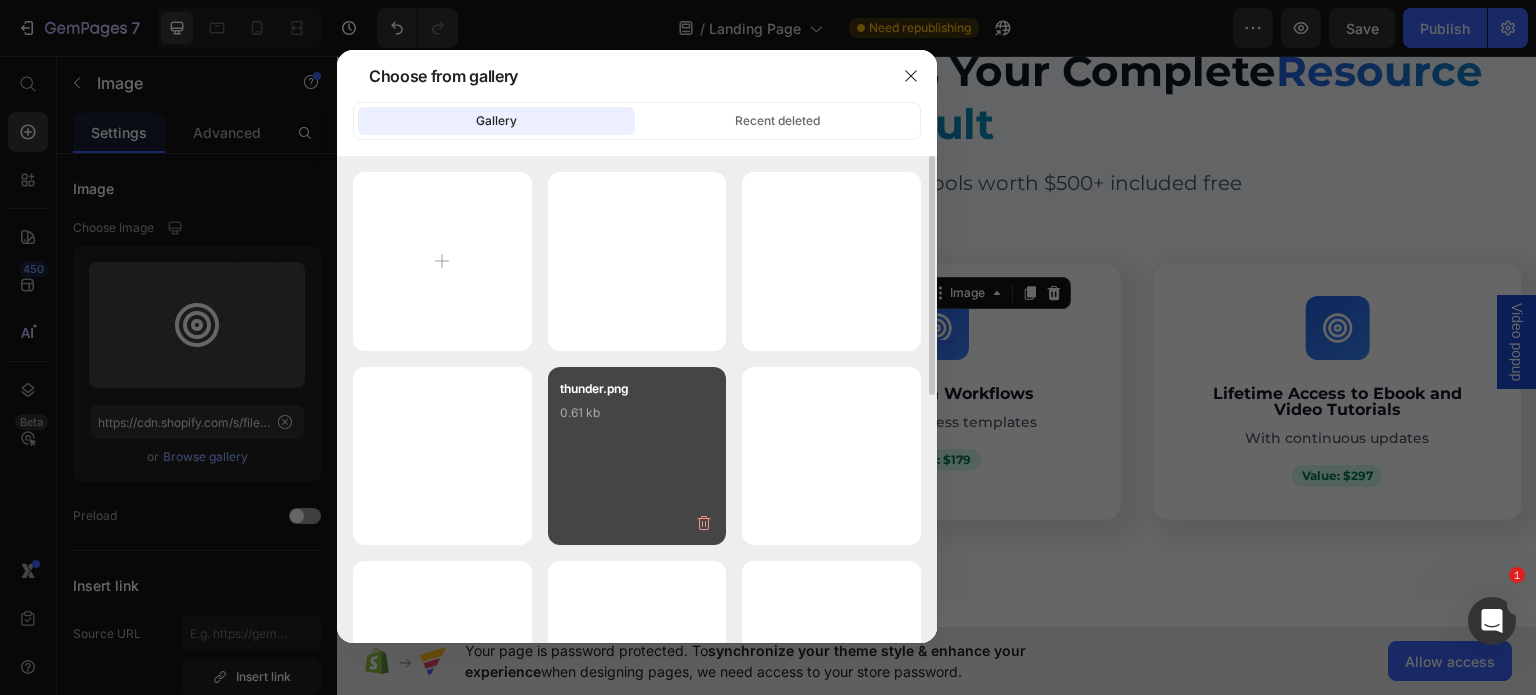 click on "0.61 kb" at bounding box center (637, 413) 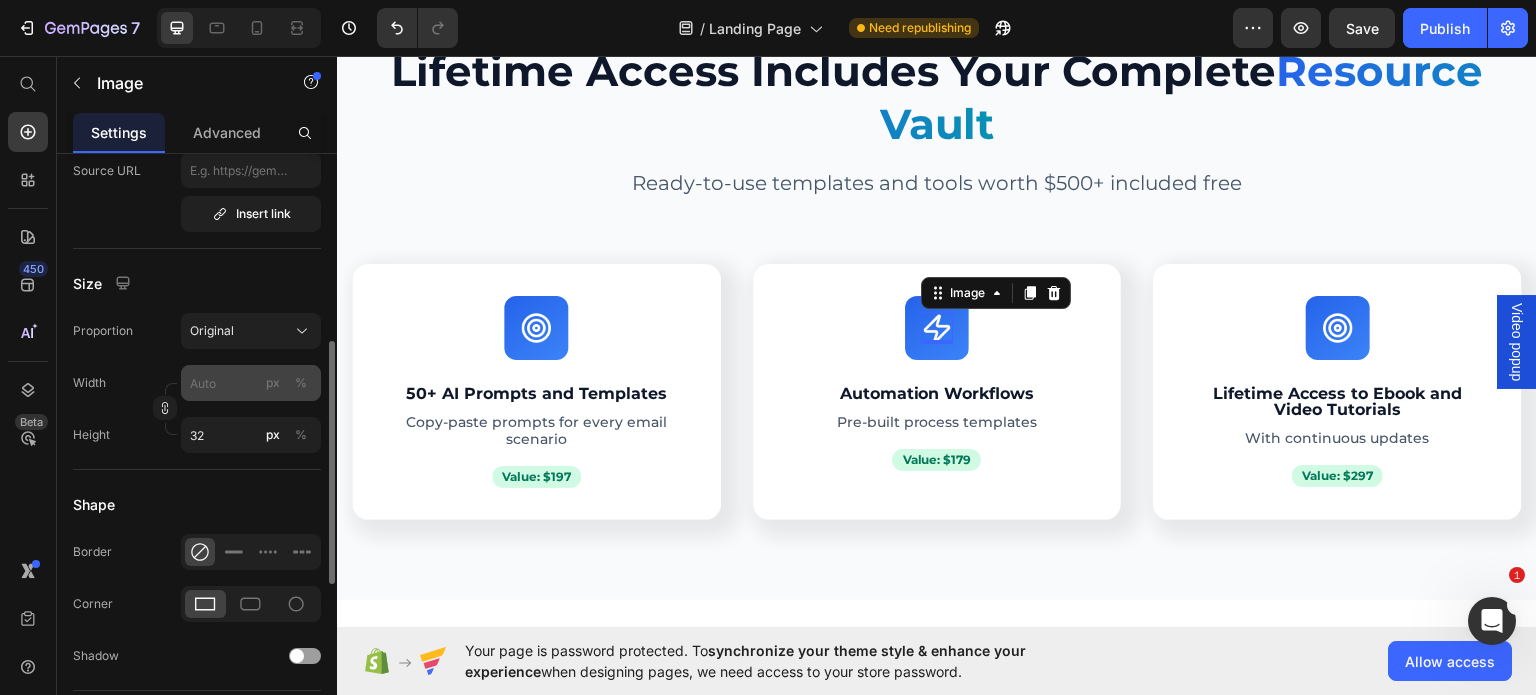 scroll, scrollTop: 462, scrollLeft: 0, axis: vertical 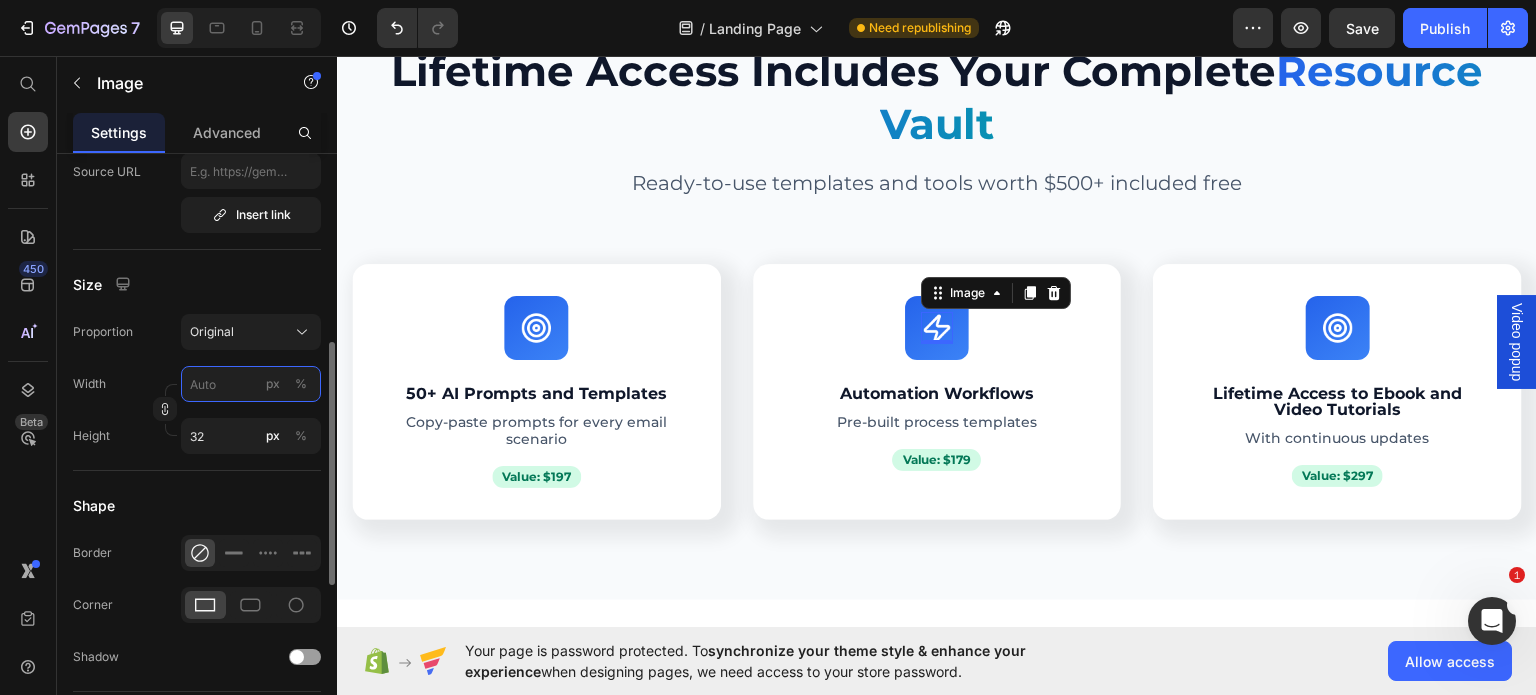 click on "px %" at bounding box center (251, 384) 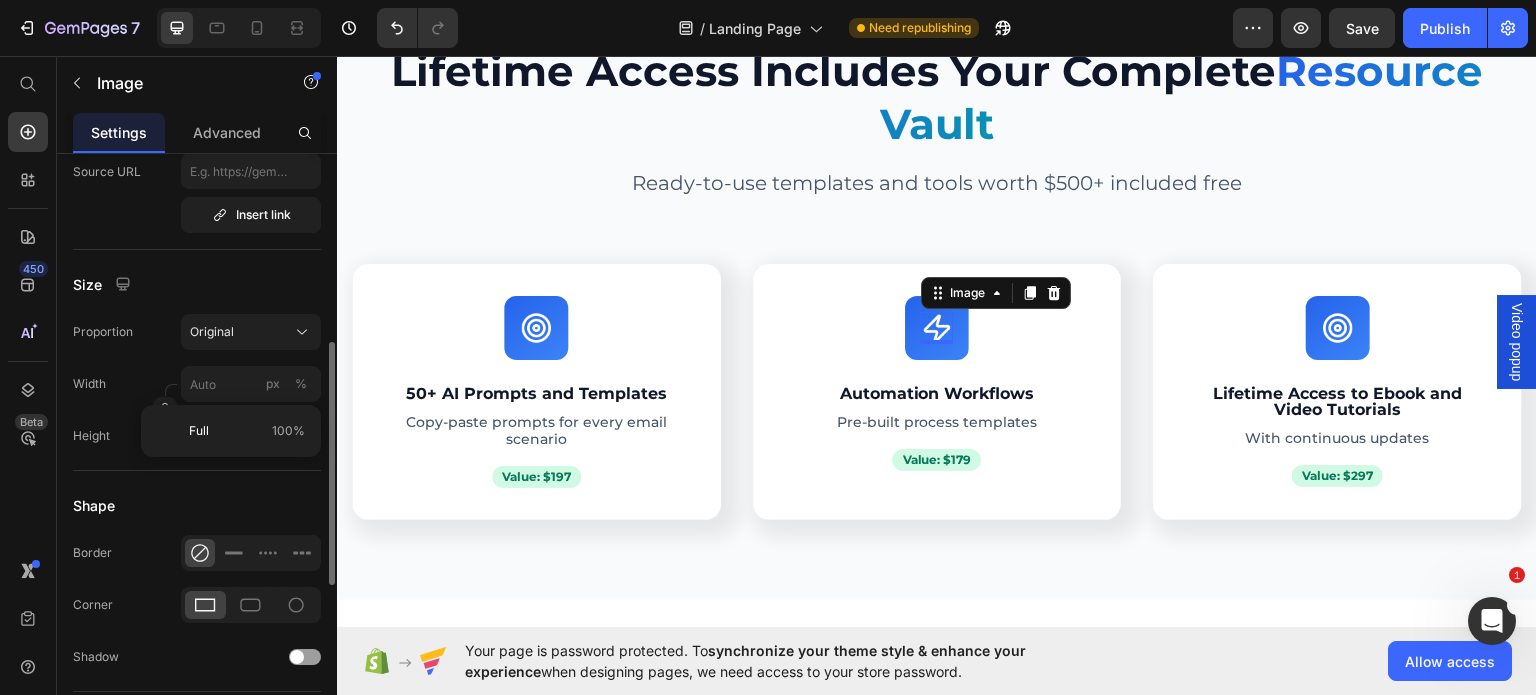 click on "Width px %" at bounding box center (197, 384) 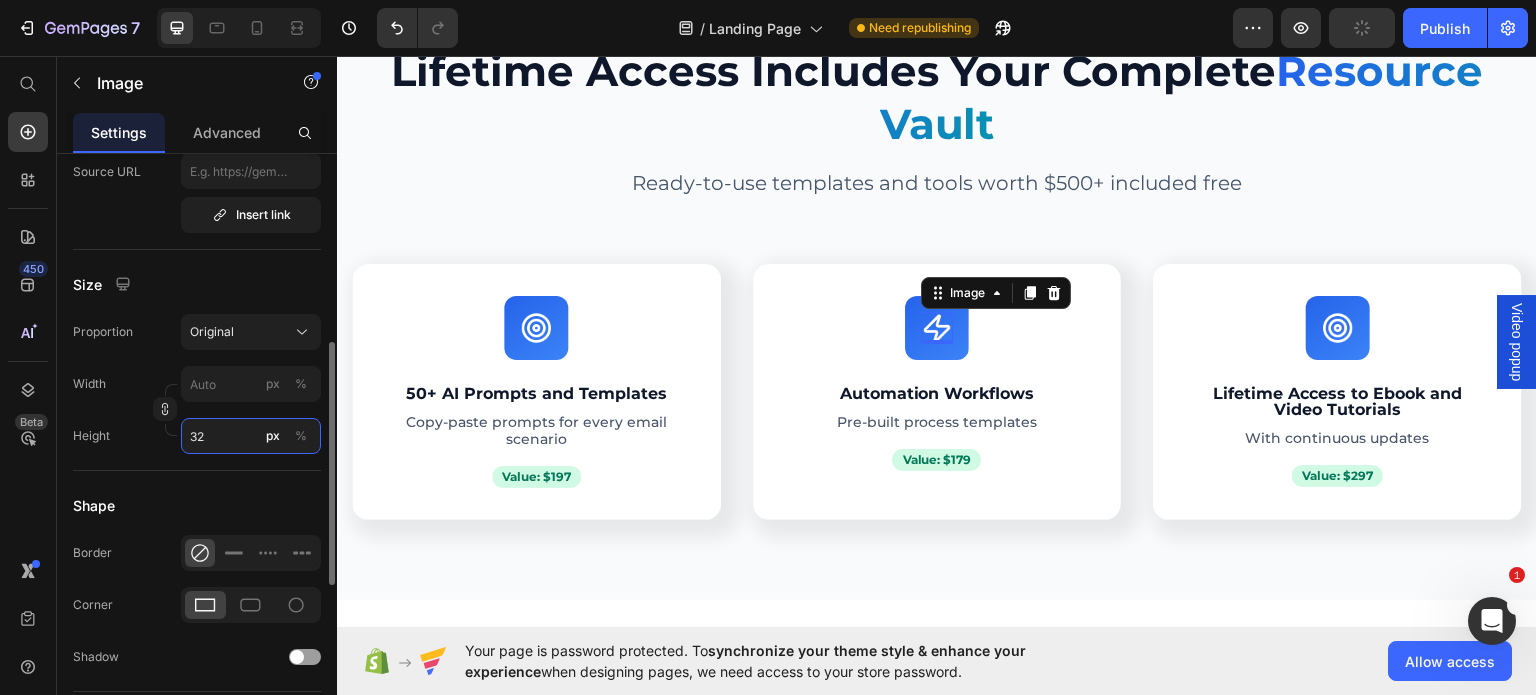click on "32" at bounding box center [251, 436] 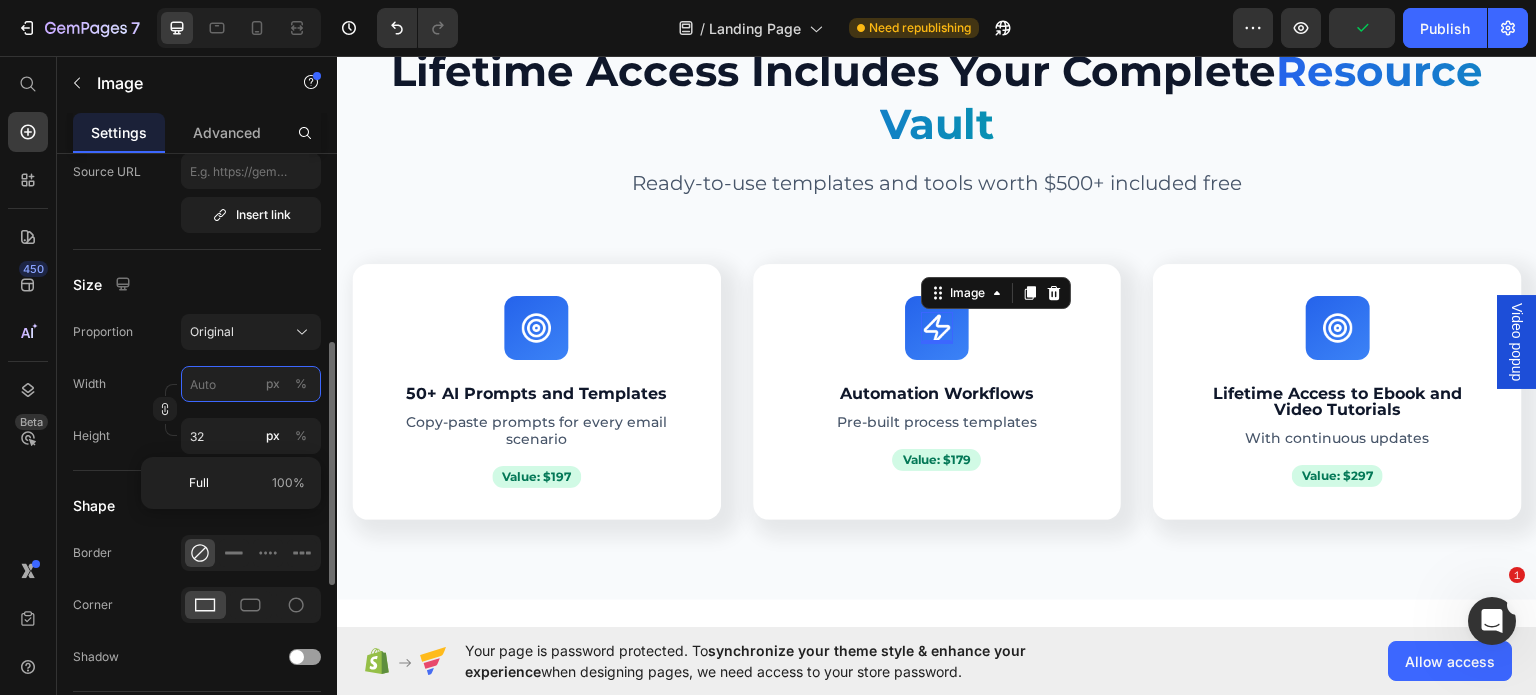 click on "px %" at bounding box center (251, 384) 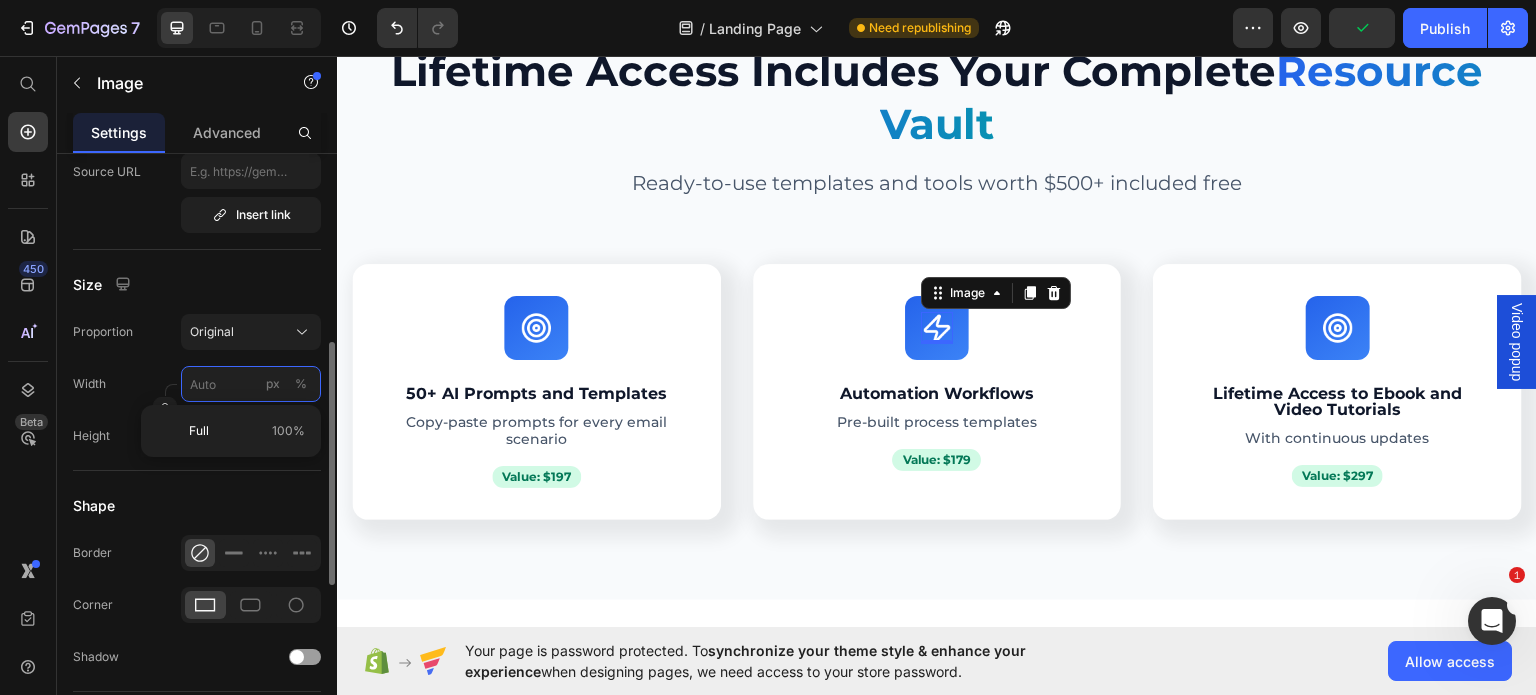 paste on "32" 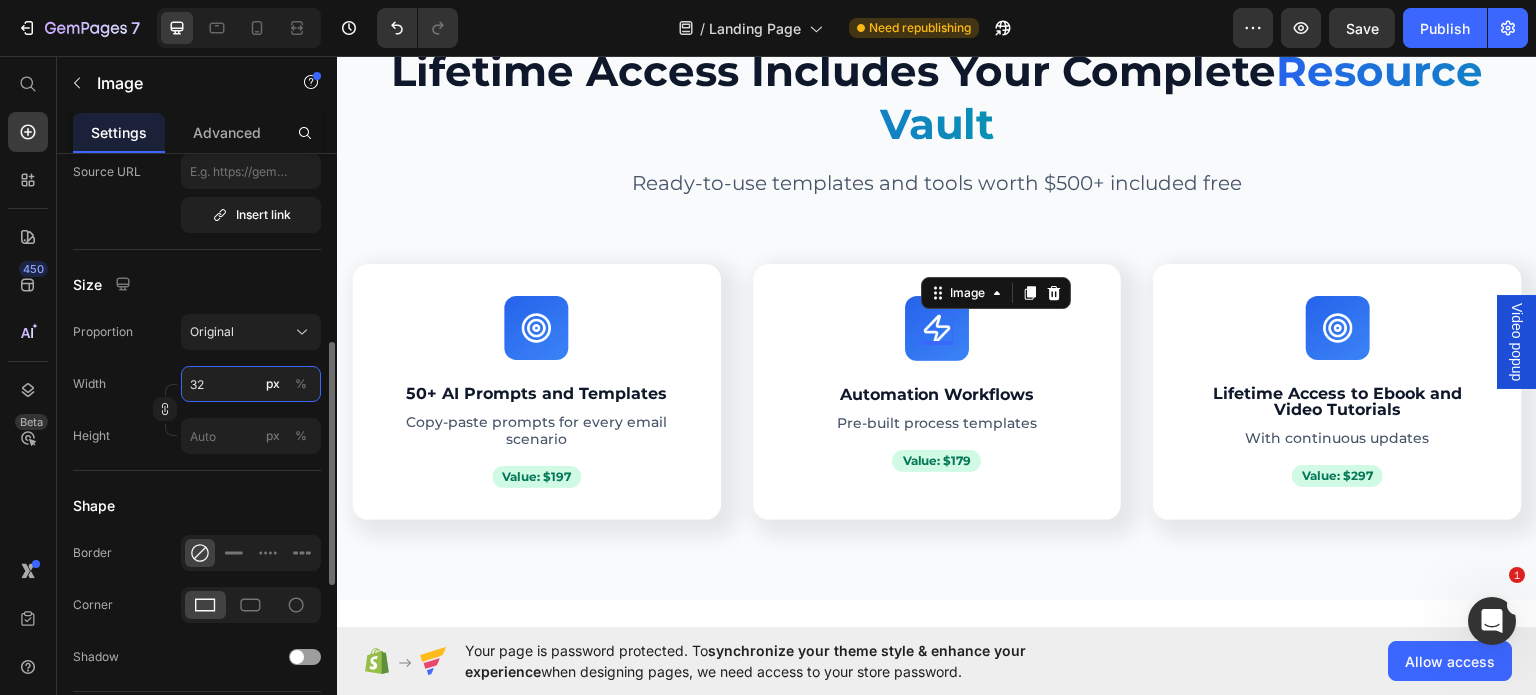 type on "32" 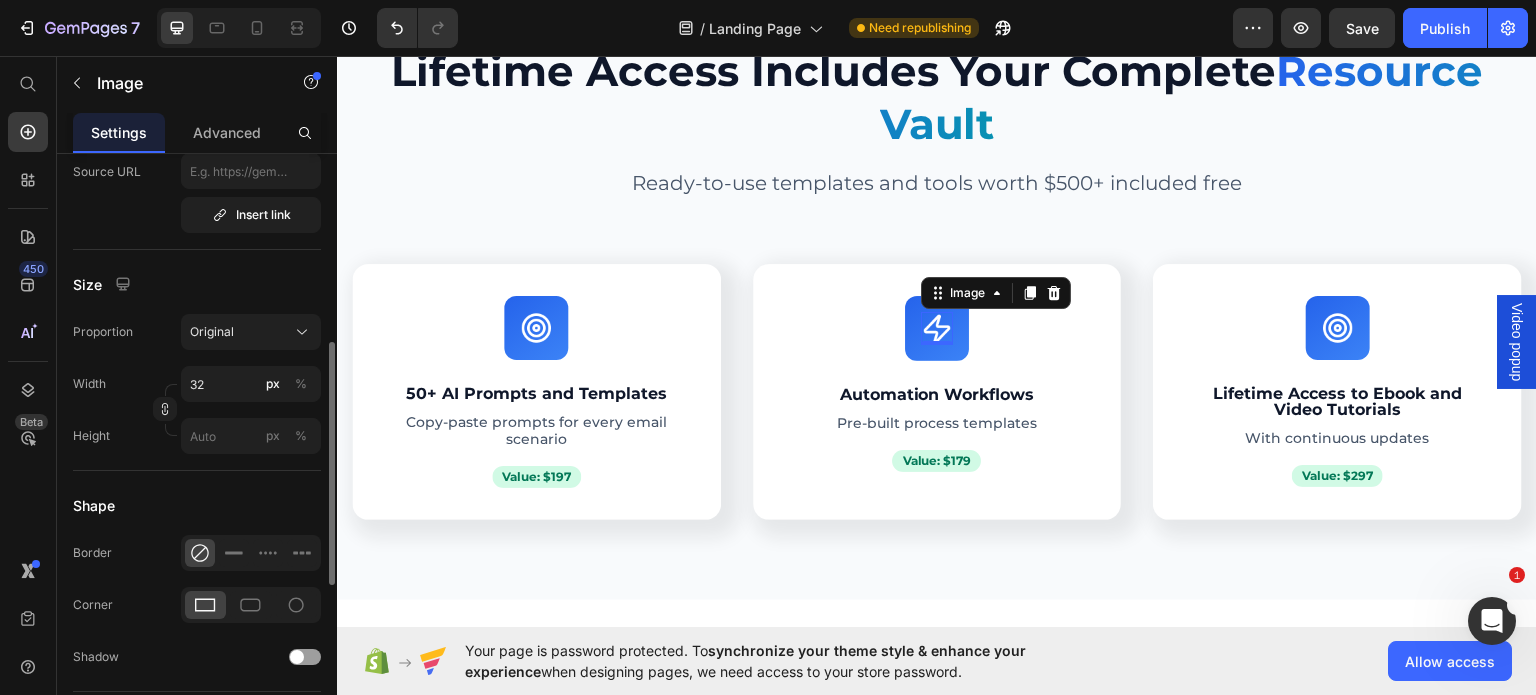click on "Width 32 px %" at bounding box center (197, 384) 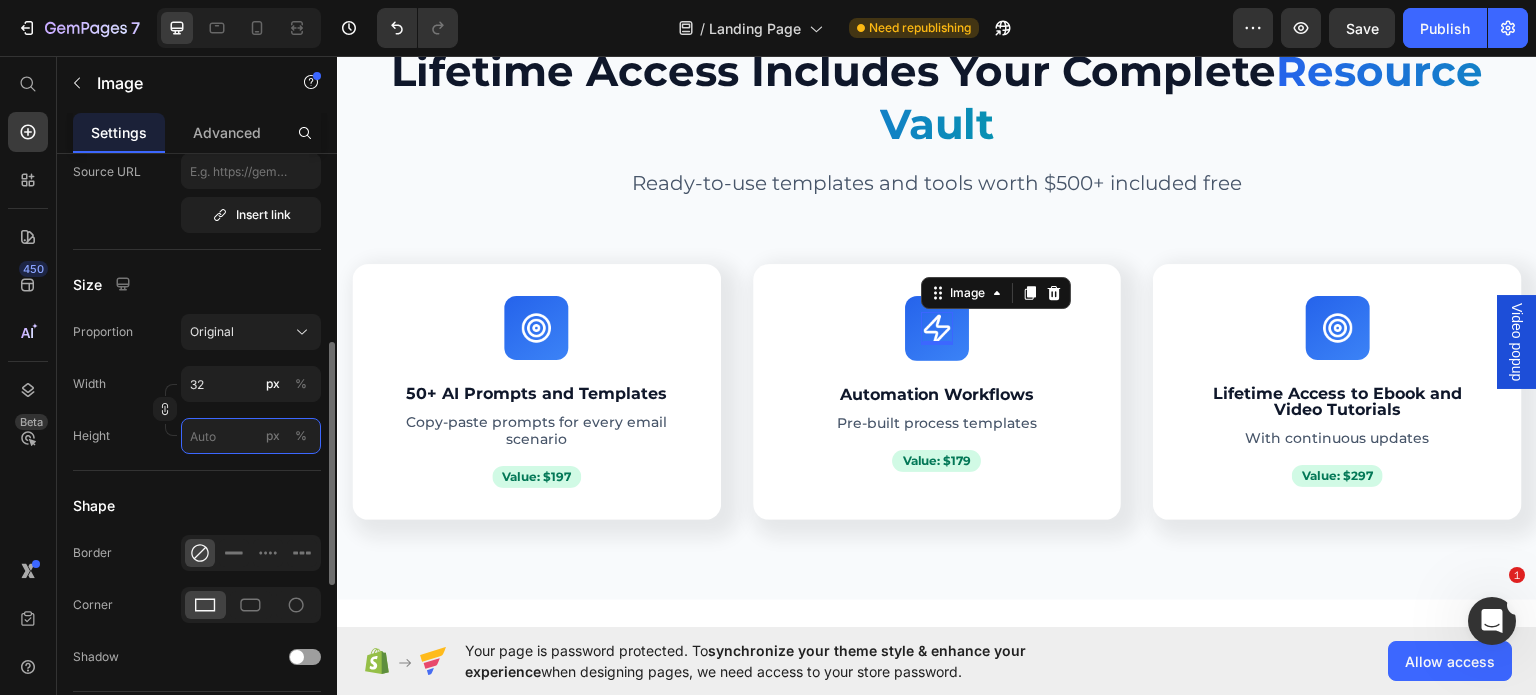 click on "px %" at bounding box center [251, 436] 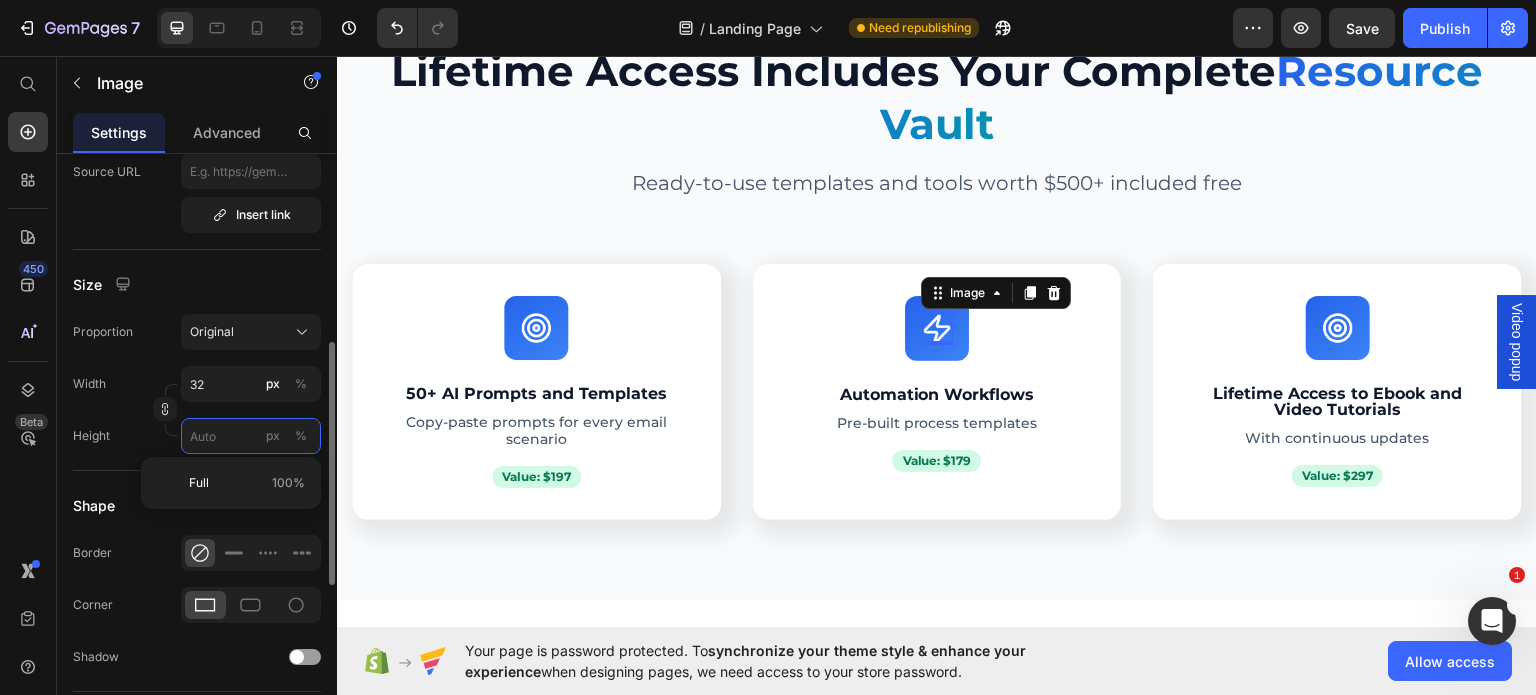 paste on "32" 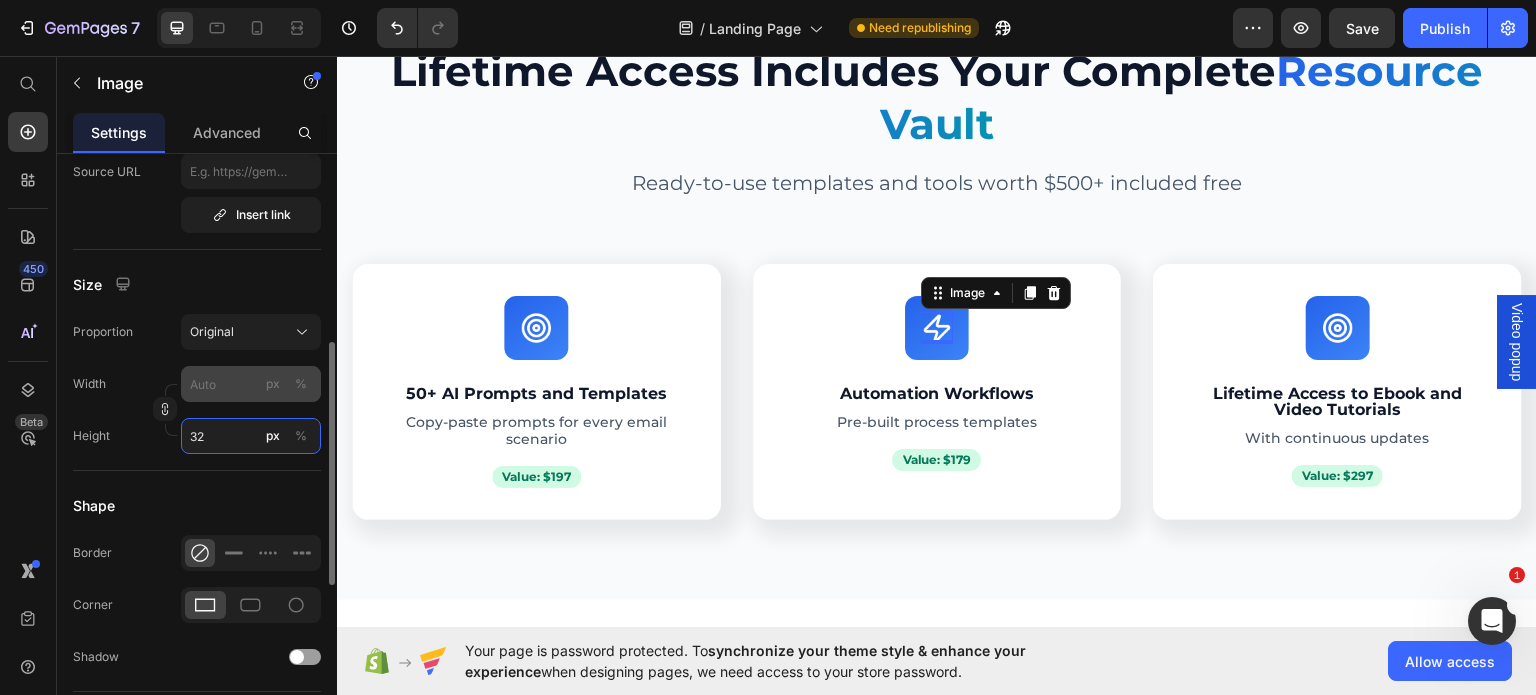 type on "32" 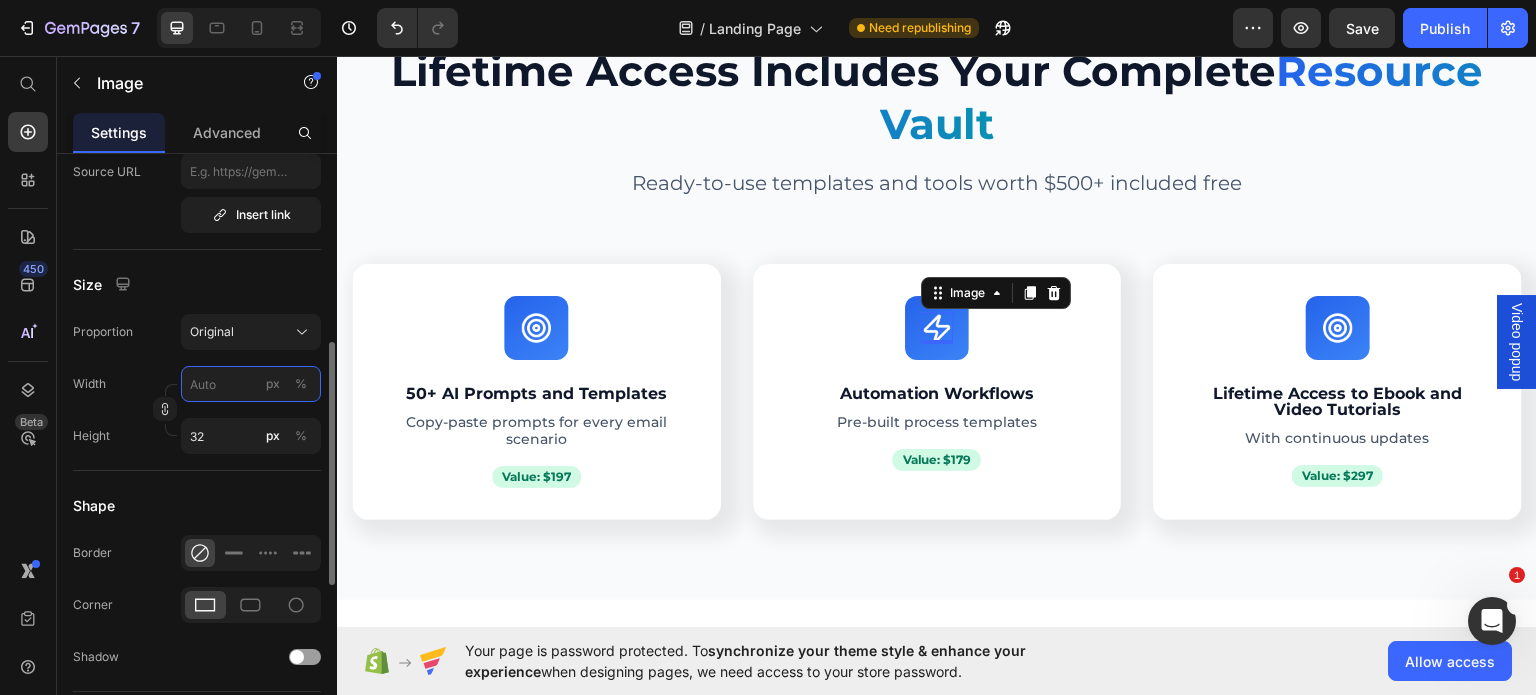 click on "px %" at bounding box center (251, 384) 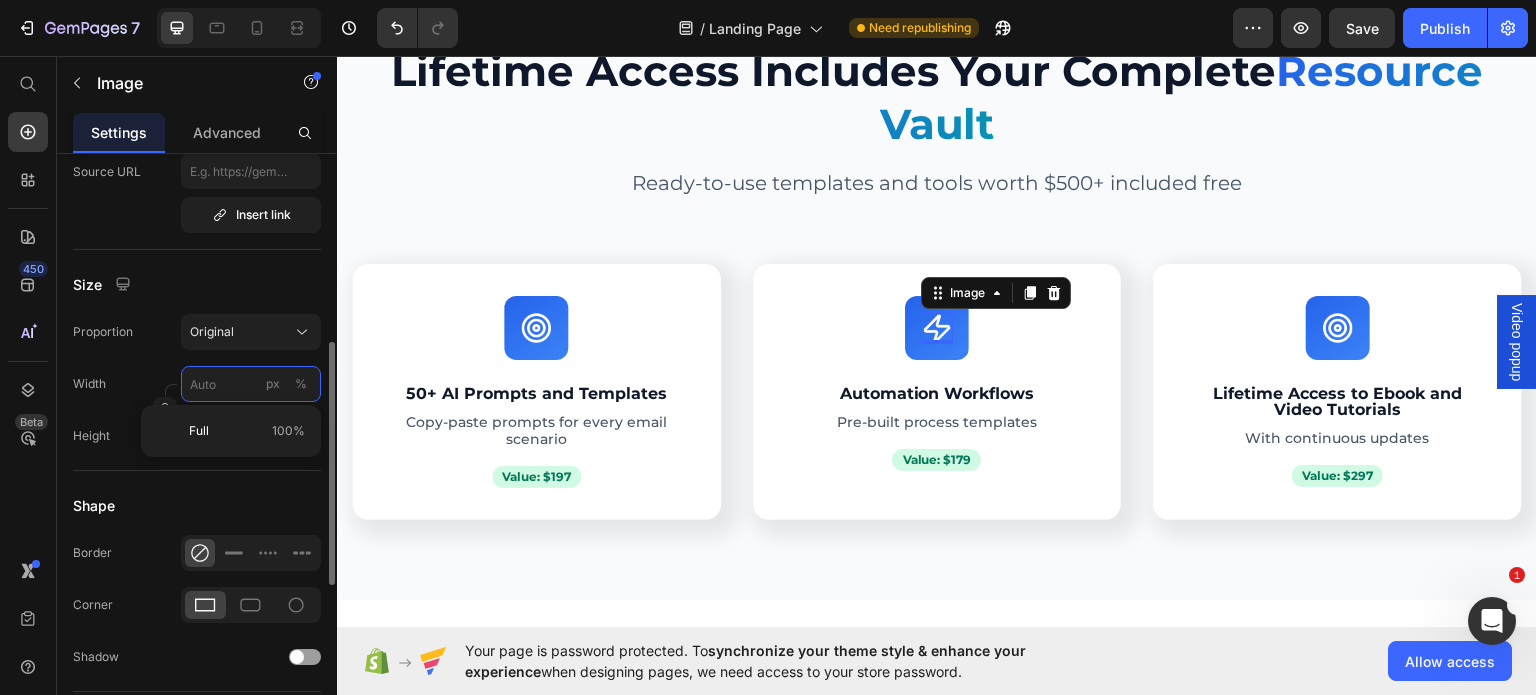 paste on "32" 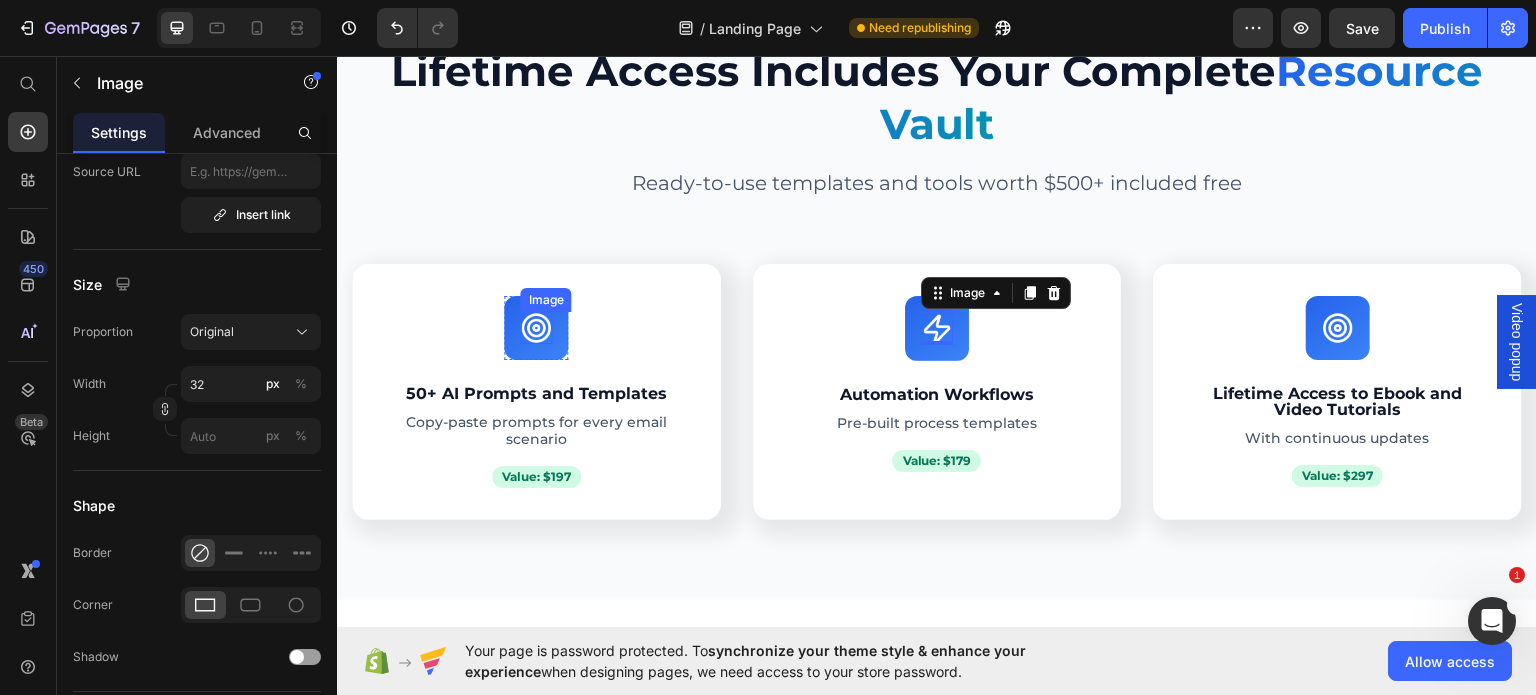 click at bounding box center (536, 327) 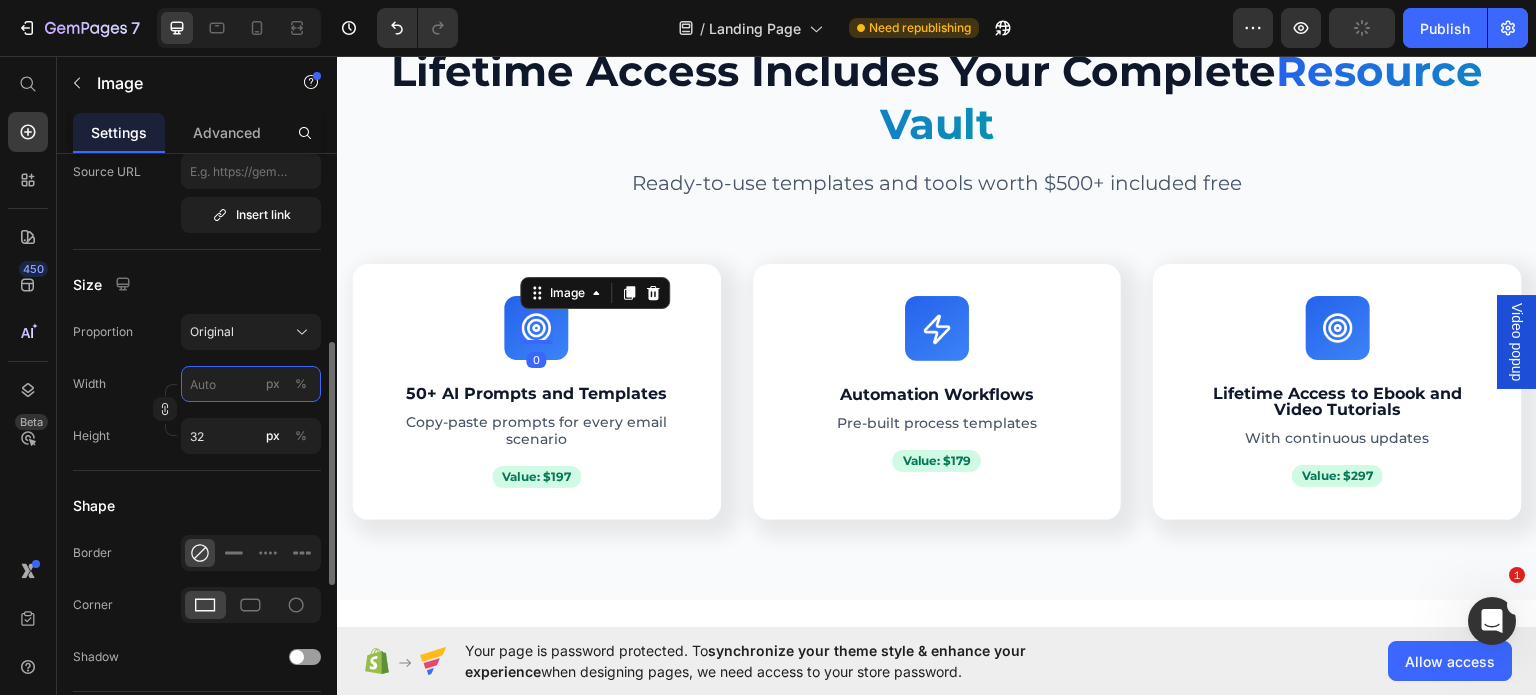 click on "px %" at bounding box center (251, 384) 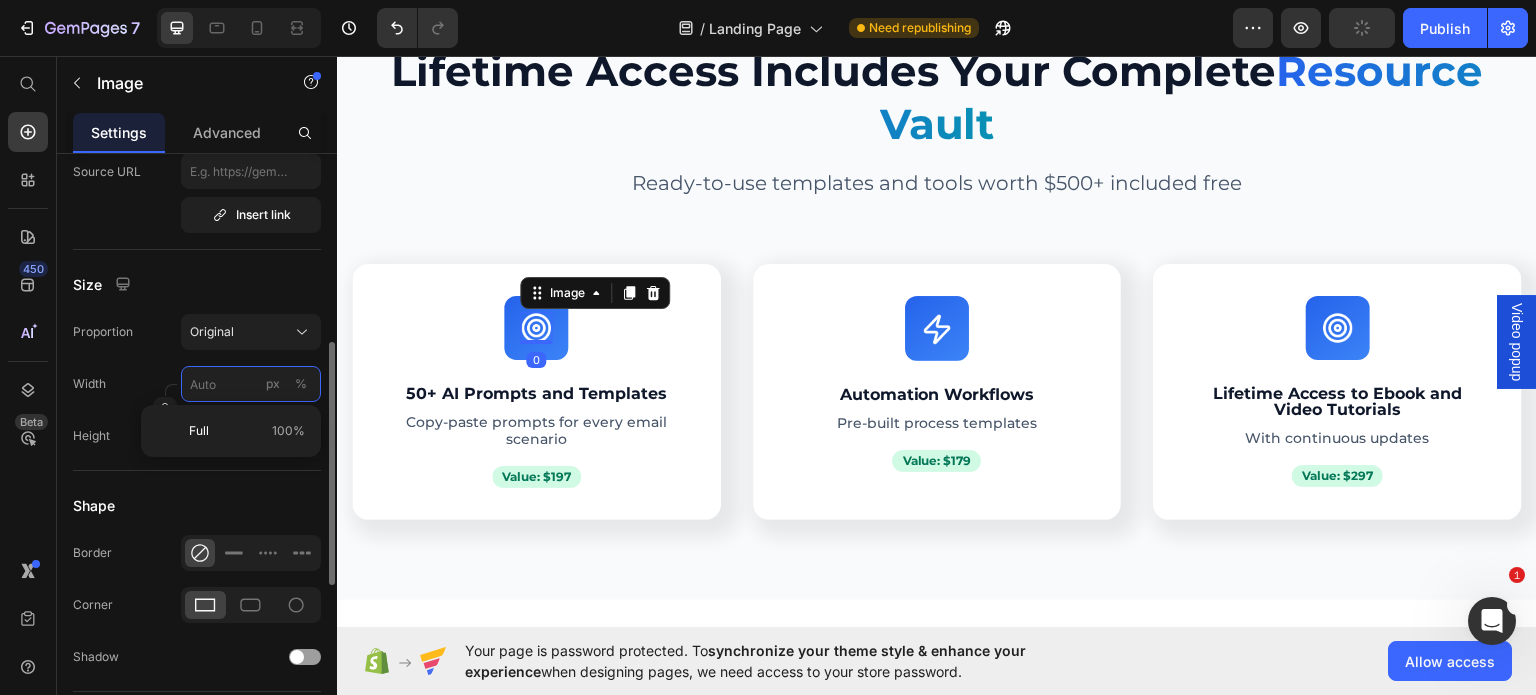 paste on "32" 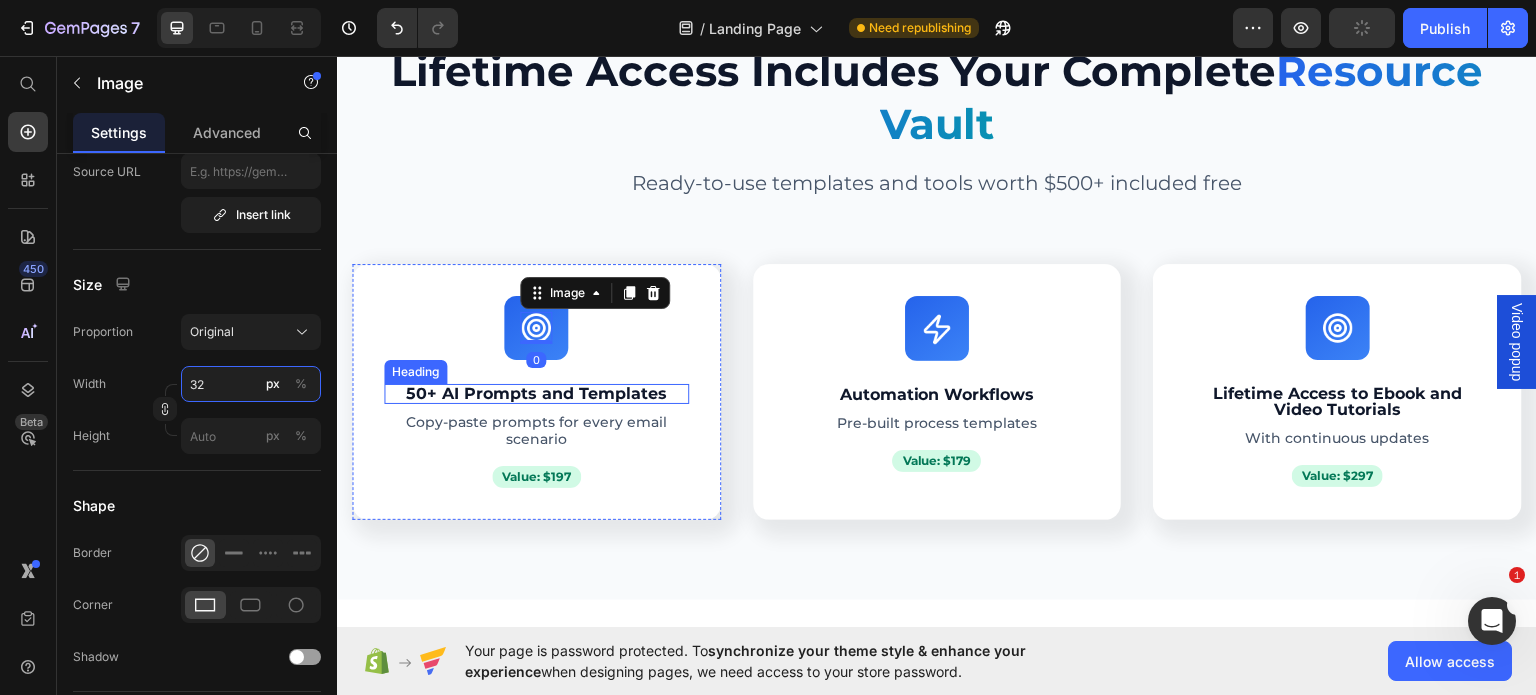 type 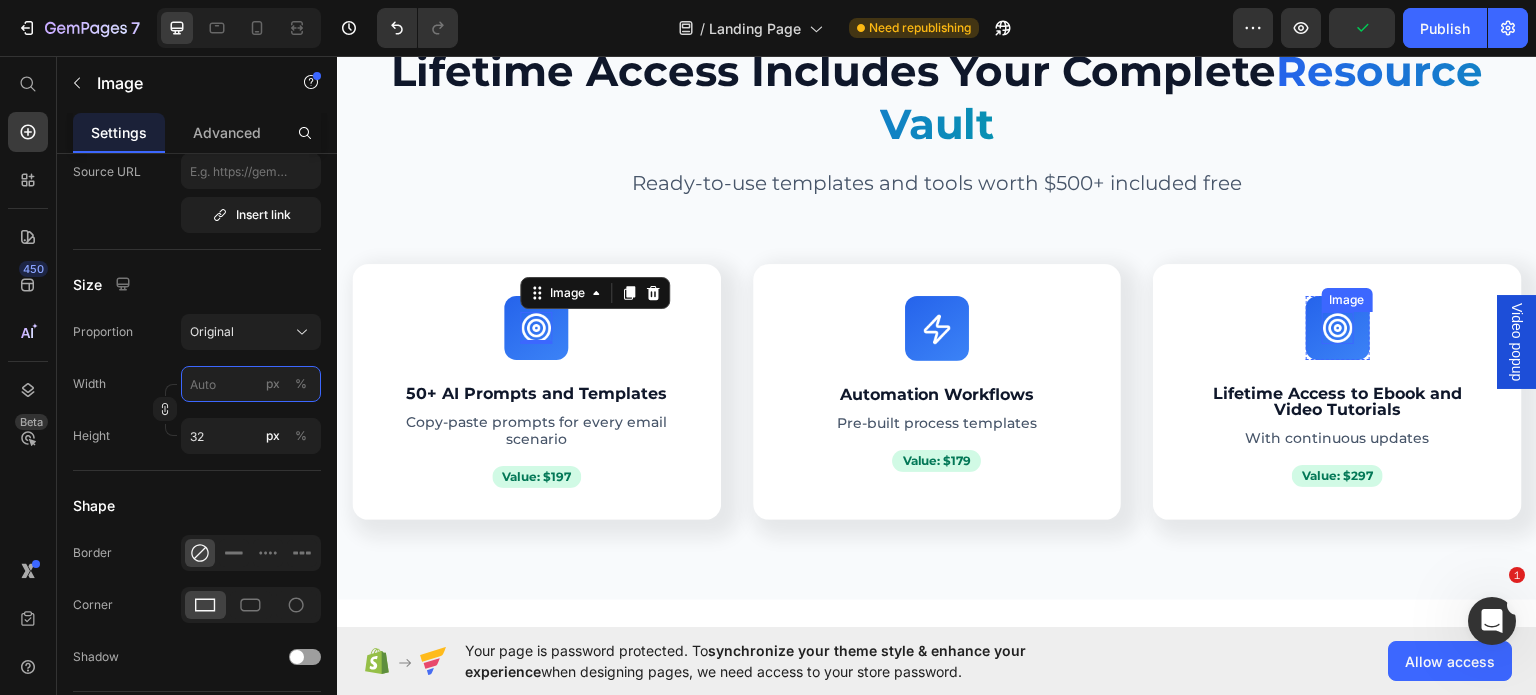 type on "32" 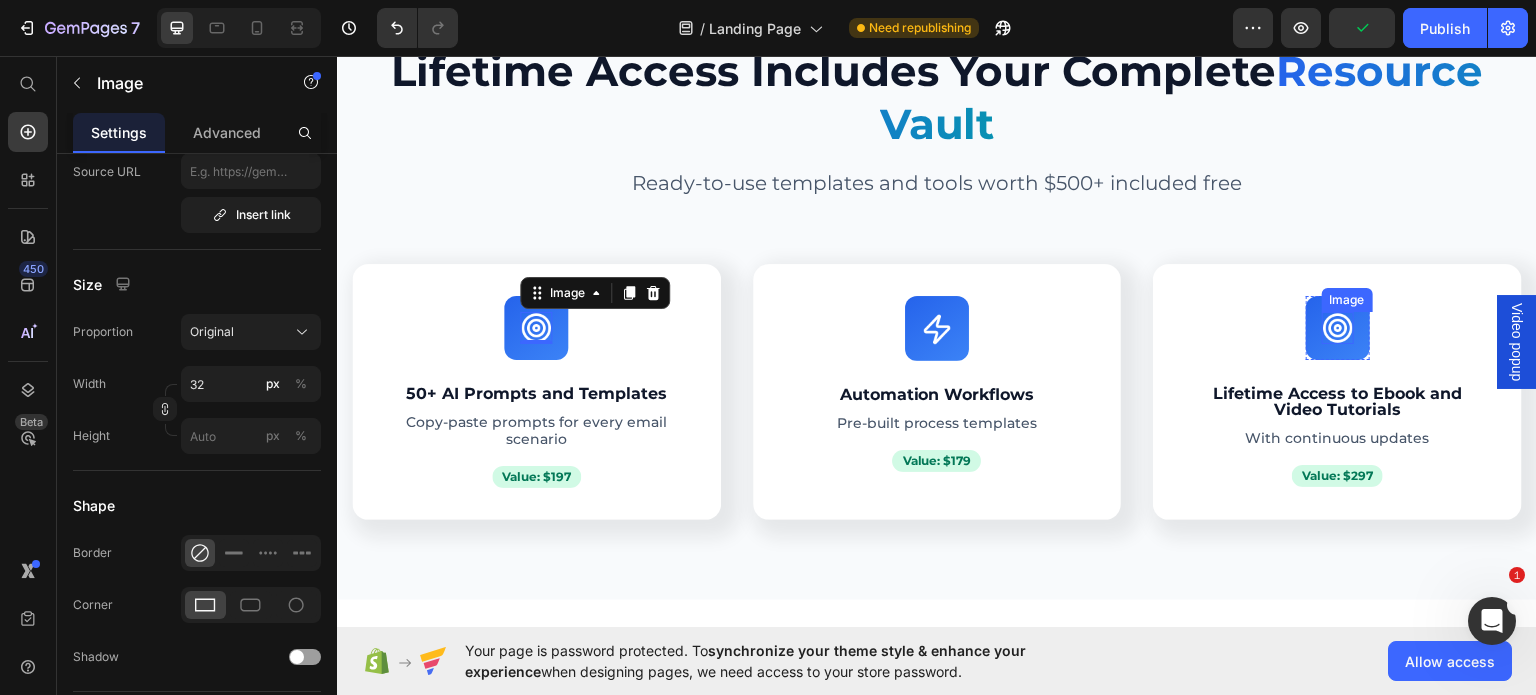 click at bounding box center [1338, 327] 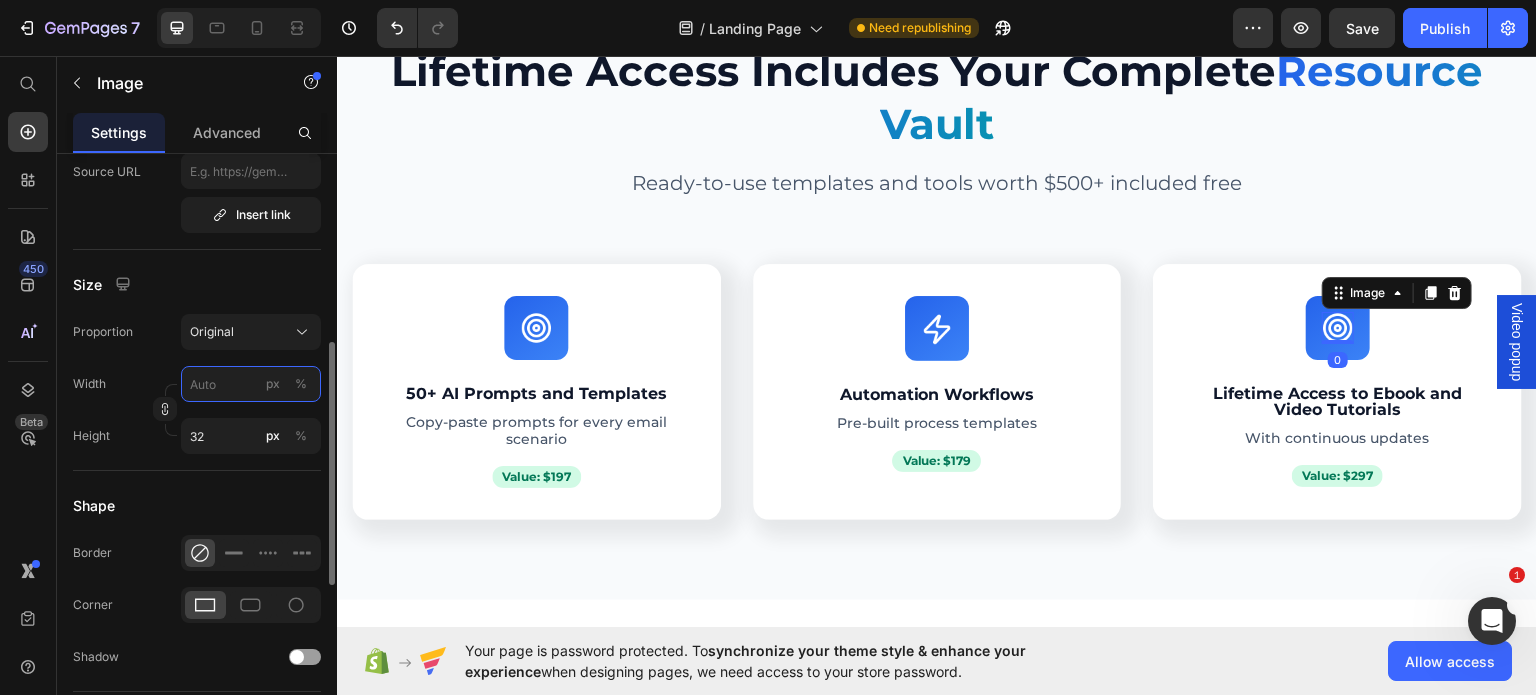 click on "px %" at bounding box center [251, 384] 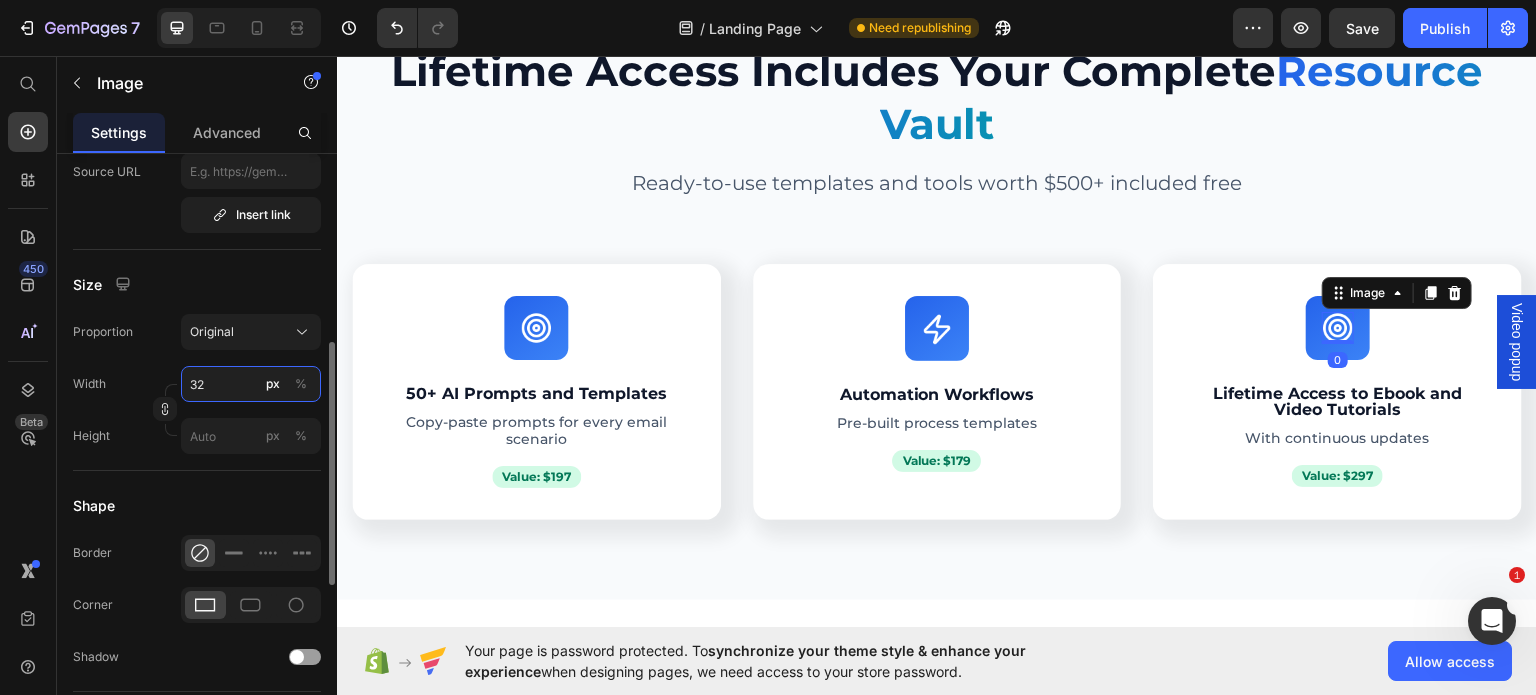 type on "32" 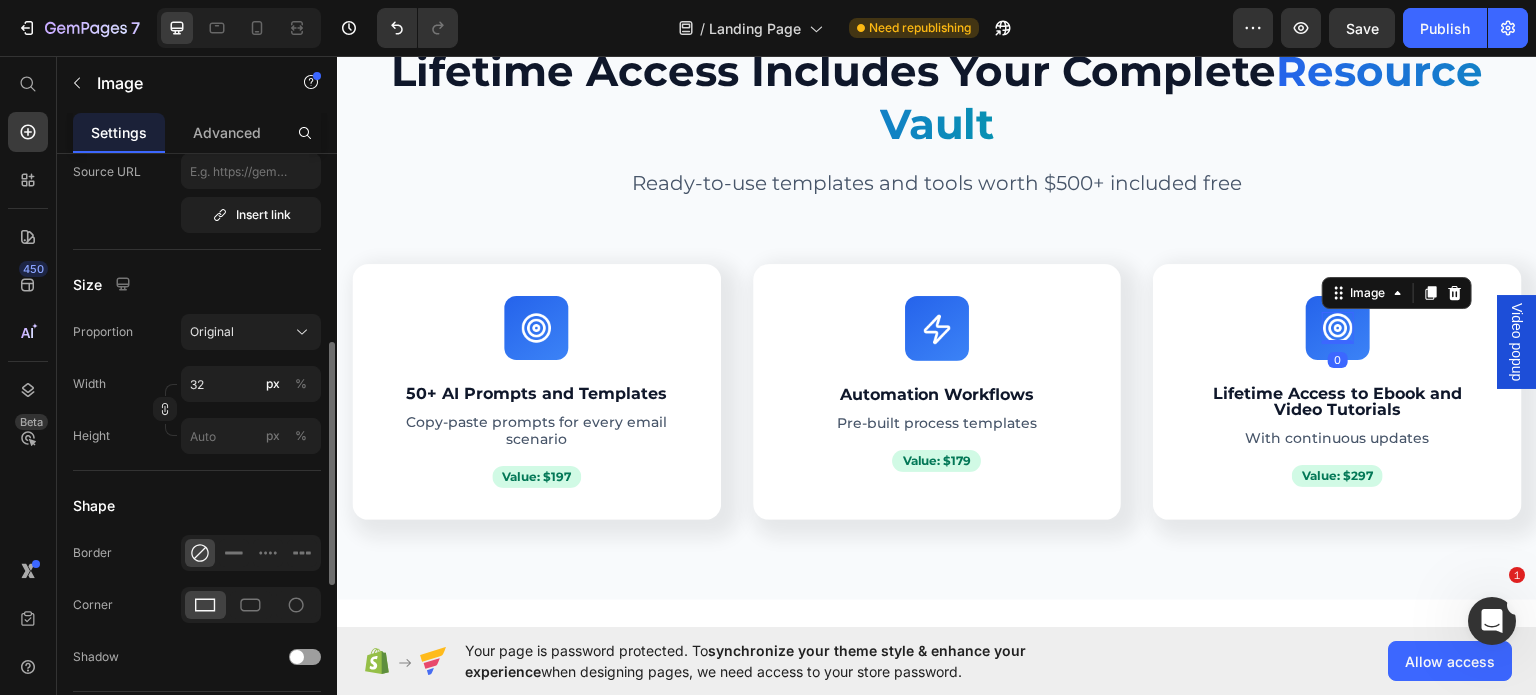 click on "Width 32 px %" at bounding box center (197, 384) 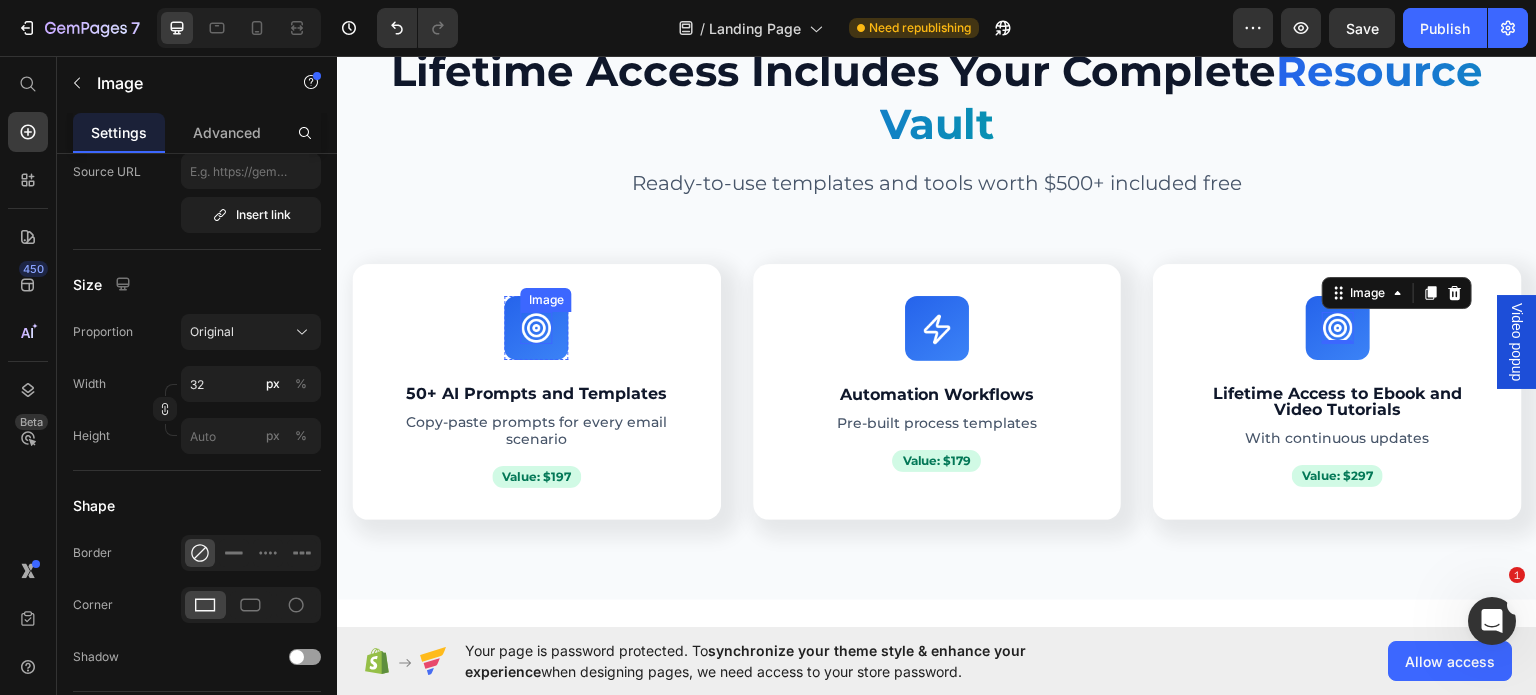 click at bounding box center (536, 327) 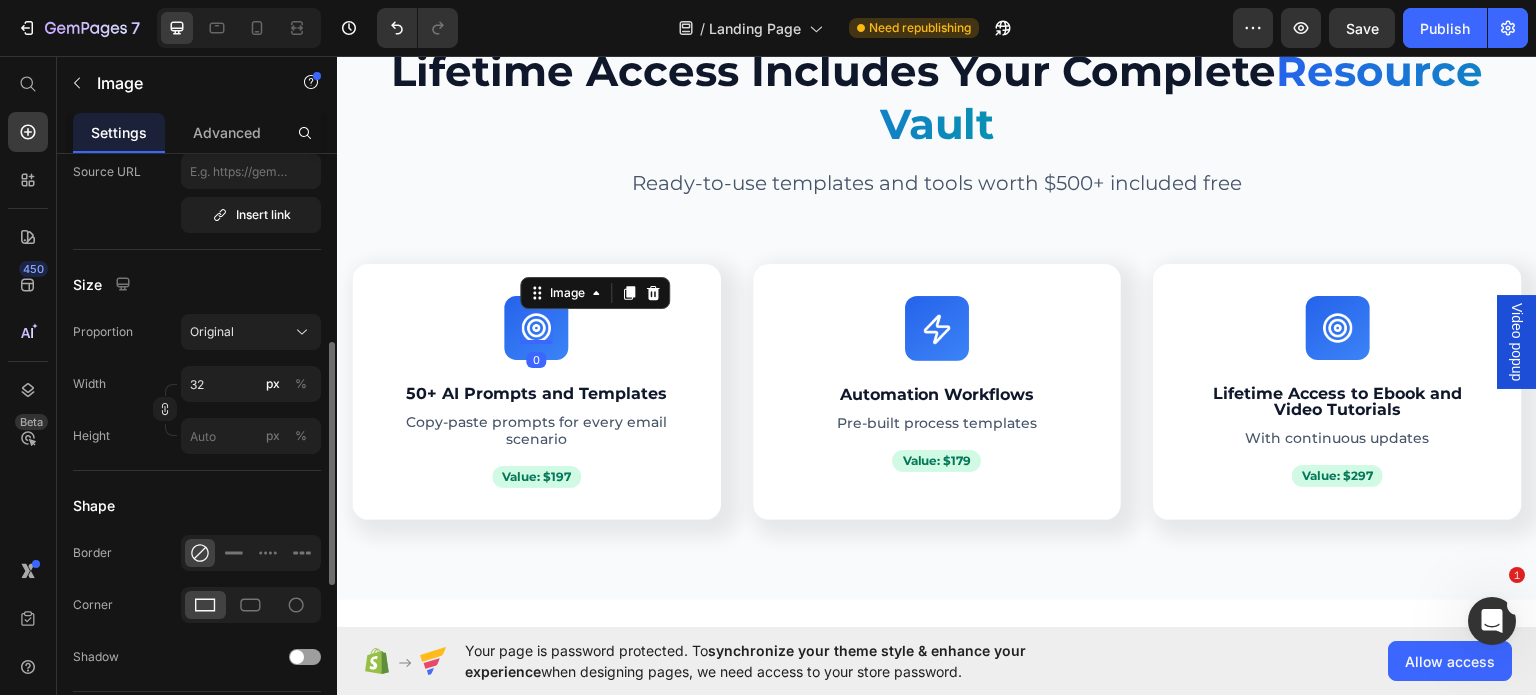 click on "Source URL" at bounding box center (107, 171) 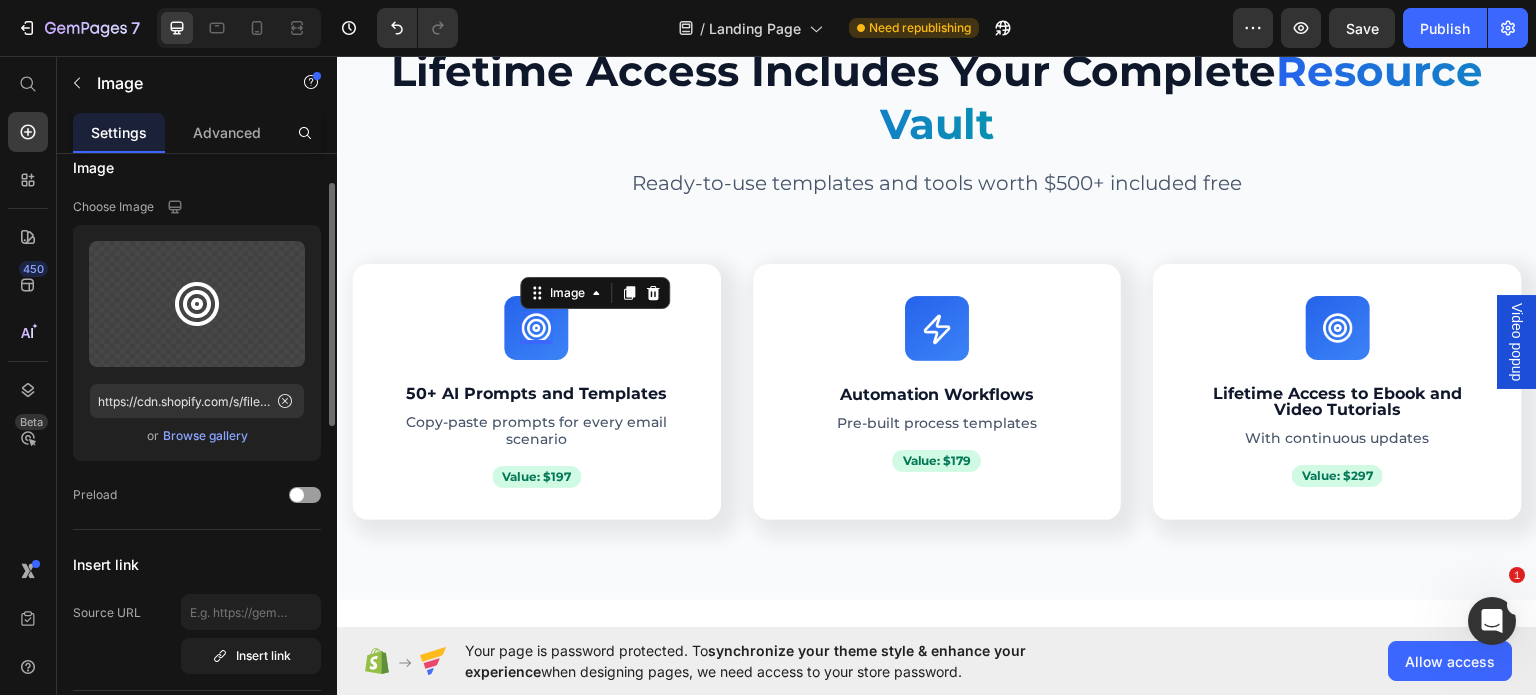scroll, scrollTop: 5, scrollLeft: 0, axis: vertical 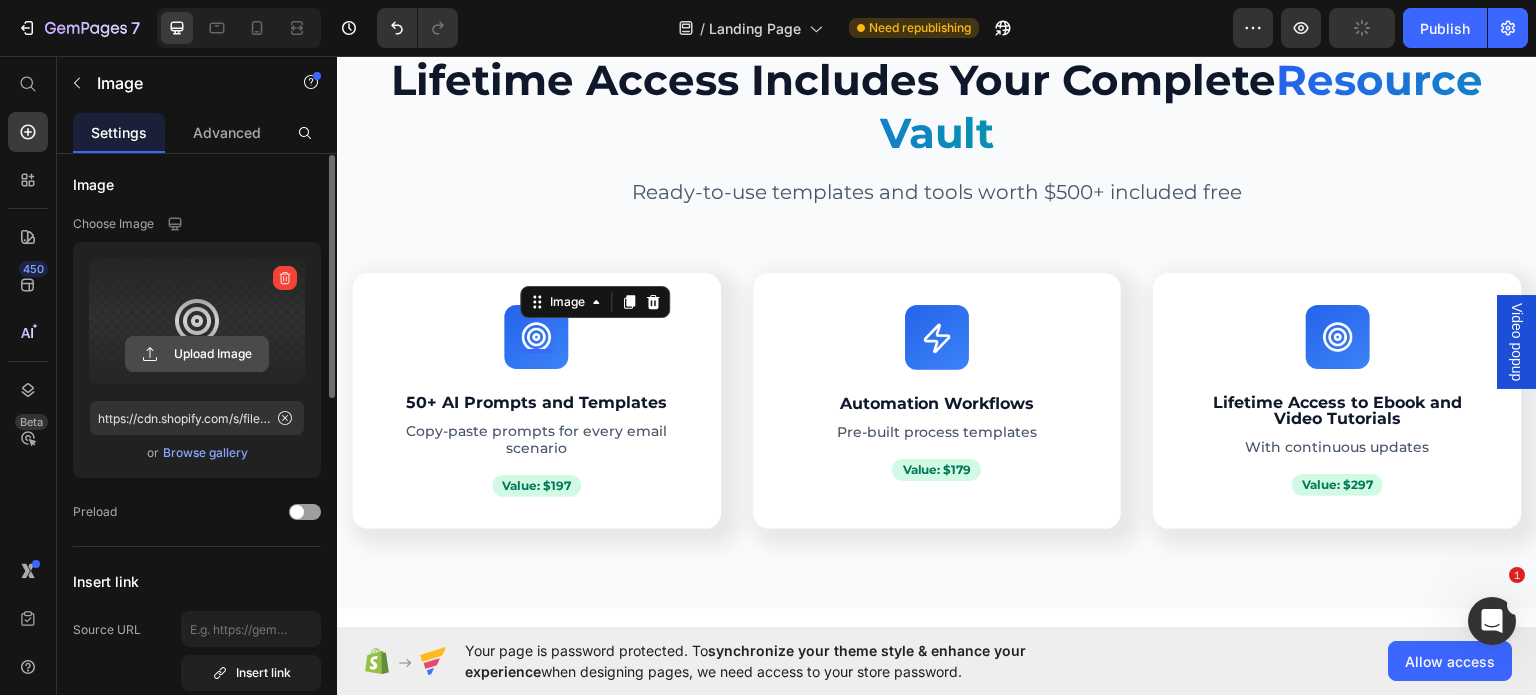 click 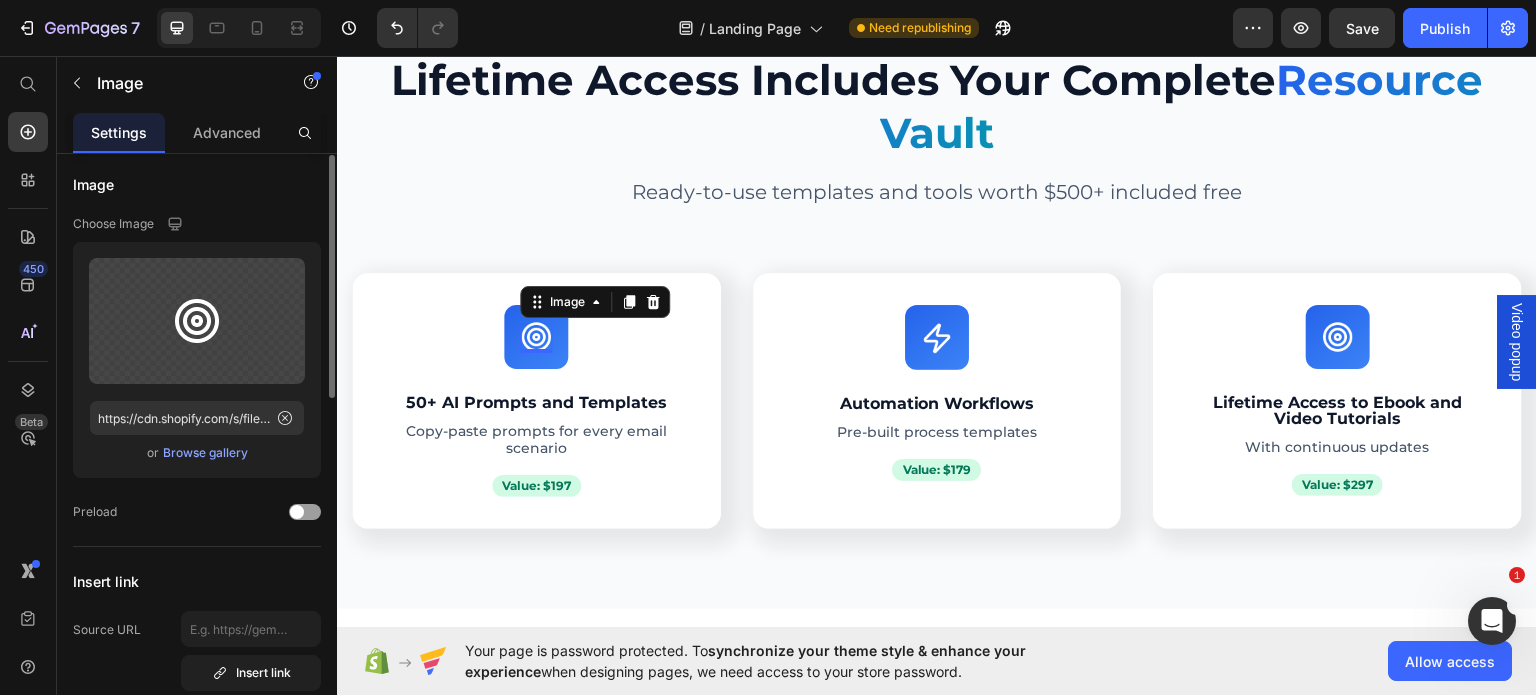 click on "Browse gallery" at bounding box center (205, 453) 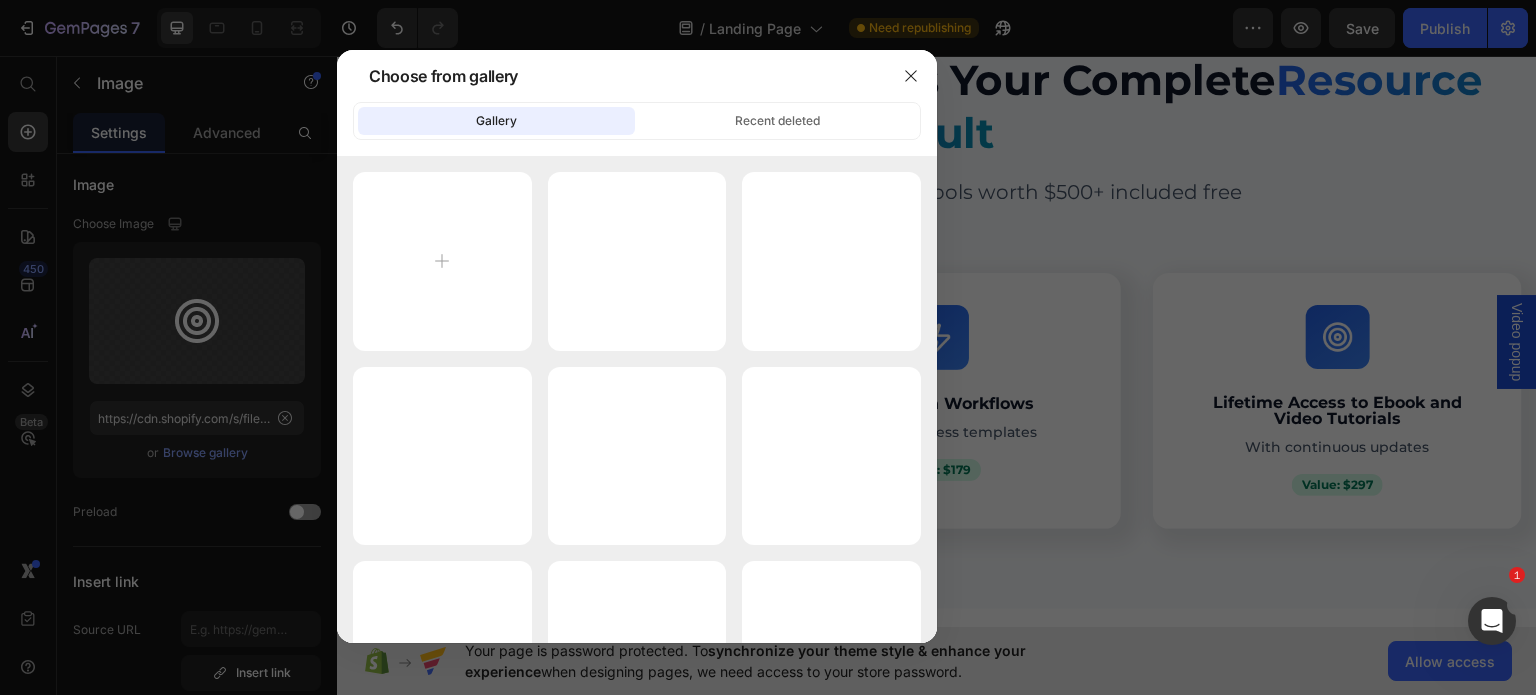 click 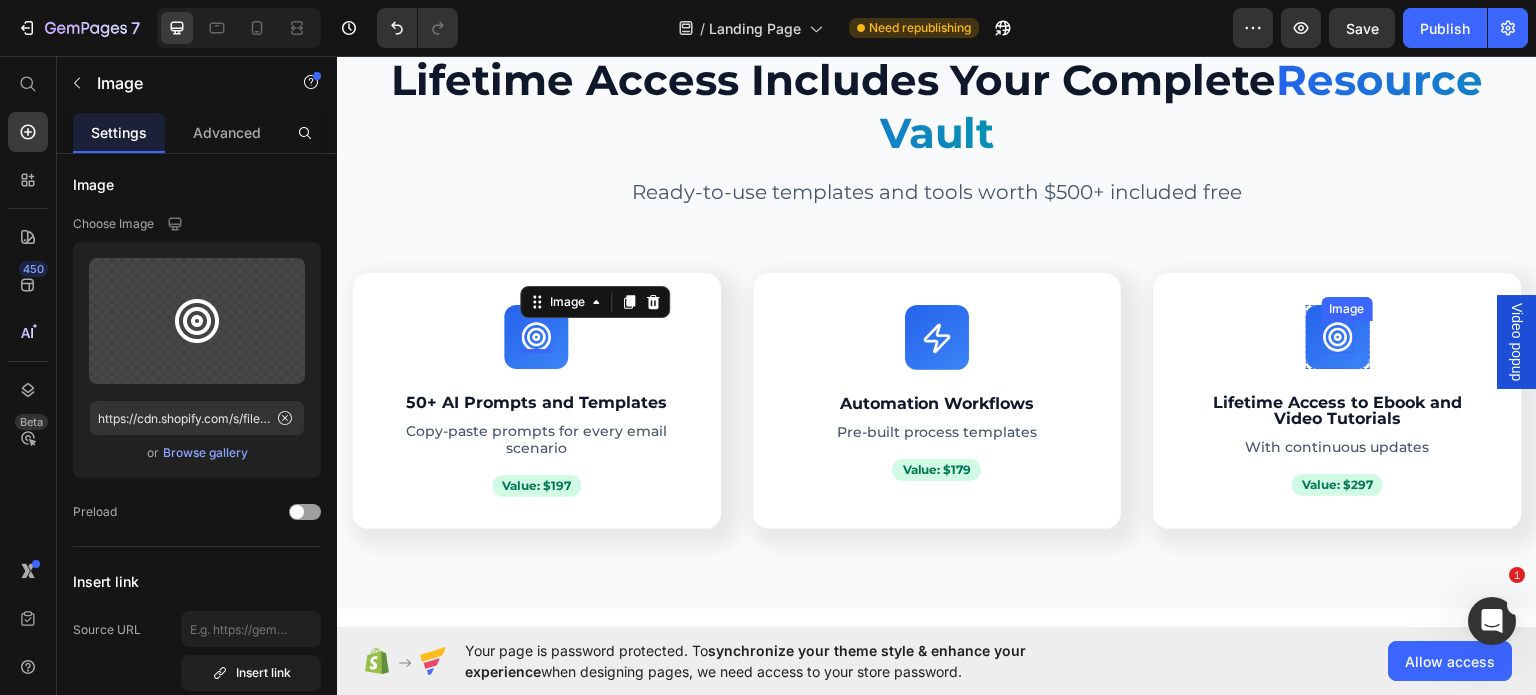click at bounding box center [1338, 336] 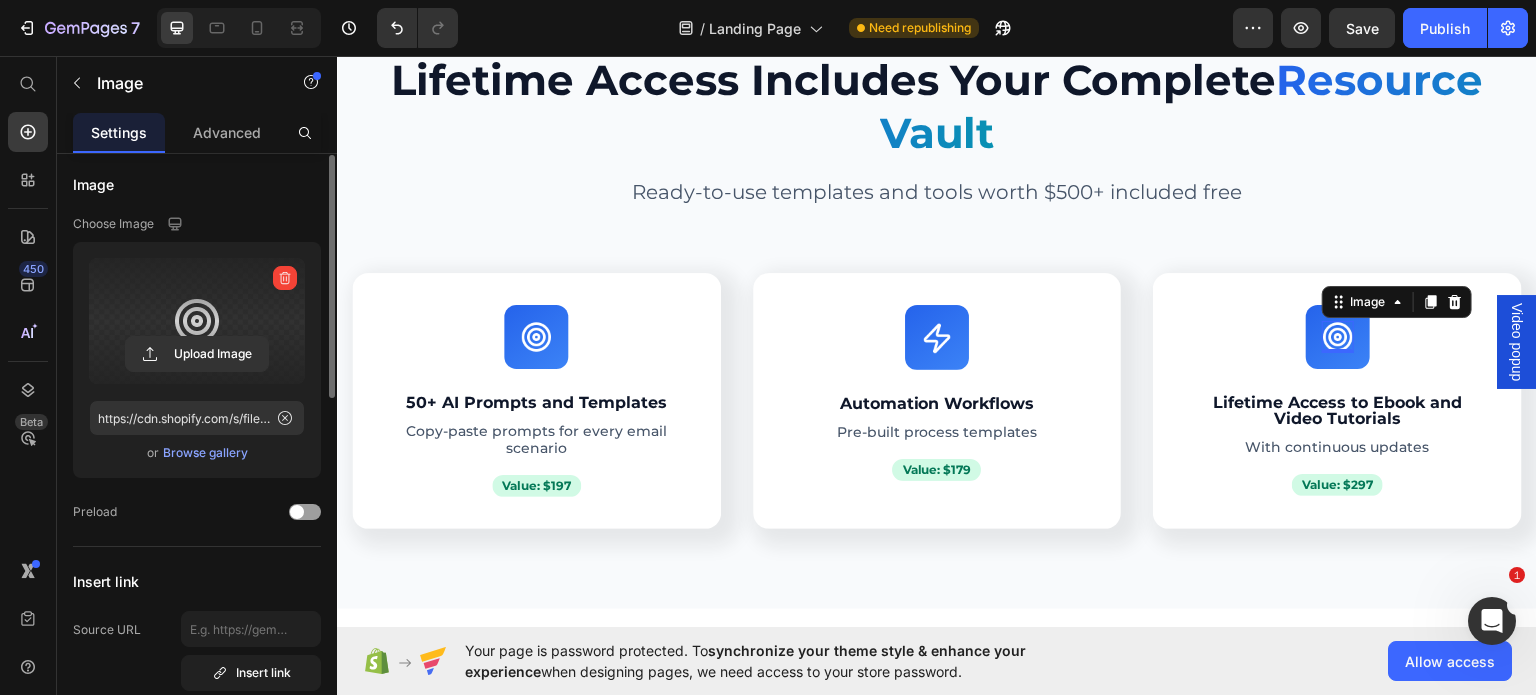 click at bounding box center (197, 321) 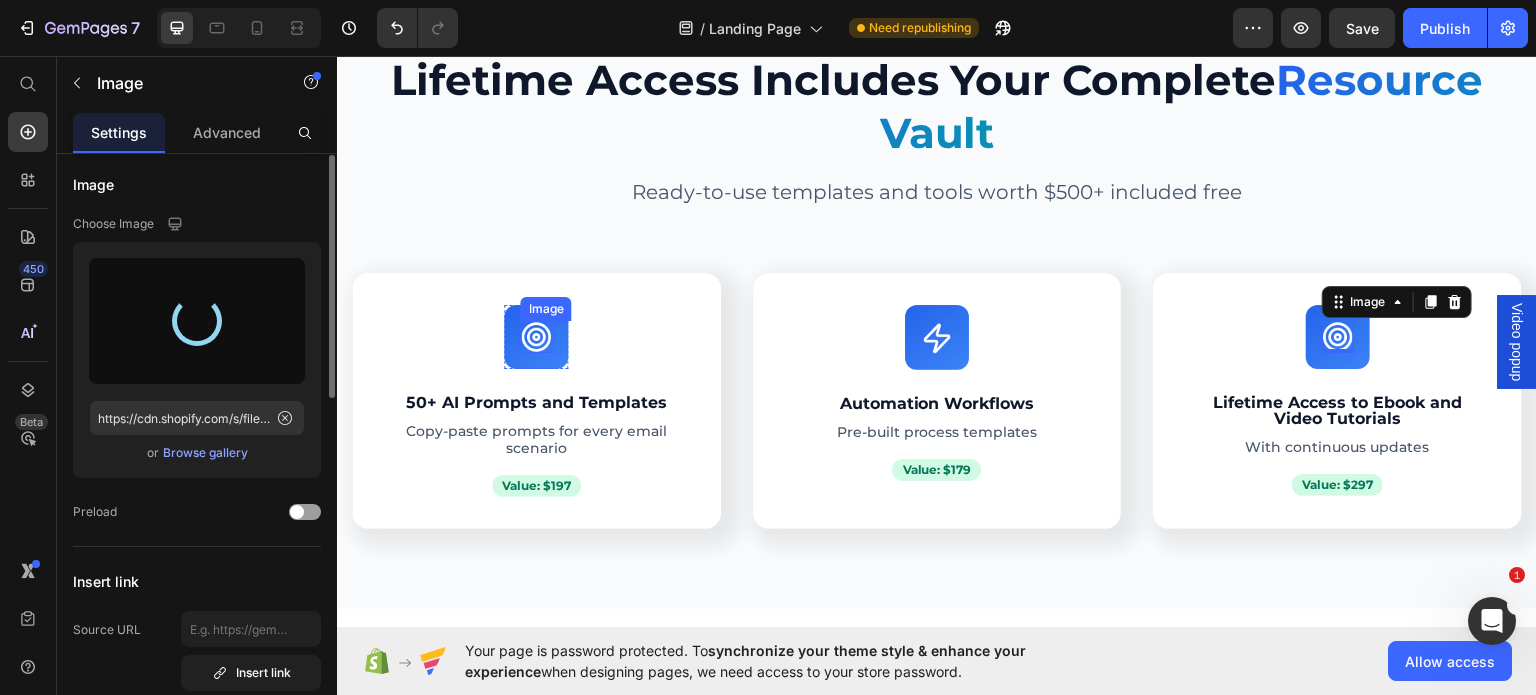 type on "https://cdn.shopify.com/s/files/1/0645/9120/0339/files/gempages_574680032723600159-c0053ff1-4783-4748-b9a0-3fcef9839a4b.png" 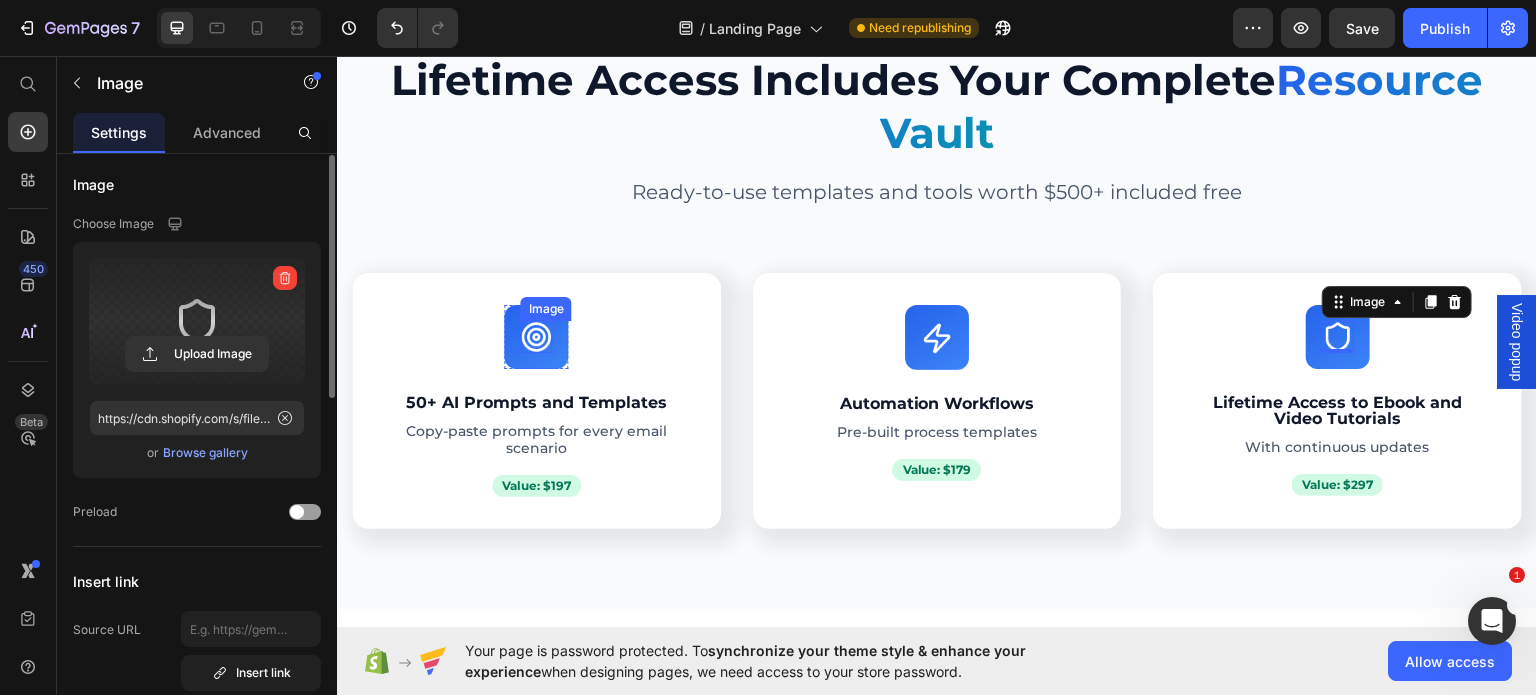 click at bounding box center (536, 336) 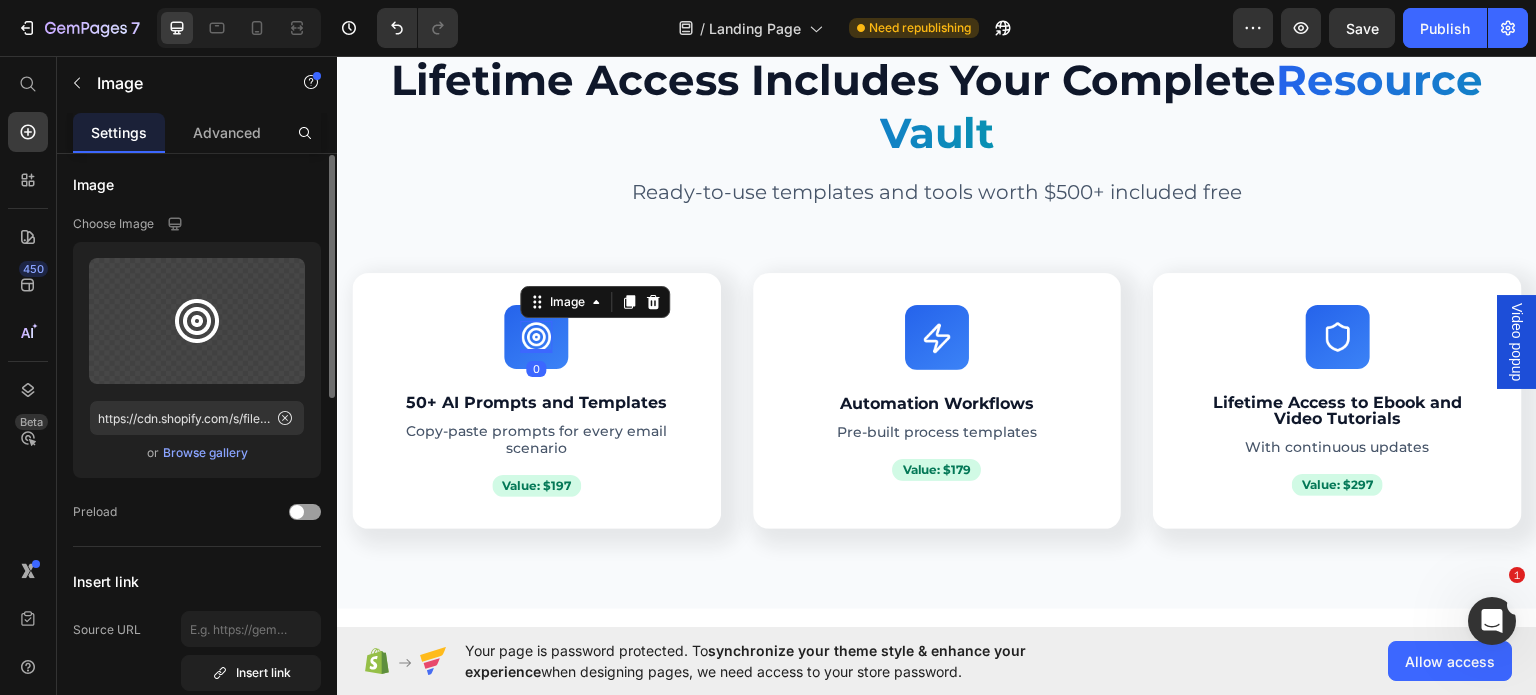 click on "Browse gallery" at bounding box center [205, 453] 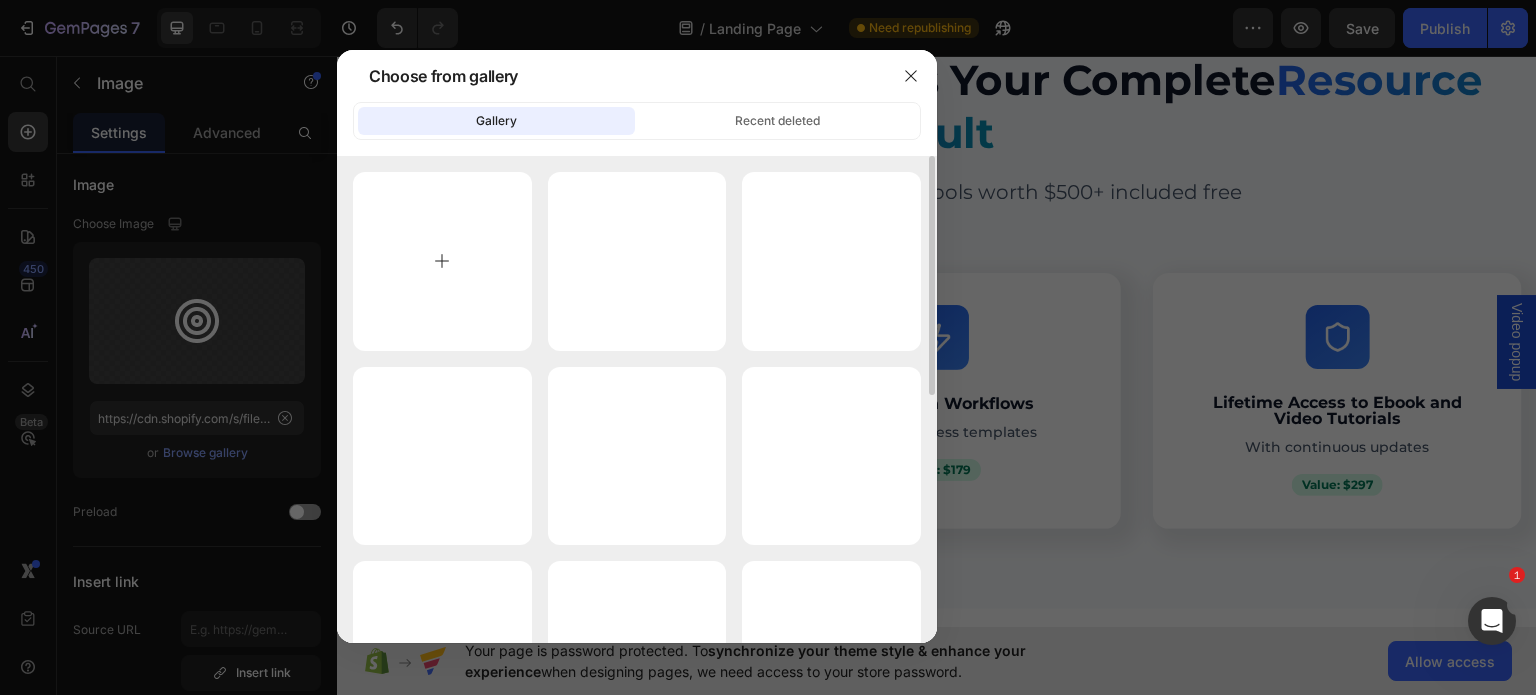 click at bounding box center (442, 261) 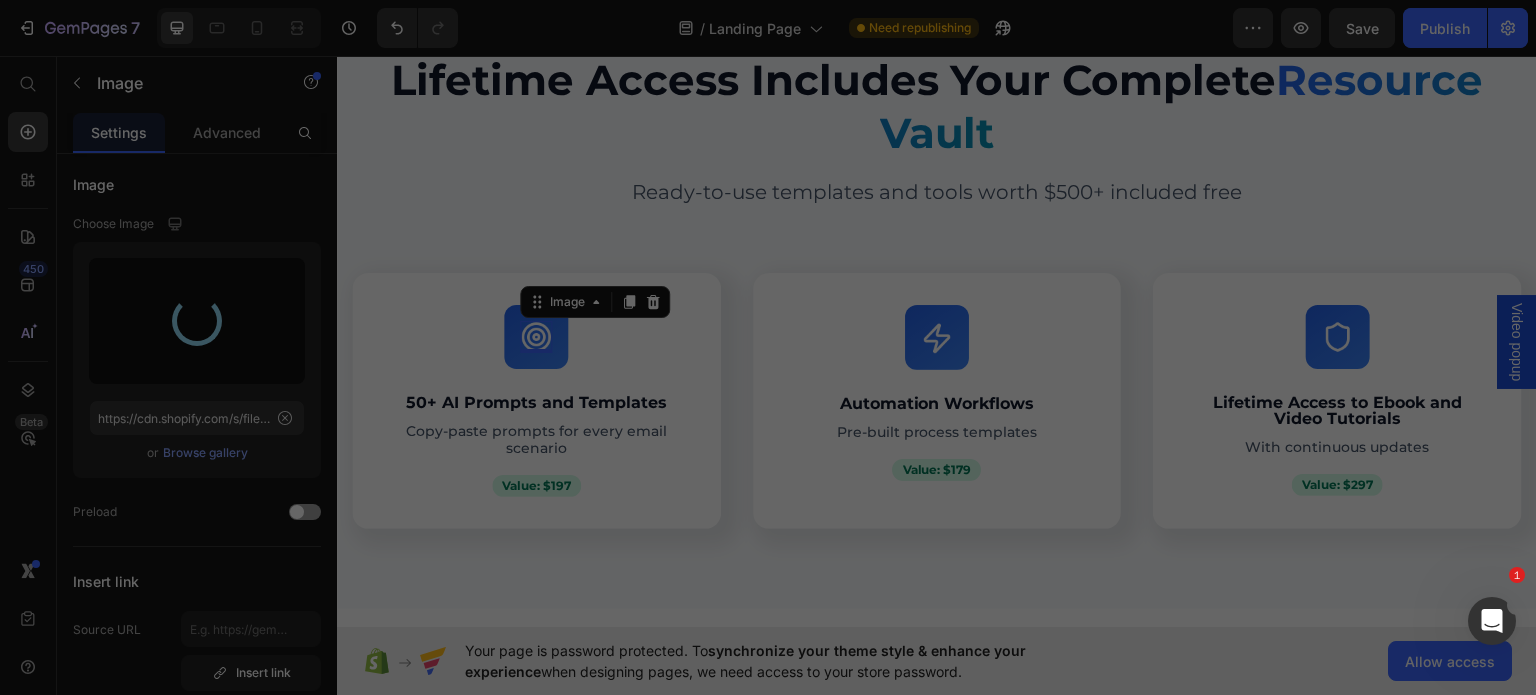 type on "https://cdn.shopify.com/s/files/1/0645/9120/0339/files/gempages_574680032723600159-be0d5418-0e97-4932-ab7d-69ccba5bef7e.png" 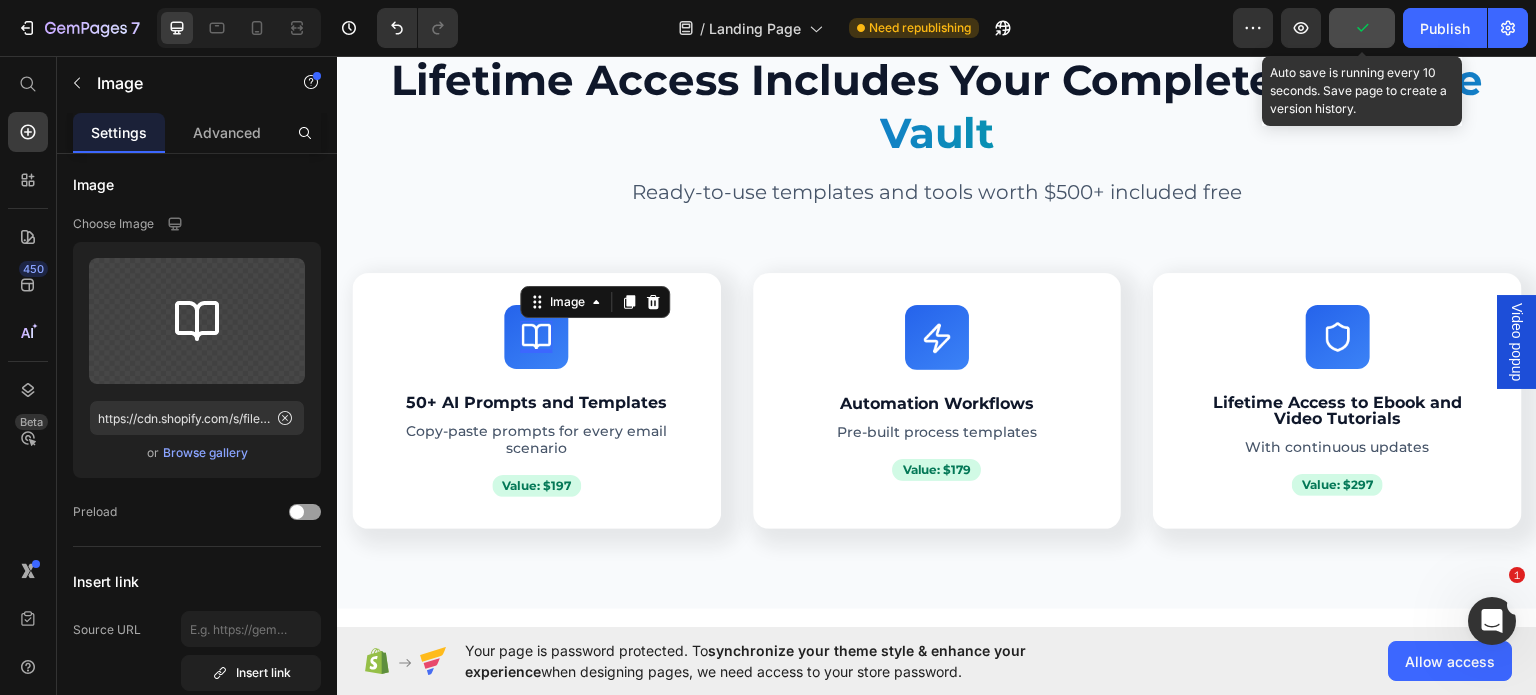 click 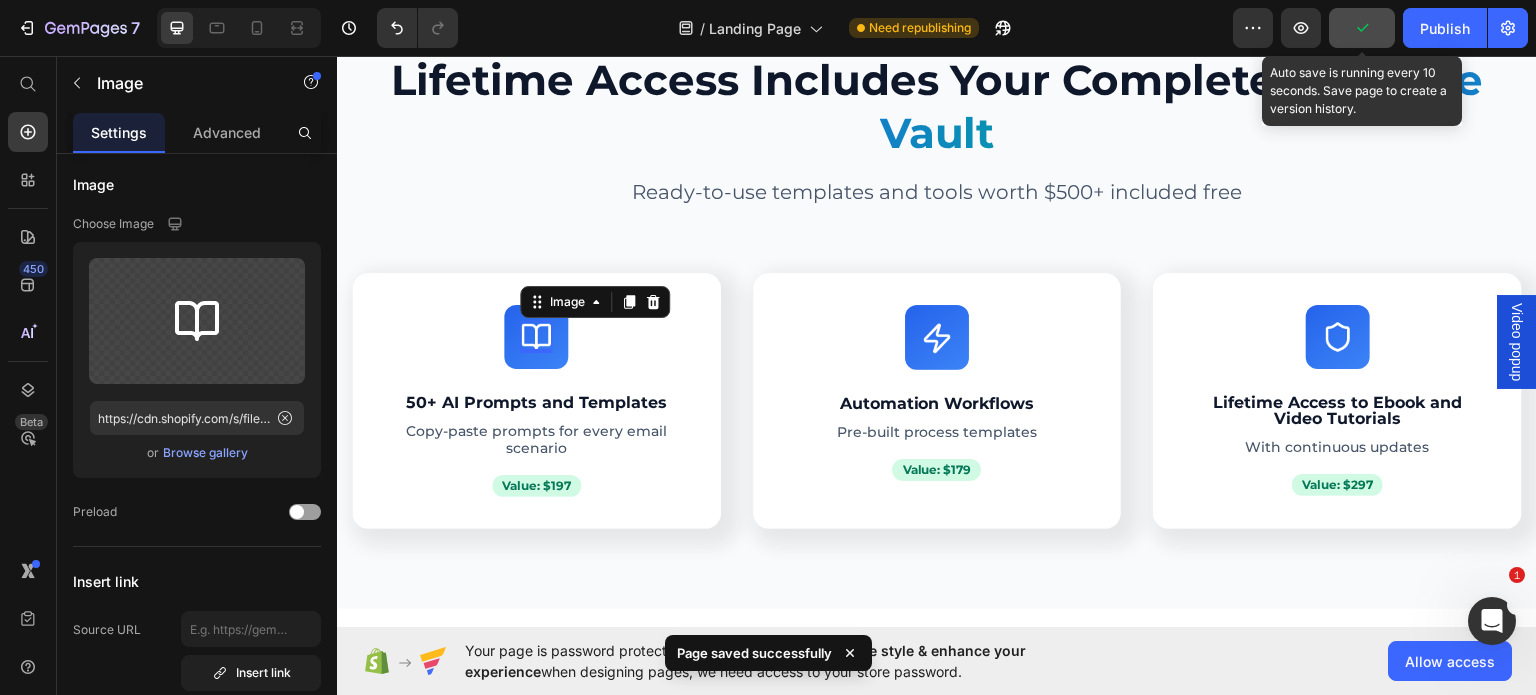 click 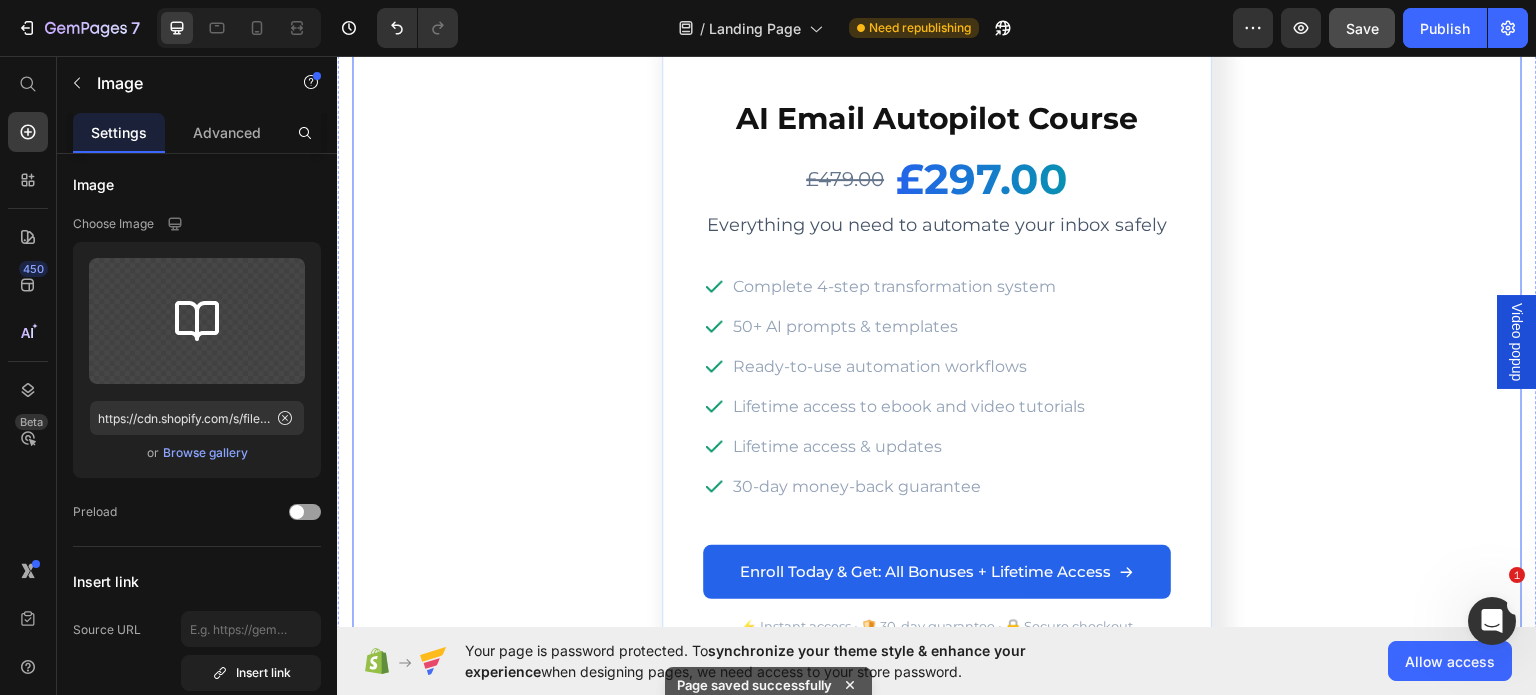scroll, scrollTop: 5859, scrollLeft: 0, axis: vertical 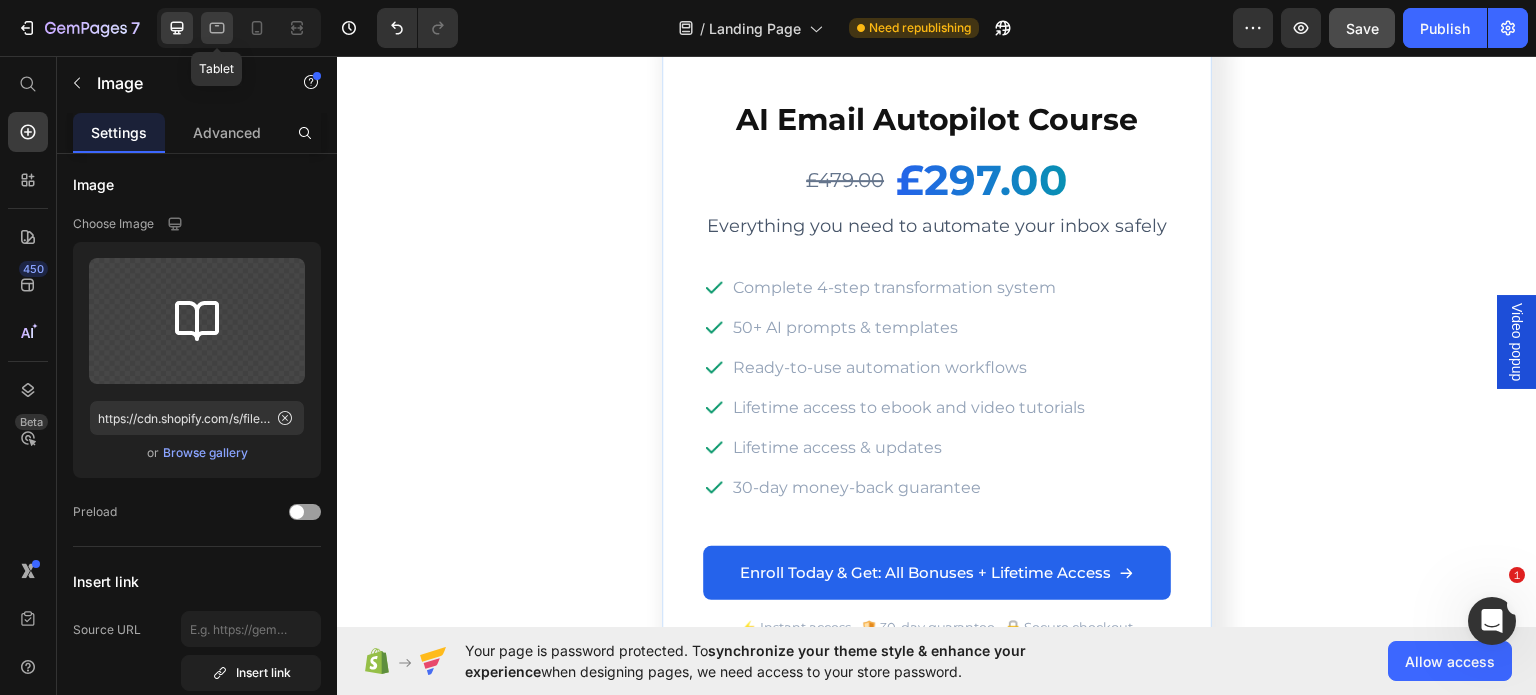 click 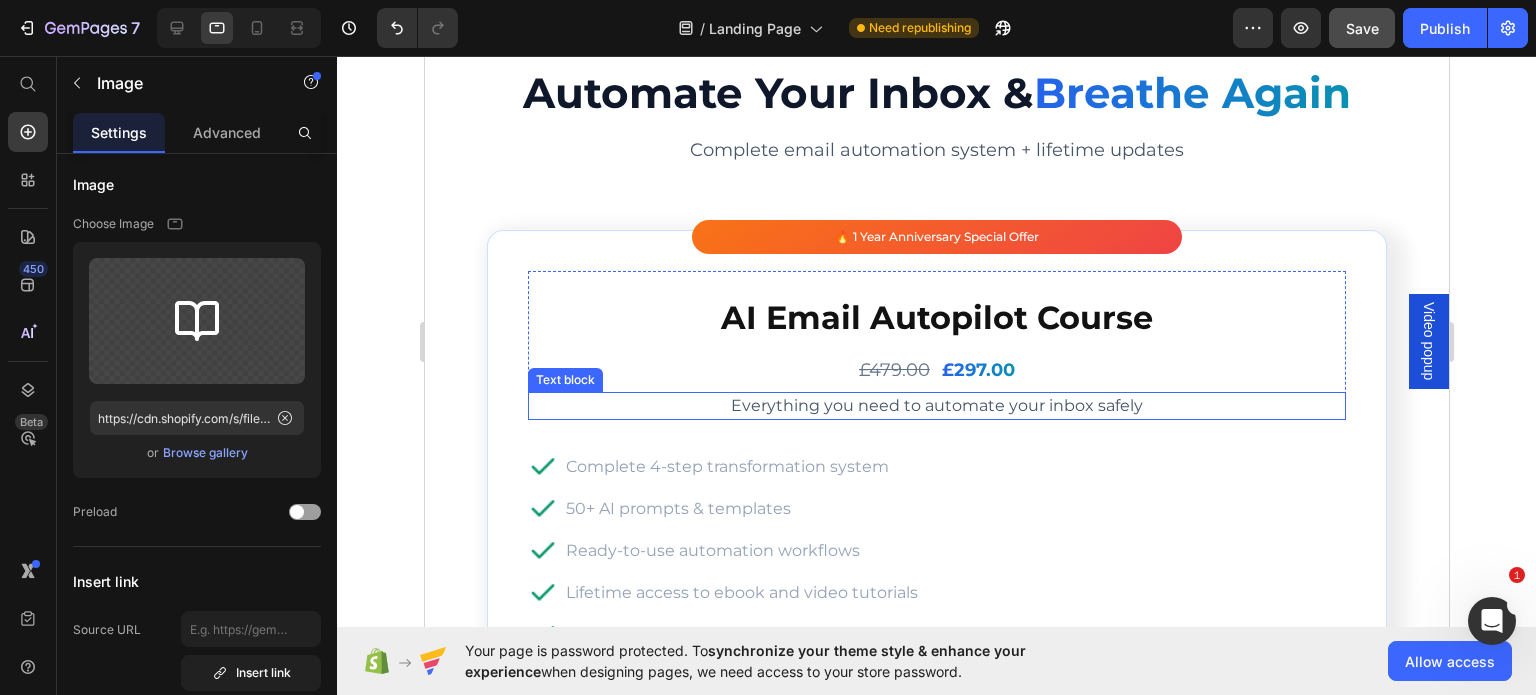 scroll, scrollTop: 5644, scrollLeft: 0, axis: vertical 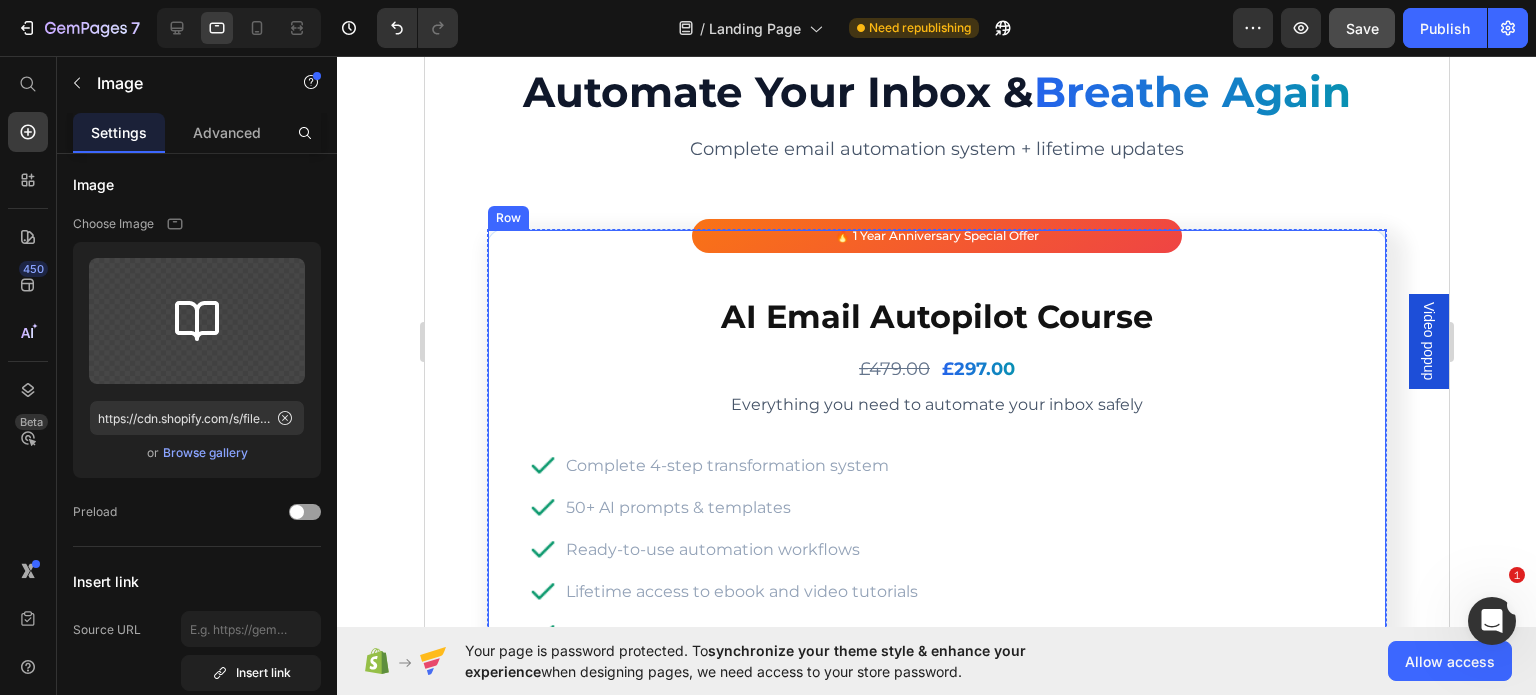click on "🔥 1 Year Anniversary Special Offer  Text block Row AI Email Autopilot Course Product Title £479.00 Product Price £297.00 Product Price Row Everything you need to automate your inbox safely Text block Row Image Complete 4-step transformation system Text block Row Image 50+ AI prompts & templates Text block Row Image Ready-to-use automation workflows Text block Row Image Lifetime access to ebook and video tutorials Text block Row Image Lifetime access & updates Text block Row Image 30-day money-back guarantee Text block Row Row
Enroll Today & Get: All Bonuses + Lifetime Access Add to Cart ⚡ Instant access • 🛡️ 30-day guarantee • 🔒 Secure checkout Text block Row Product Row" at bounding box center (936, 555) 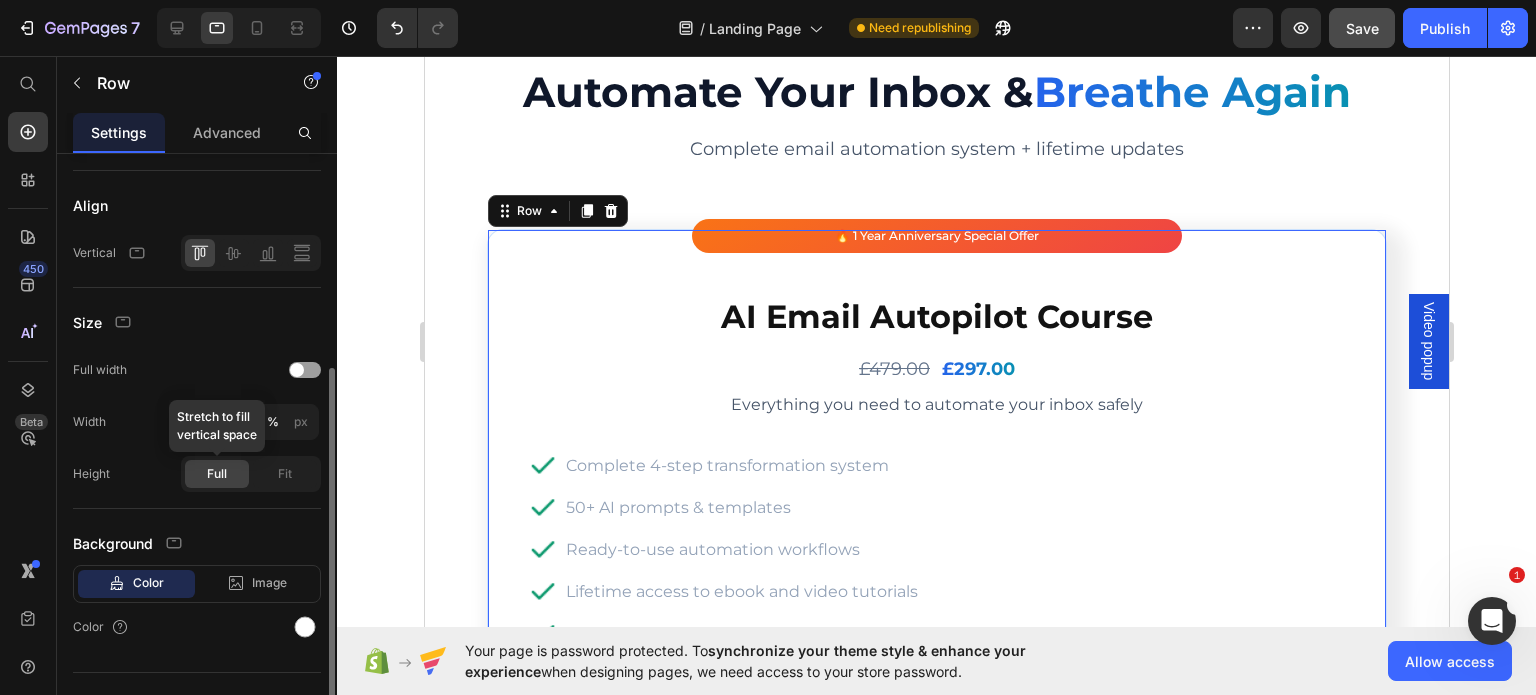 scroll, scrollTop: 353, scrollLeft: 0, axis: vertical 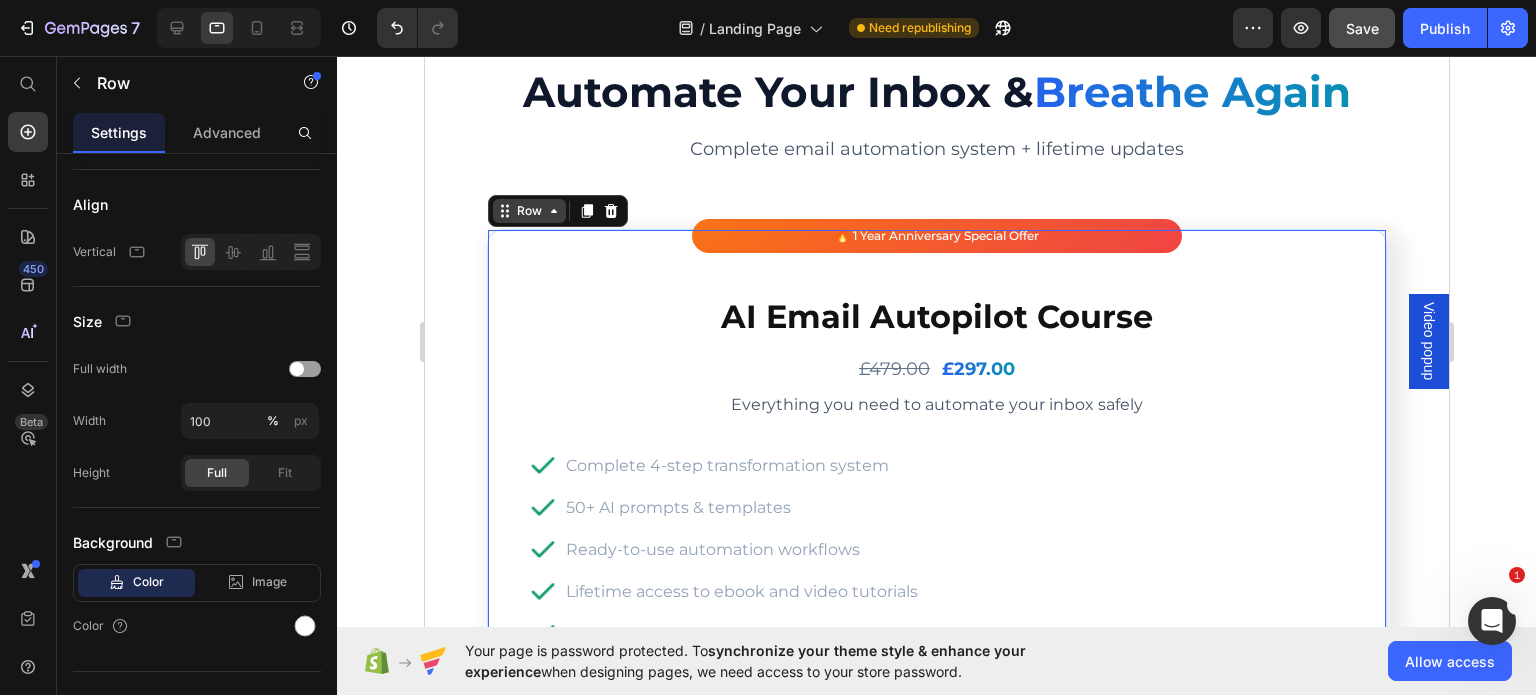 click on "Row" at bounding box center (528, 211) 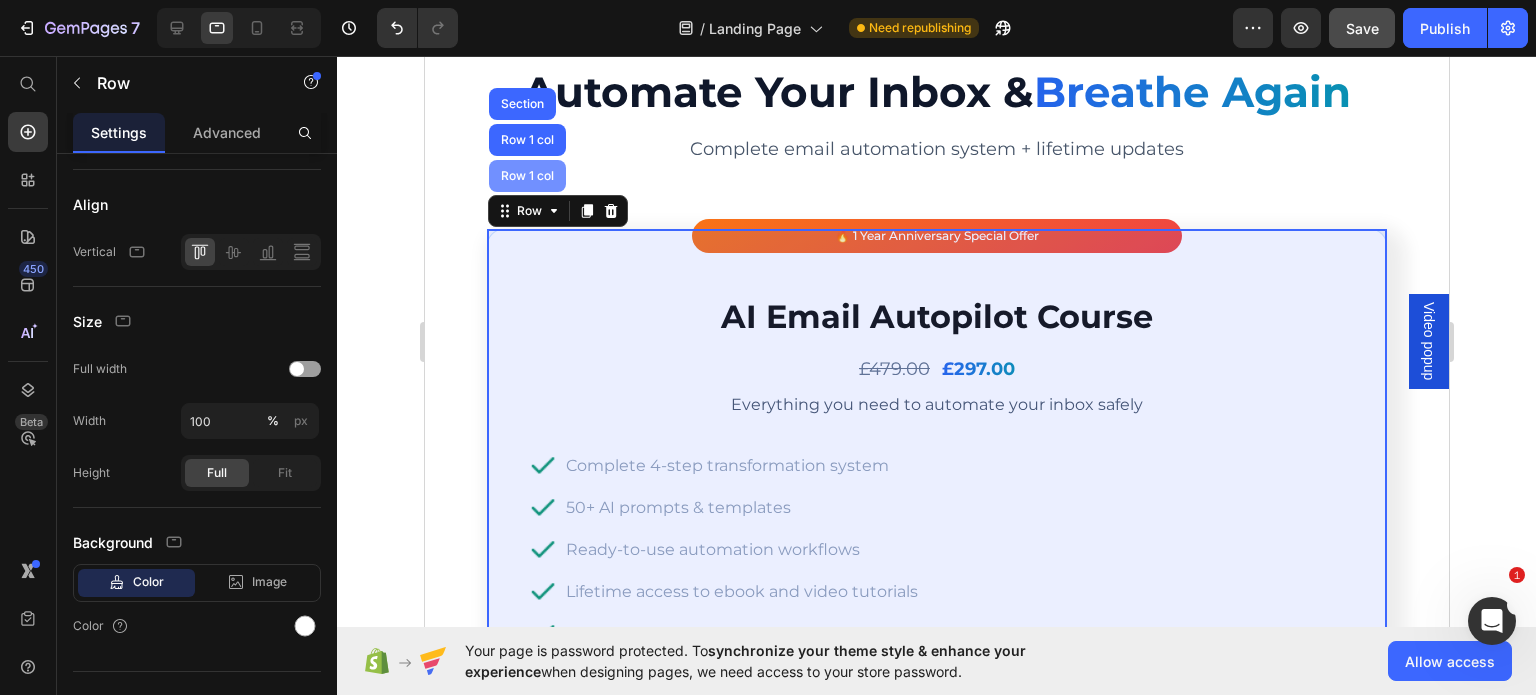 click on "Row 1 col" at bounding box center [526, 176] 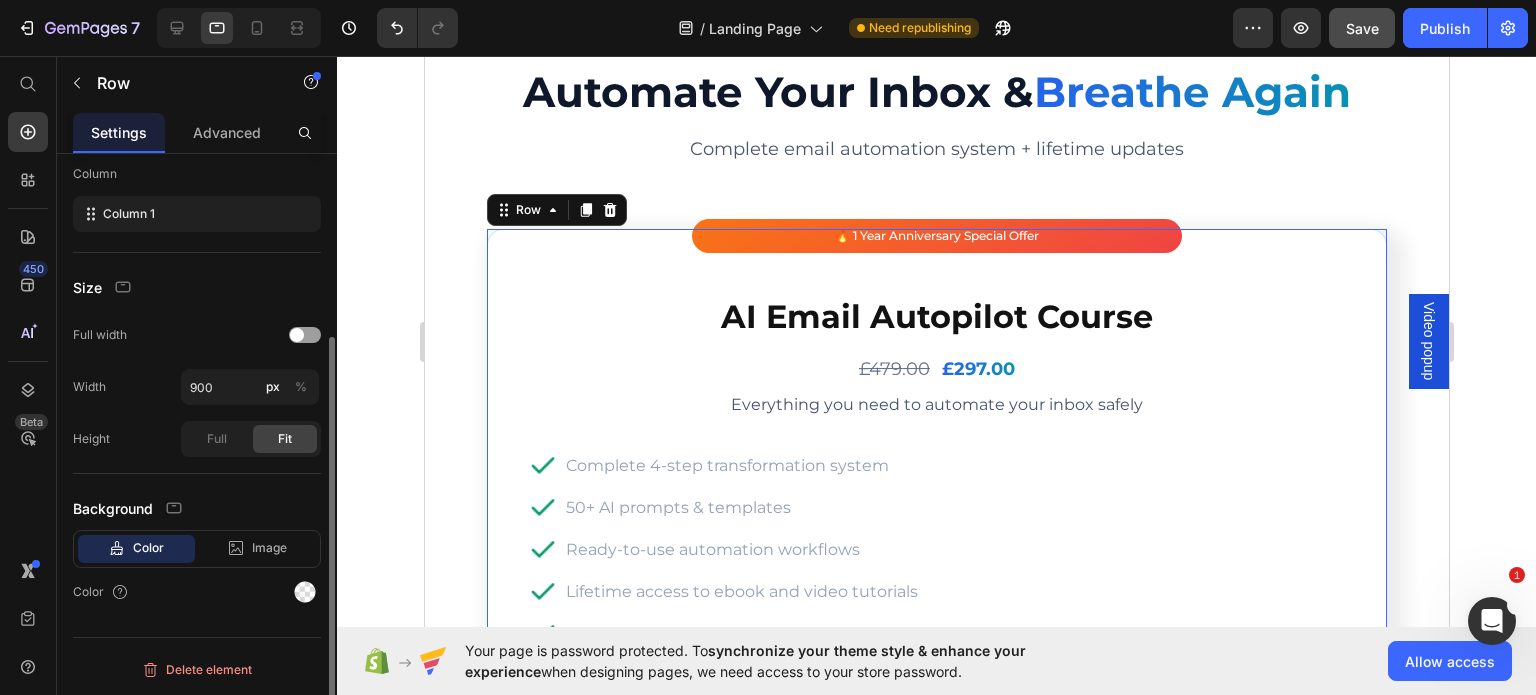 scroll, scrollTop: 268, scrollLeft: 0, axis: vertical 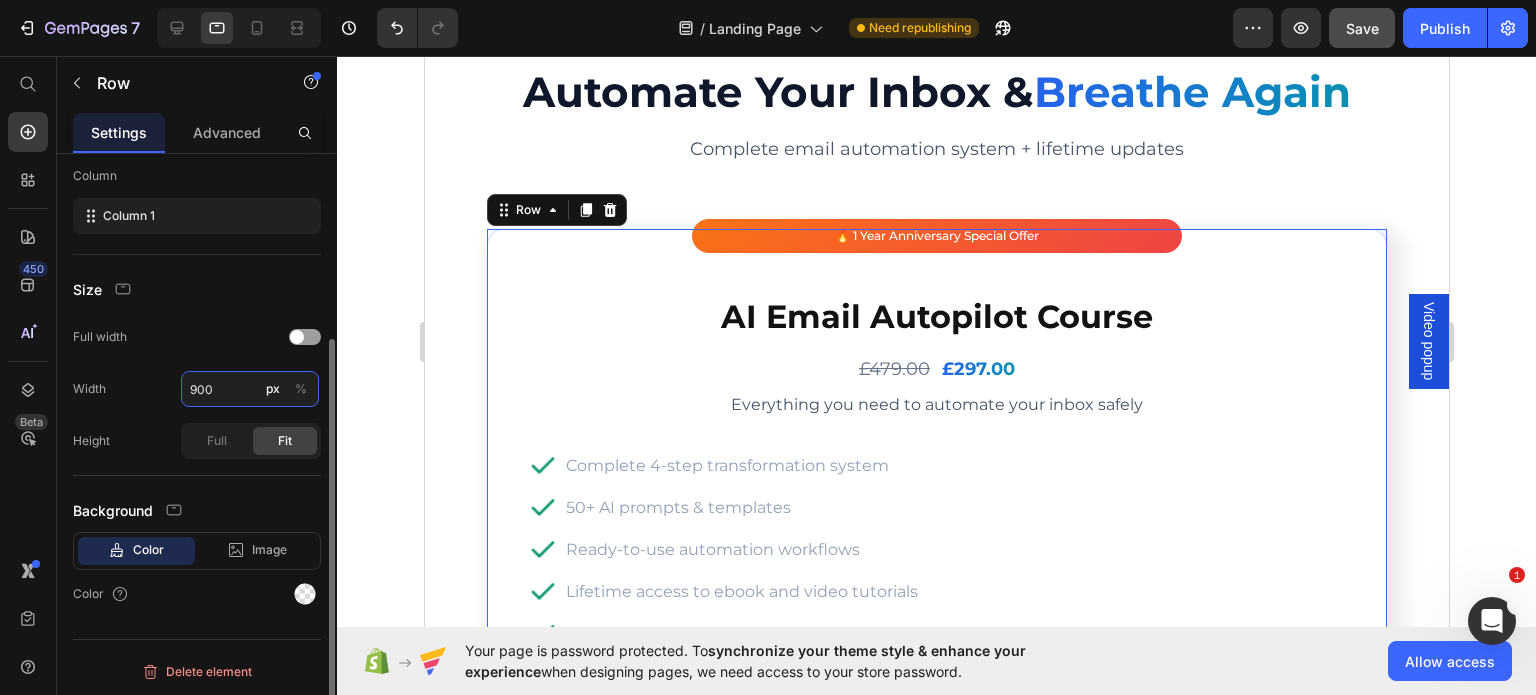 click on "900" at bounding box center [250, 389] 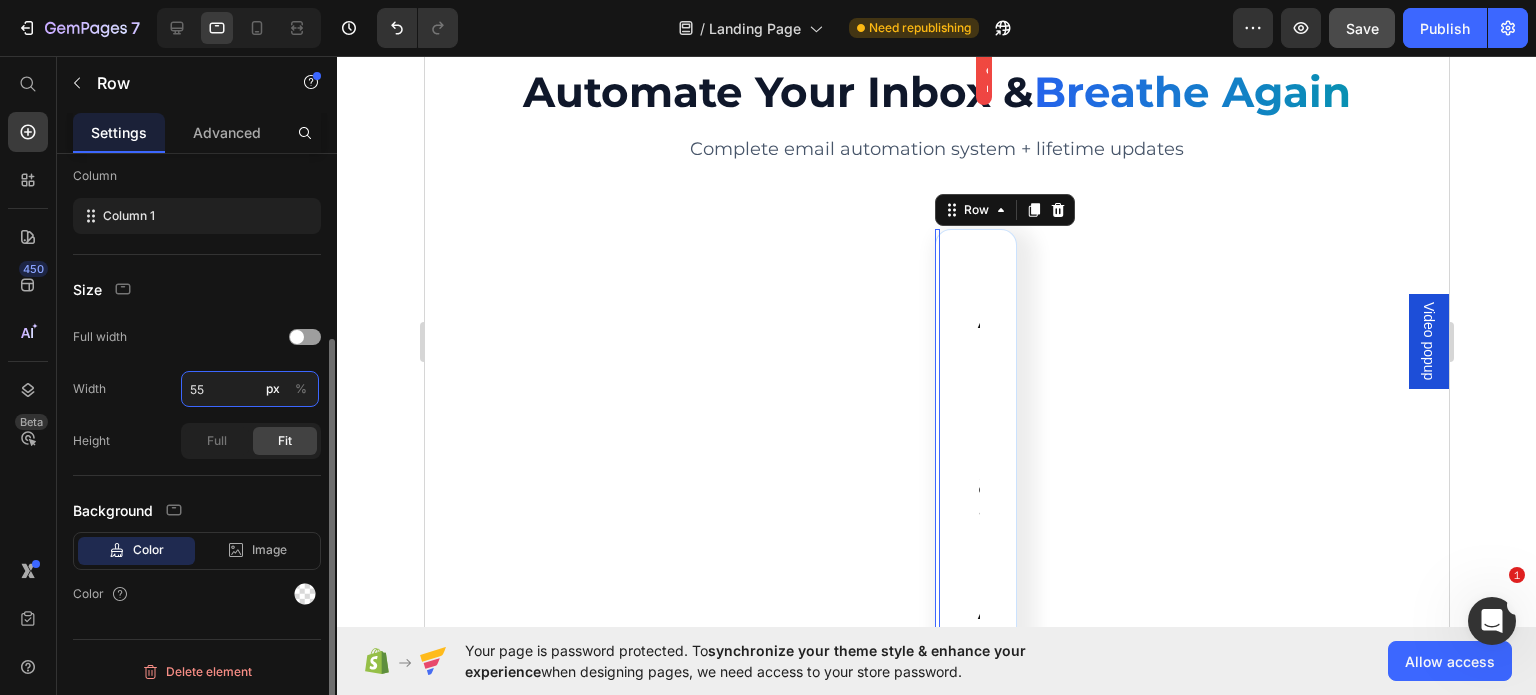 type on "550" 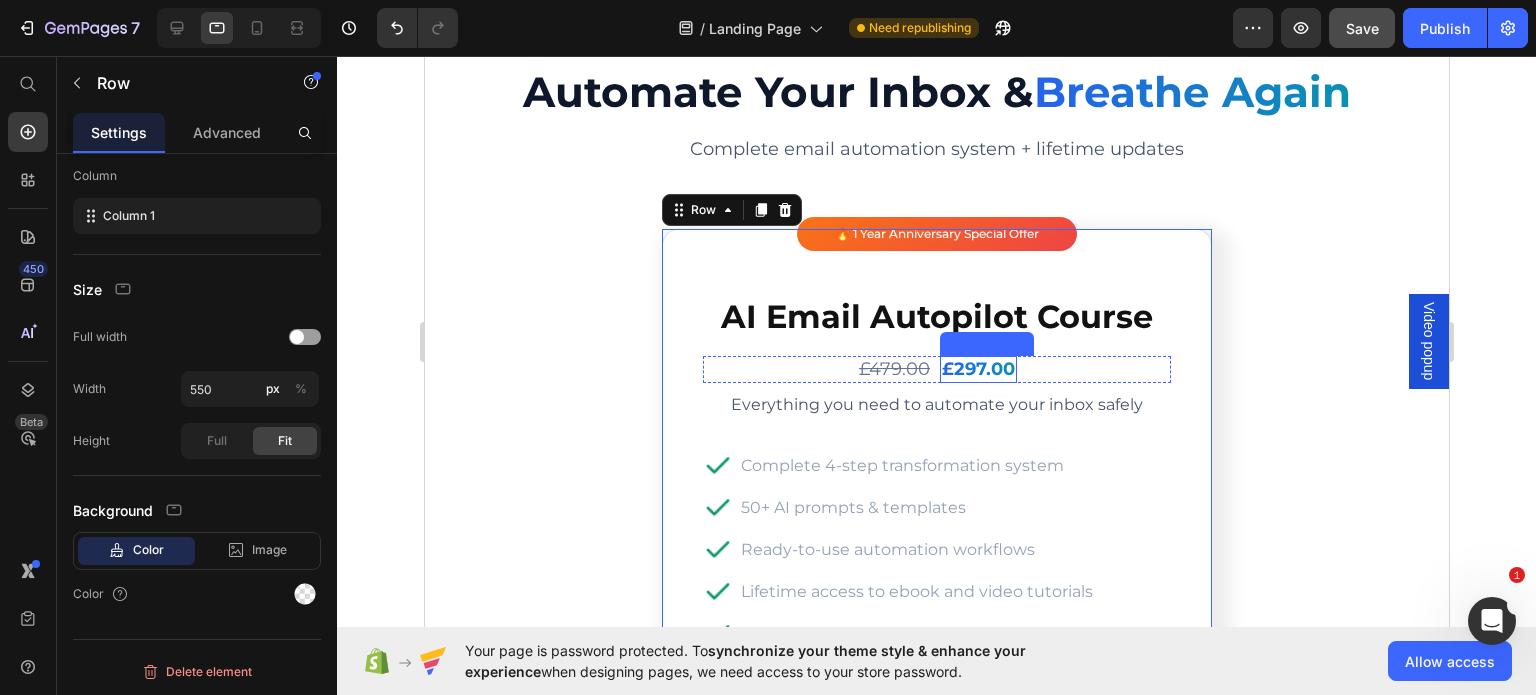 click on "£297.00" at bounding box center (977, 369) 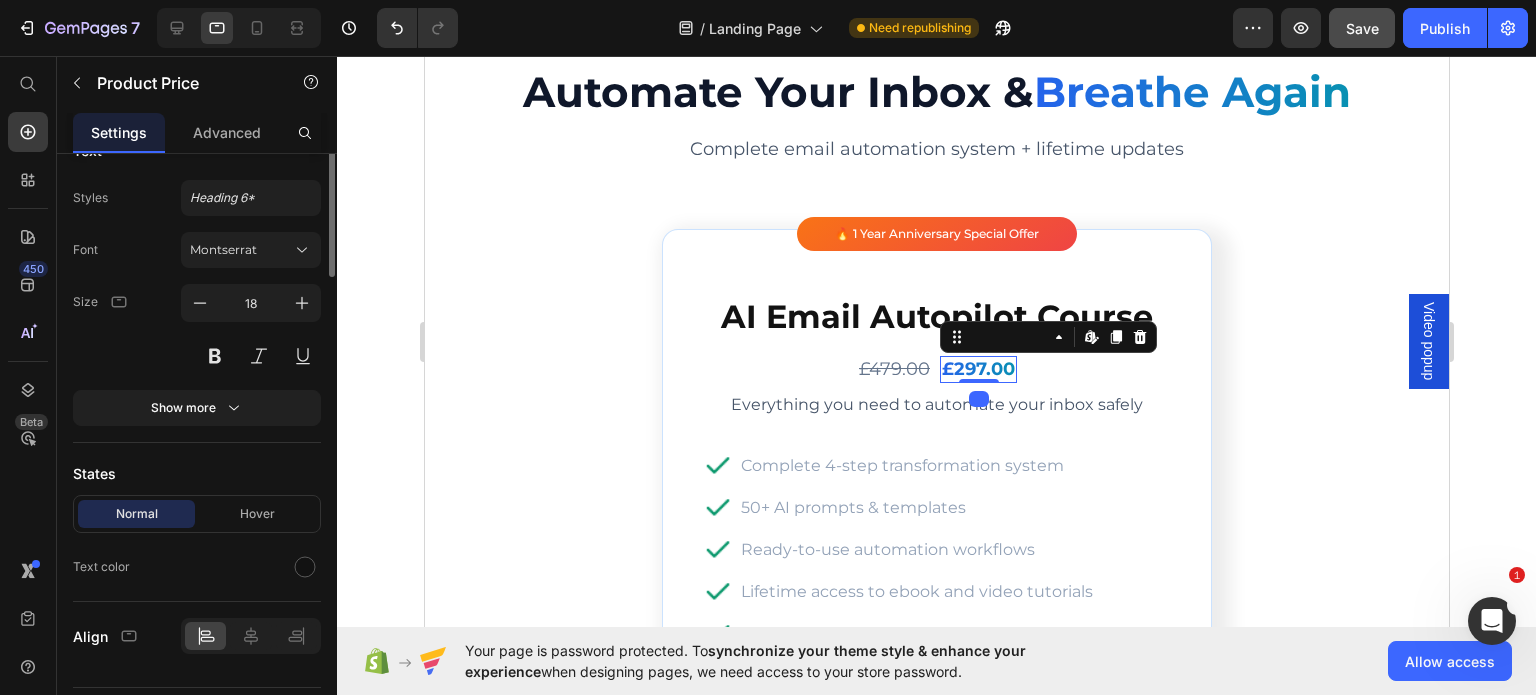 scroll, scrollTop: 0, scrollLeft: 0, axis: both 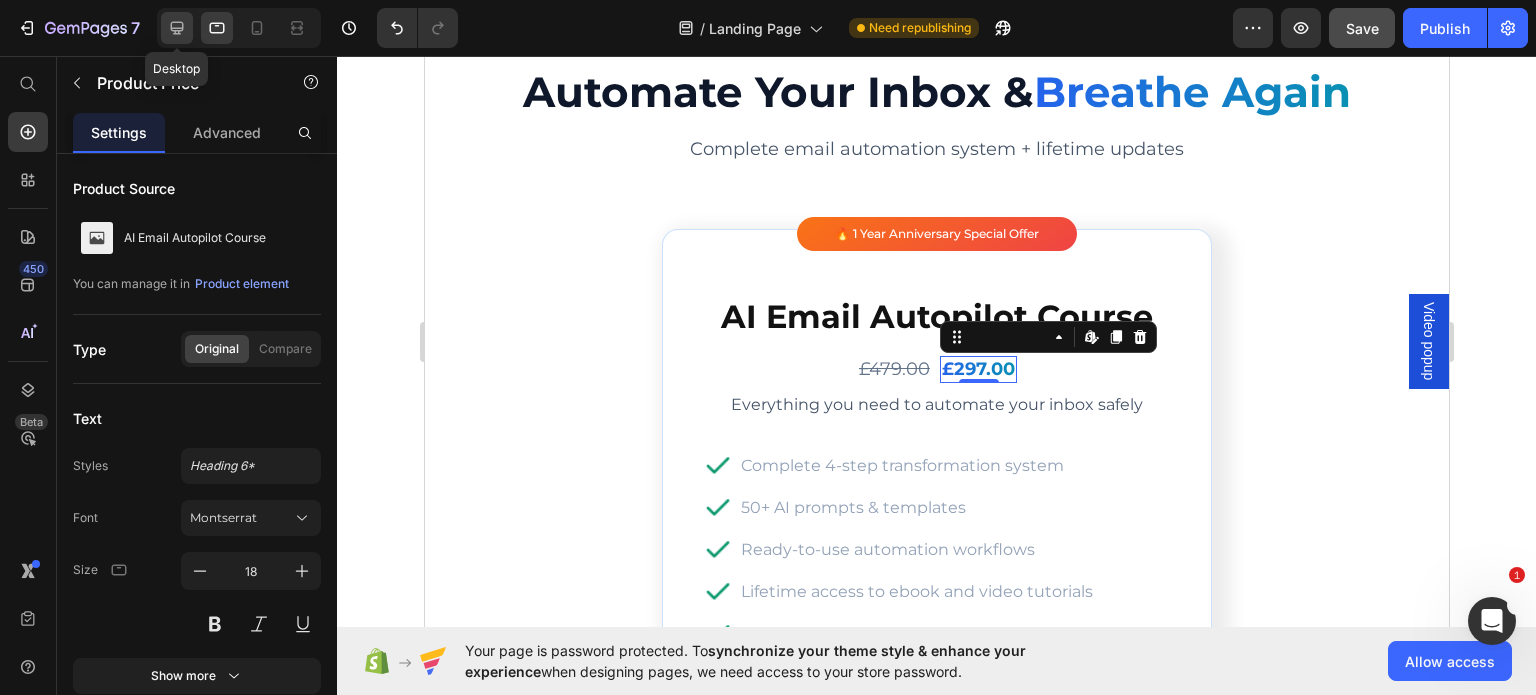 click 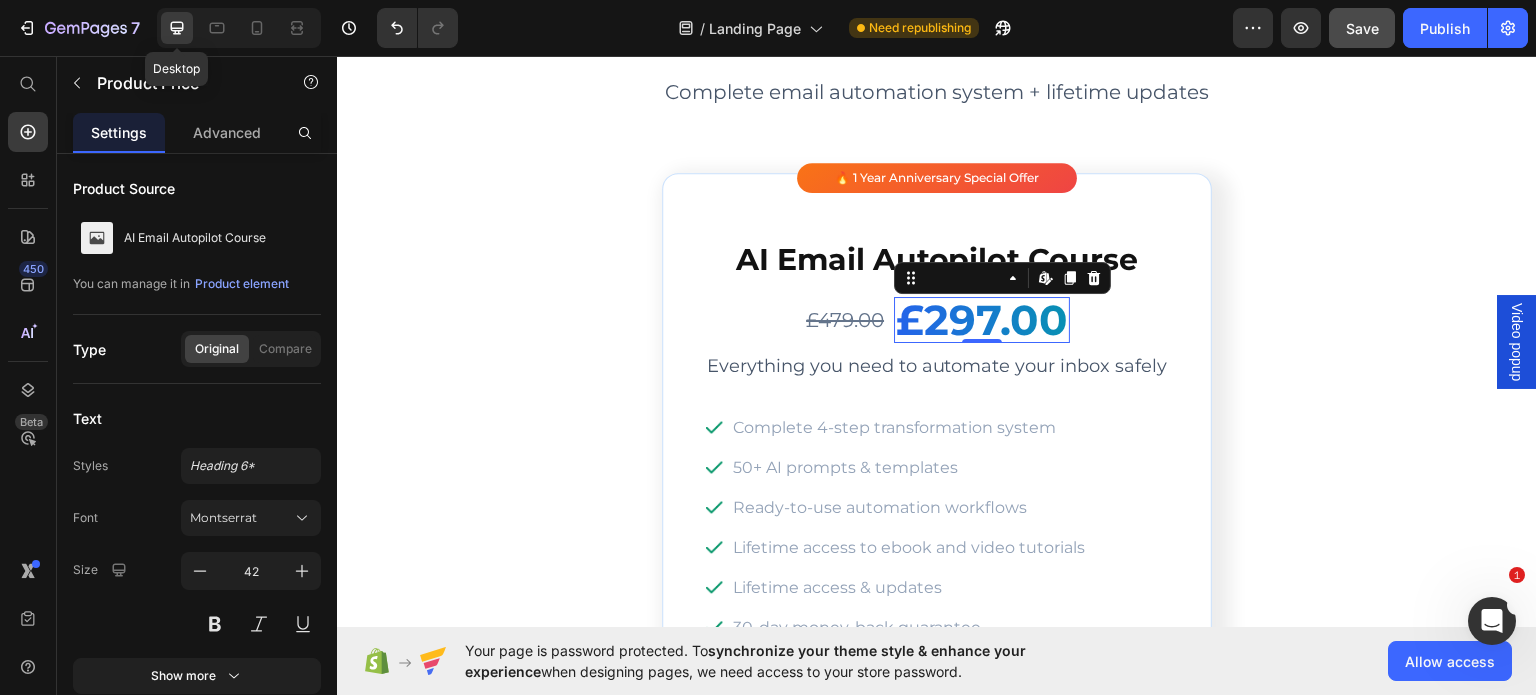 scroll, scrollTop: 5879, scrollLeft: 0, axis: vertical 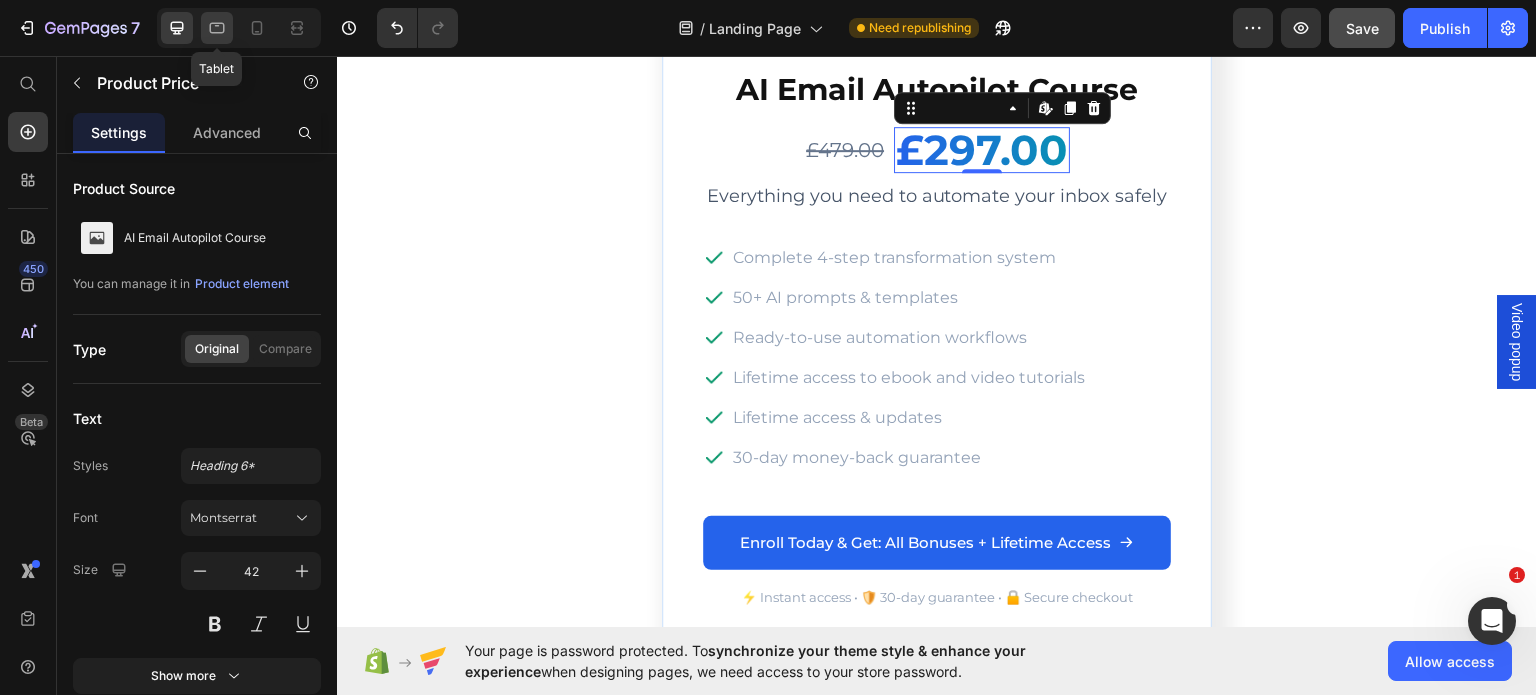 click 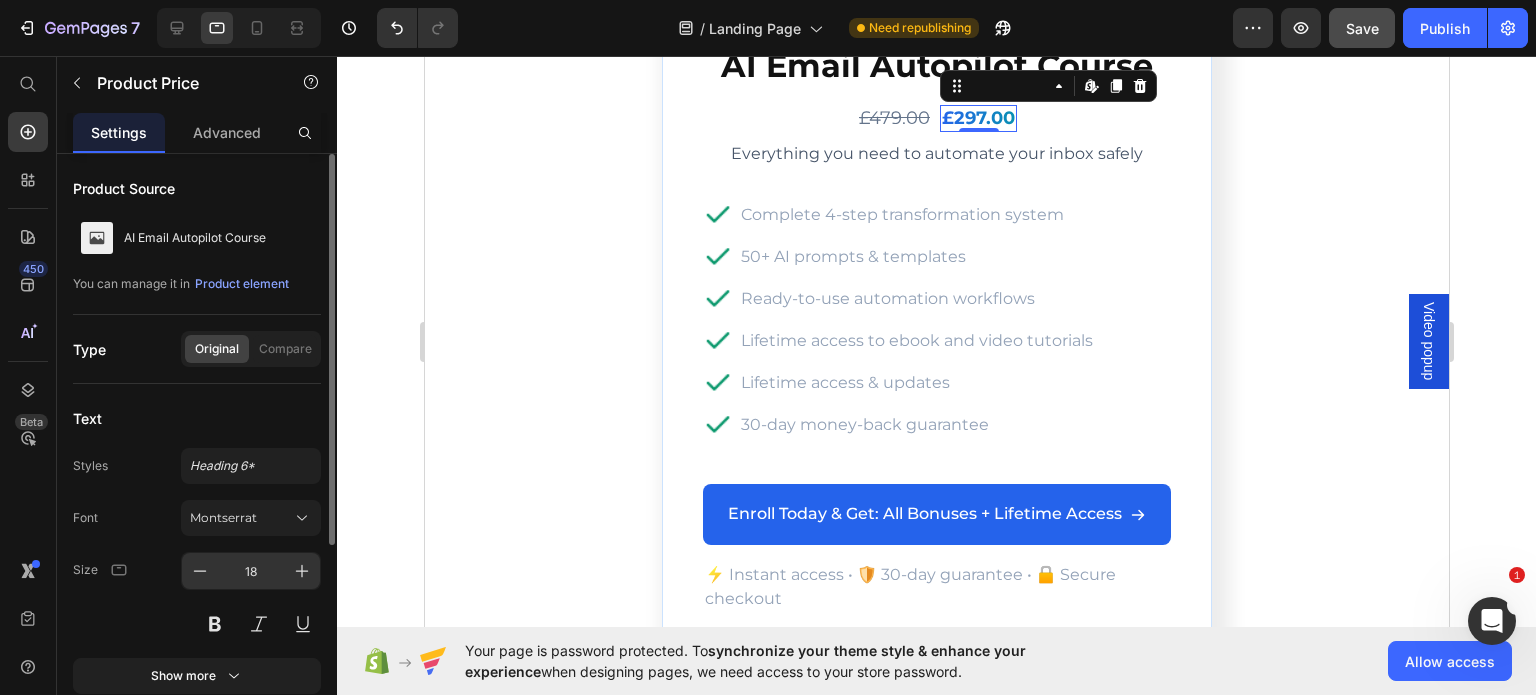 scroll, scrollTop: 5873, scrollLeft: 0, axis: vertical 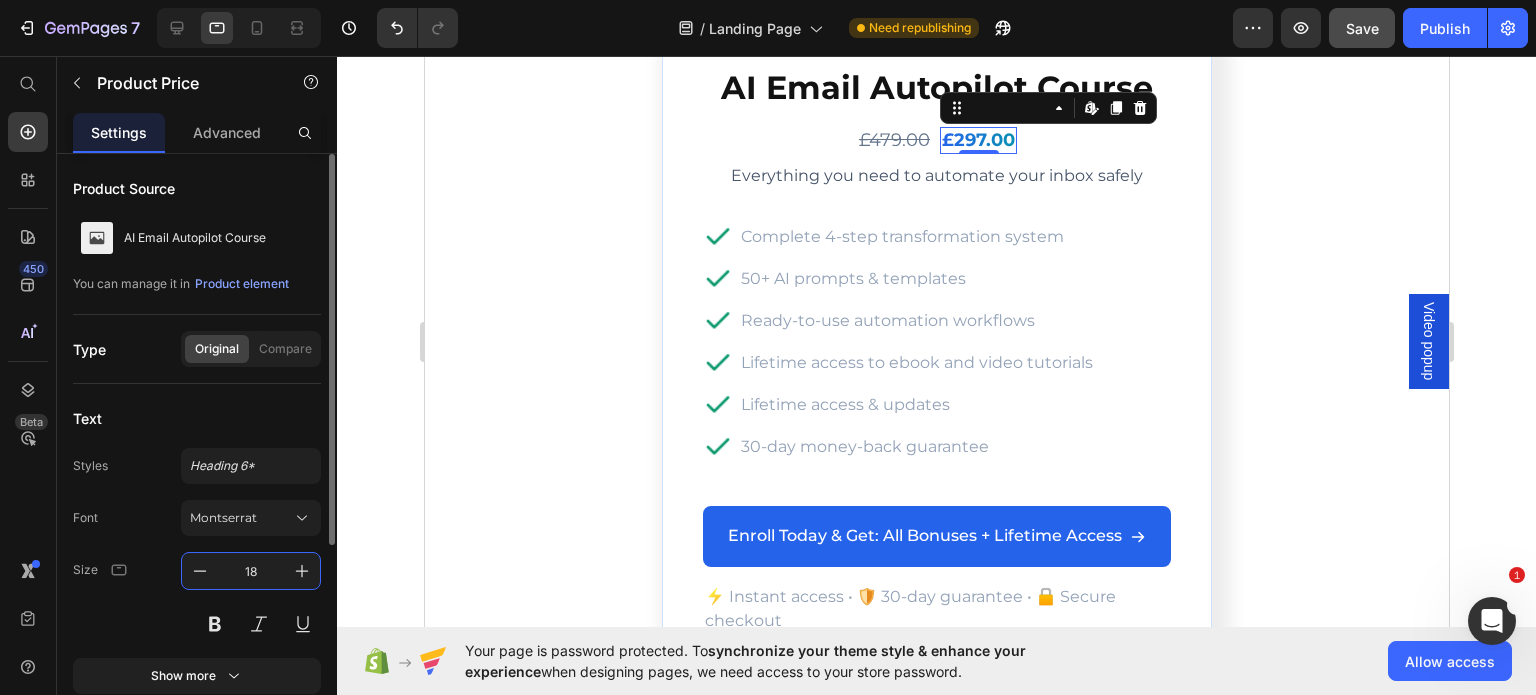 click on "18" at bounding box center [251, 571] 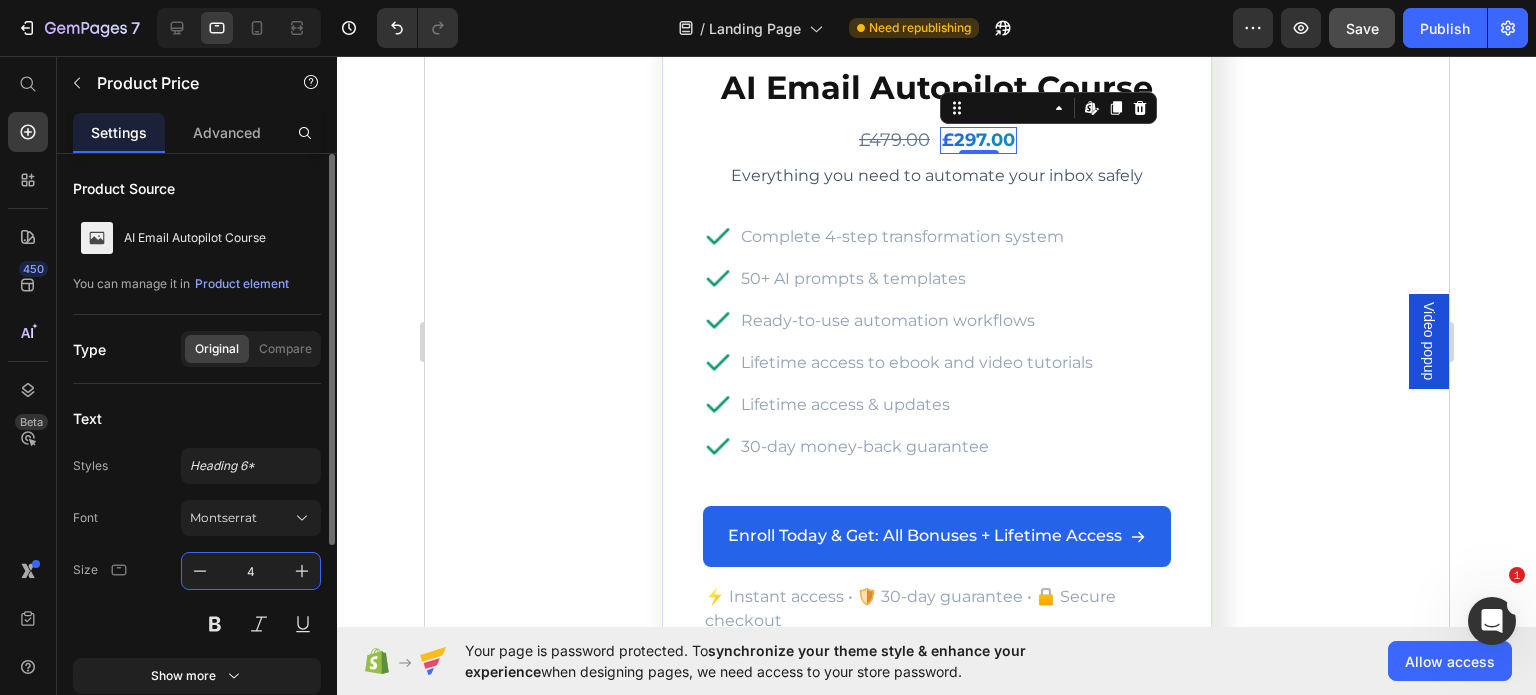 type on "42" 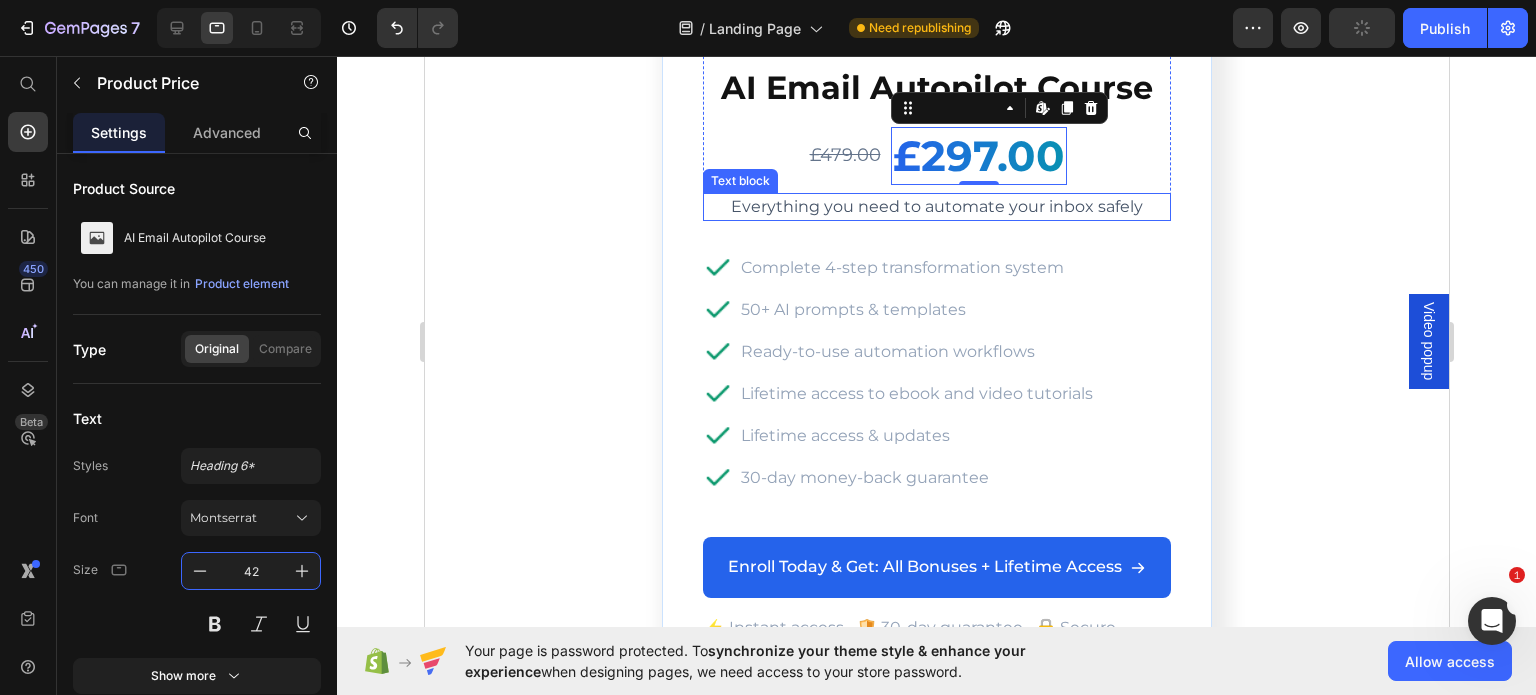 click on "£479.00" at bounding box center [844, 155] 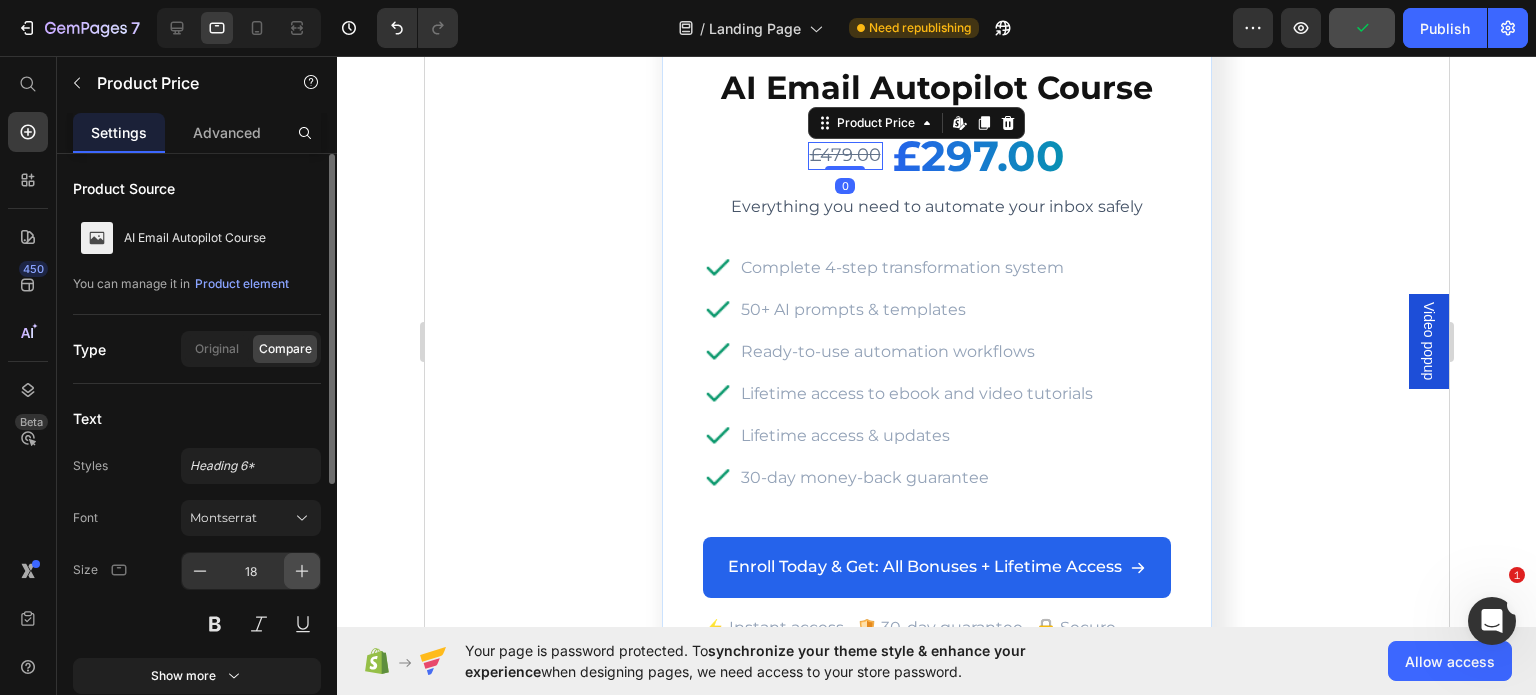 click at bounding box center [302, 571] 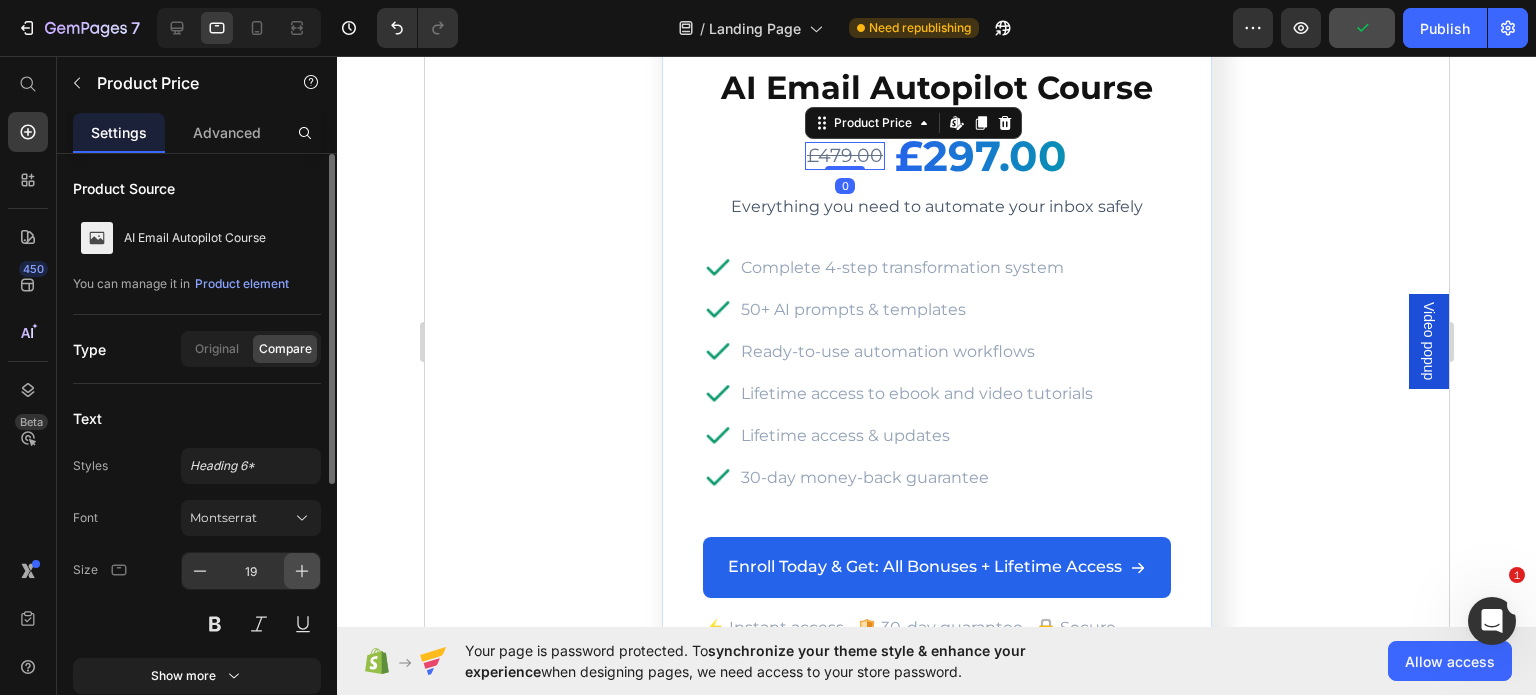 click at bounding box center [302, 571] 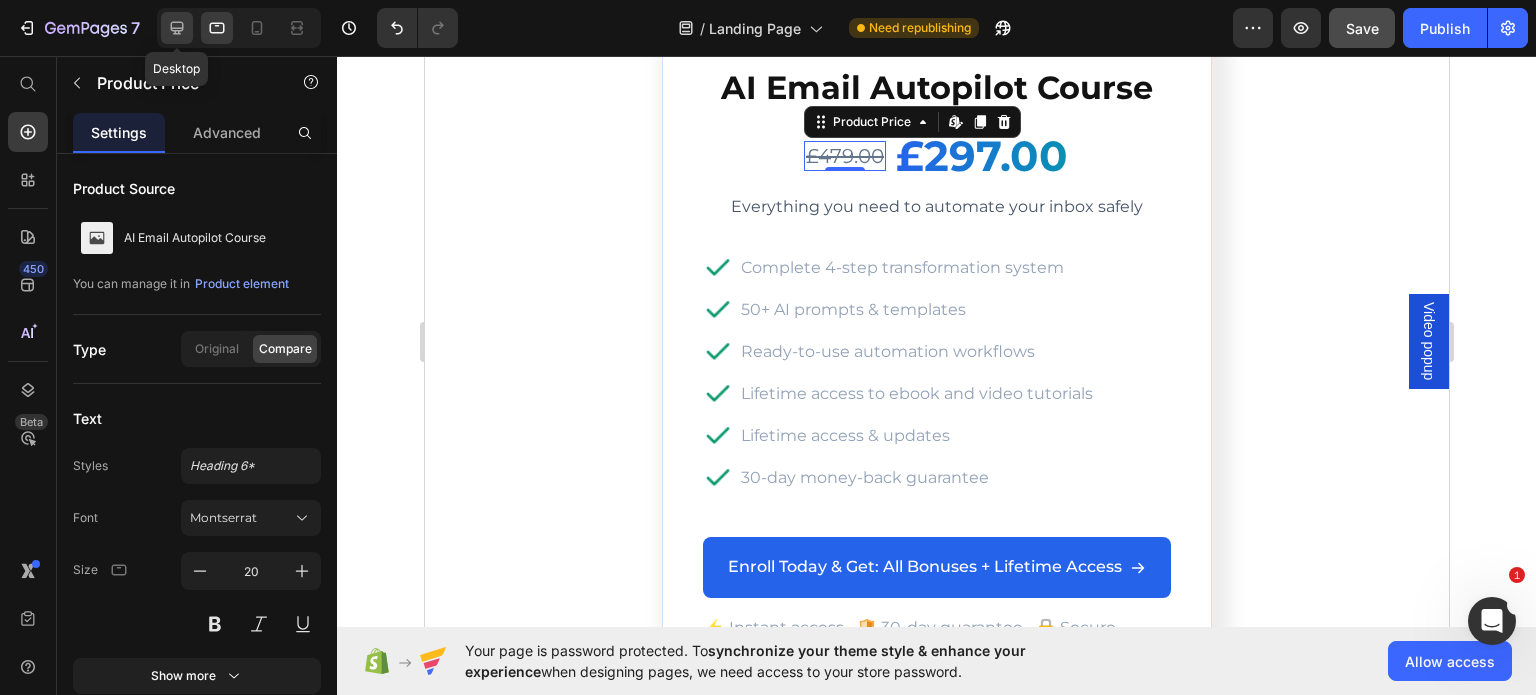click 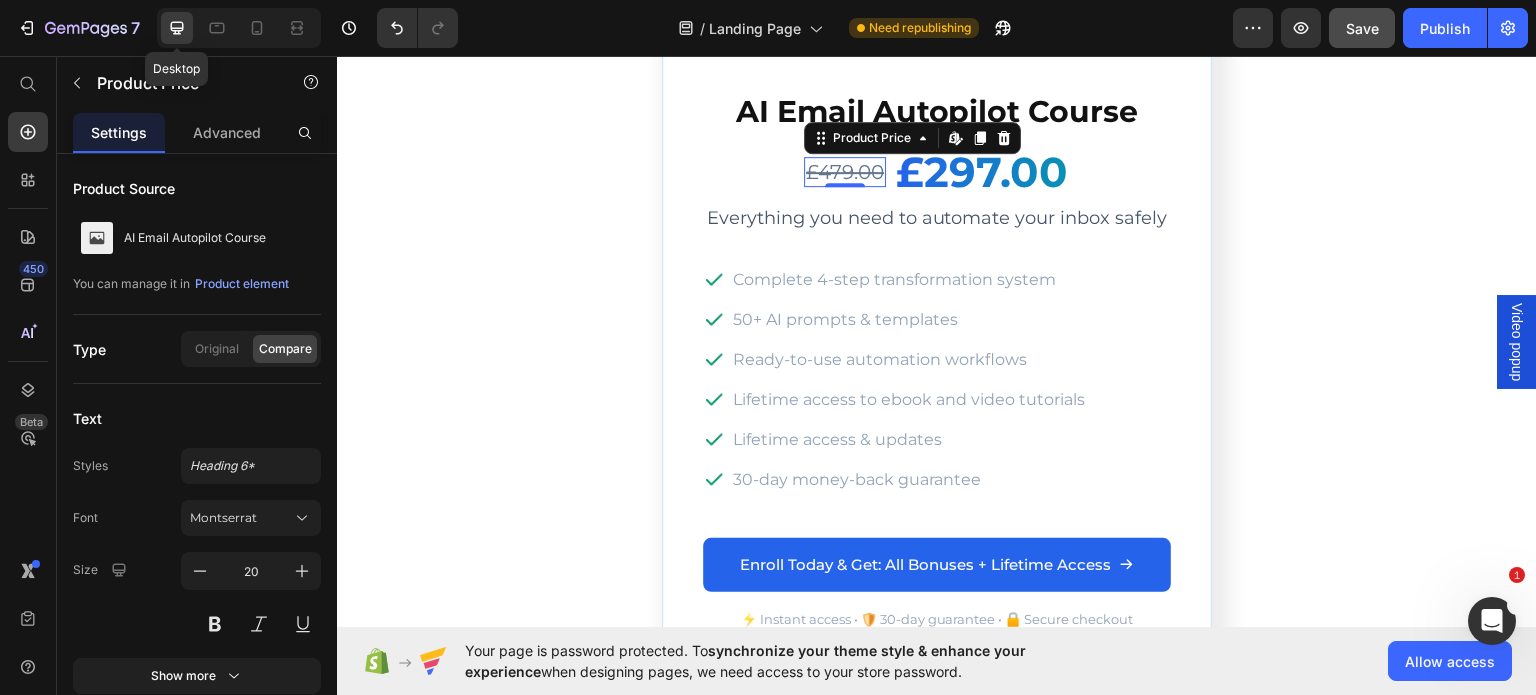 scroll, scrollTop: 5887, scrollLeft: 0, axis: vertical 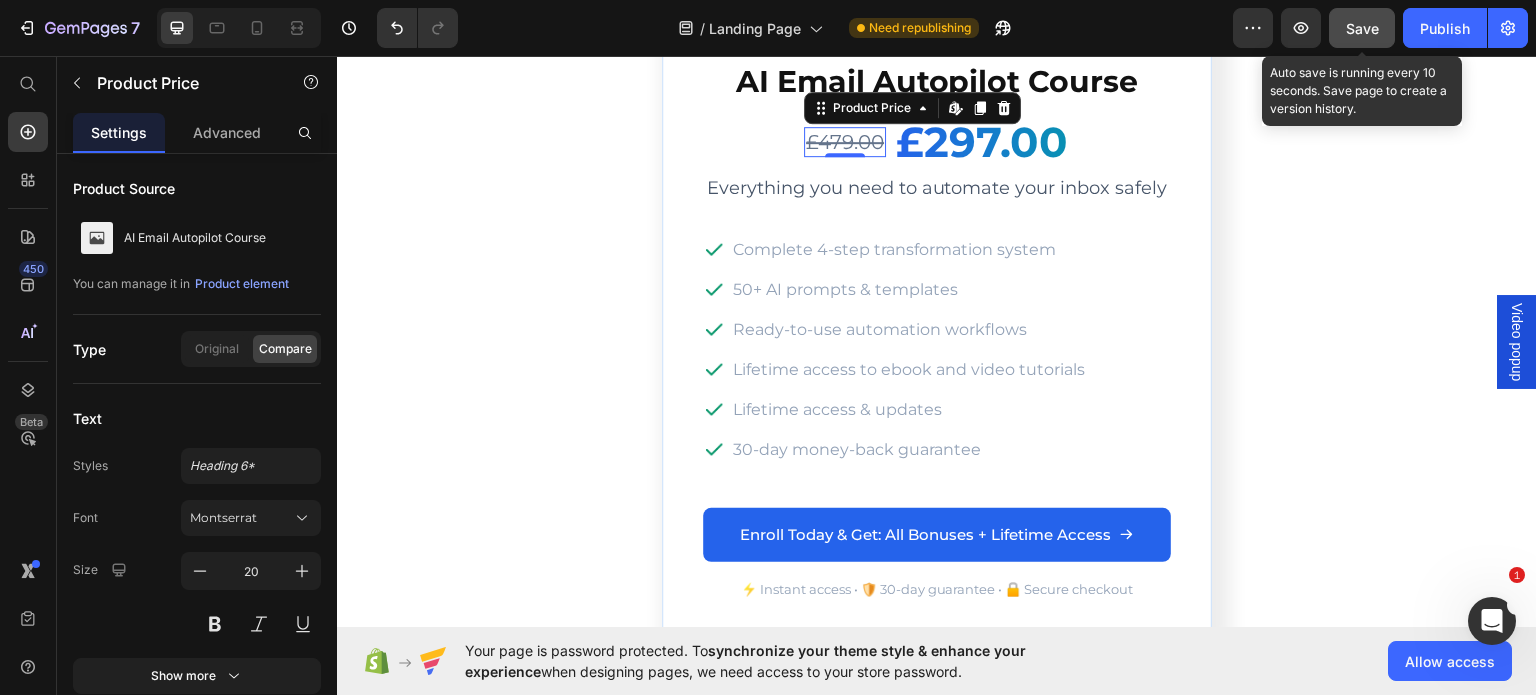 click on "Save" at bounding box center (1362, 28) 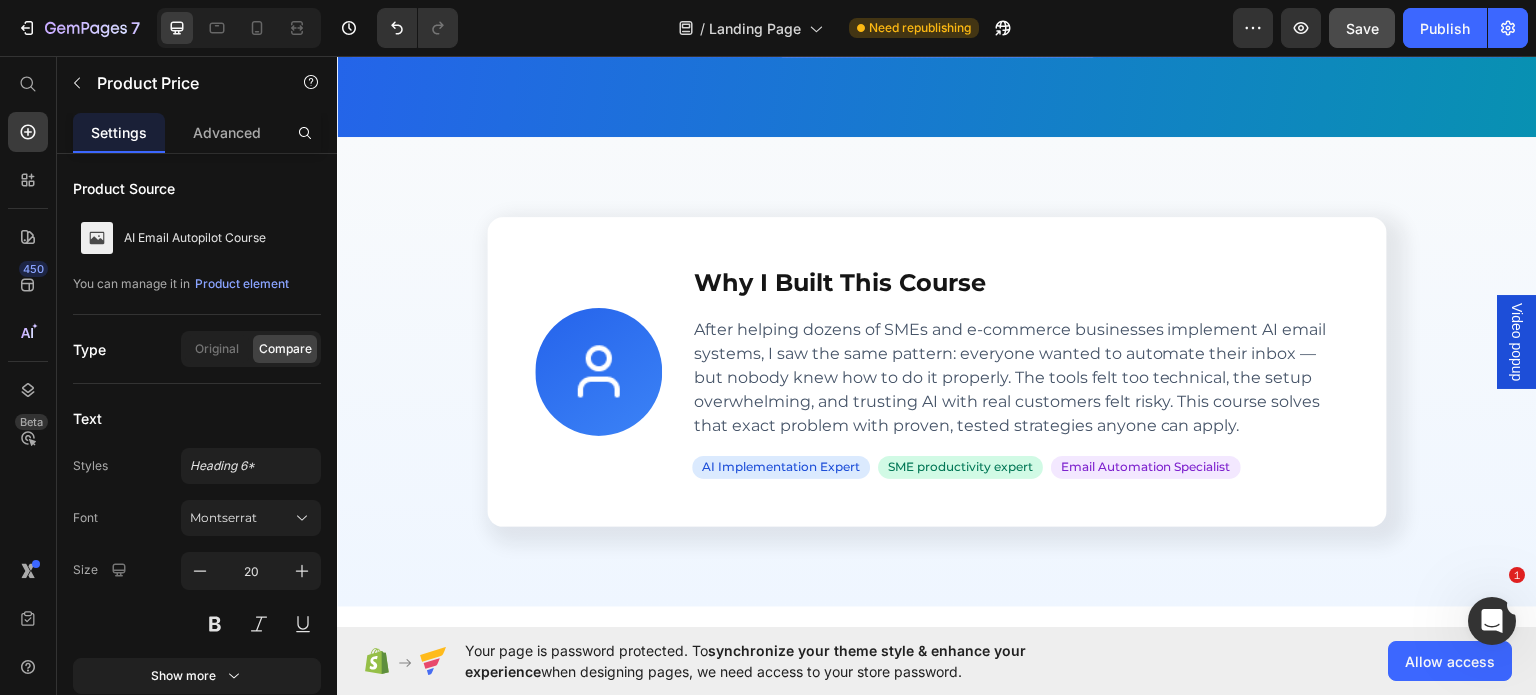 scroll, scrollTop: 3728, scrollLeft: 0, axis: vertical 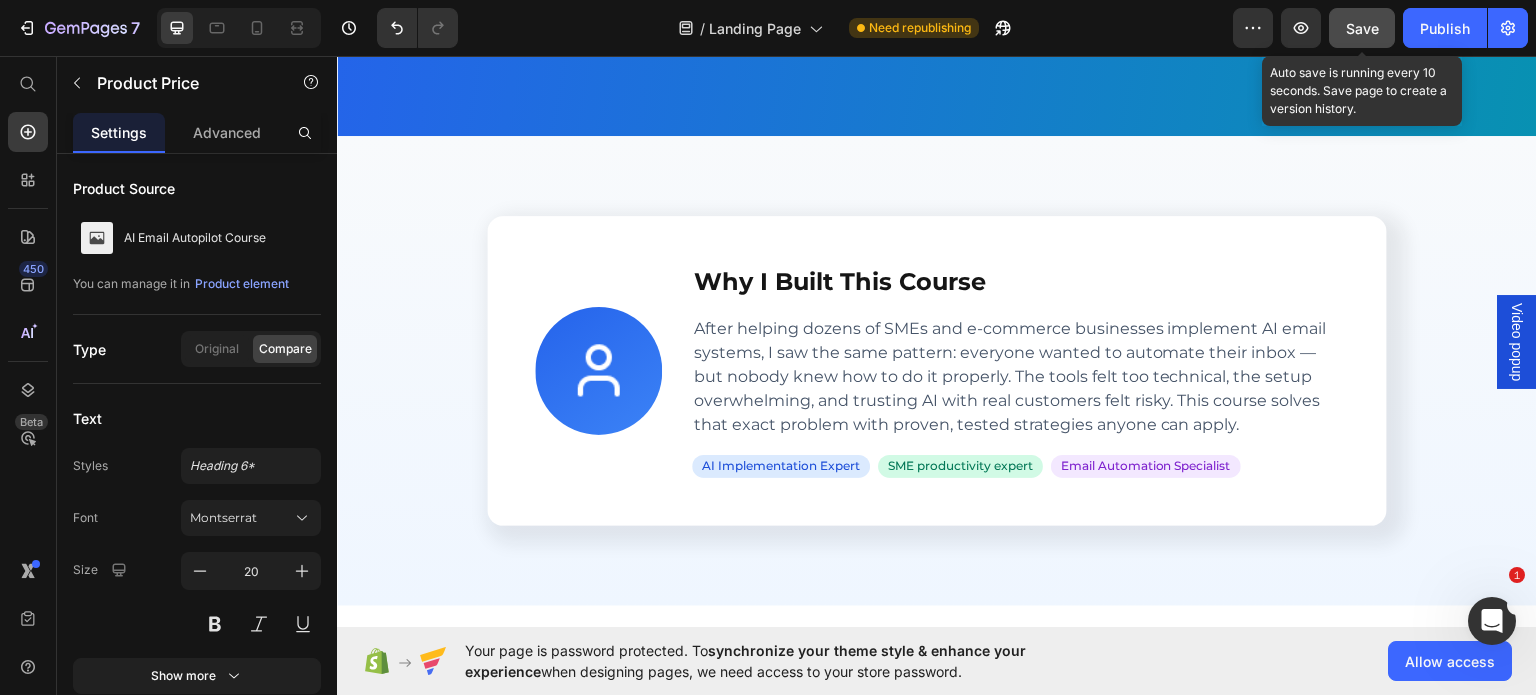 click on "Save" at bounding box center [1362, 28] 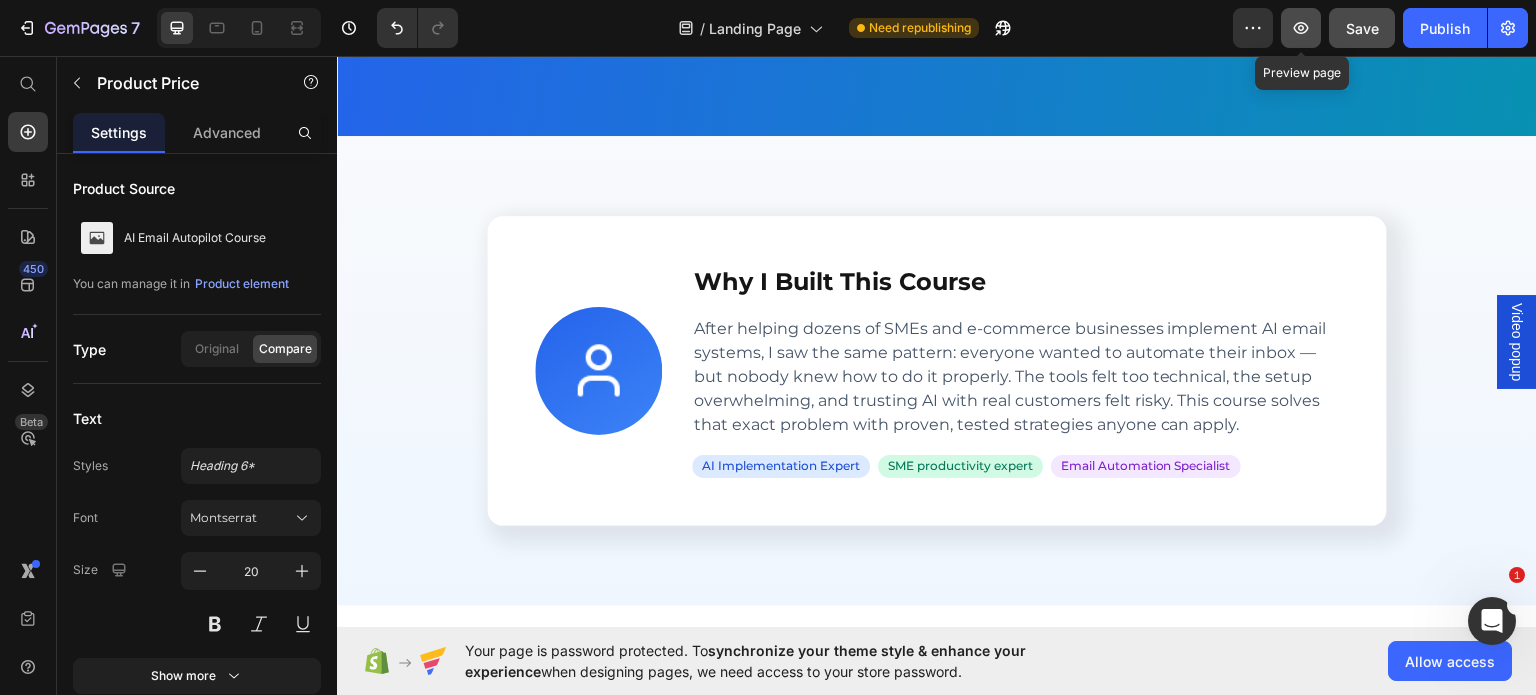 click 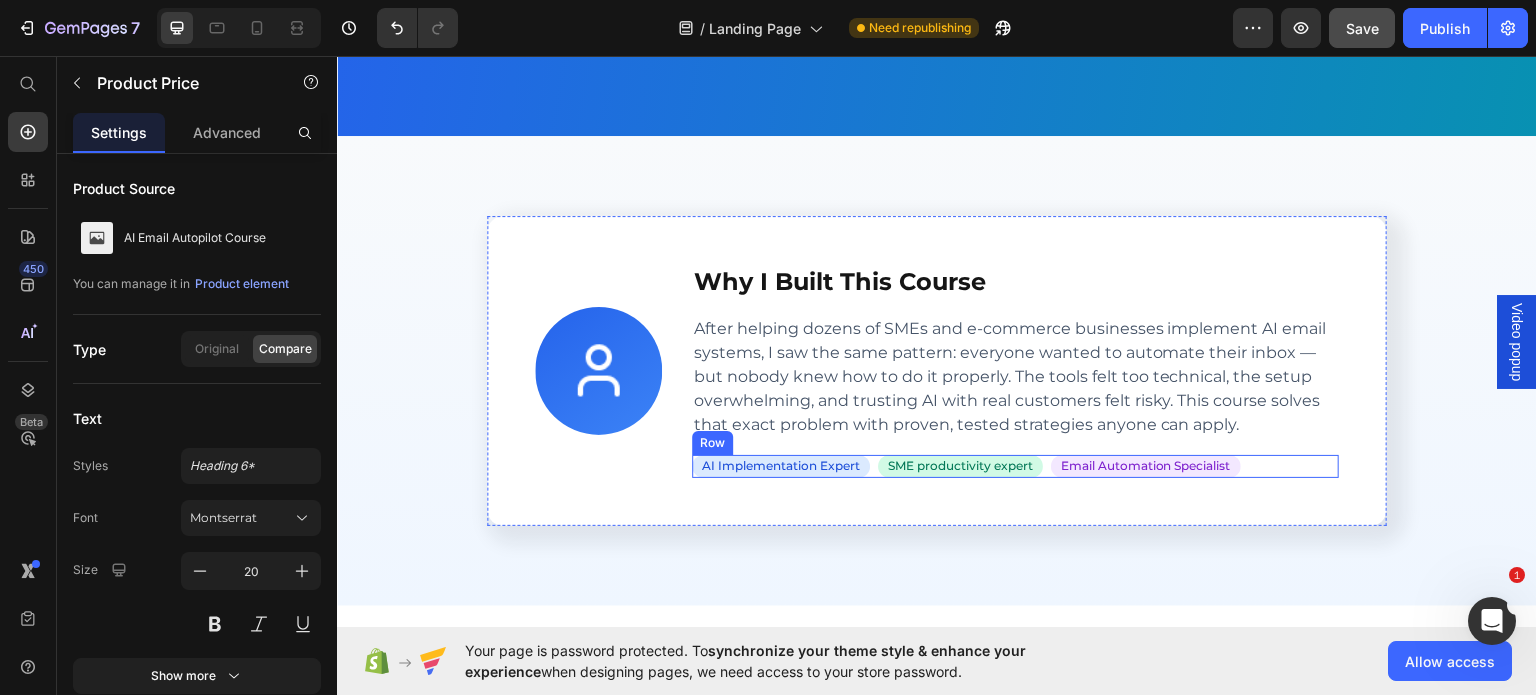 click on "AI Implementation Expert Text block Row SME productivity expert Text block Row Email Automation Specialist Text block Row Row" at bounding box center (1015, 465) 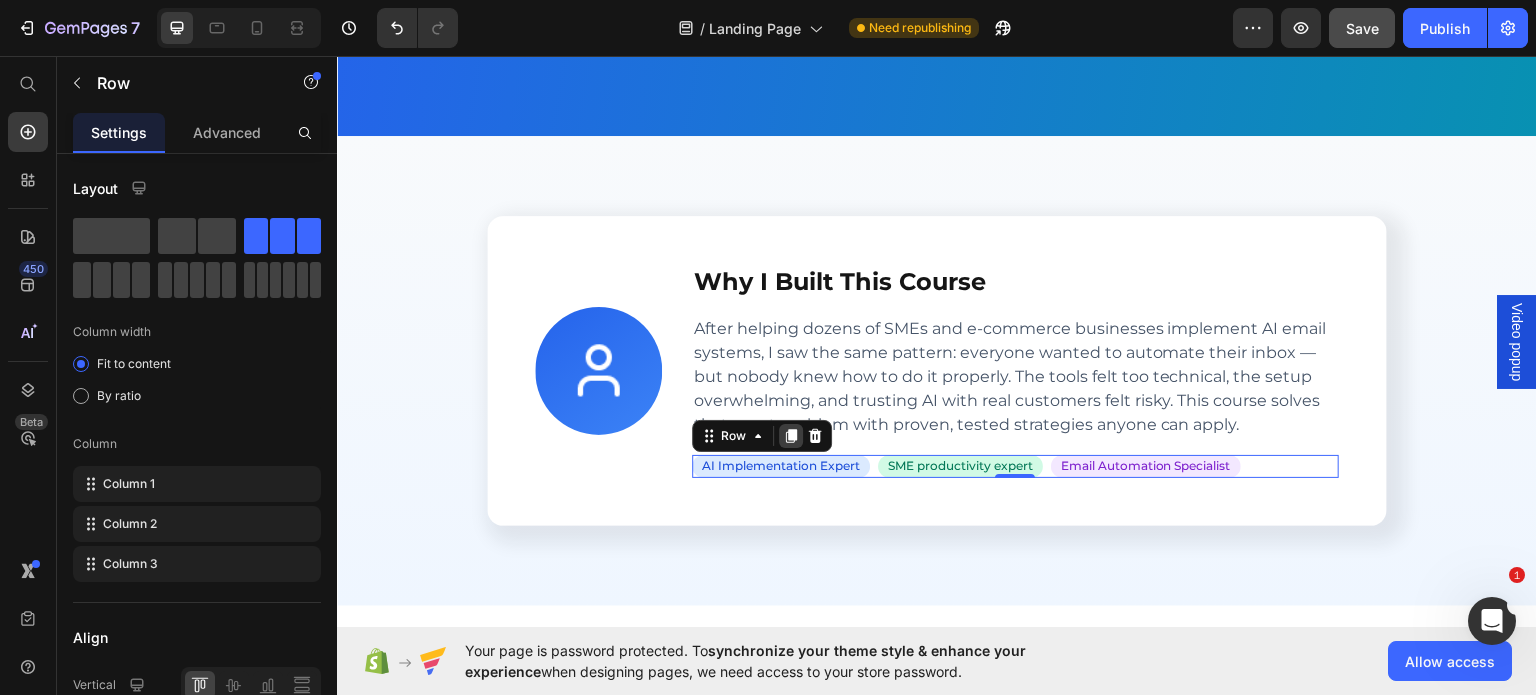 click 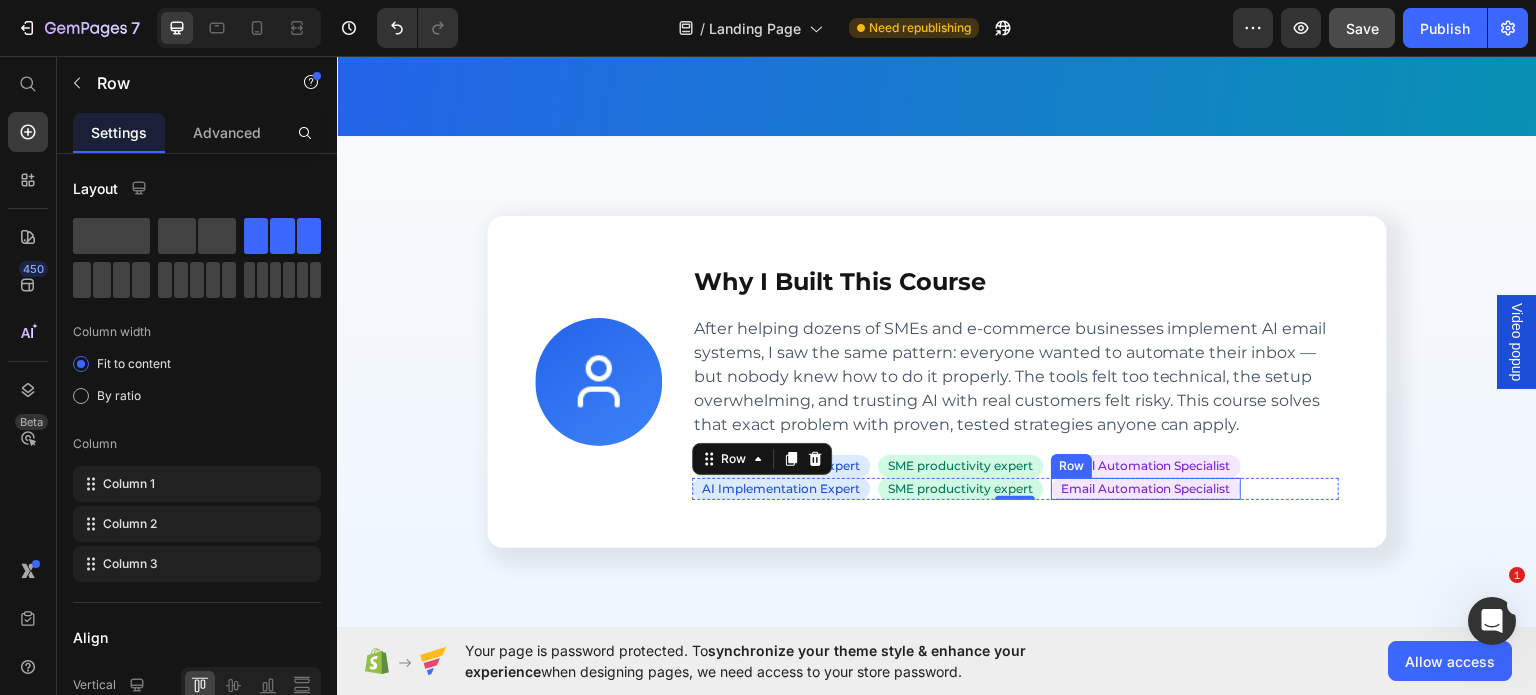 click on "Email Automation Specialist Text block Row" at bounding box center [1146, 488] 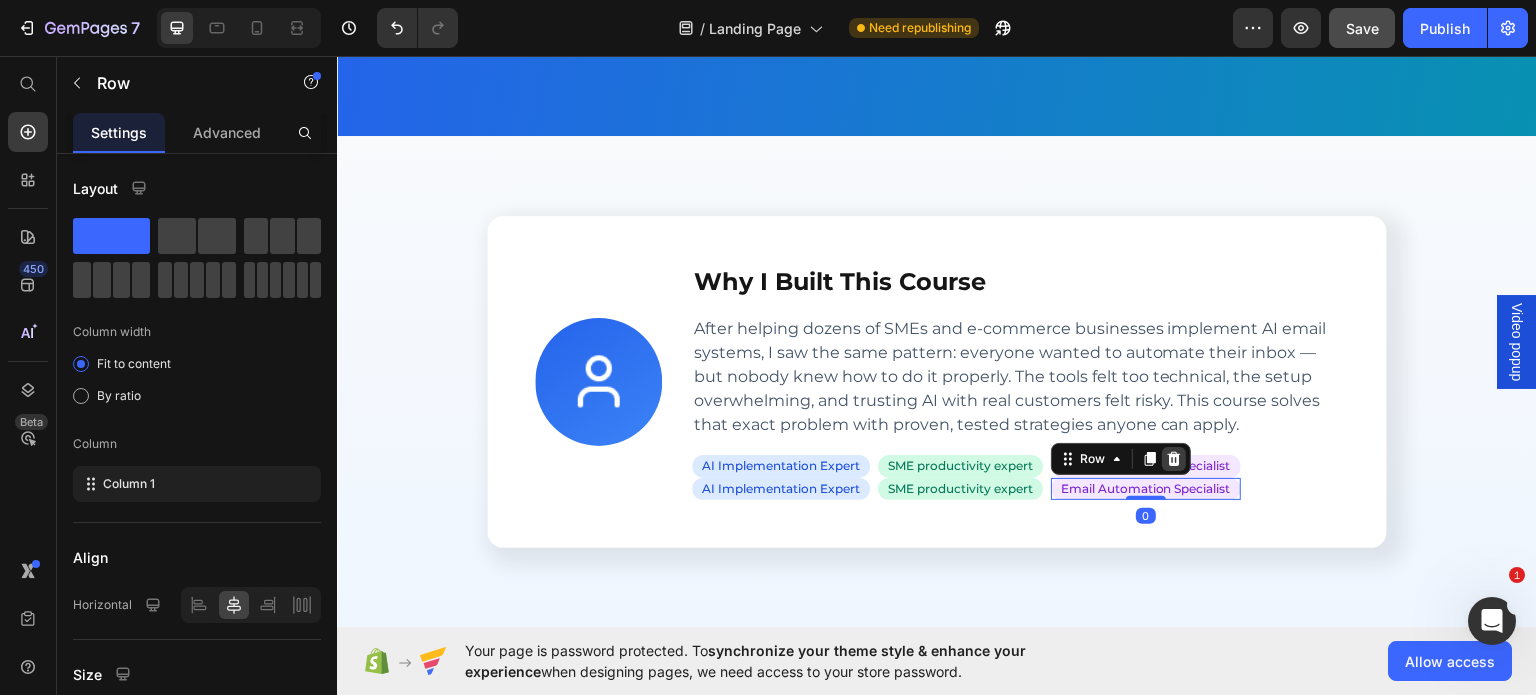 click 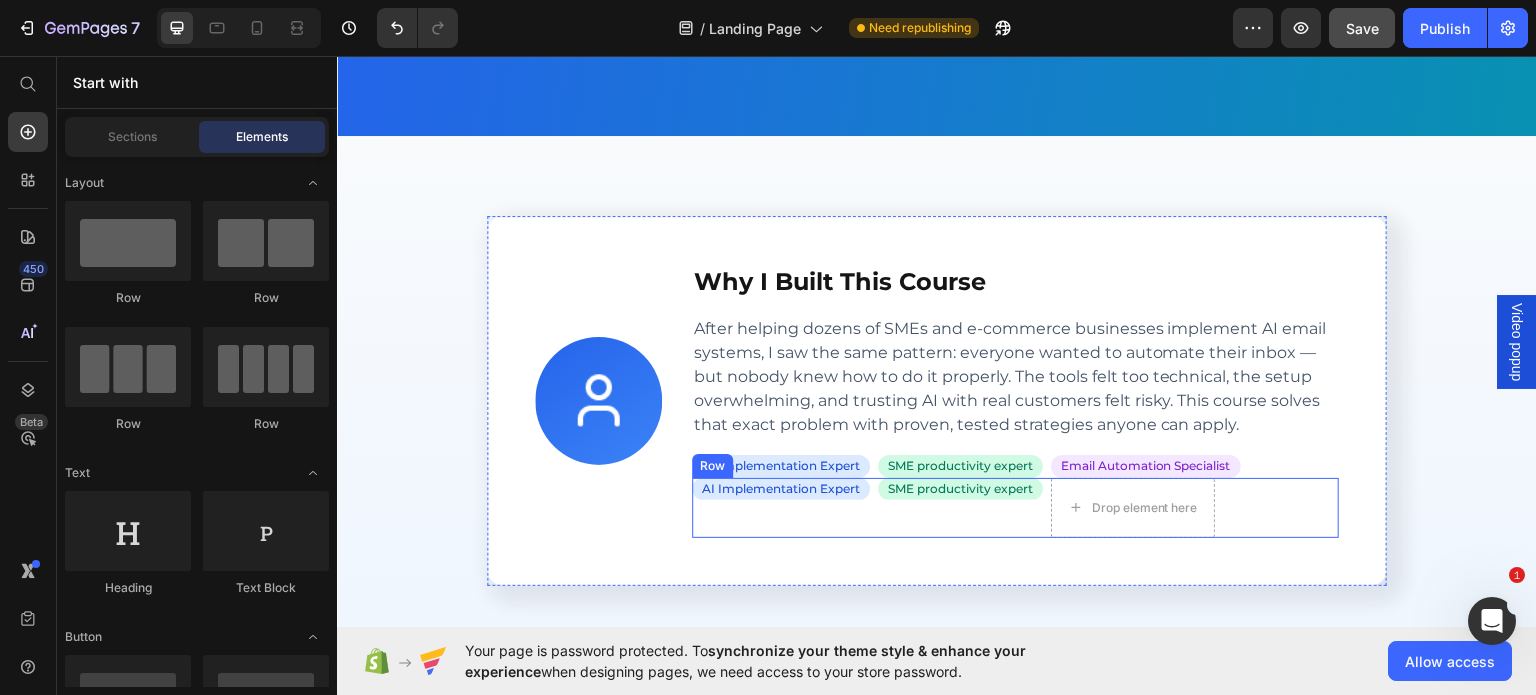 click on "SME productivity expert Text block Row" at bounding box center (960, 507) 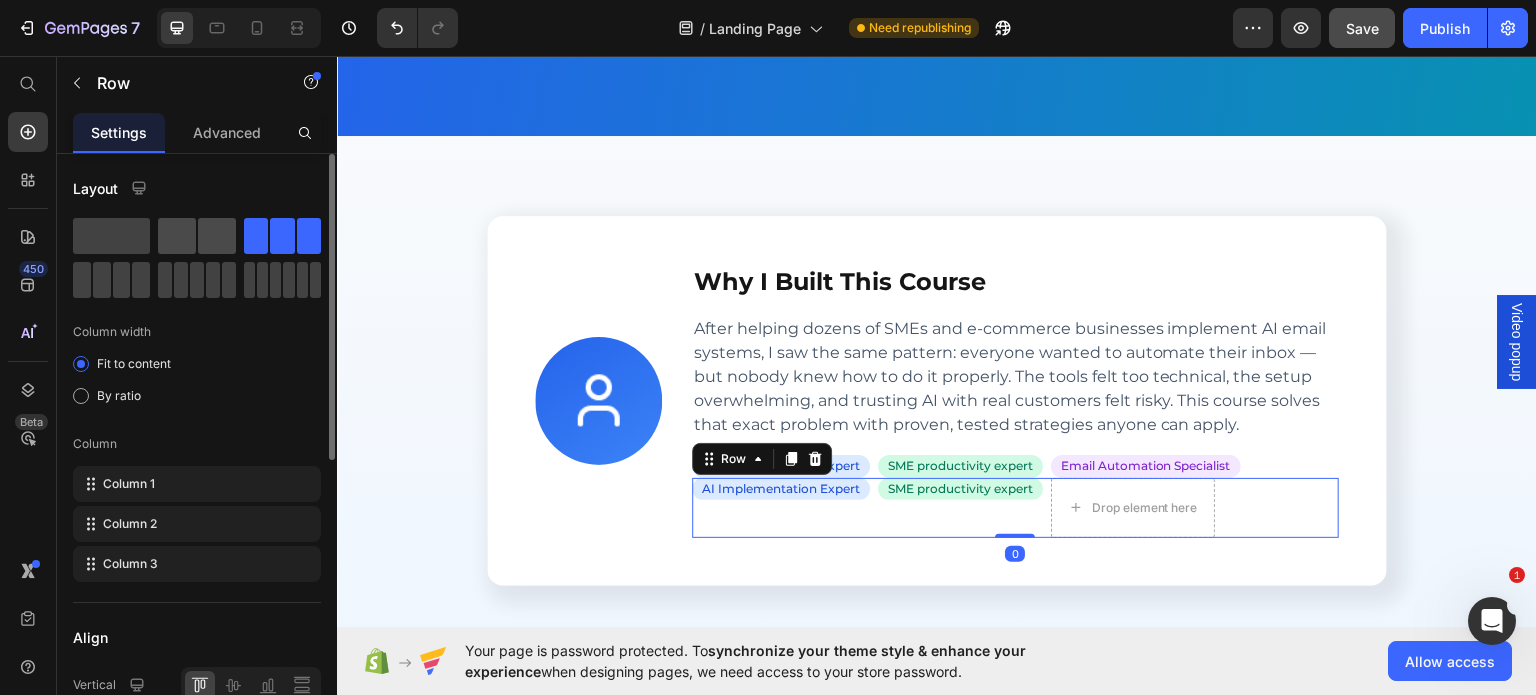 click 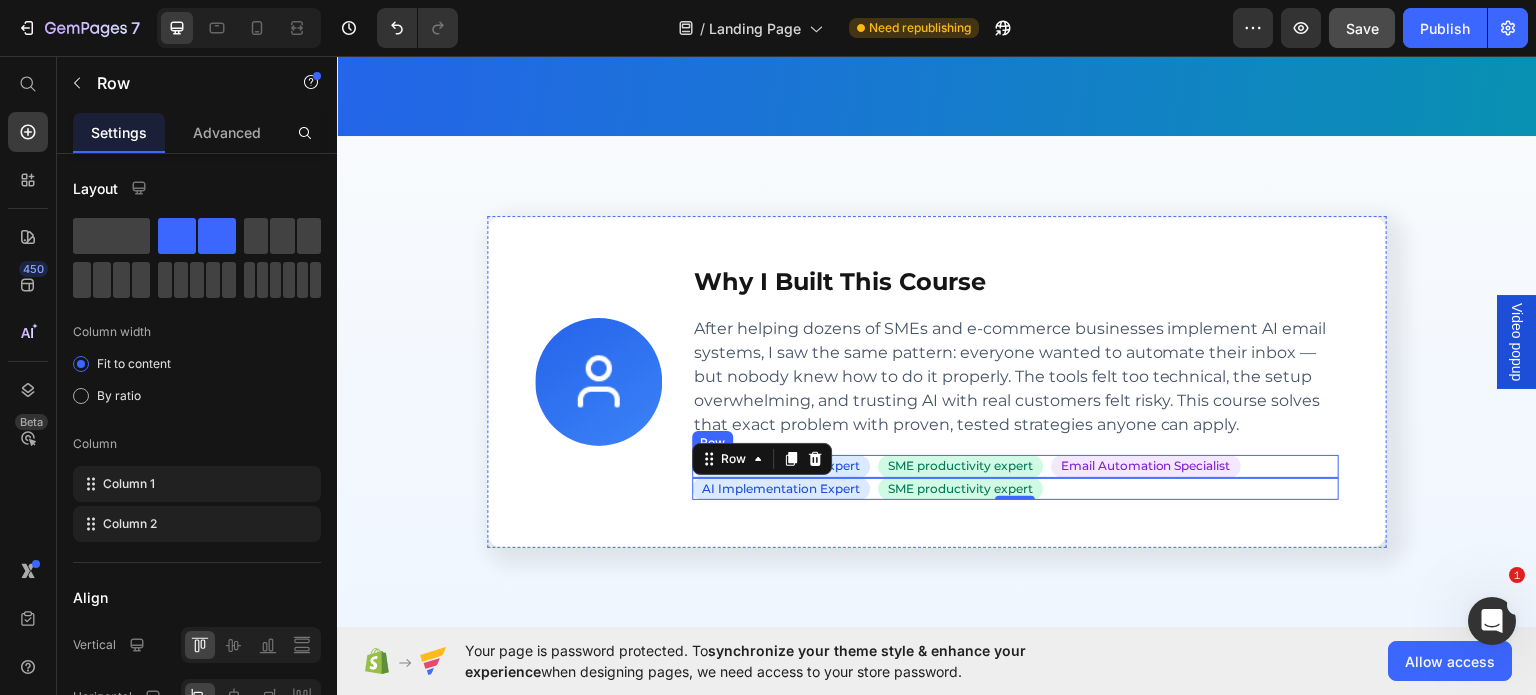 click on "AI Implementation Expert Text block Row SME productivity expert Text block Row Email Automation Specialist Text block Row Row" at bounding box center [1015, 465] 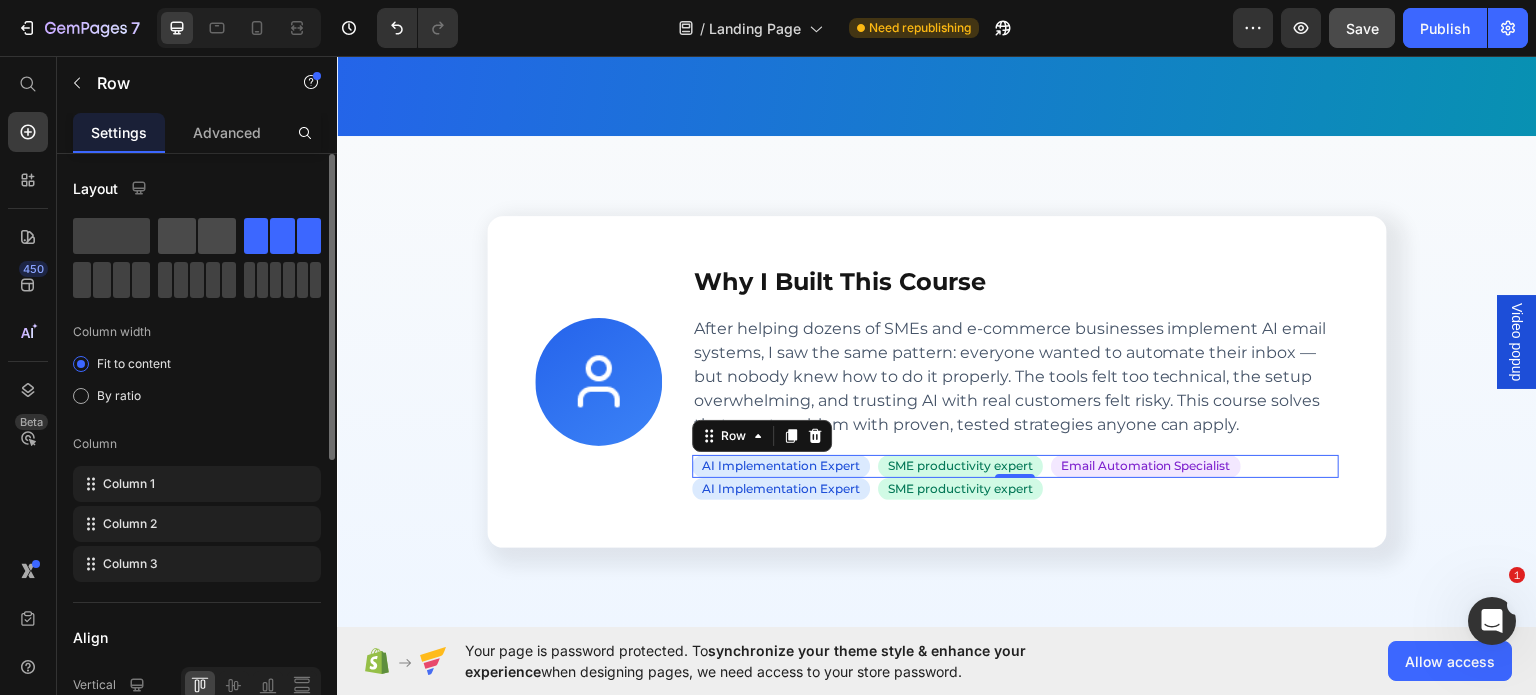 click 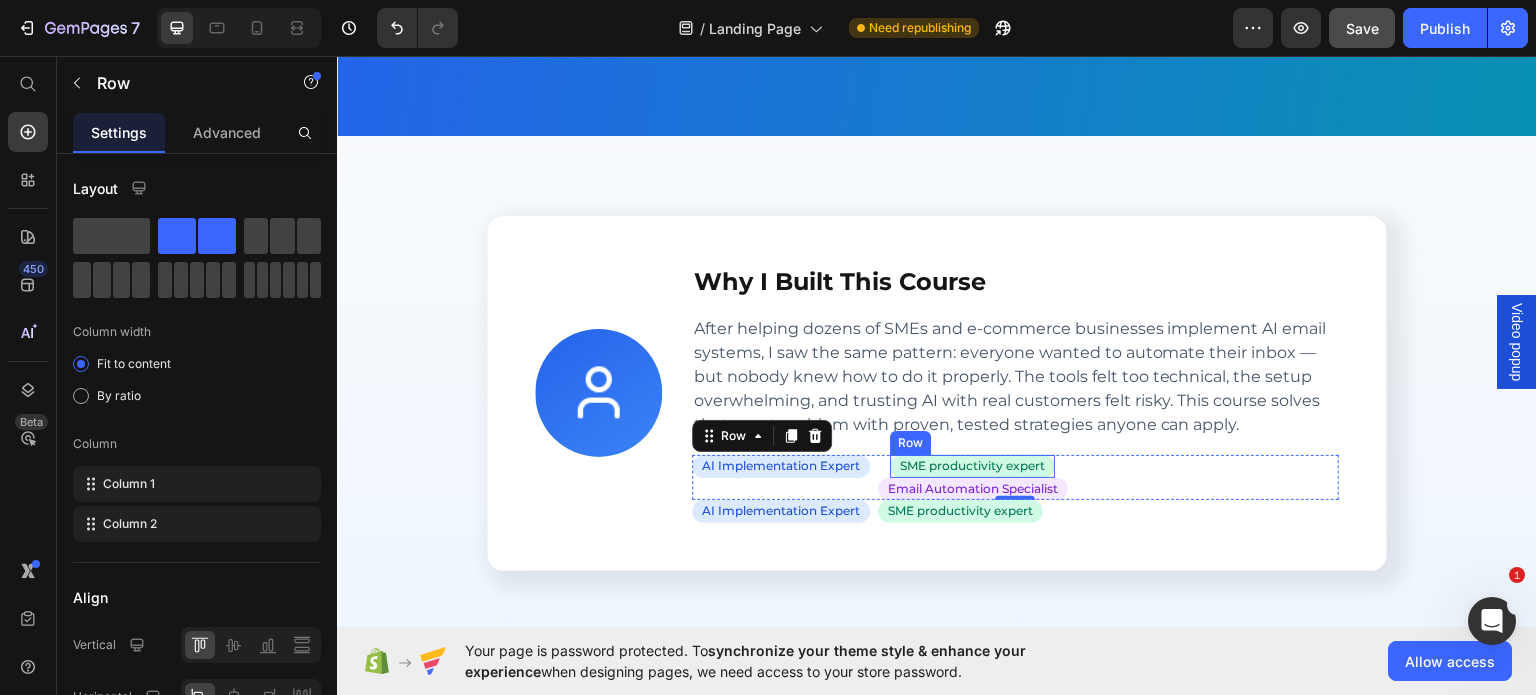 click on "SME productivity expert Text block Row" at bounding box center (972, 465) 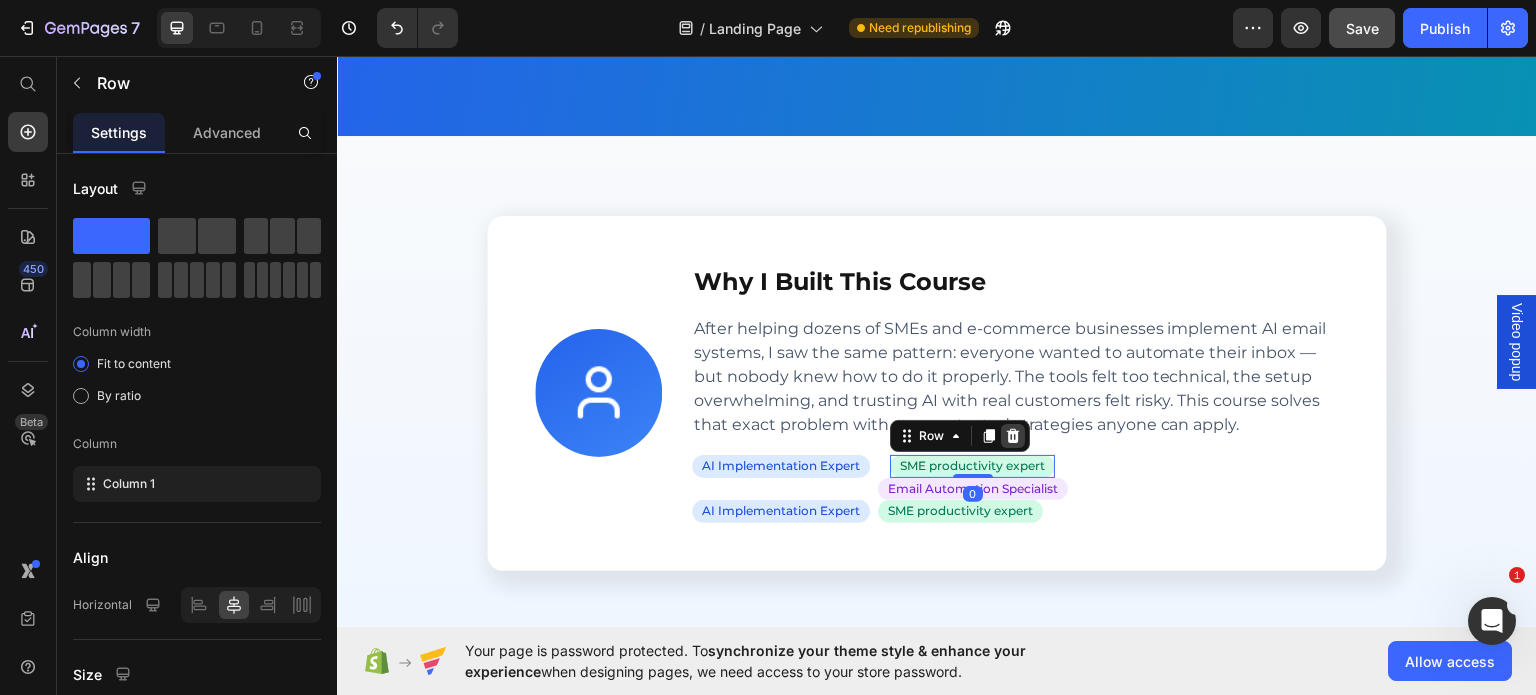 click 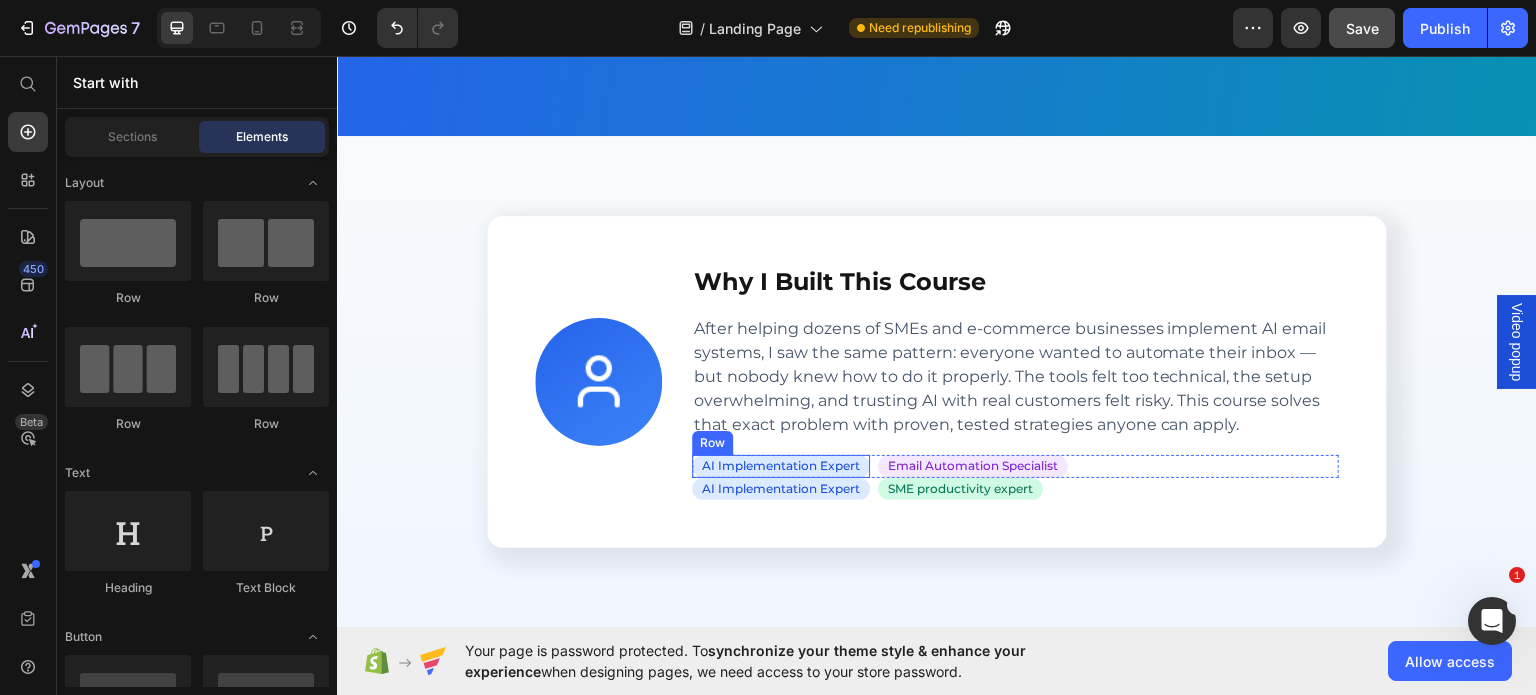 click on "AI Implementation Expert Text block Row" at bounding box center [781, 465] 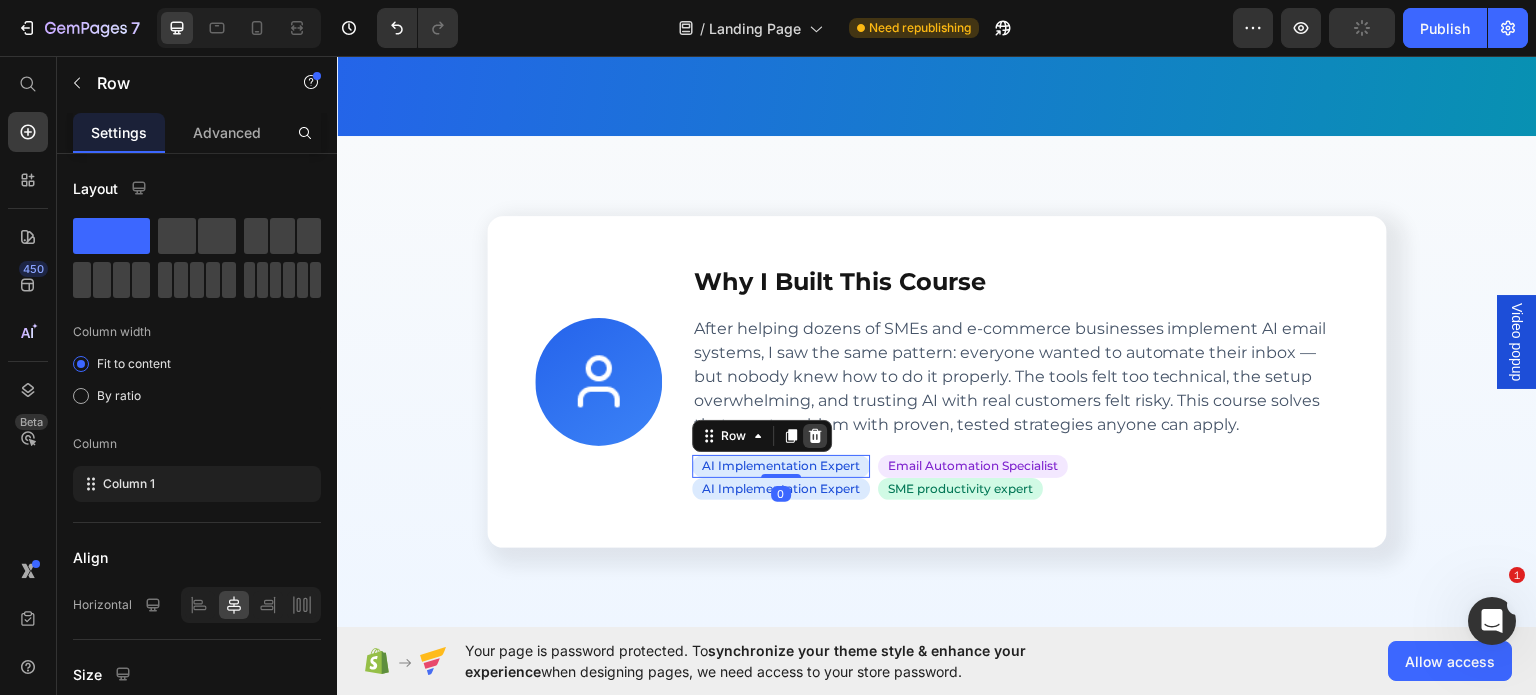 click 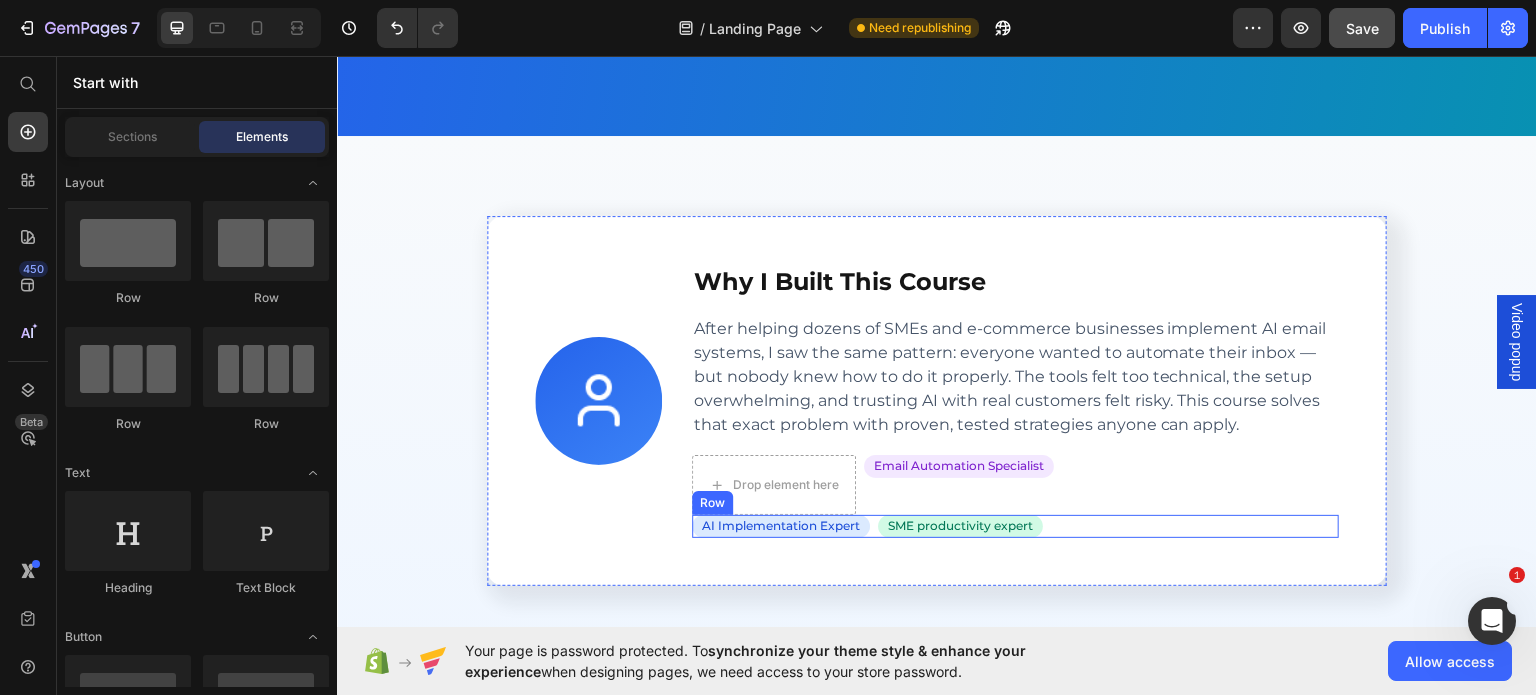 click on "AI Implementation Expert Text block Row SME productivity expert Text block Row Row" at bounding box center [1015, 525] 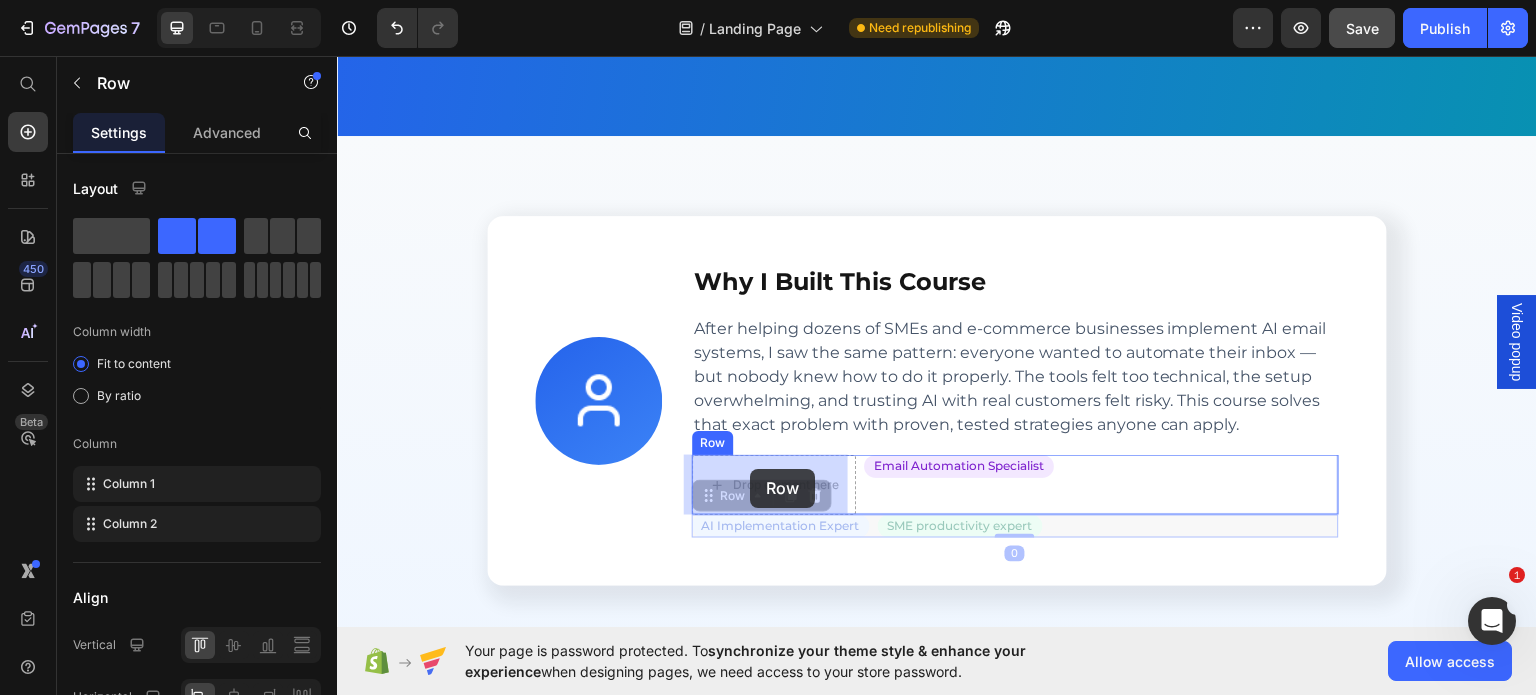 drag, startPoint x: 703, startPoint y: 497, endPoint x: 750, endPoint y: 468, distance: 55.226807 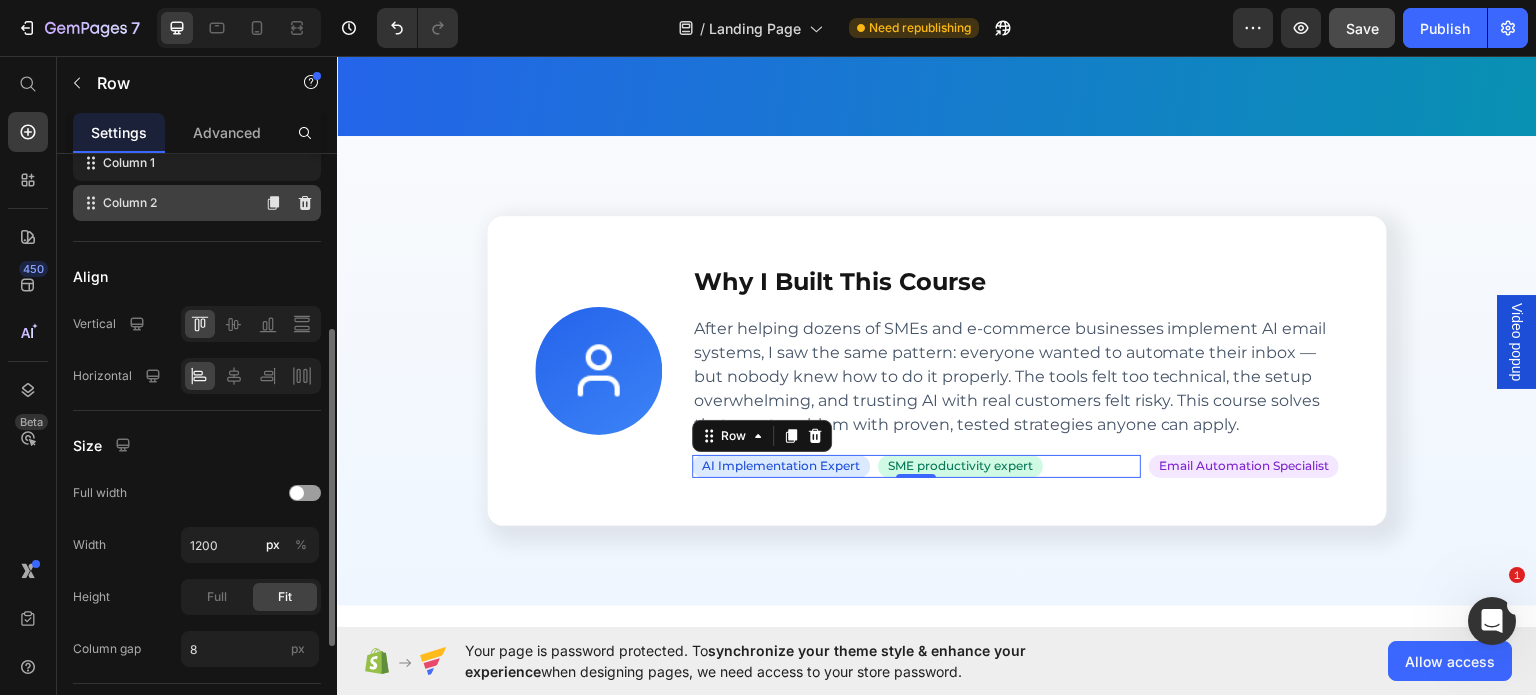 scroll, scrollTop: 324, scrollLeft: 0, axis: vertical 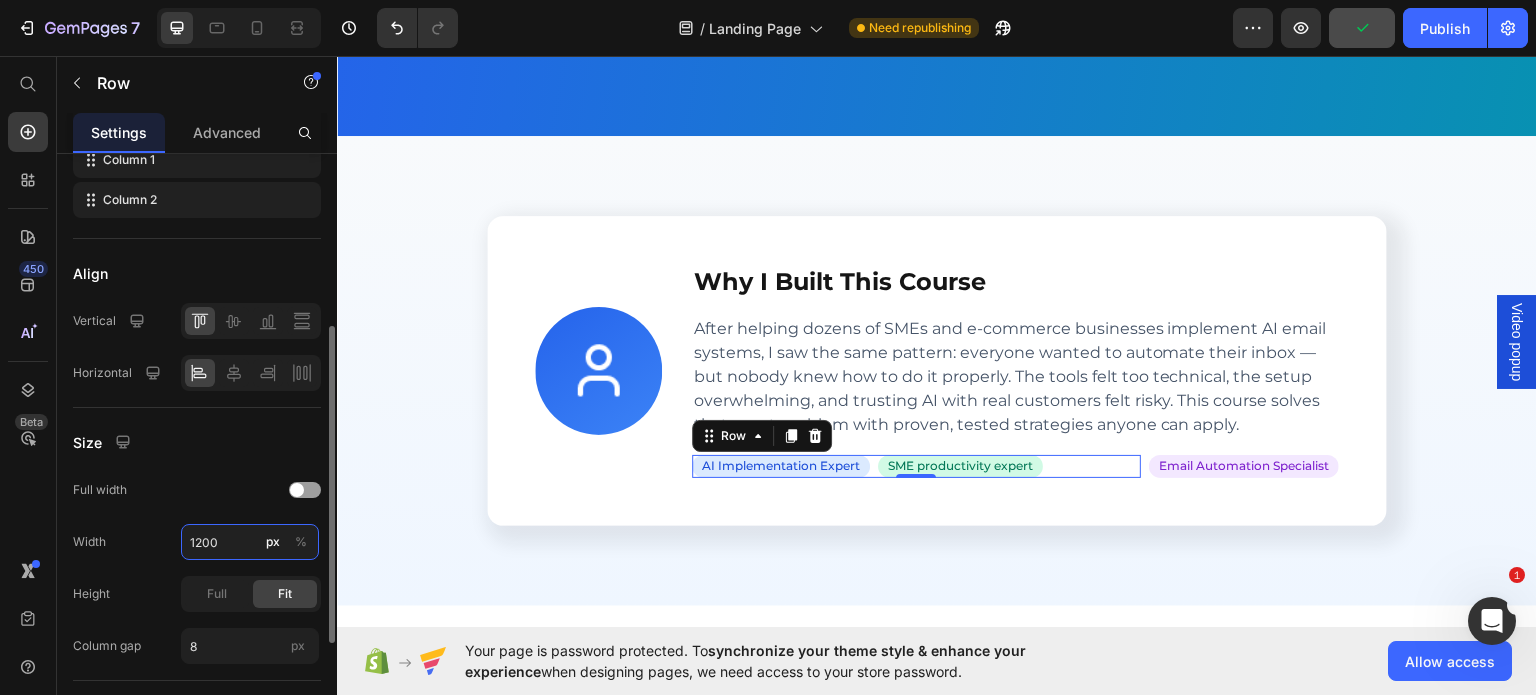 click on "1200" at bounding box center (250, 542) 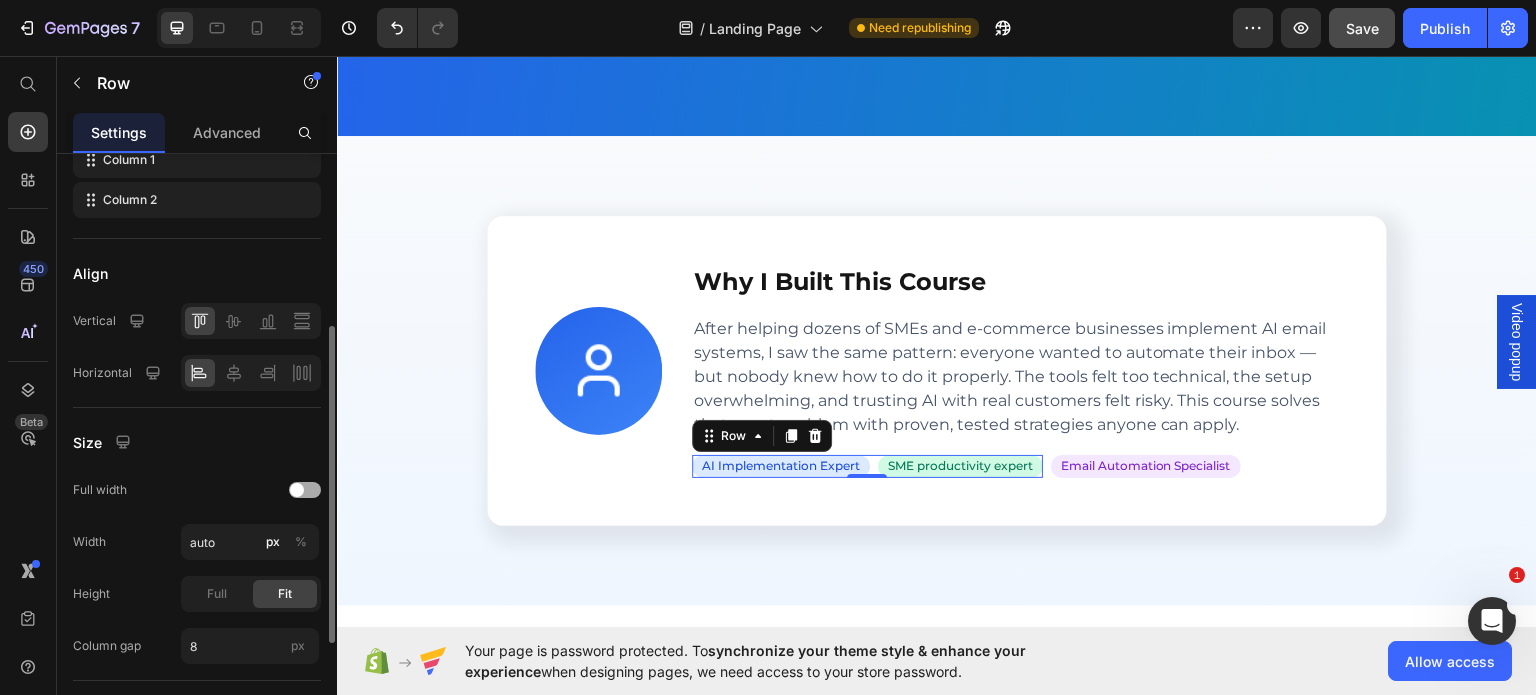 type on "Auto" 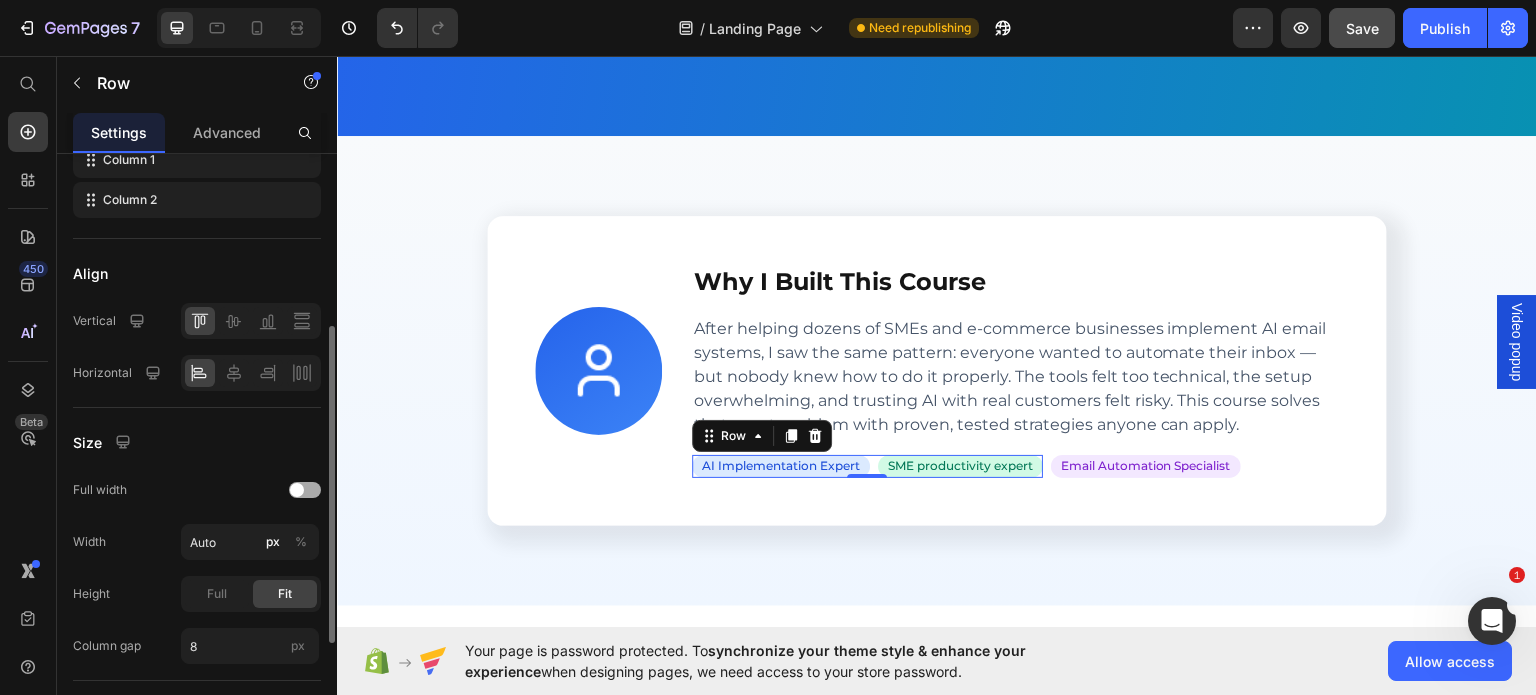 click on "Full width" 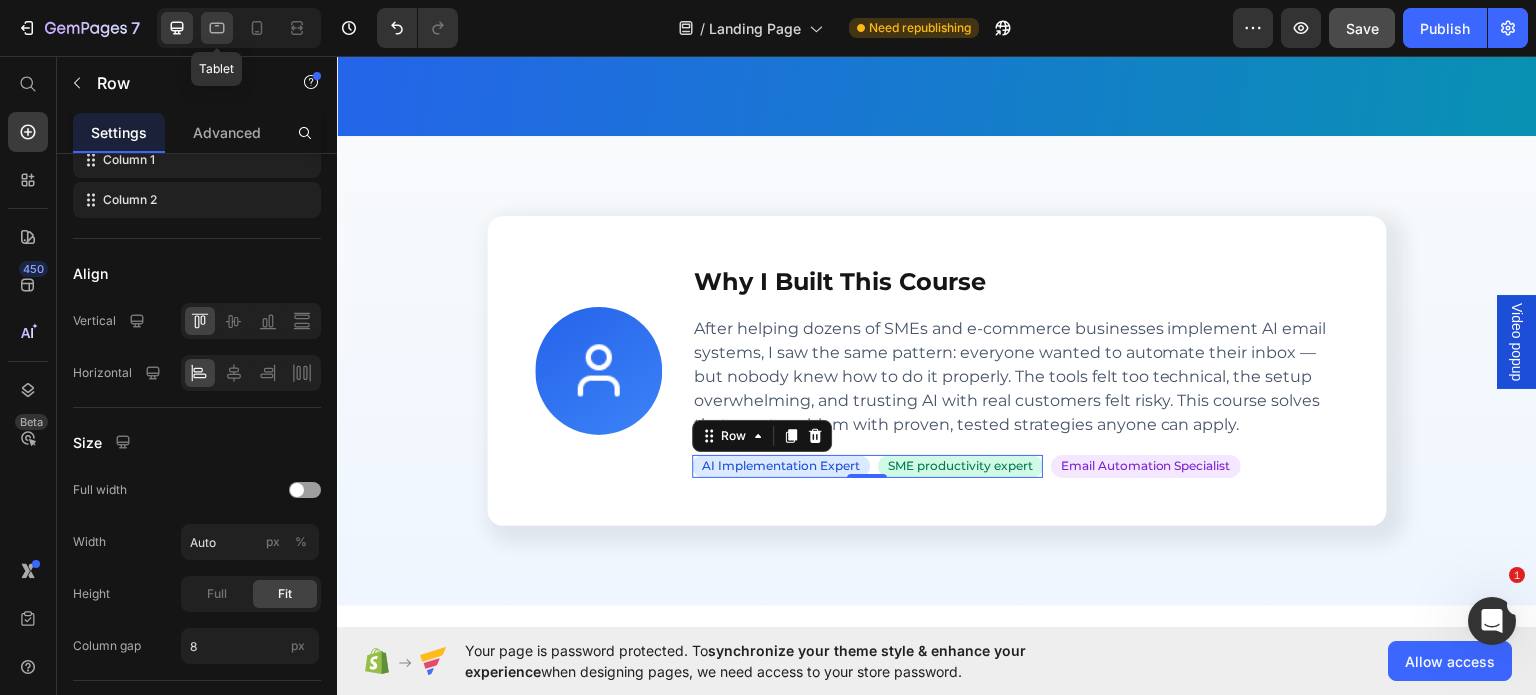 click 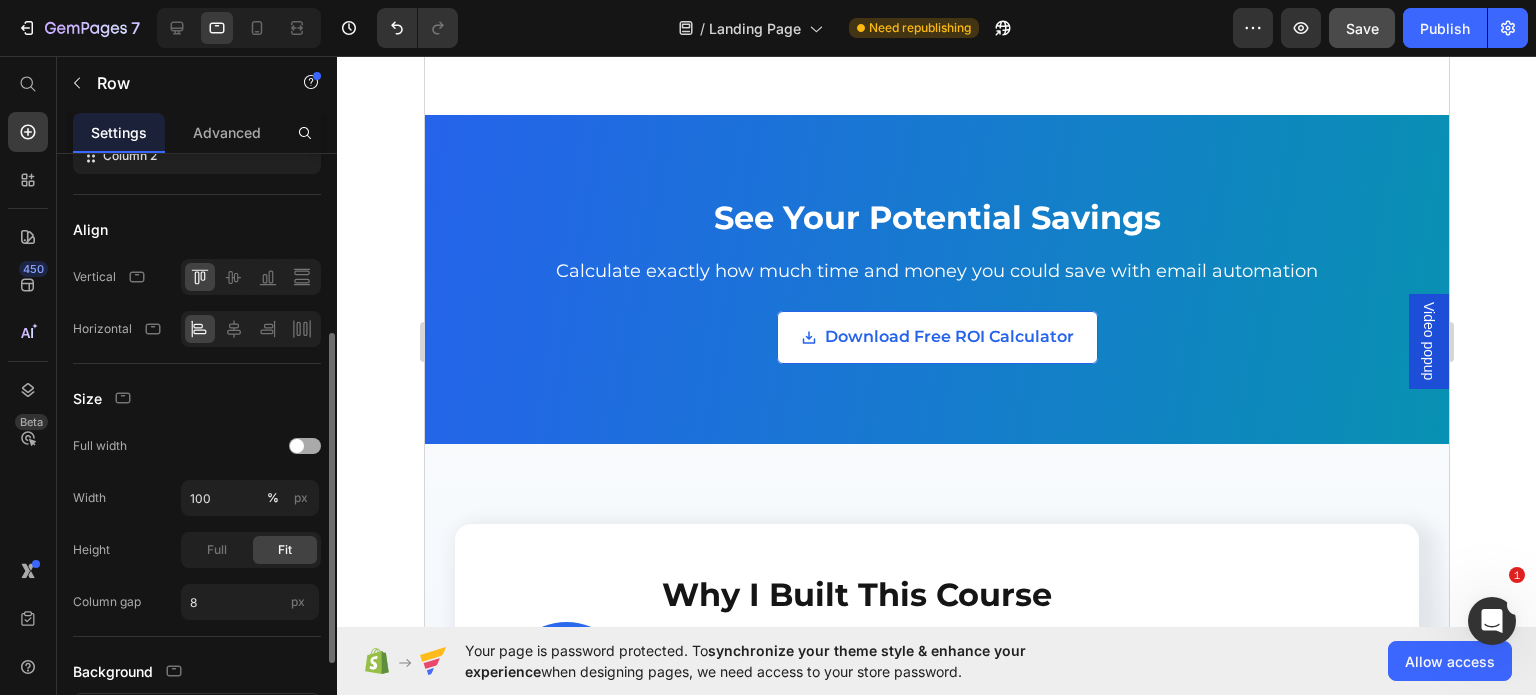 scroll, scrollTop: 4397, scrollLeft: 0, axis: vertical 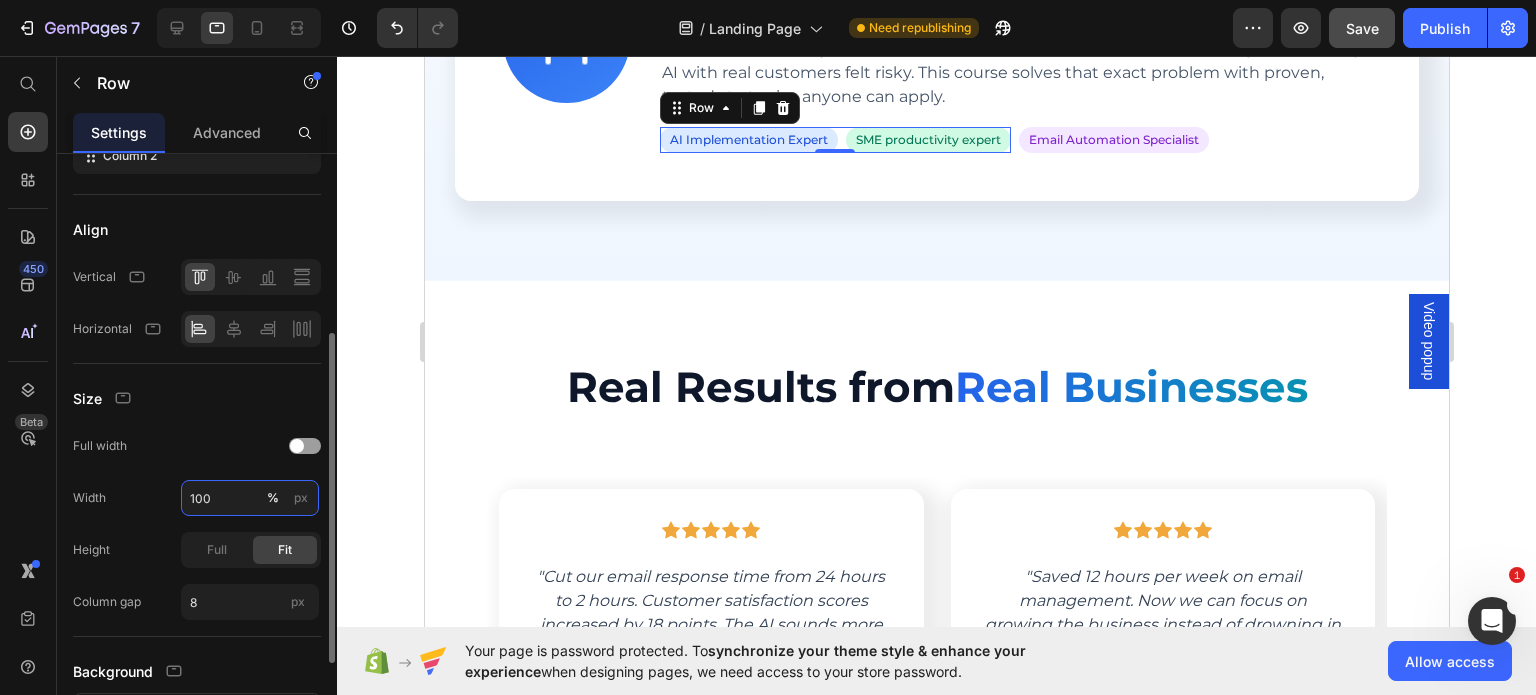 click on "100" at bounding box center (250, 498) 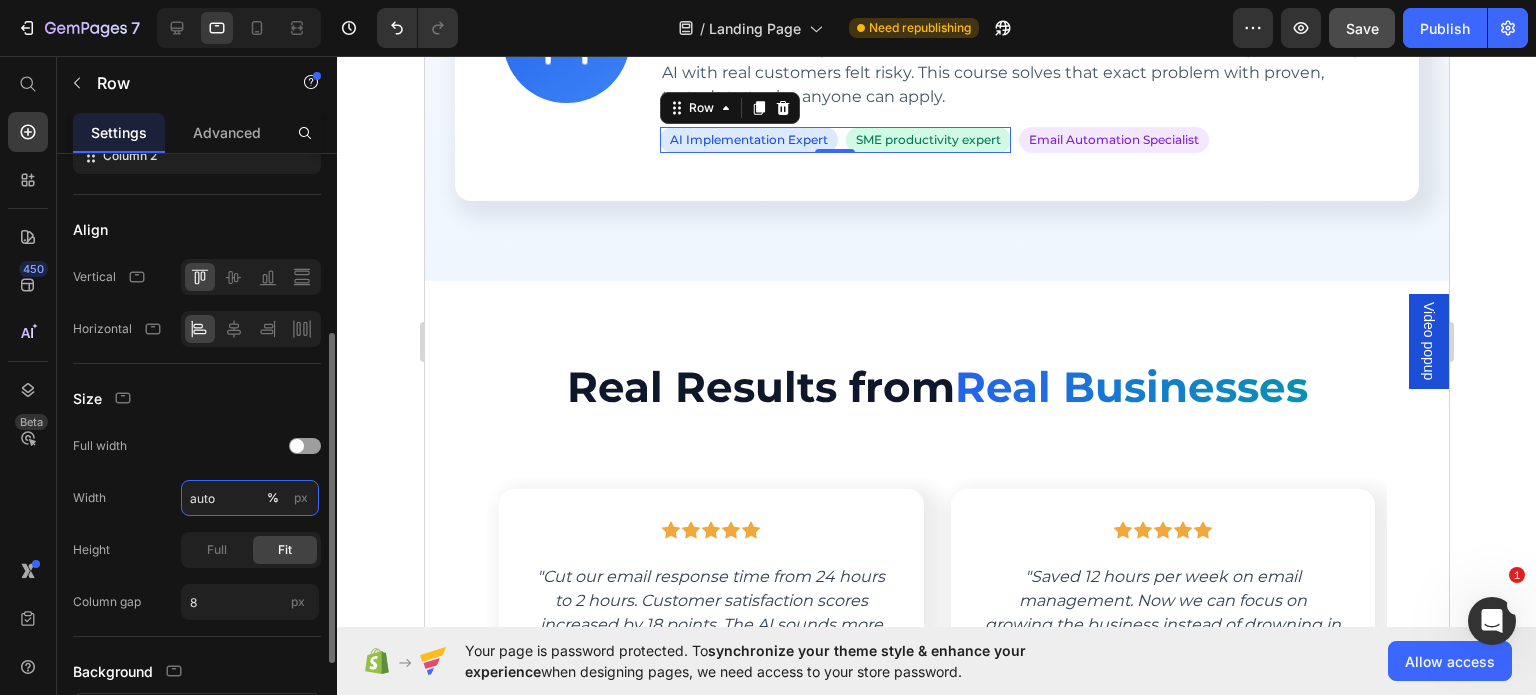 type on "Auto" 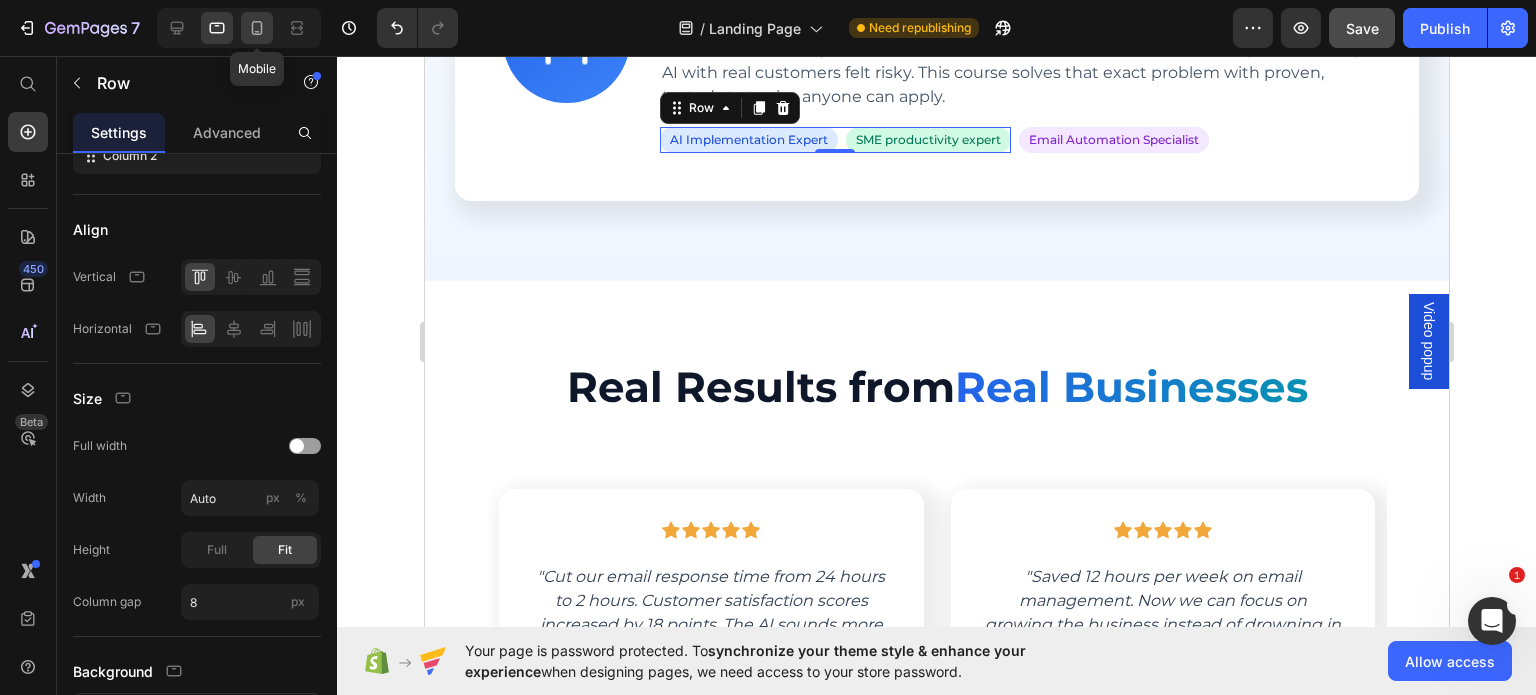 click 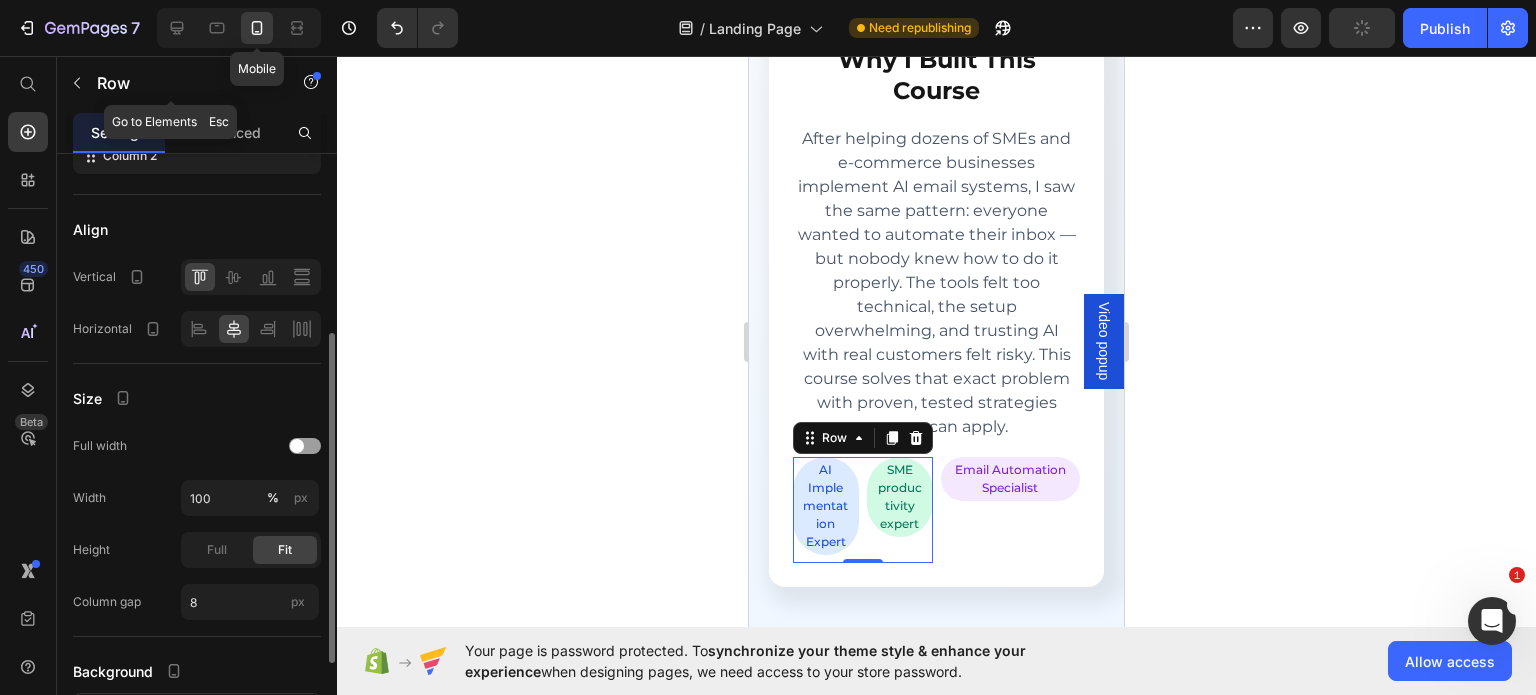 scroll, scrollTop: 4845, scrollLeft: 0, axis: vertical 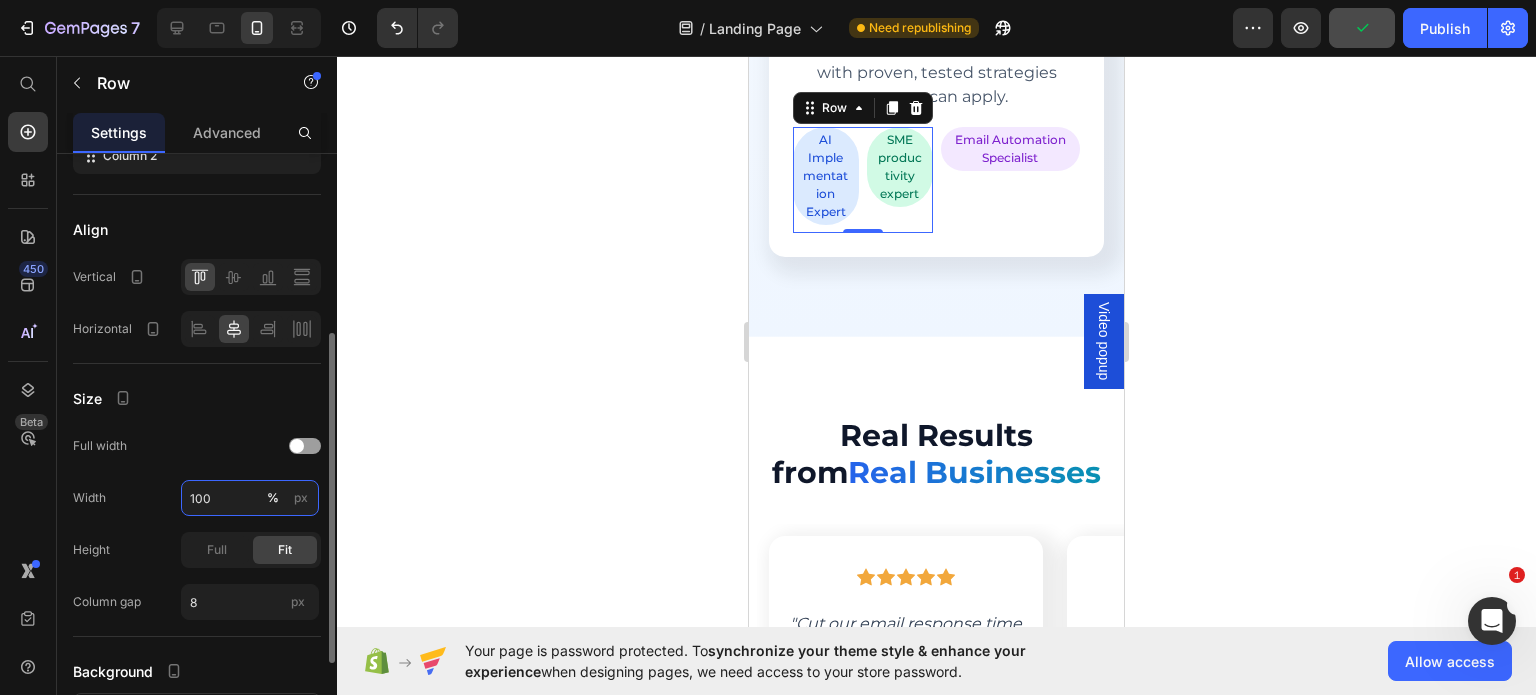 click on "100" at bounding box center [250, 498] 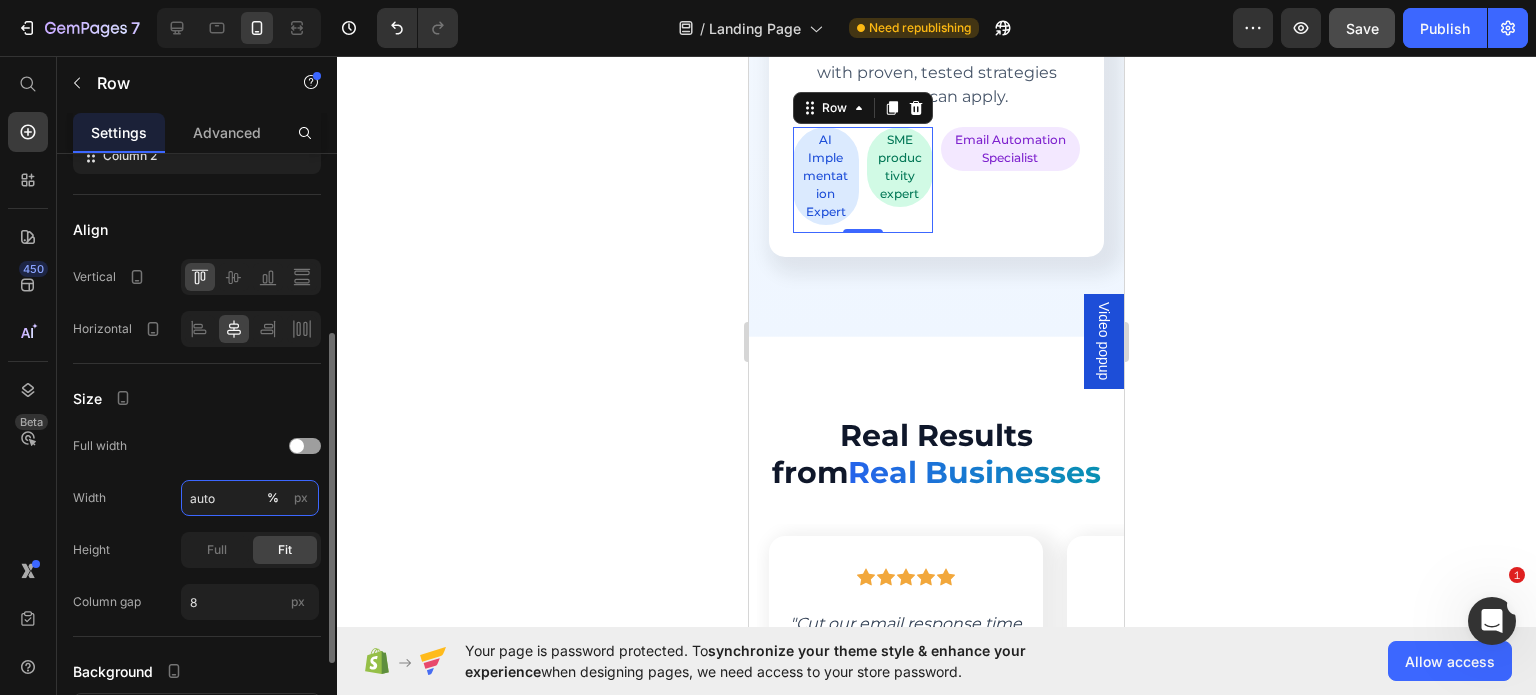 type on "Auto" 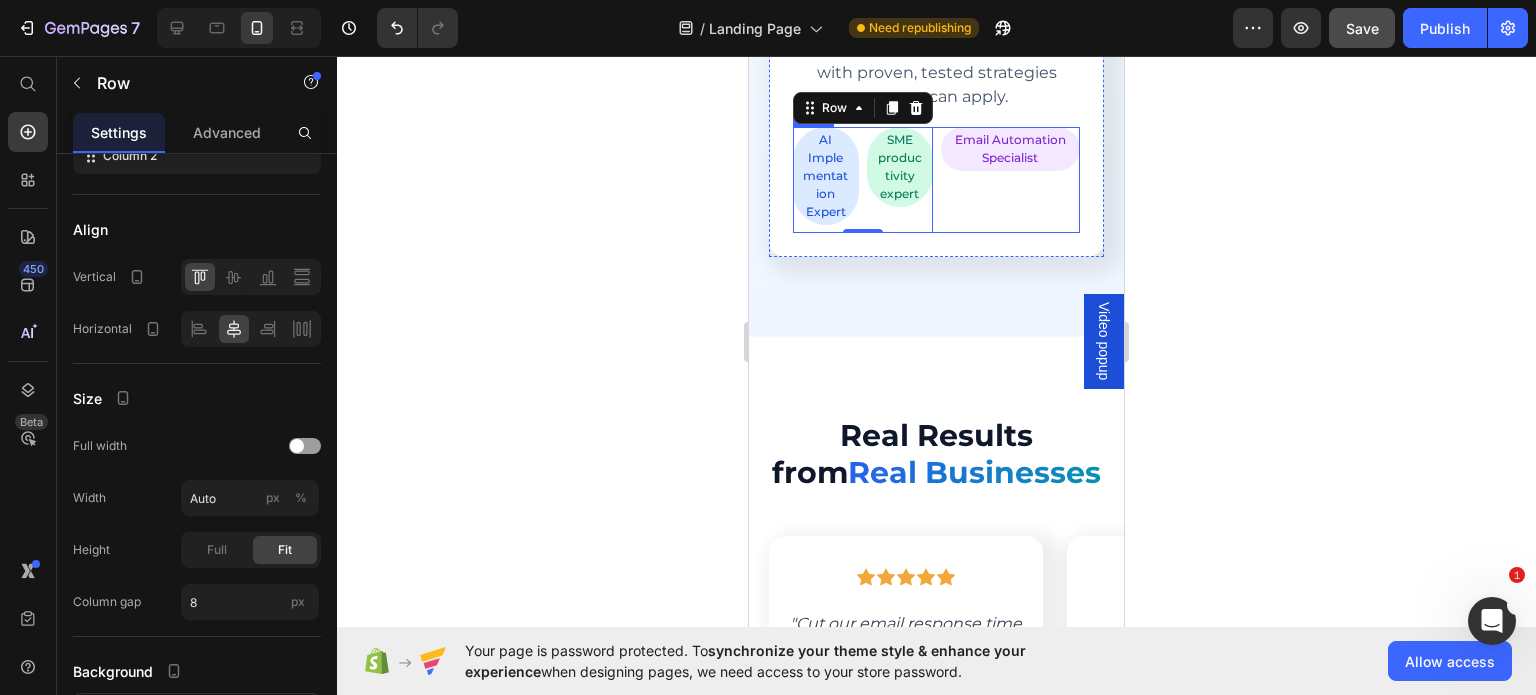 click on "Email Automation Specialist Text block Row" at bounding box center (1011, 180) 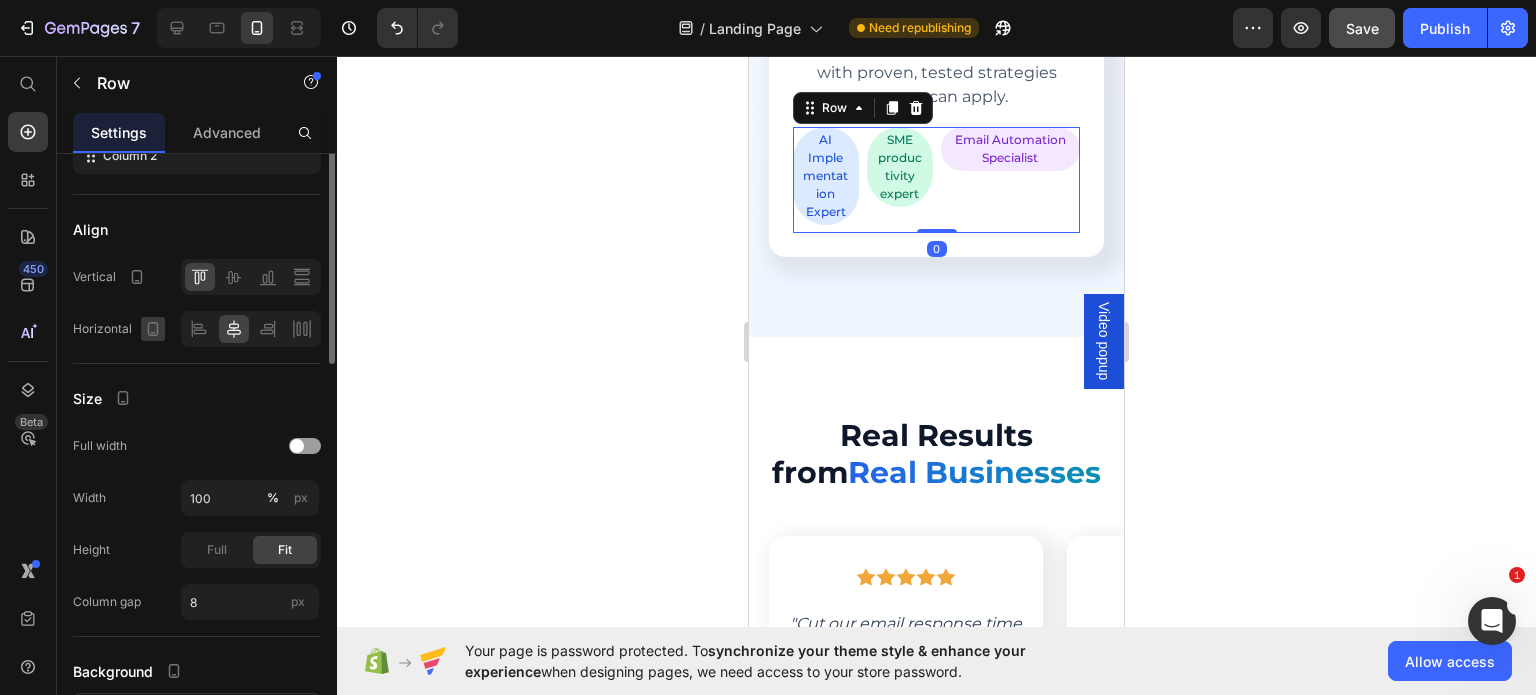 scroll, scrollTop: 0, scrollLeft: 0, axis: both 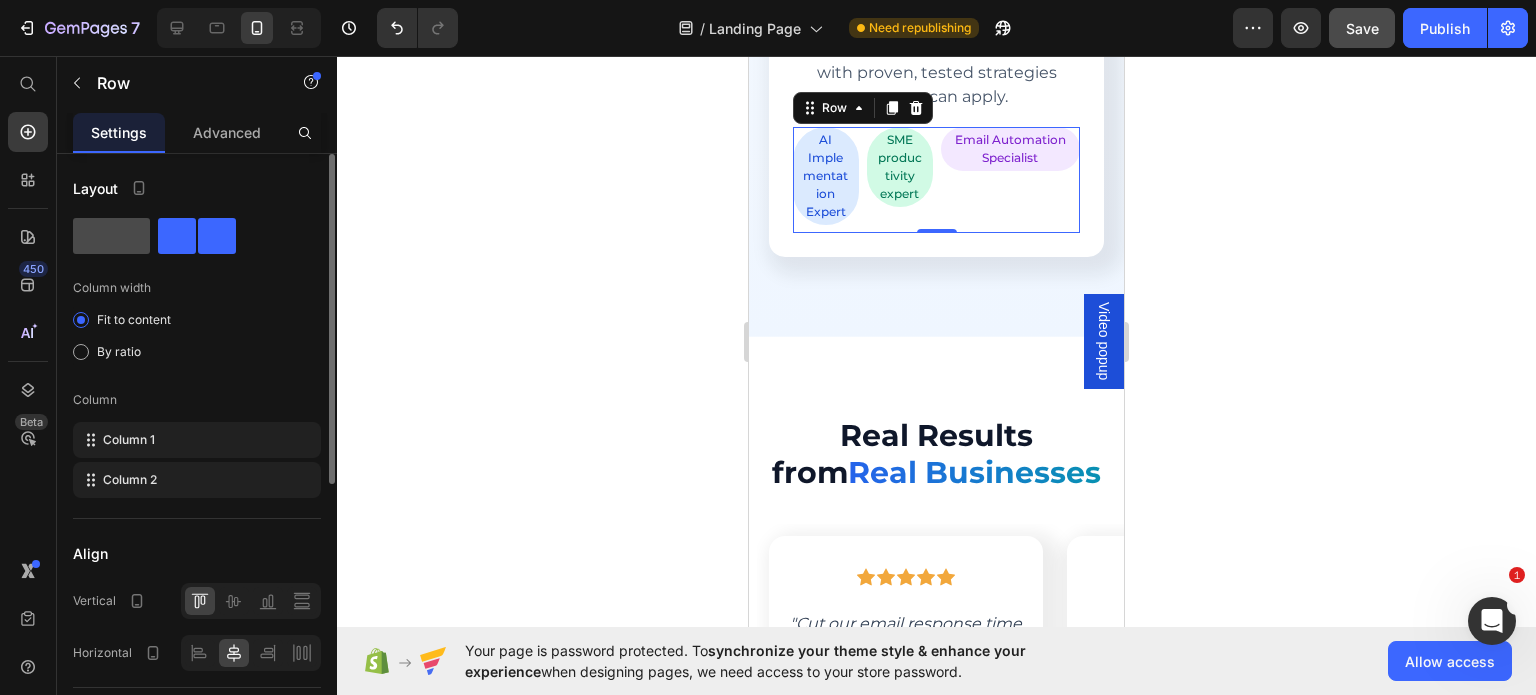 click 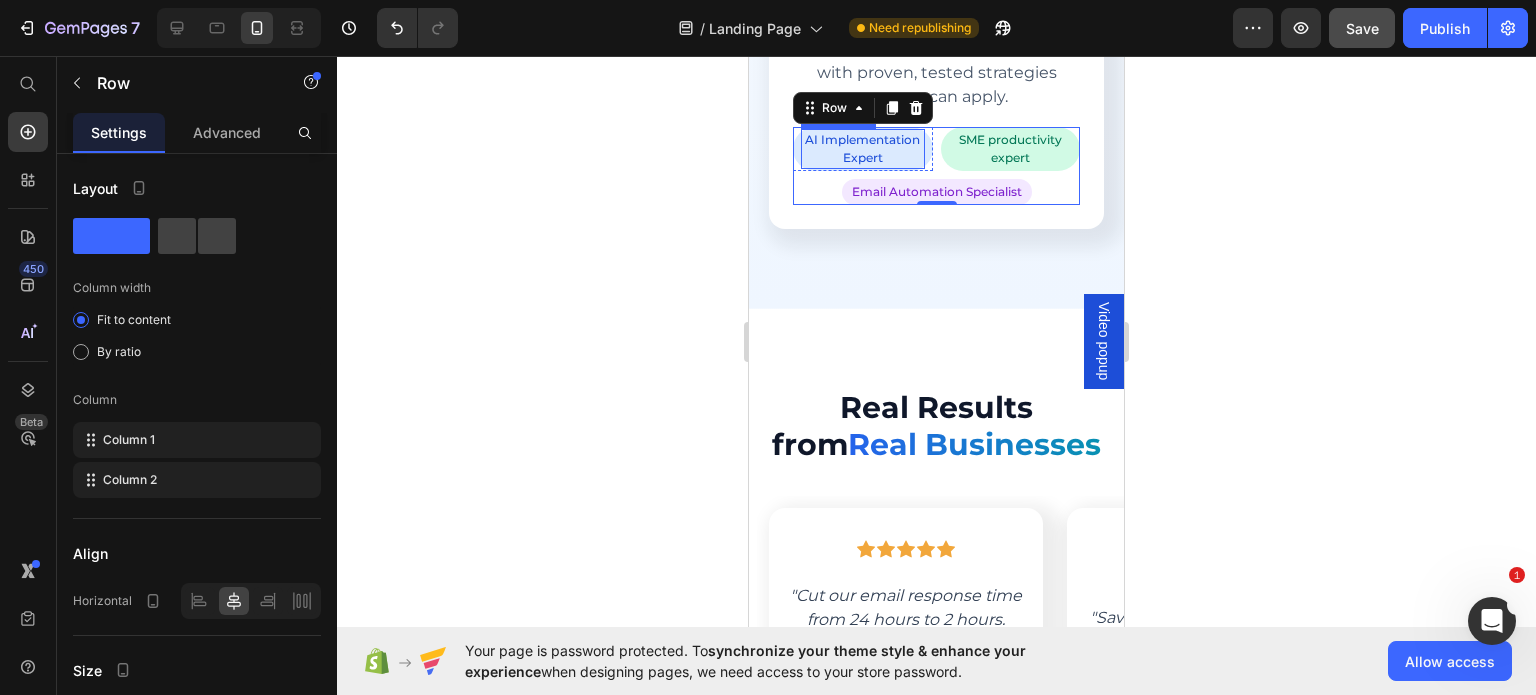 scroll, scrollTop: 4844, scrollLeft: 0, axis: vertical 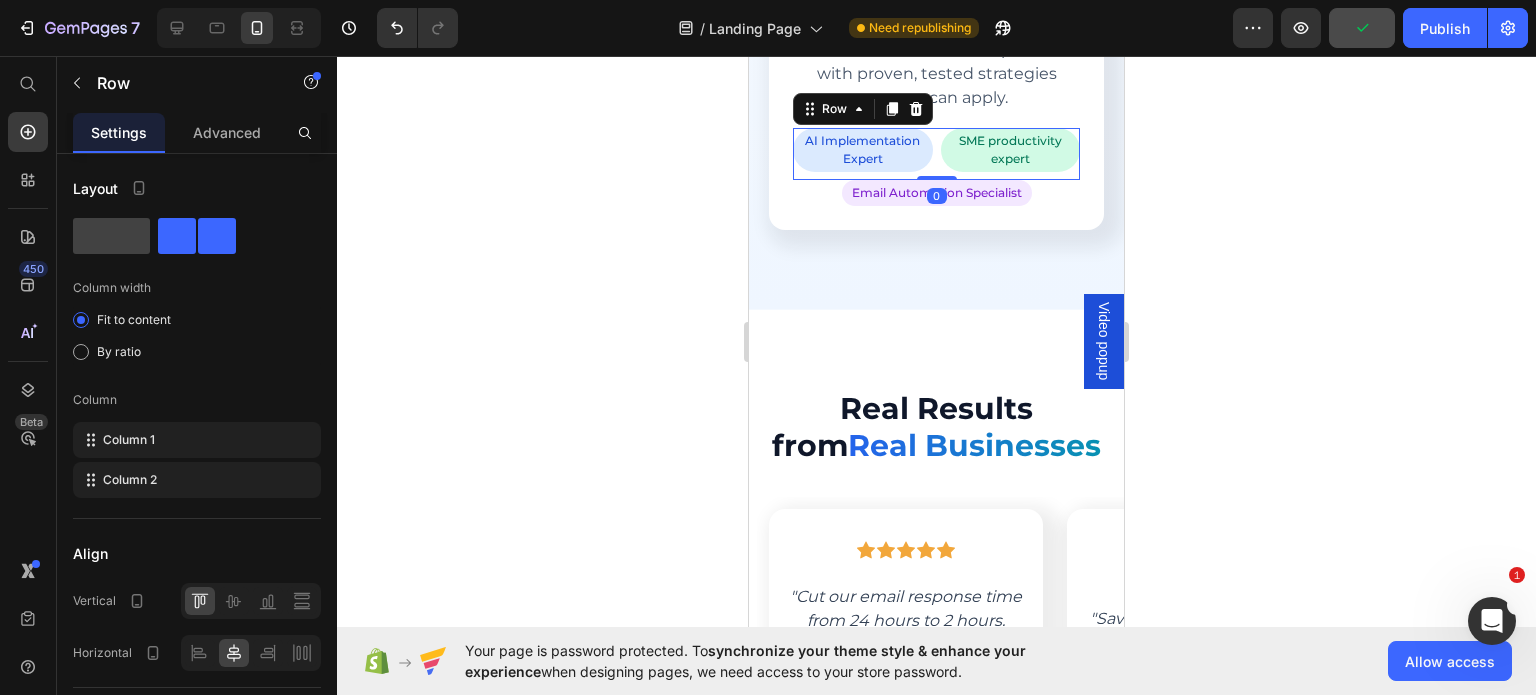 click on "AI Implementation Expert Text block Row SME productivity expert Text block Row Row   0" at bounding box center [936, 154] 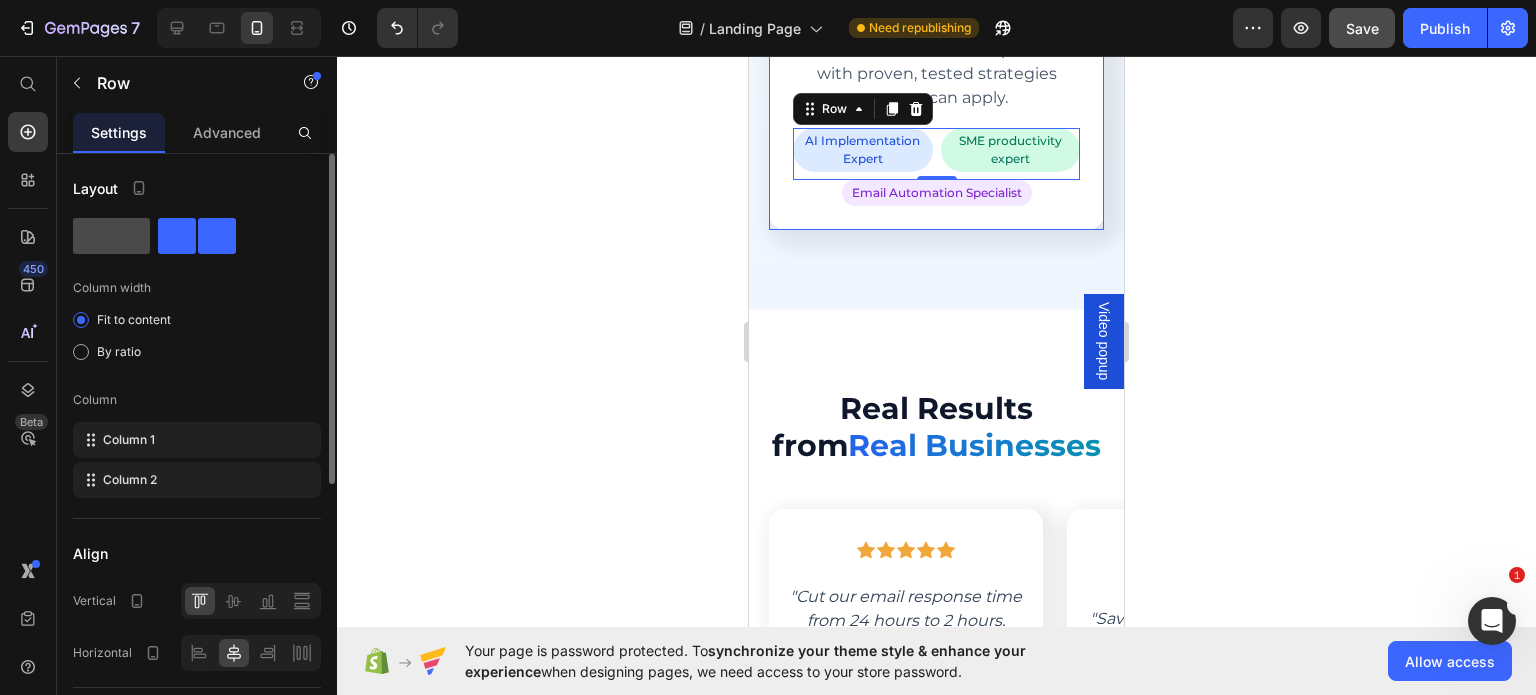 click 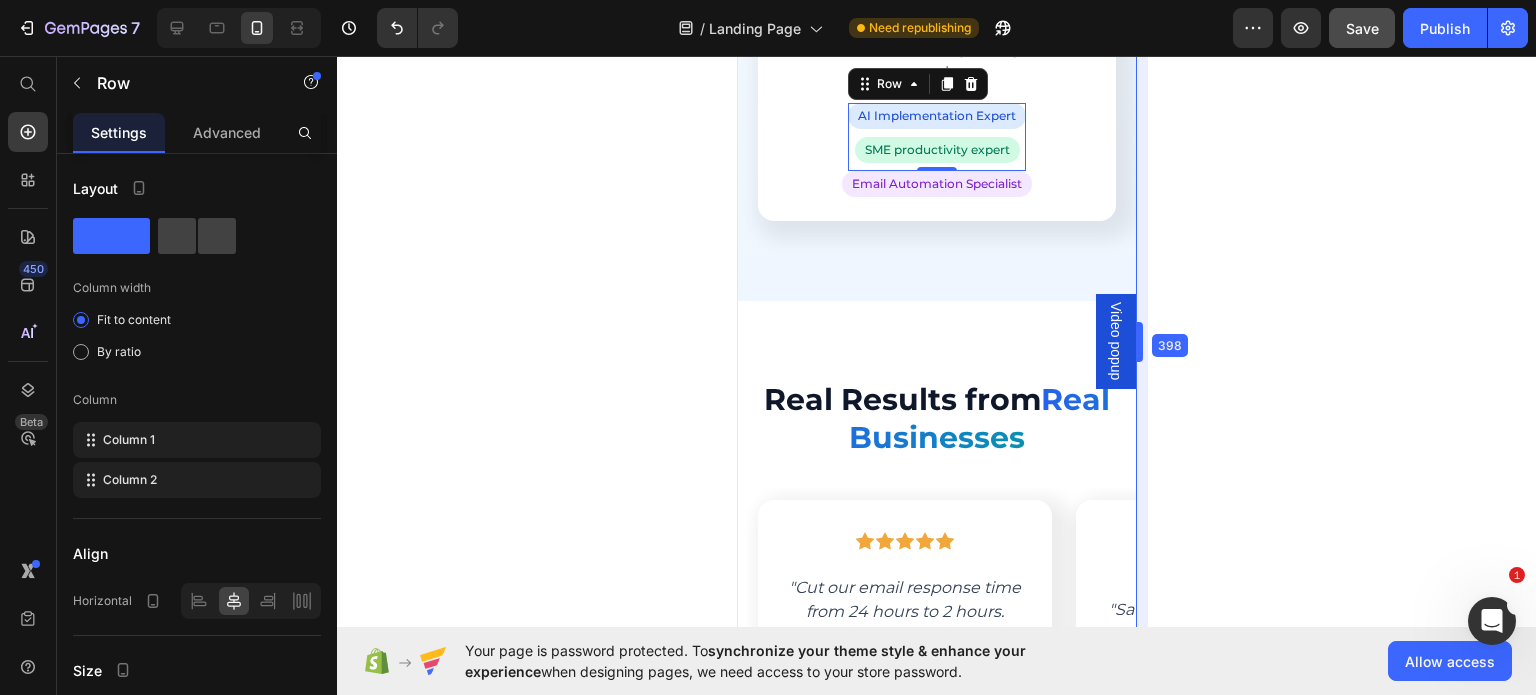 scroll, scrollTop: 4844, scrollLeft: 0, axis: vertical 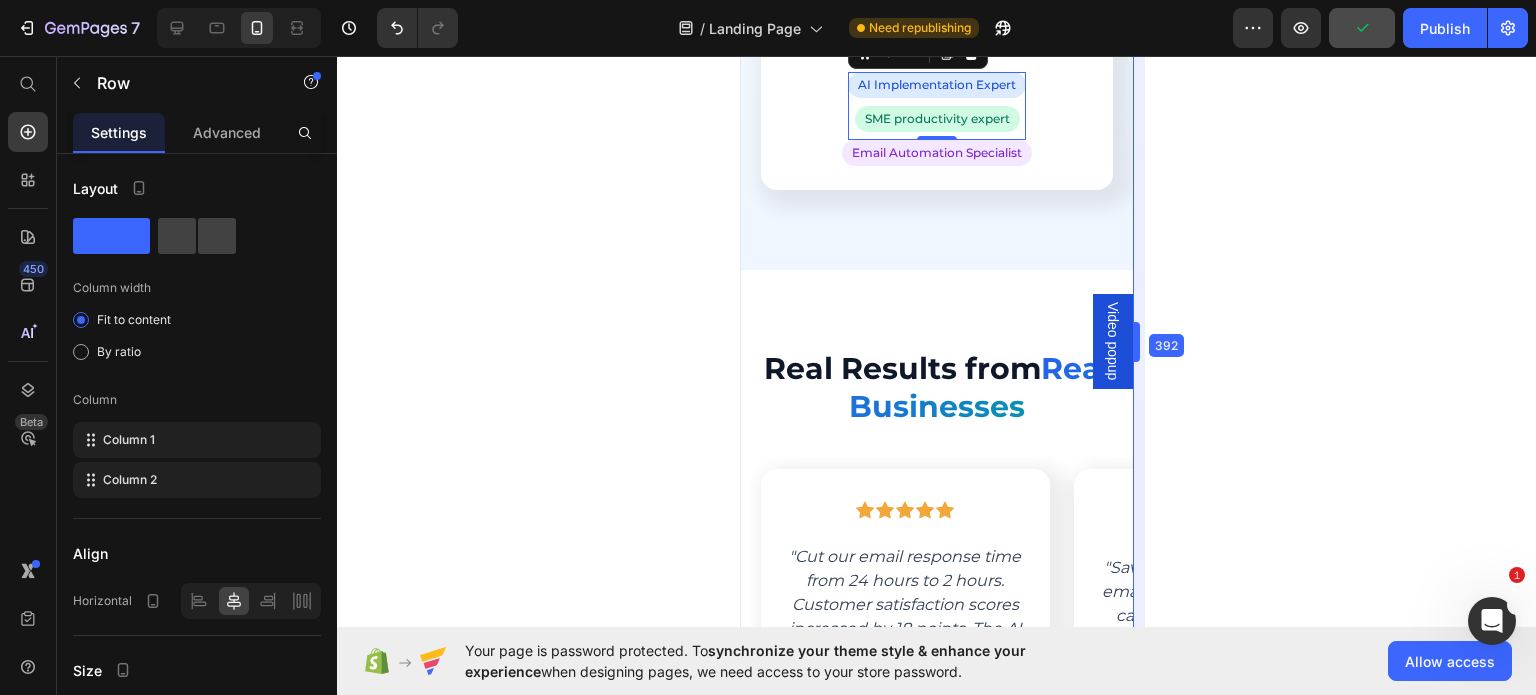 drag, startPoint x: 1127, startPoint y: 252, endPoint x: 1138, endPoint y: 268, distance: 19.416489 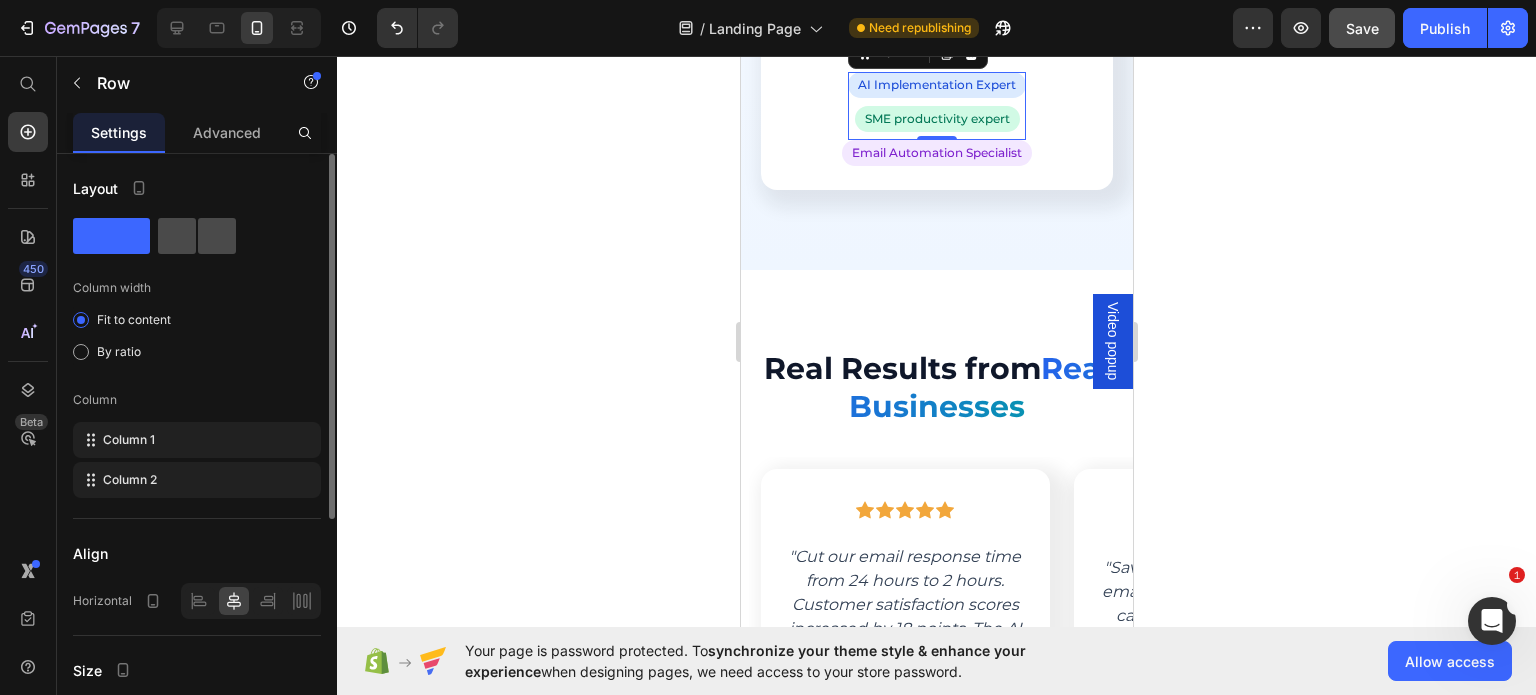 click 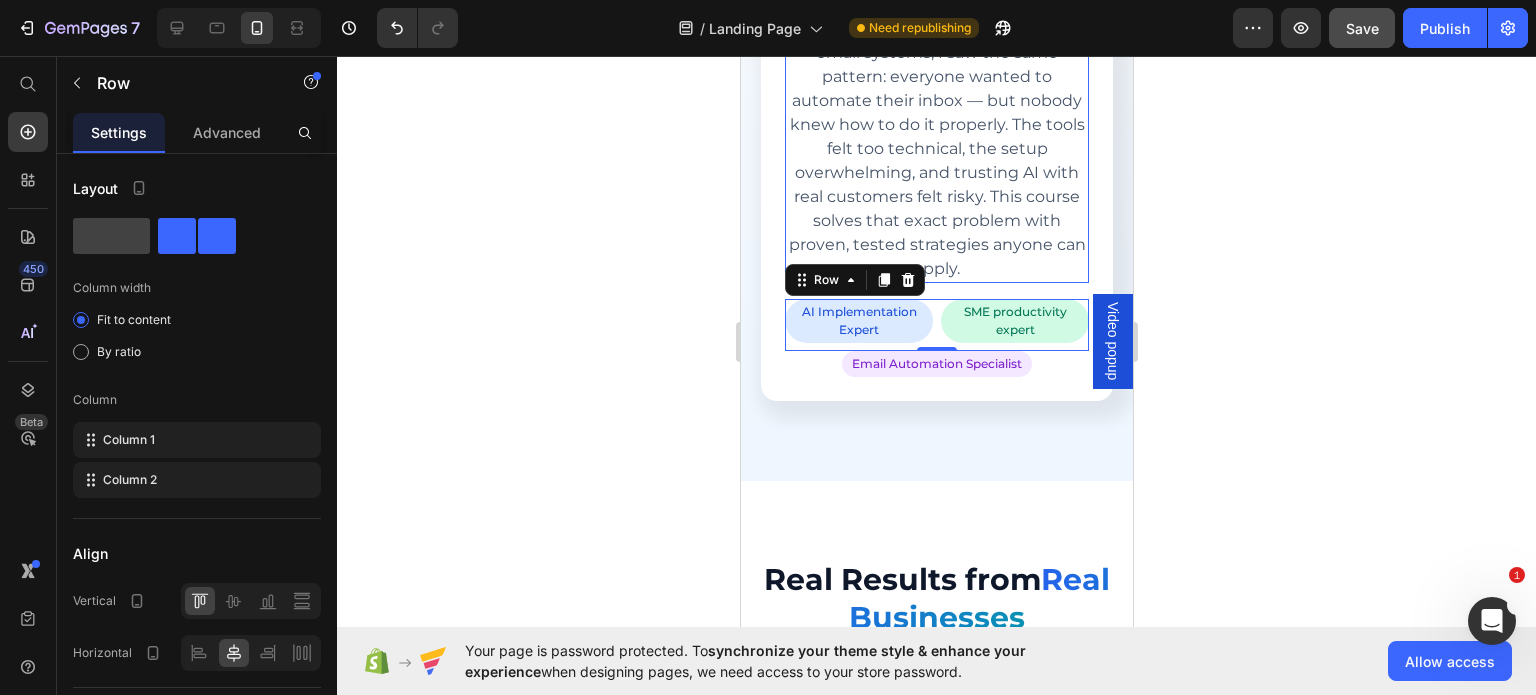scroll, scrollTop: 4616, scrollLeft: 0, axis: vertical 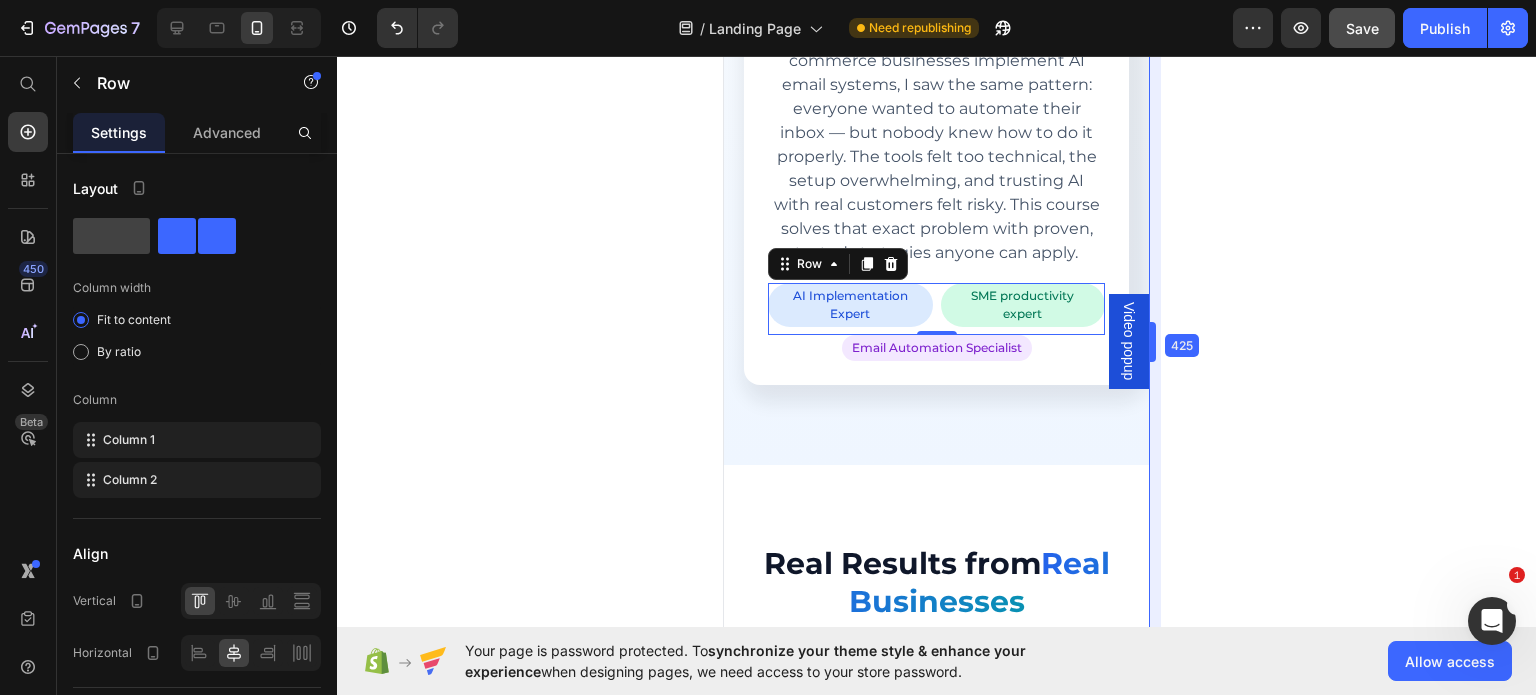 drag, startPoint x: 1132, startPoint y: 258, endPoint x: 1165, endPoint y: 258, distance: 33 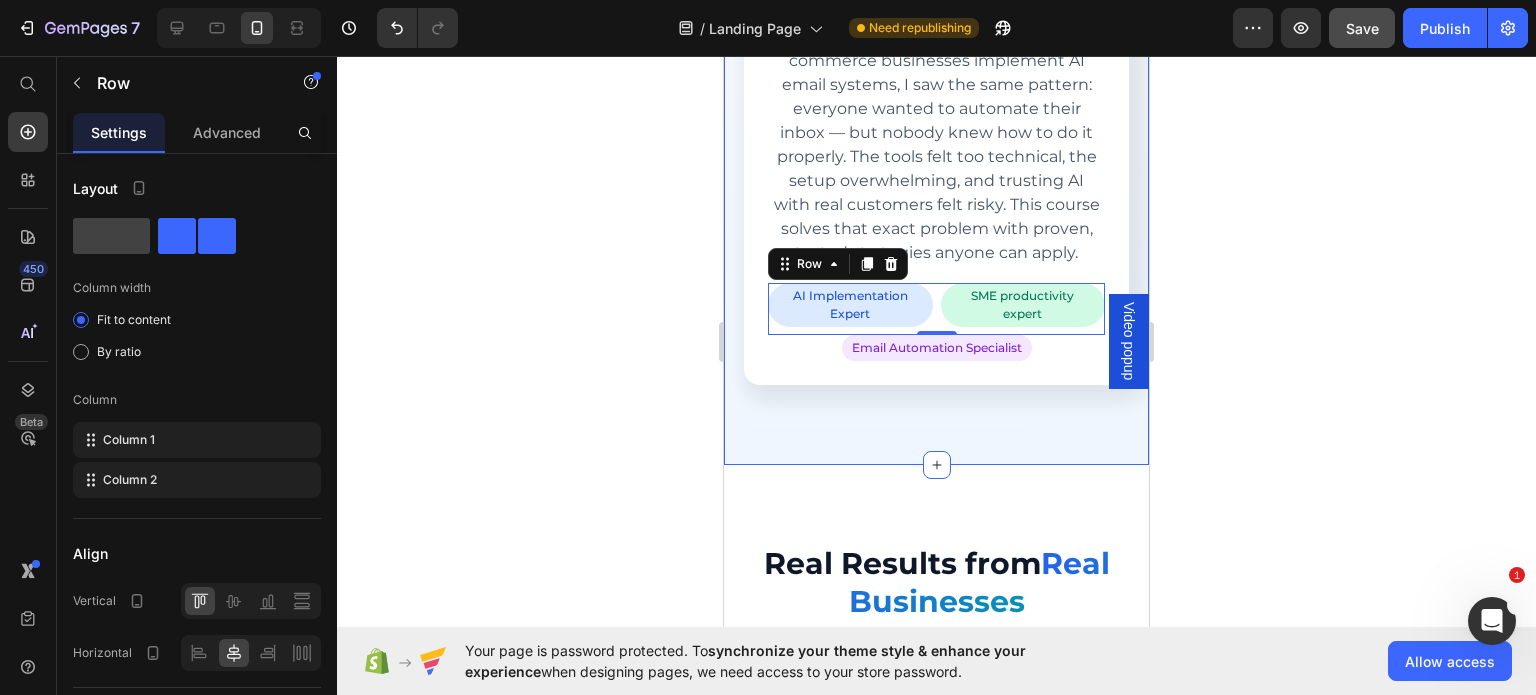 click 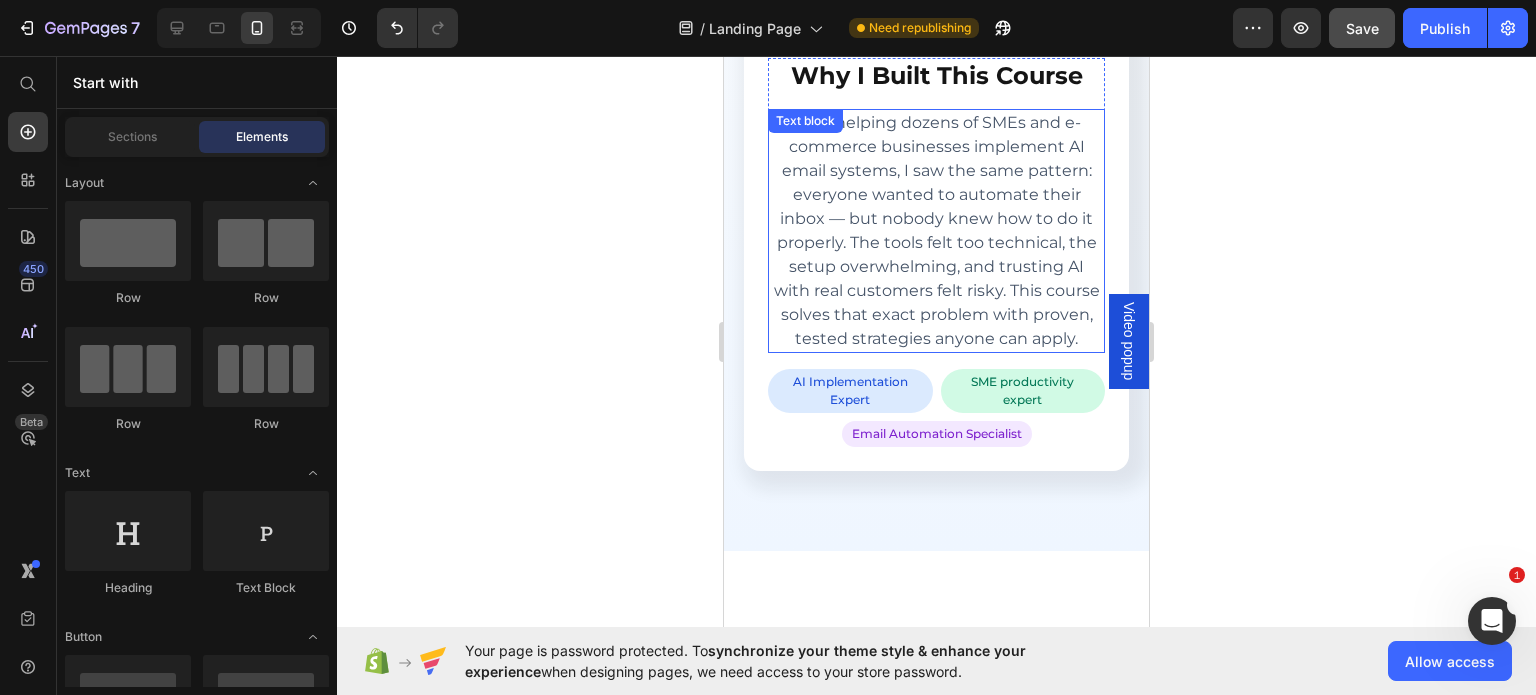 scroll, scrollTop: 4474, scrollLeft: 0, axis: vertical 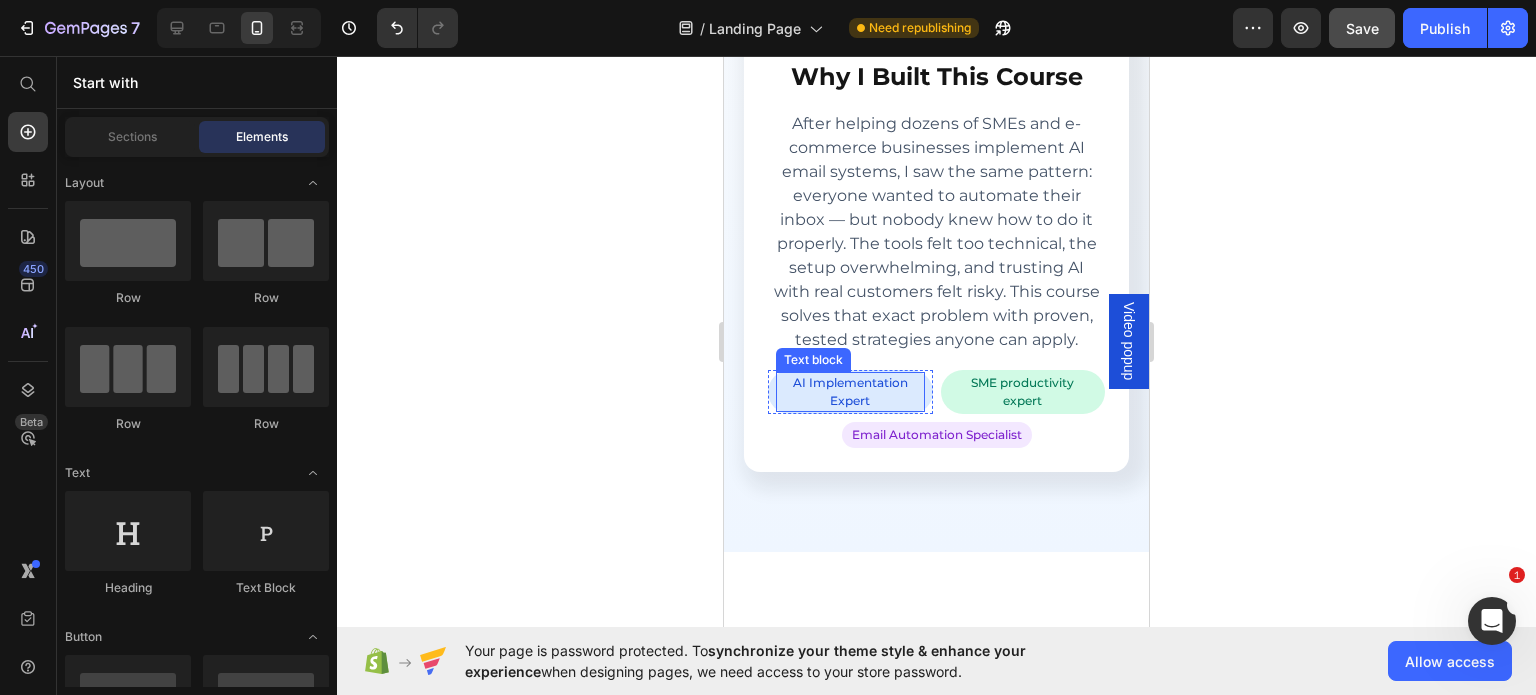 click on "AI Implementation Expert" at bounding box center [850, 392] 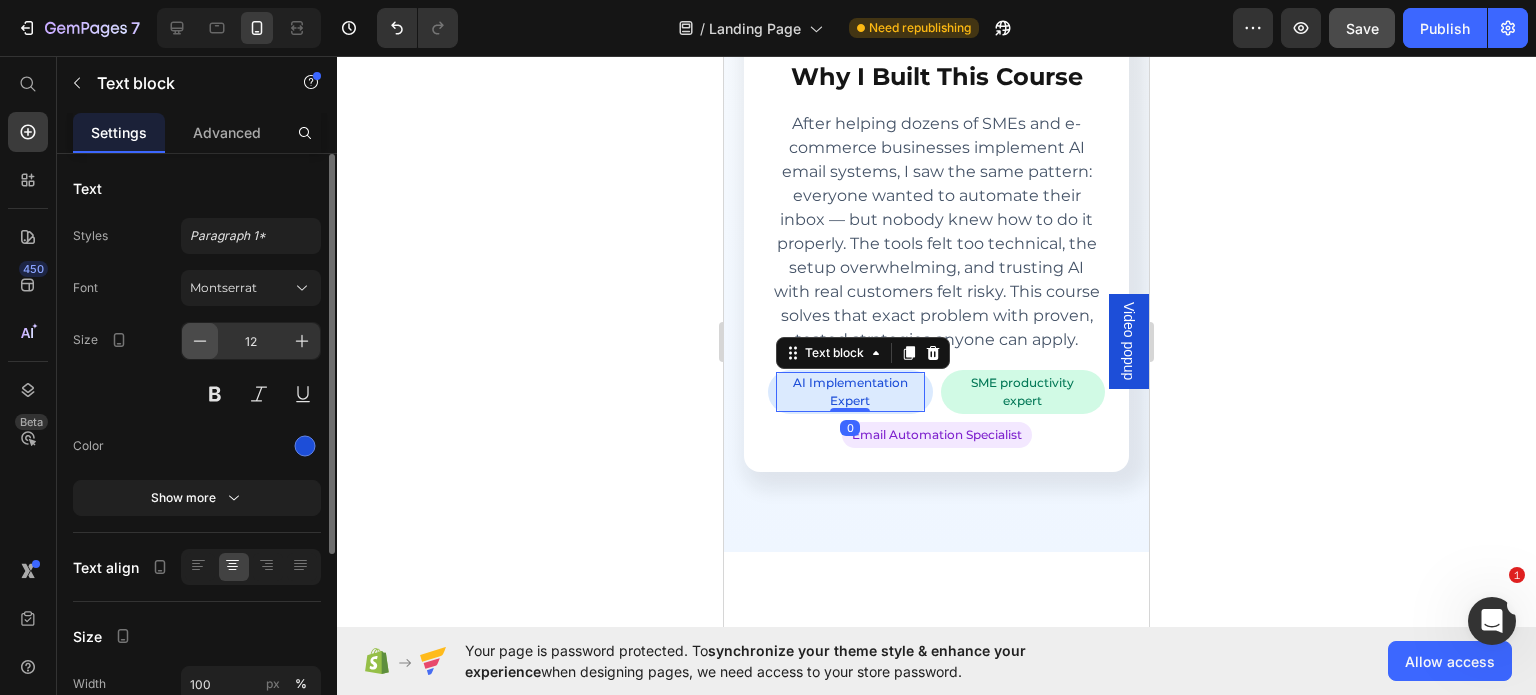 click at bounding box center [200, 341] 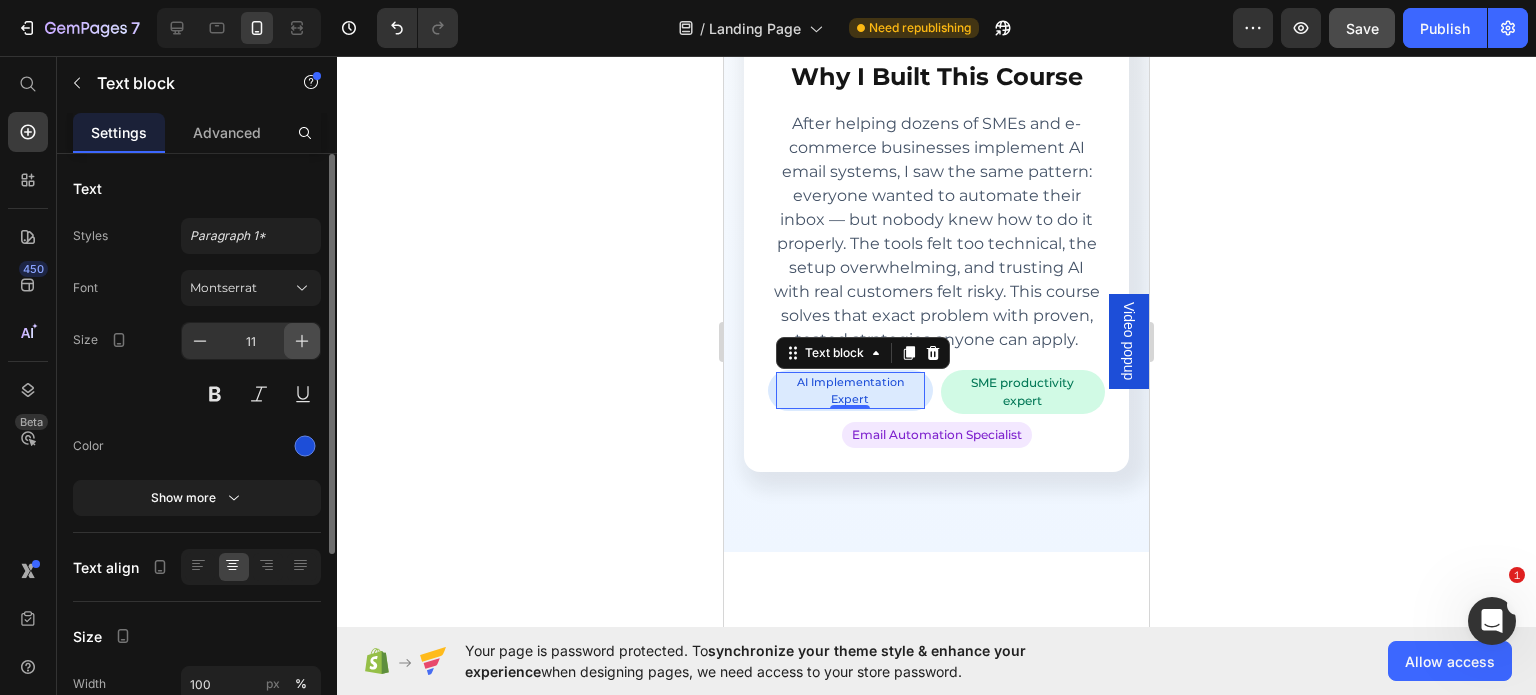 click 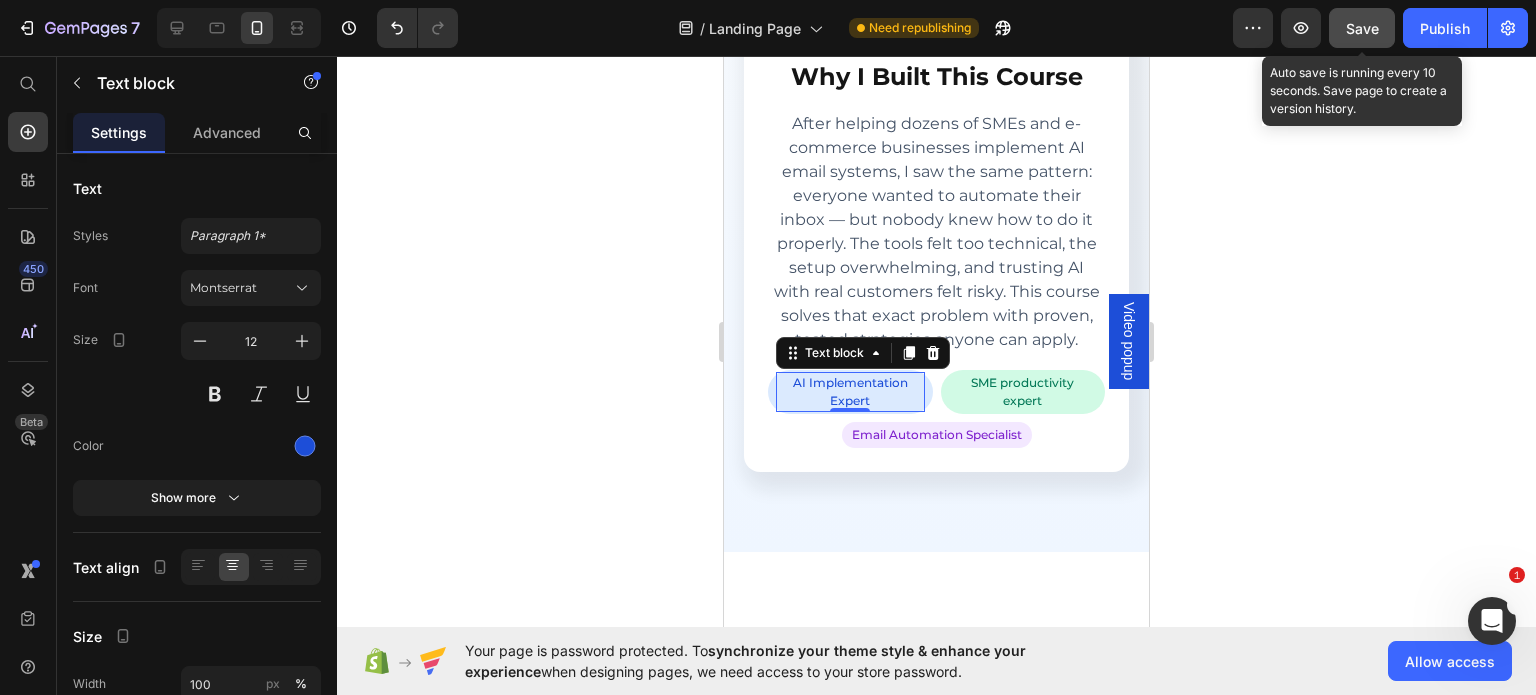 click on "Save" at bounding box center [1362, 28] 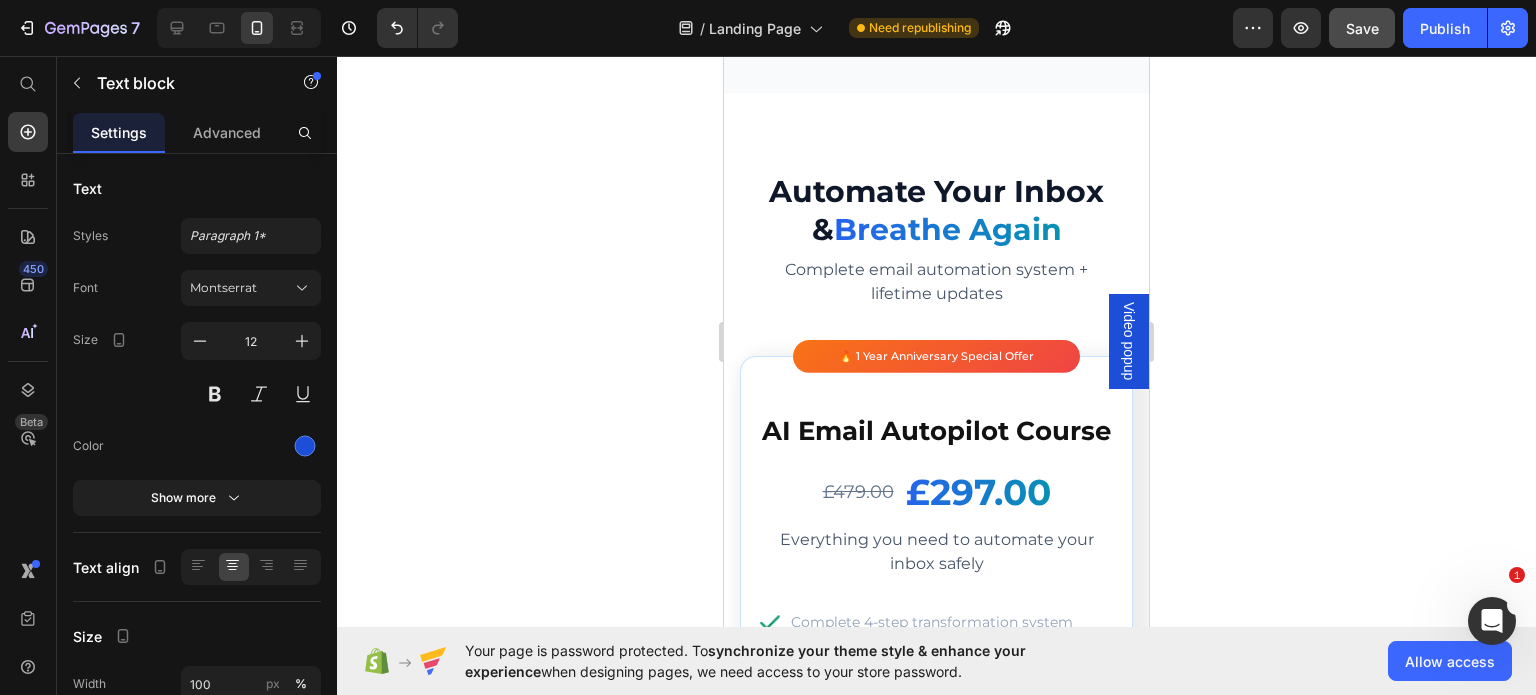 scroll, scrollTop: 7120, scrollLeft: 0, axis: vertical 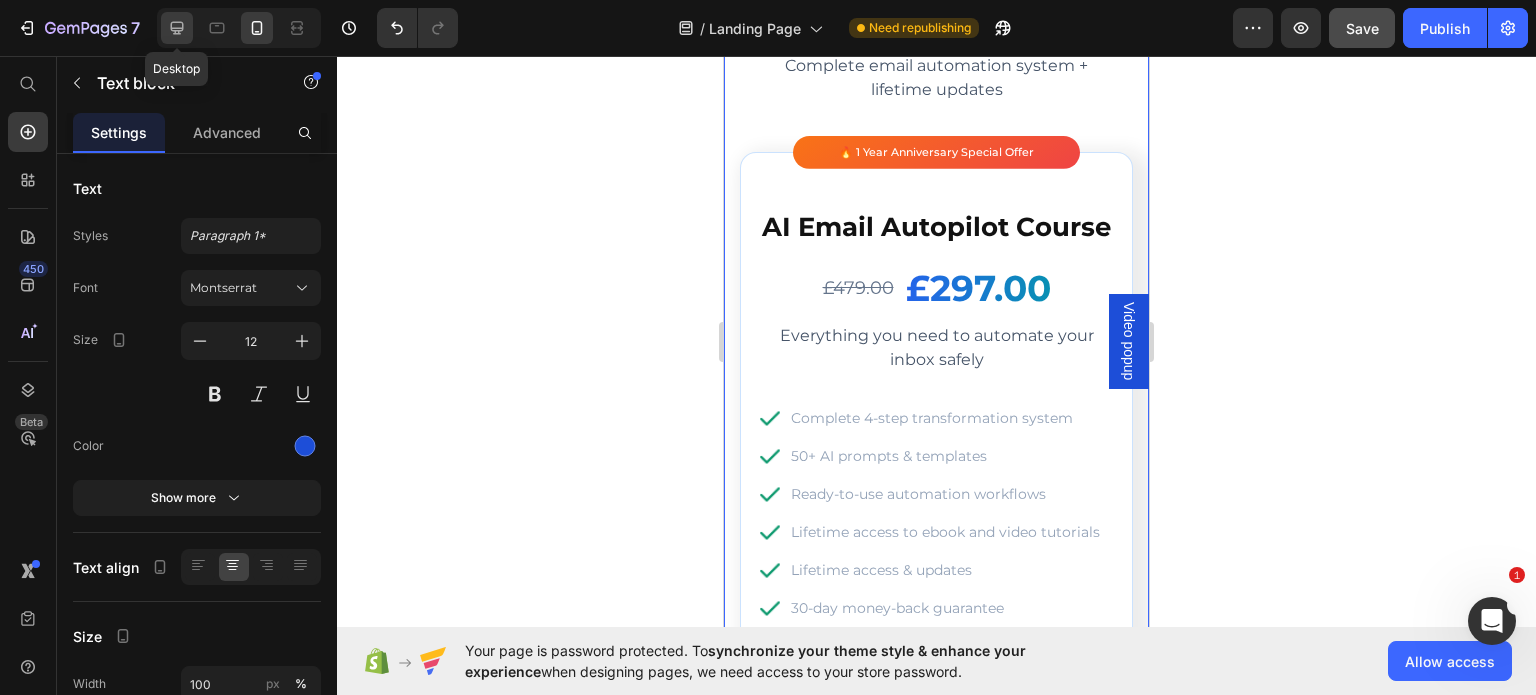 click 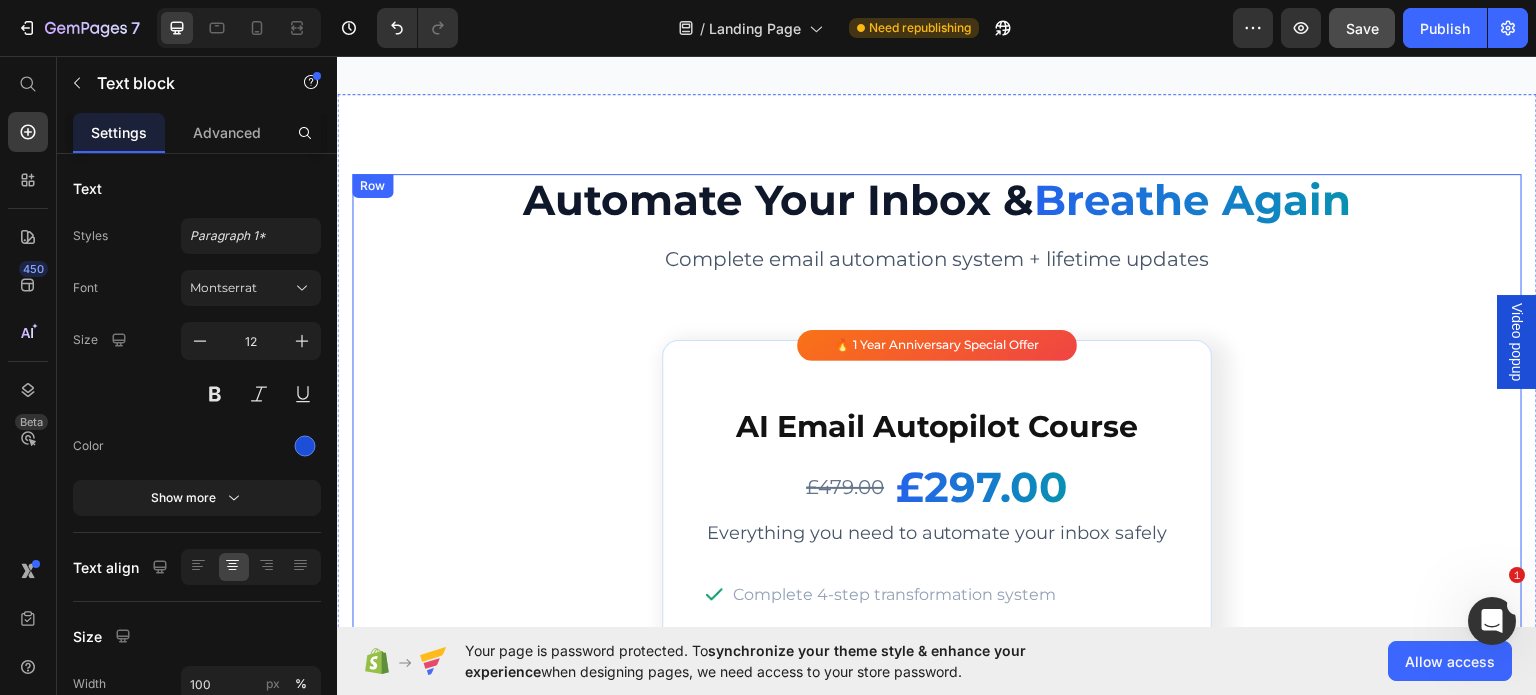 scroll, scrollTop: 6345, scrollLeft: 0, axis: vertical 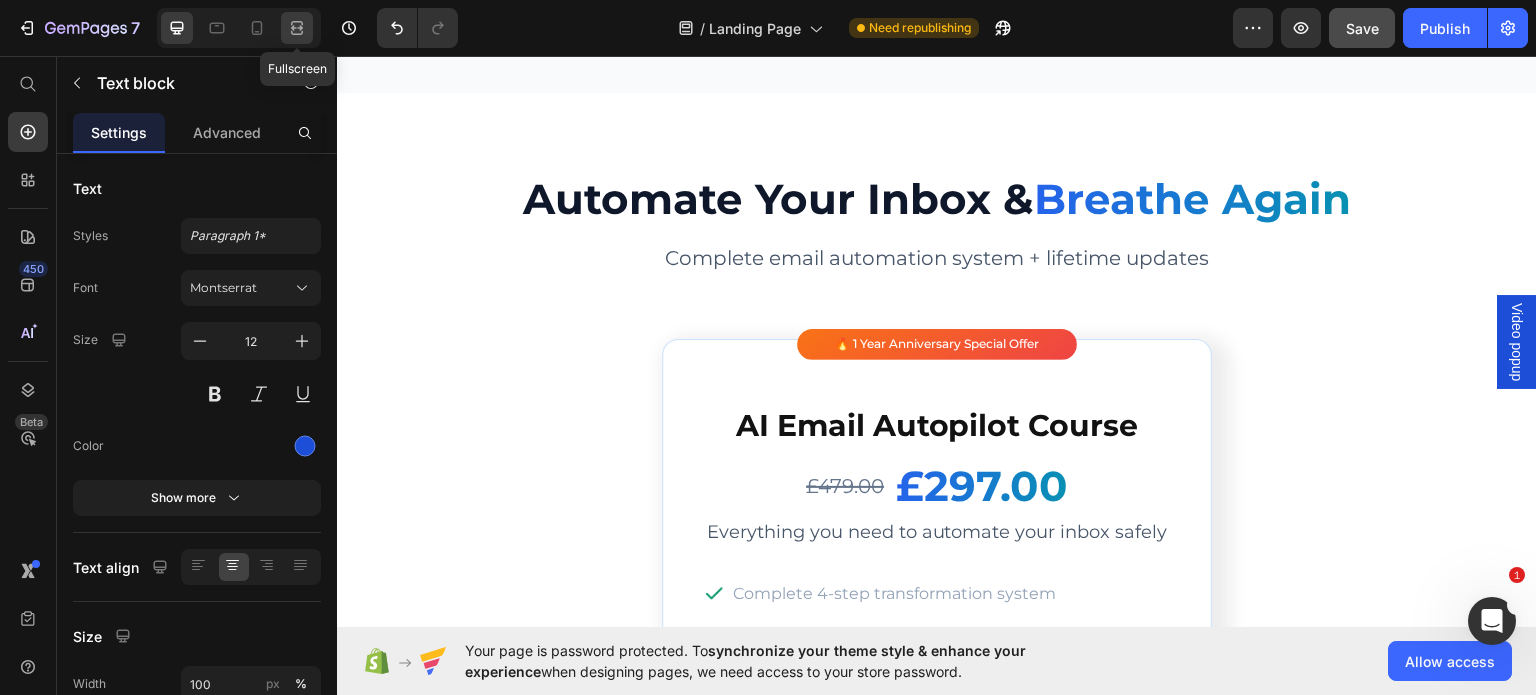 click 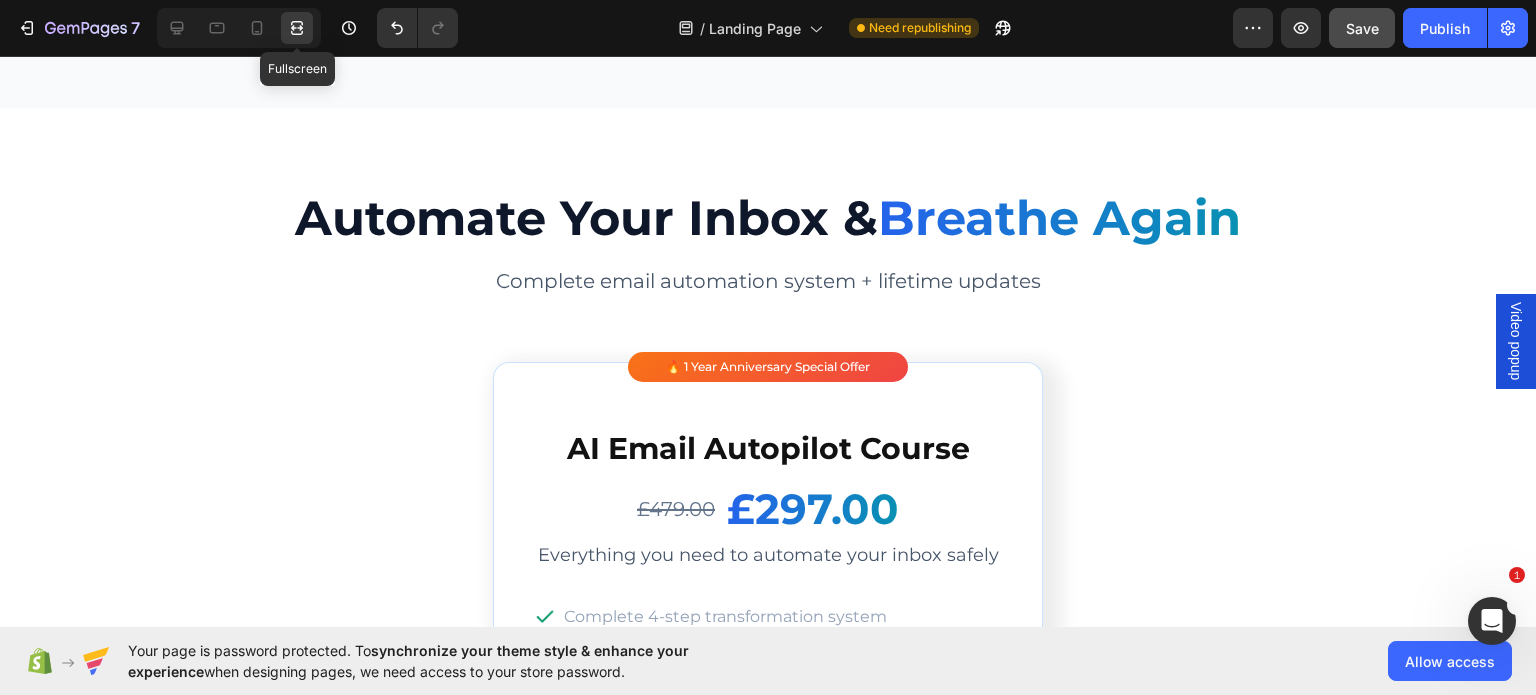 click 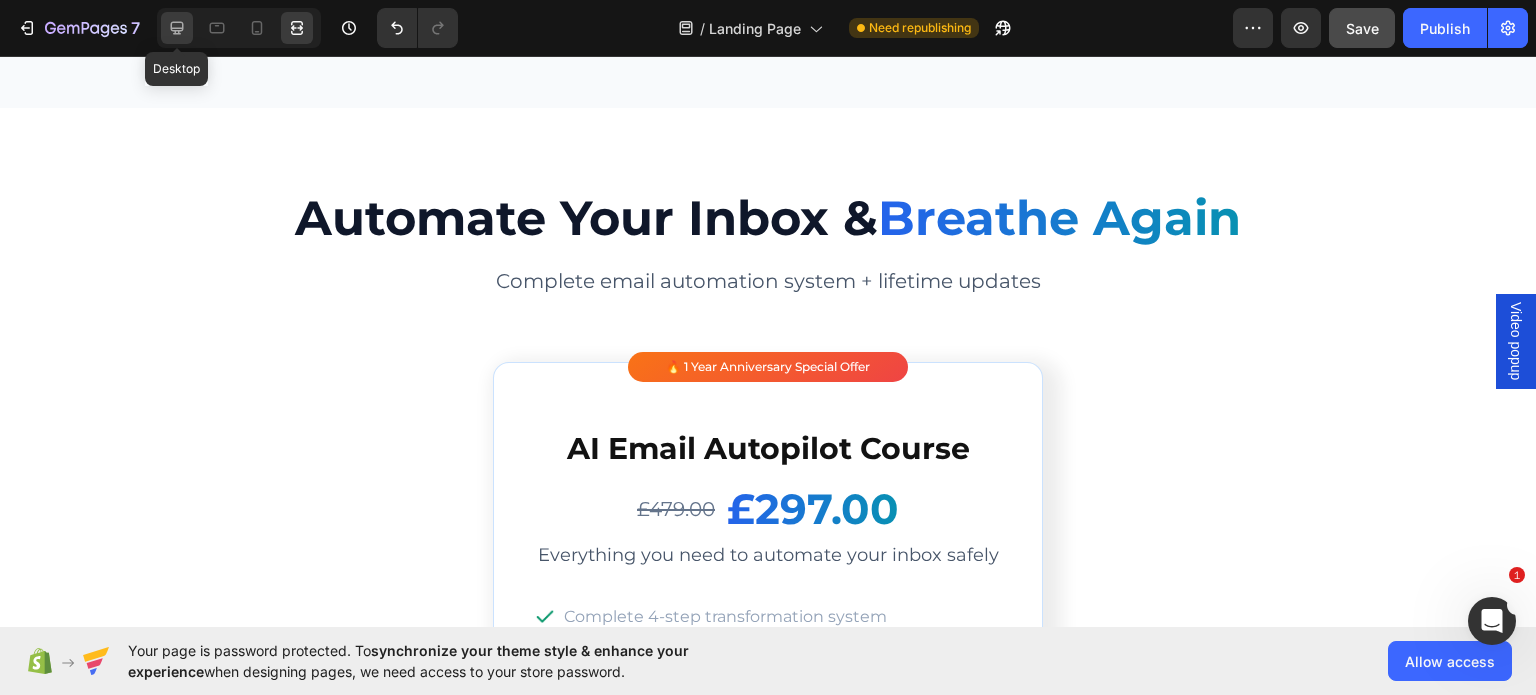 click 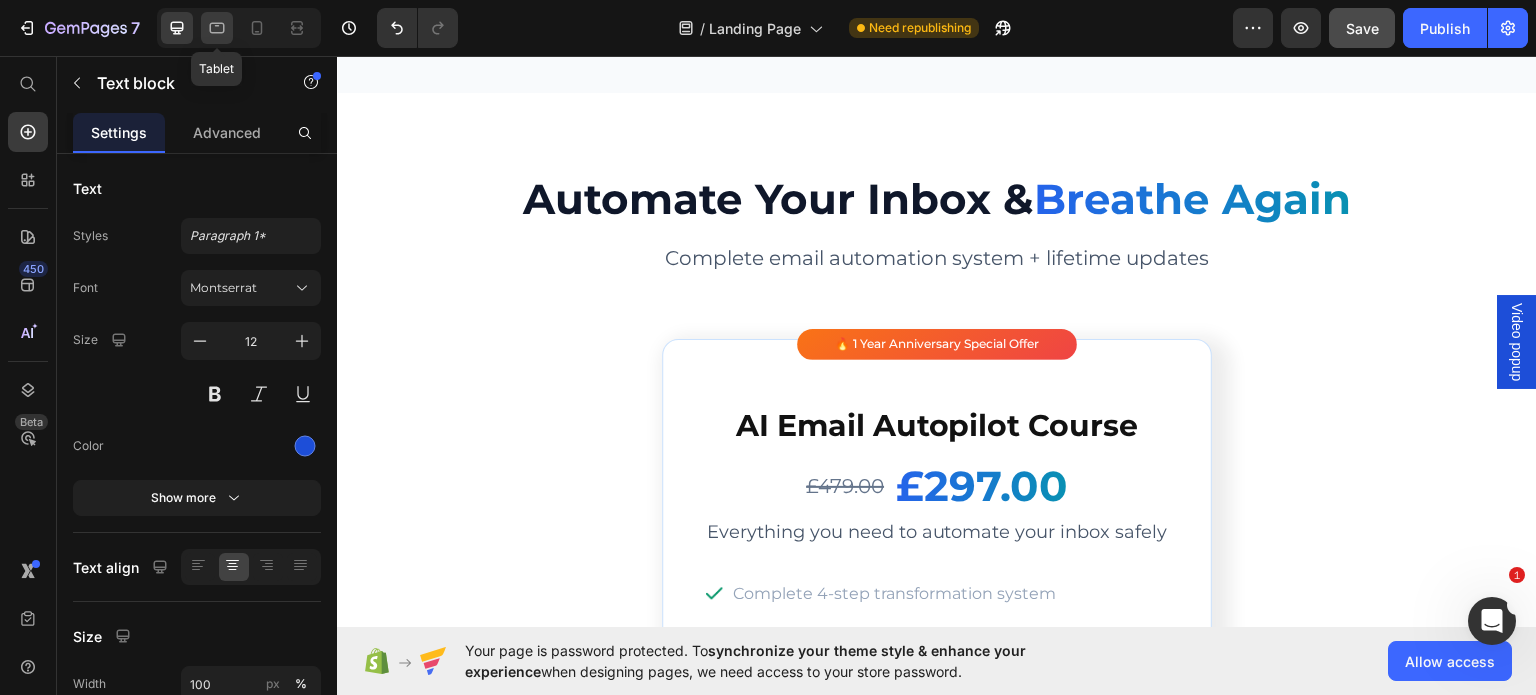 click 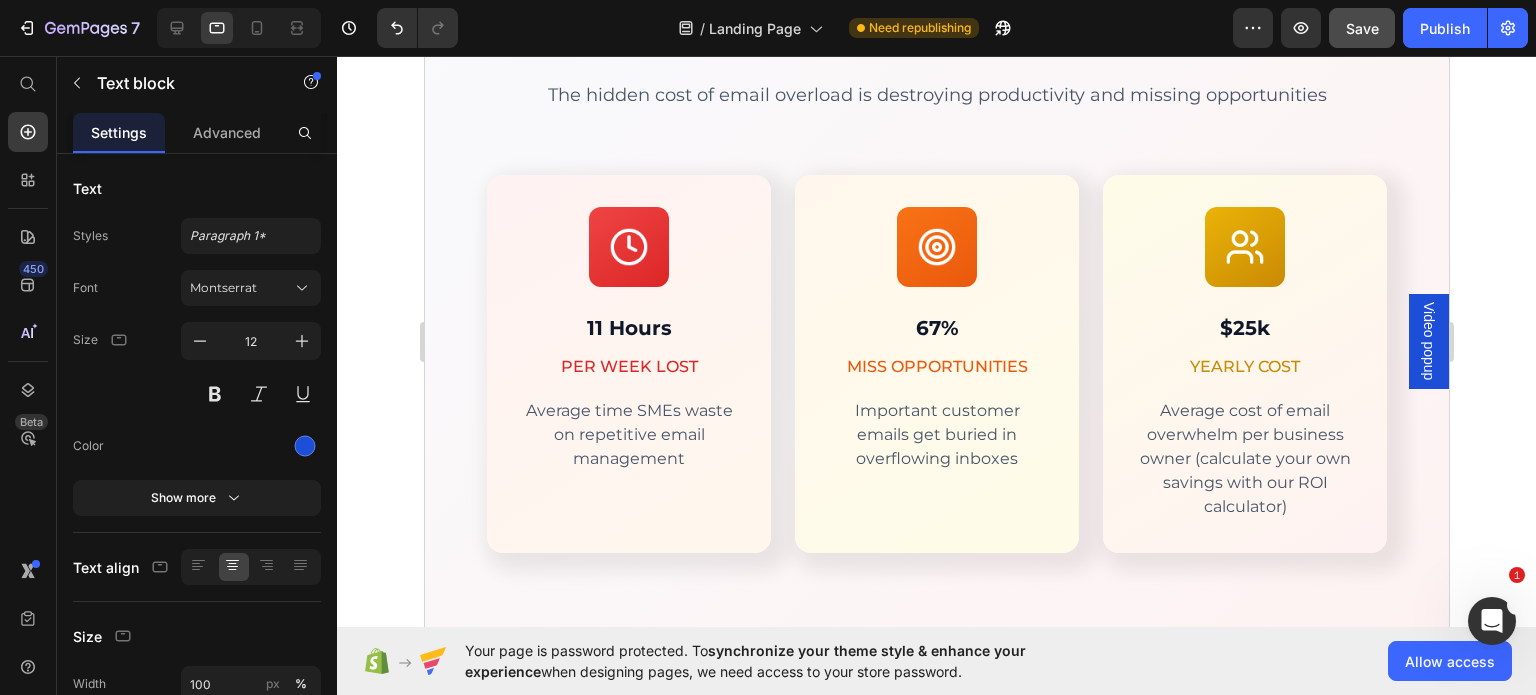 scroll, scrollTop: 2204, scrollLeft: 0, axis: vertical 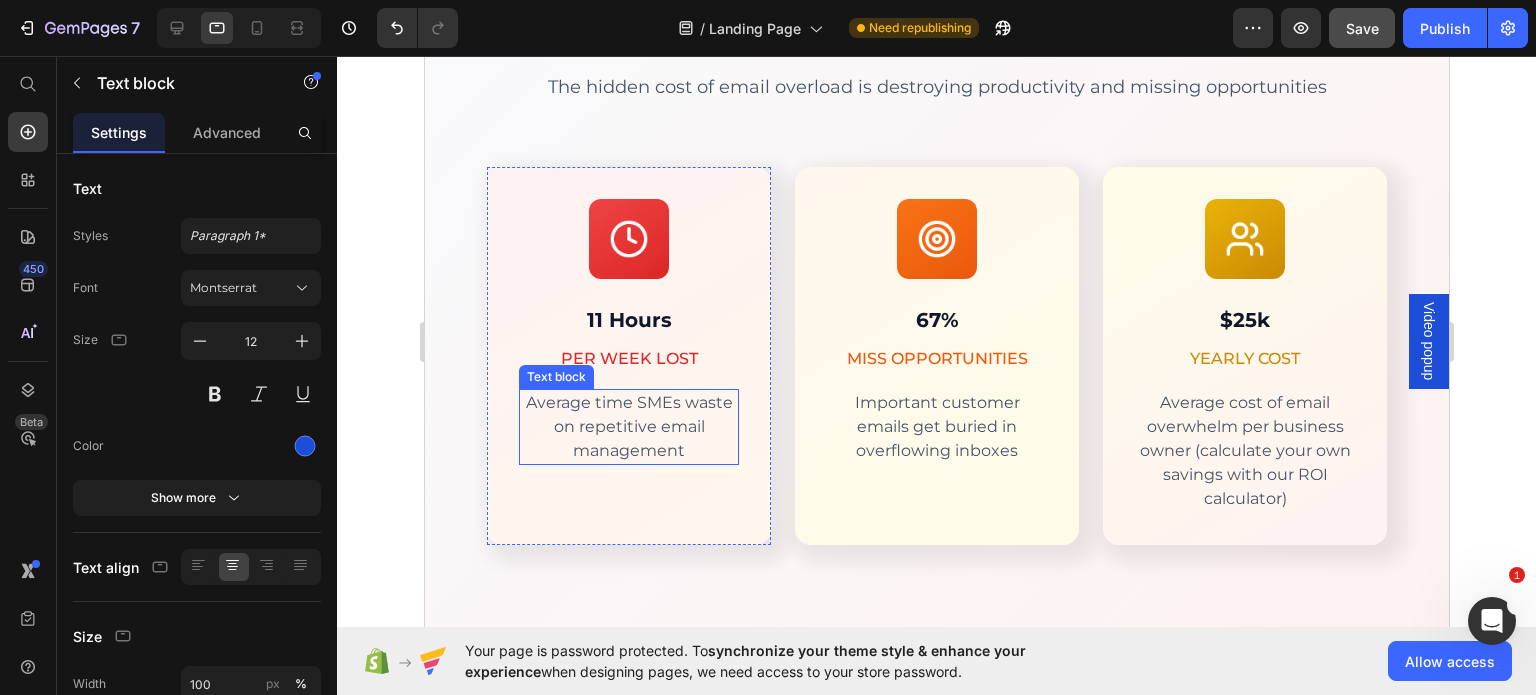 click on "Average time SMEs waste on repetitive email management" at bounding box center [628, 427] 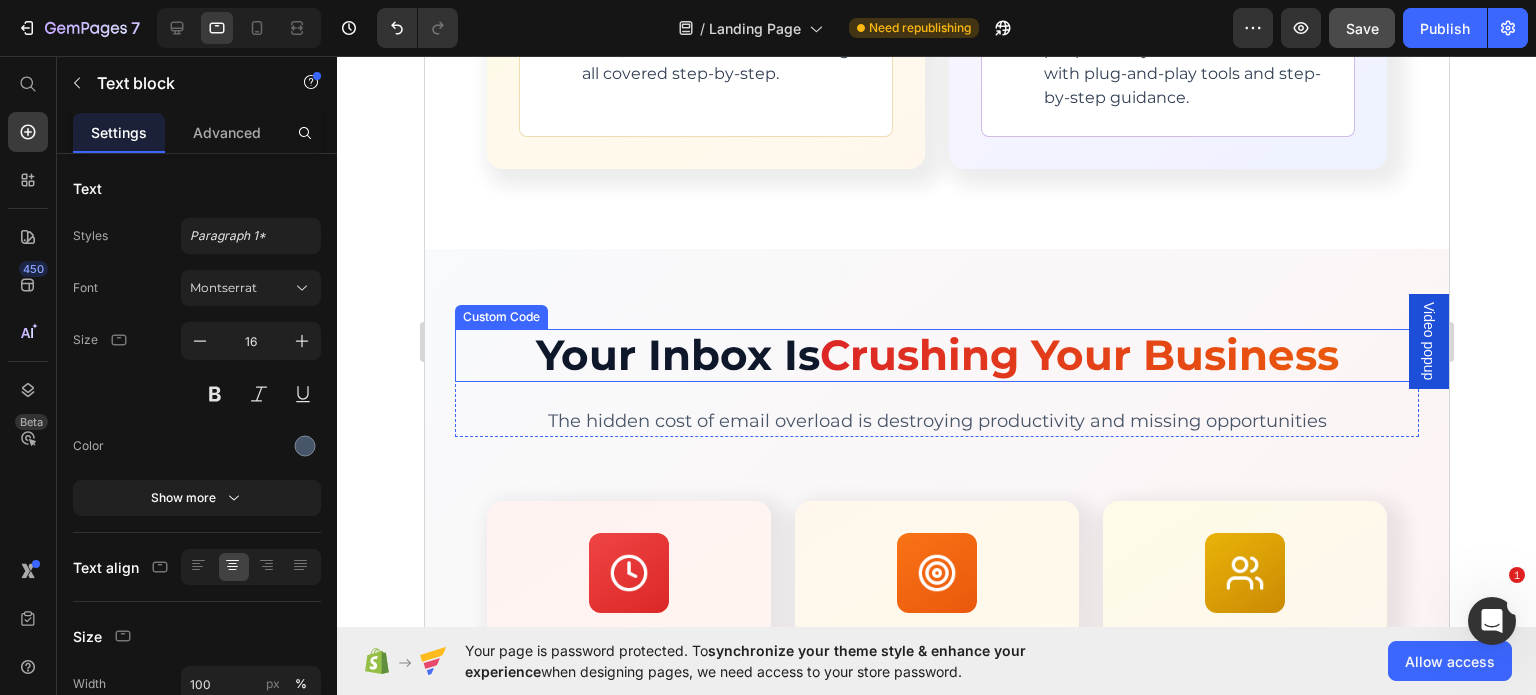 scroll, scrollTop: 1869, scrollLeft: 0, axis: vertical 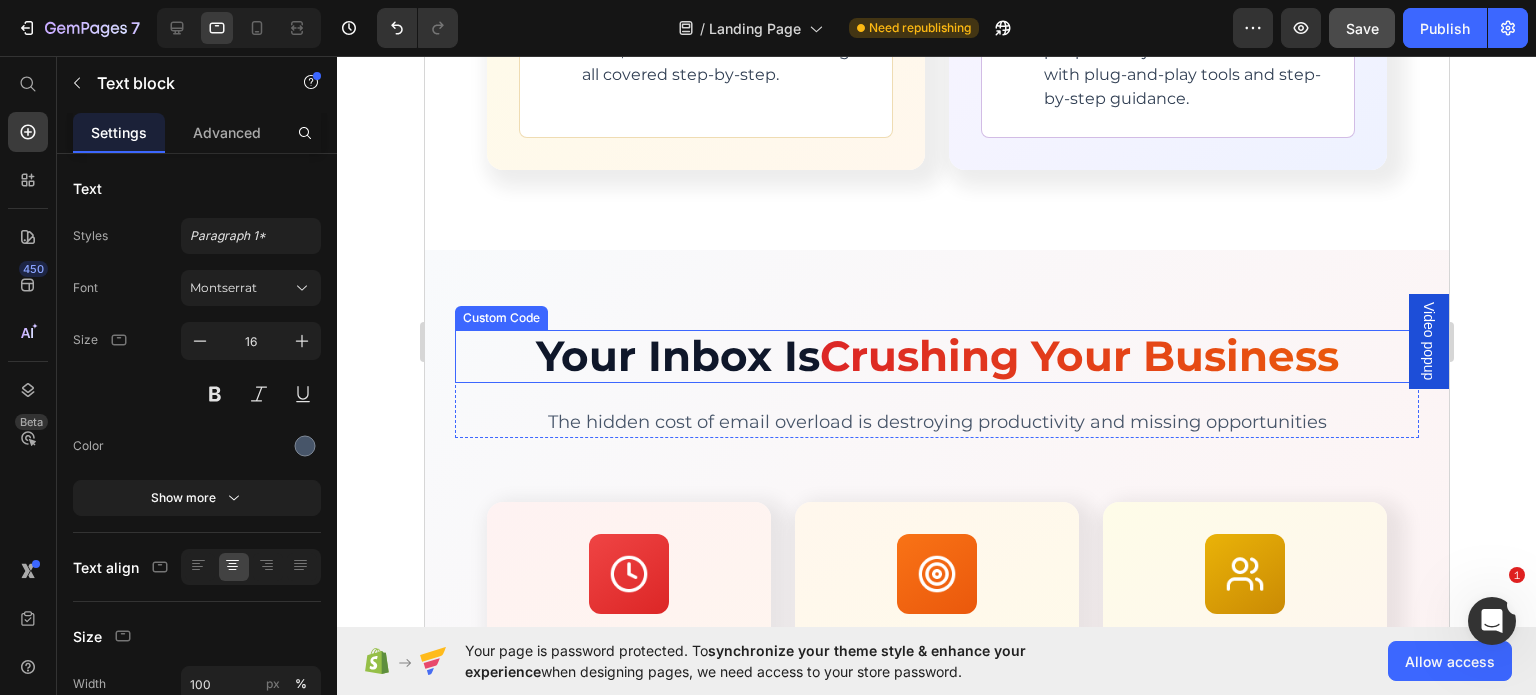 click on "Your Inbox Is  Crushing Your Business" at bounding box center (936, 356) 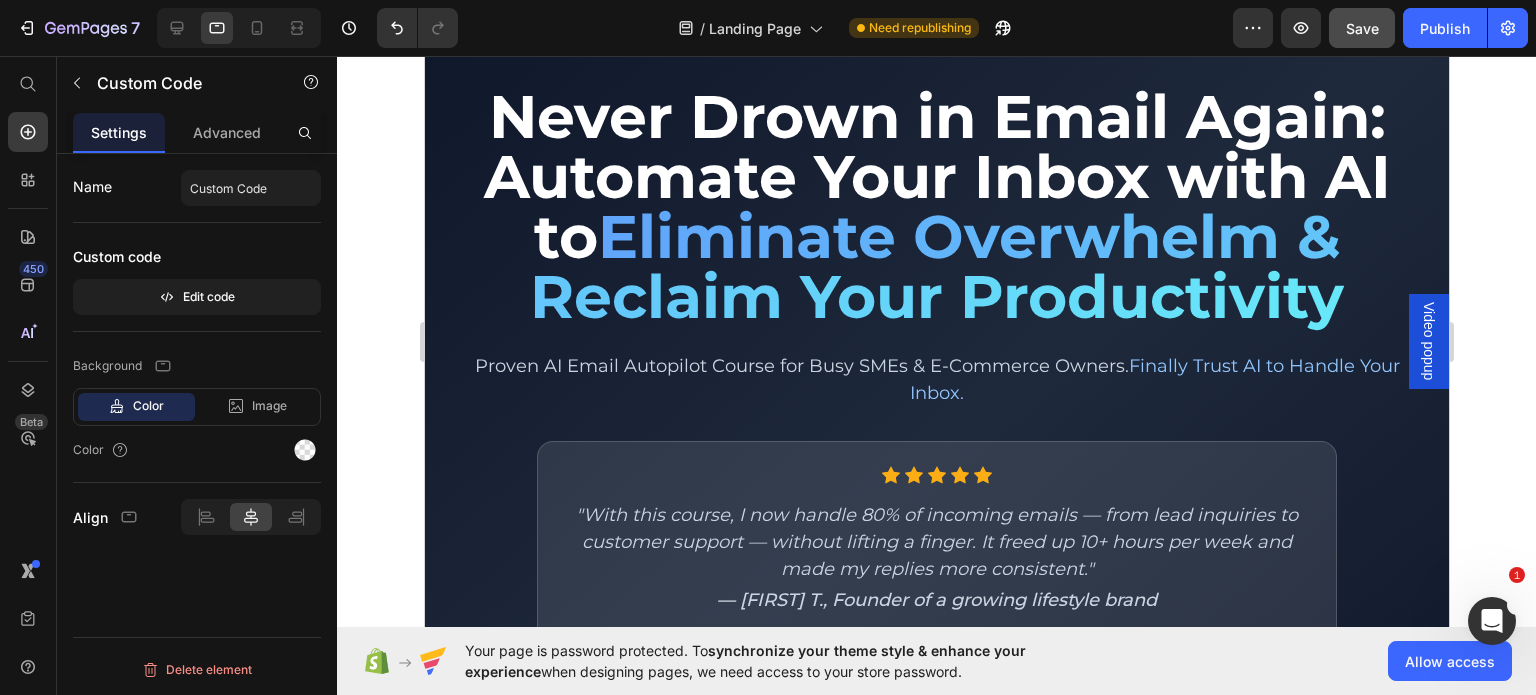 scroll, scrollTop: 0, scrollLeft: 0, axis: both 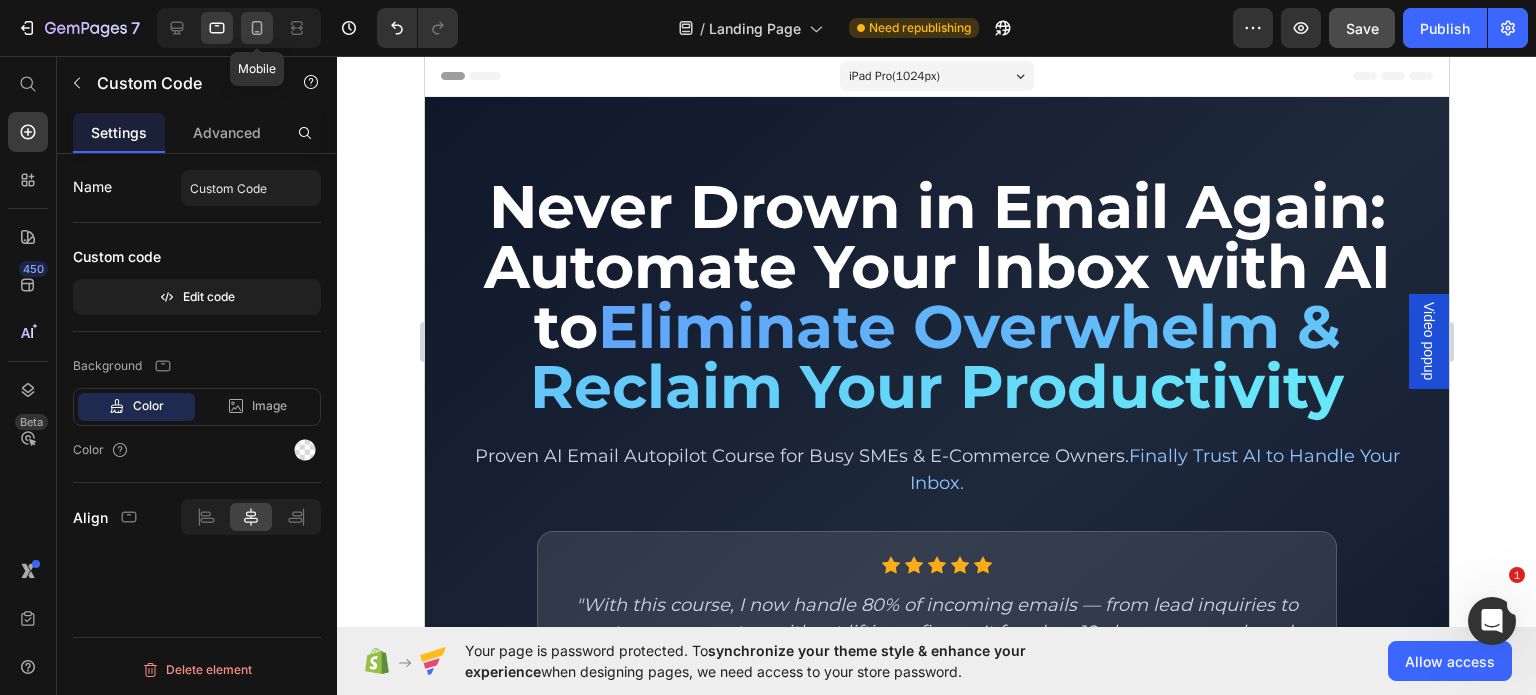 click 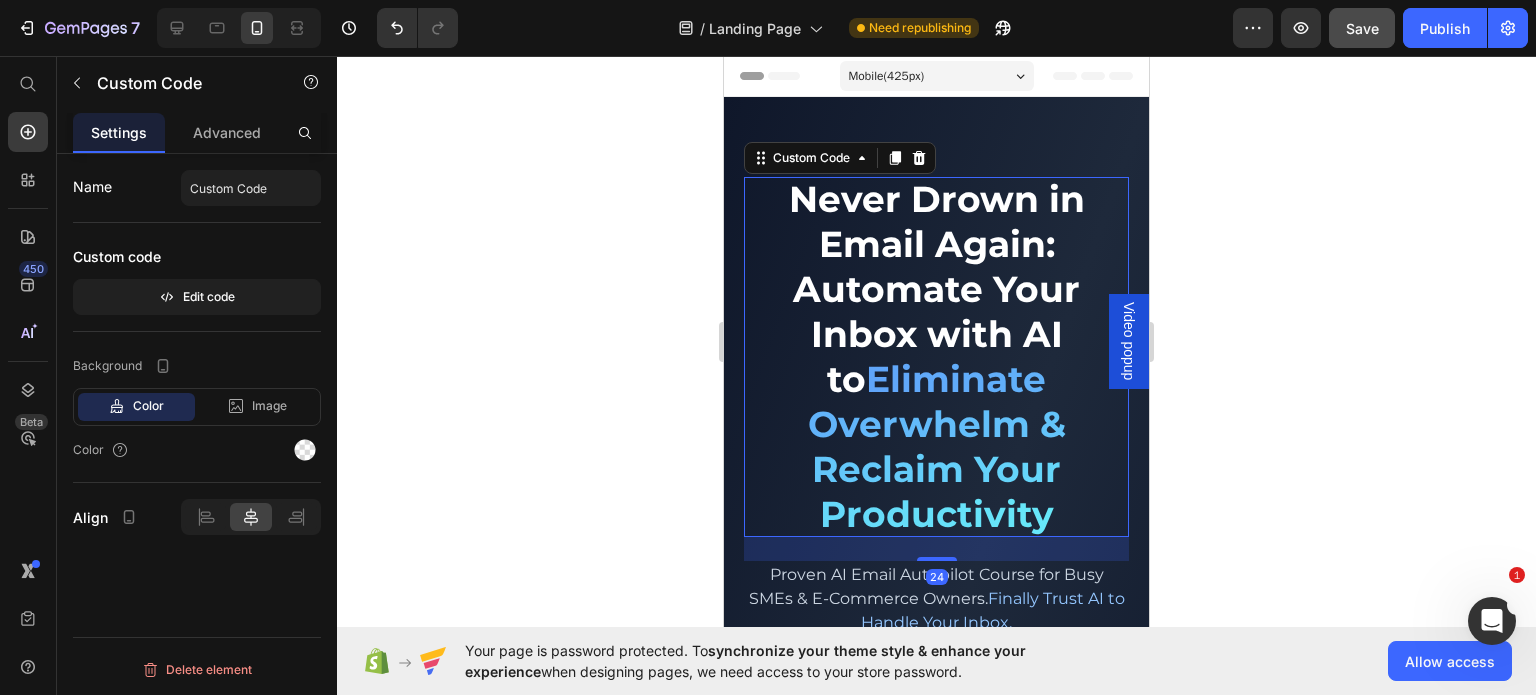 click on "Eliminate Overwhelm & Reclaim Your Productivity" at bounding box center [937, 446] 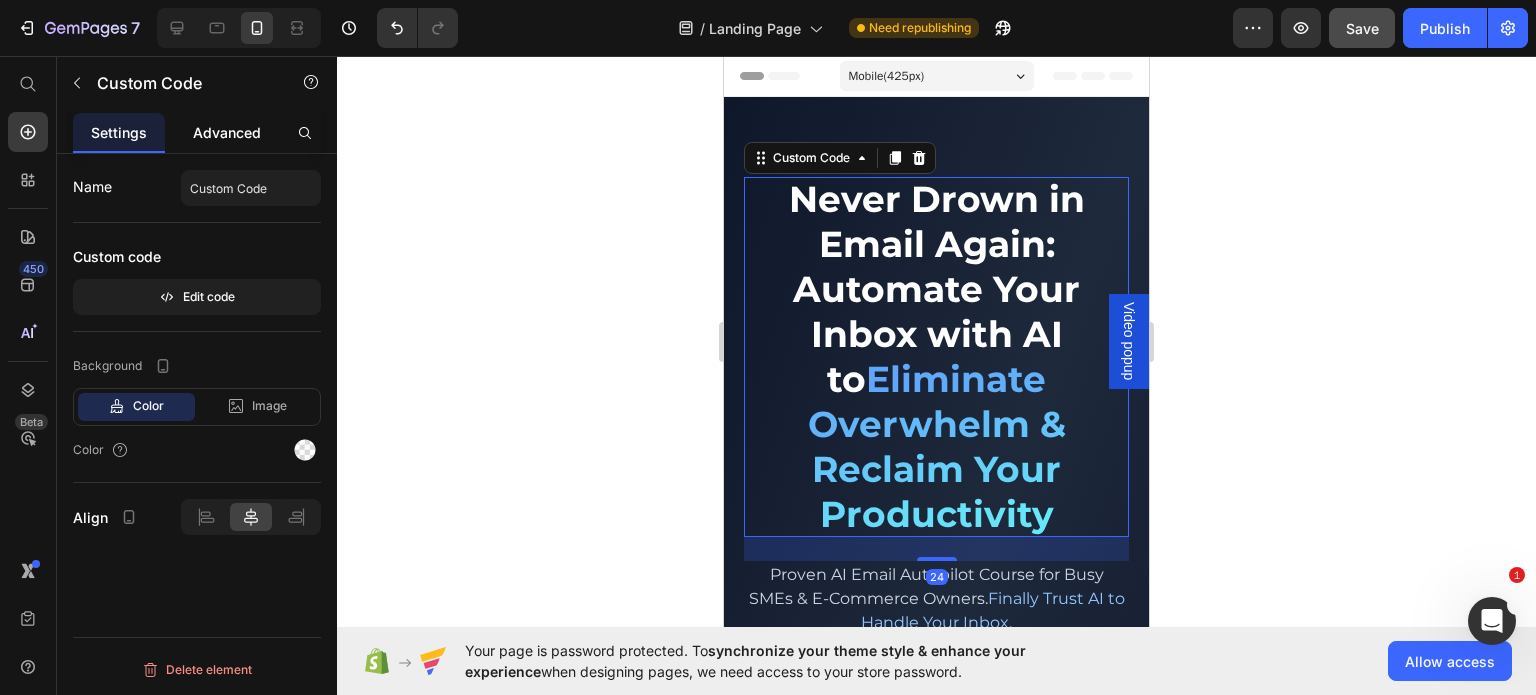 click on "Advanced" at bounding box center [227, 132] 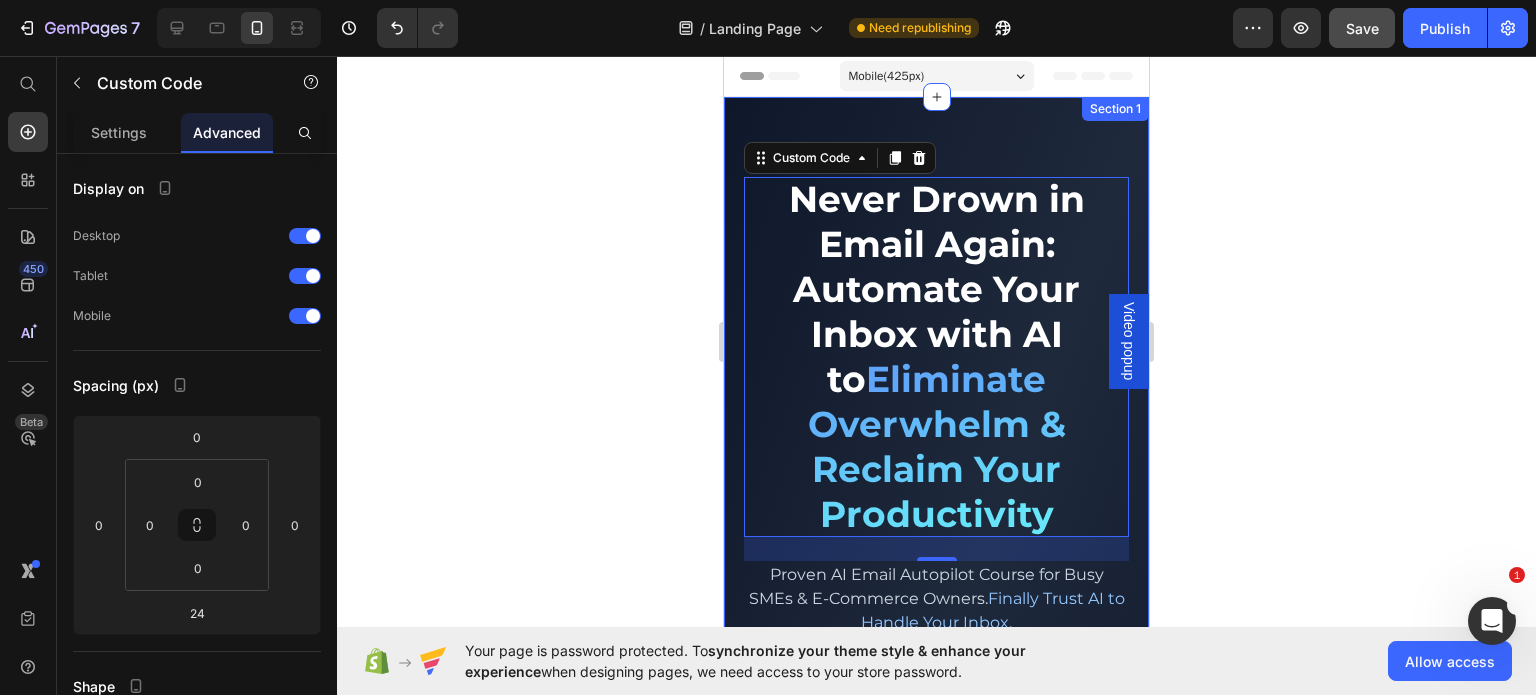 click on "Never Drown in Email Again: Automate Your Inbox with AI to  Eliminate Overwhelm & Reclaim Your Productivity
Custom Code   24 Proven AI Email Autopilot Course for Busy SMEs & E-Commerce Owners.  Finally Trust AI to Handle Your Inbox. Text block                Icon                Icon                Icon                Icon                Icon Icon List Hoz "With this course, I now handle 80% of incoming emails — from lead inquiries to customer support — without lifting a finger. It freed up 10+ hours per week and made my replies more consistent." Text block — [FIRST] T., Founder of a growing lifestyle brand Text block Row
Watch Free Intro Lesson (See AI in Action) Button Image No technical skills required Text block Row Image Works with major email providers Text block Row Image You stay in full control Text block Row Row Row Row Row Section 1" at bounding box center (936, 677) 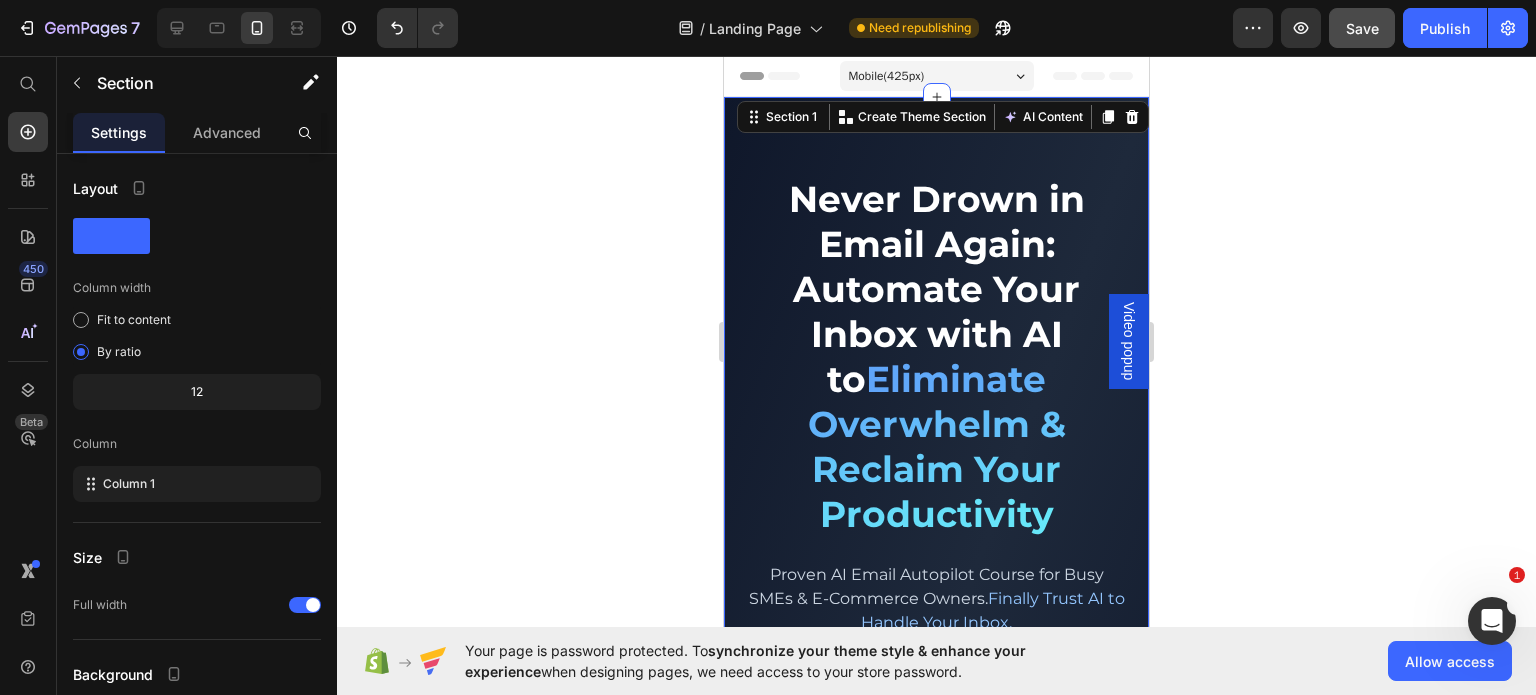 click 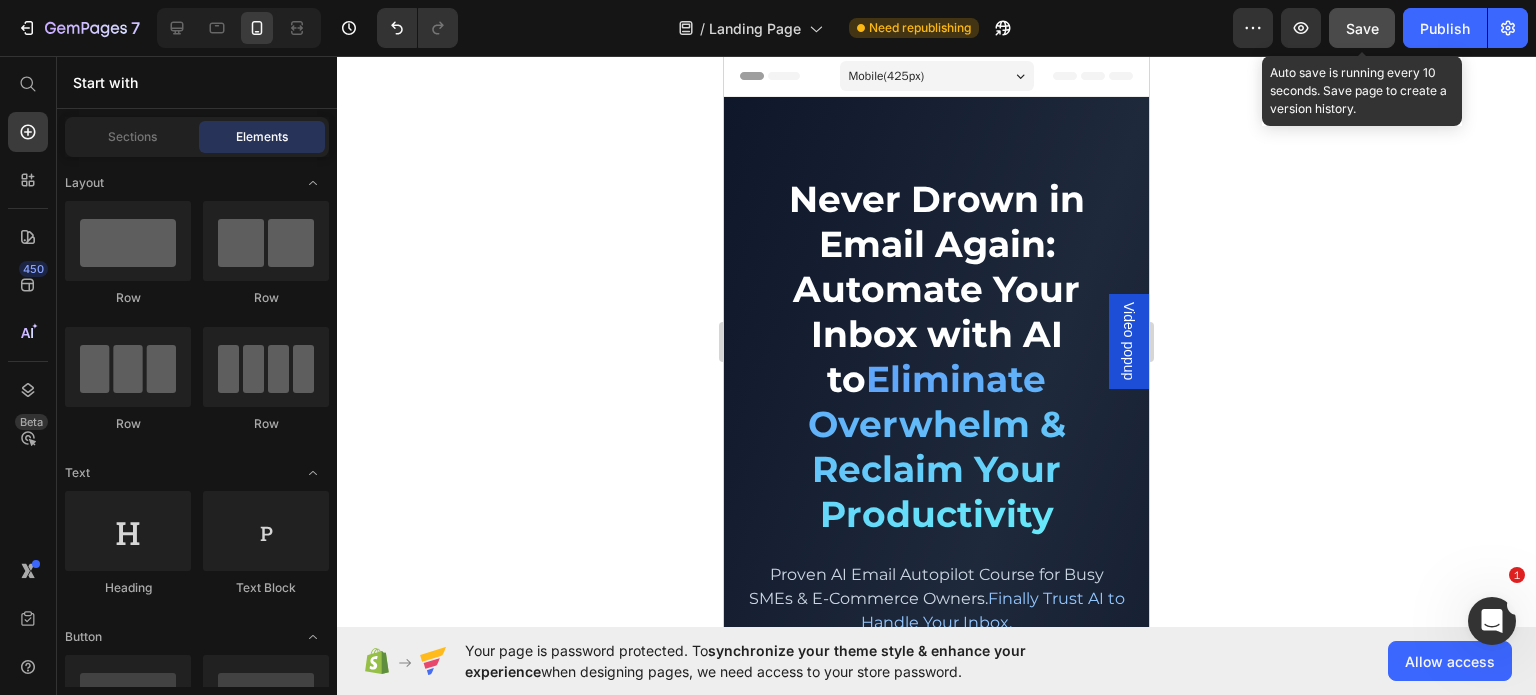 click on "Save" at bounding box center (1362, 28) 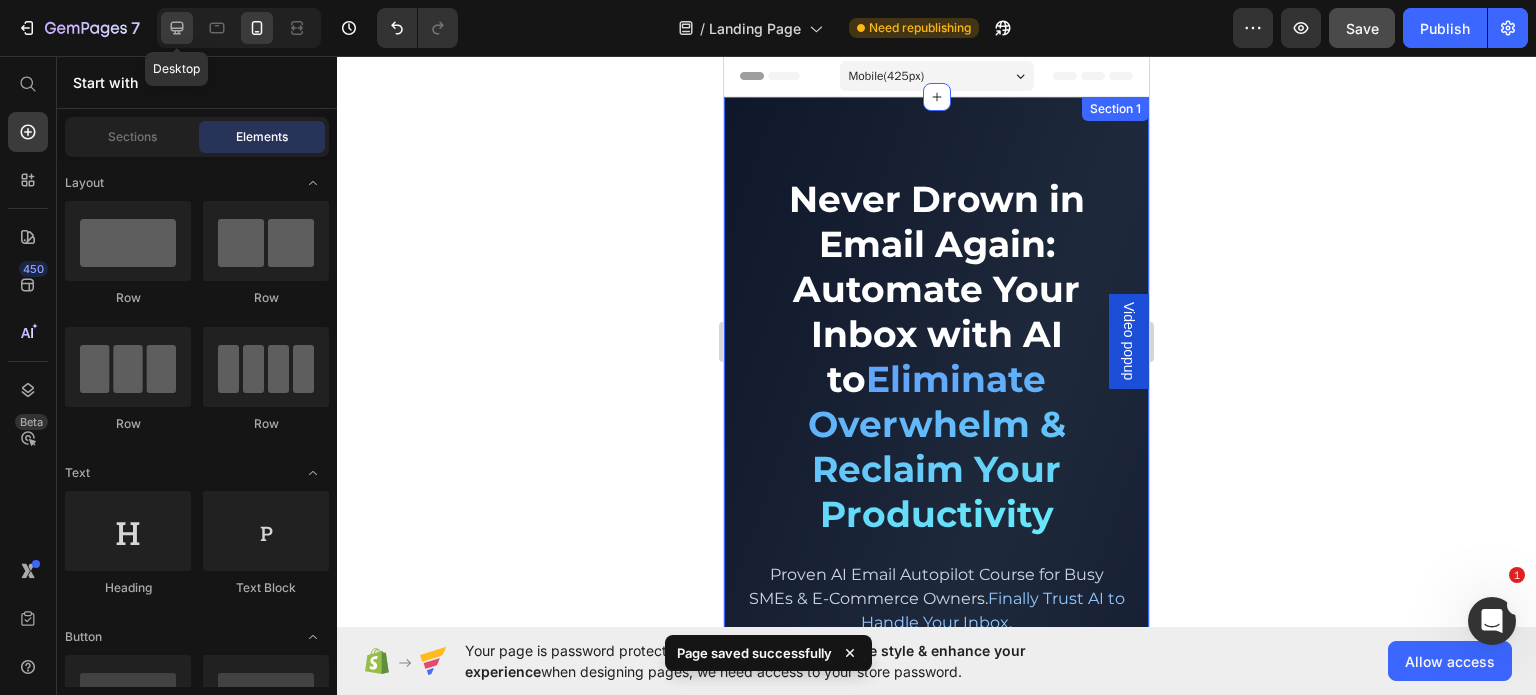 click 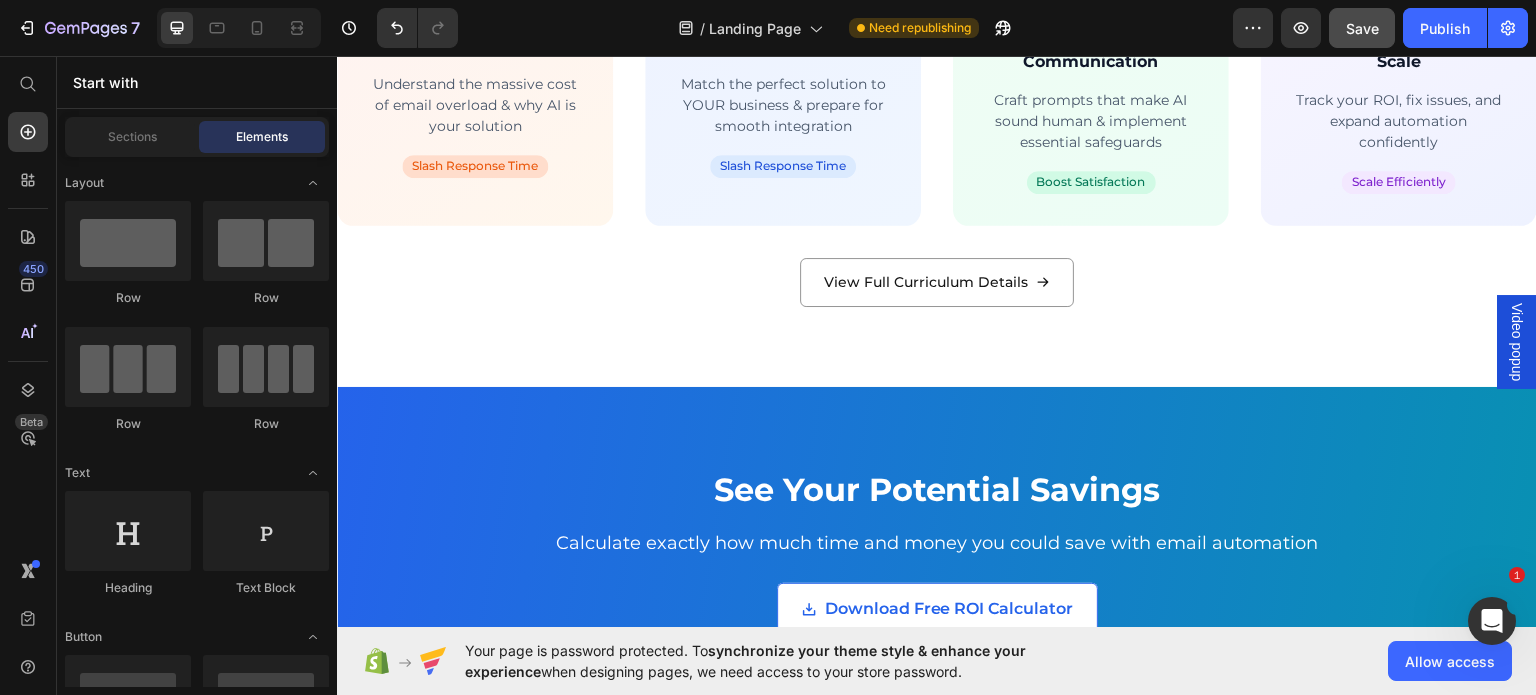 scroll, scrollTop: 3147, scrollLeft: 0, axis: vertical 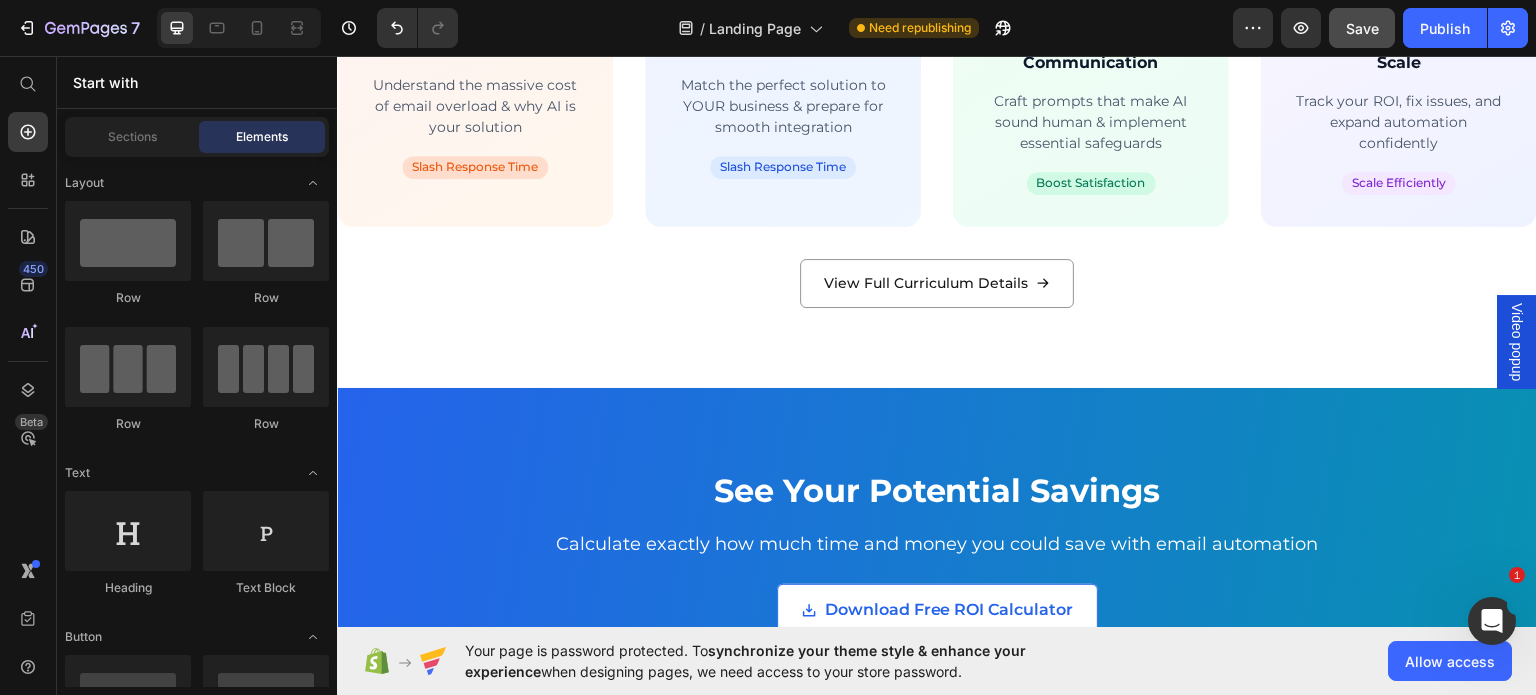 click on "Video popup" at bounding box center (1517, 341) 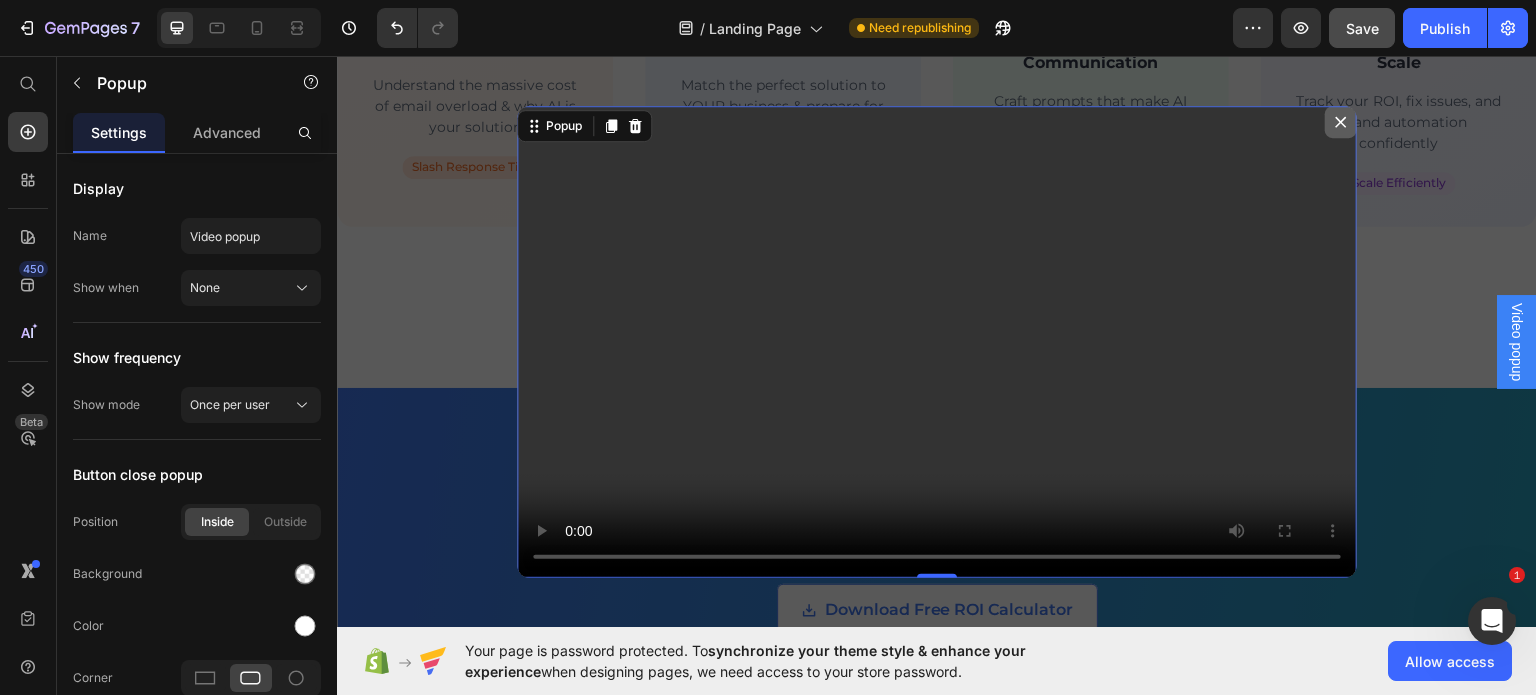 click on "Video popup" at bounding box center [1517, 341] 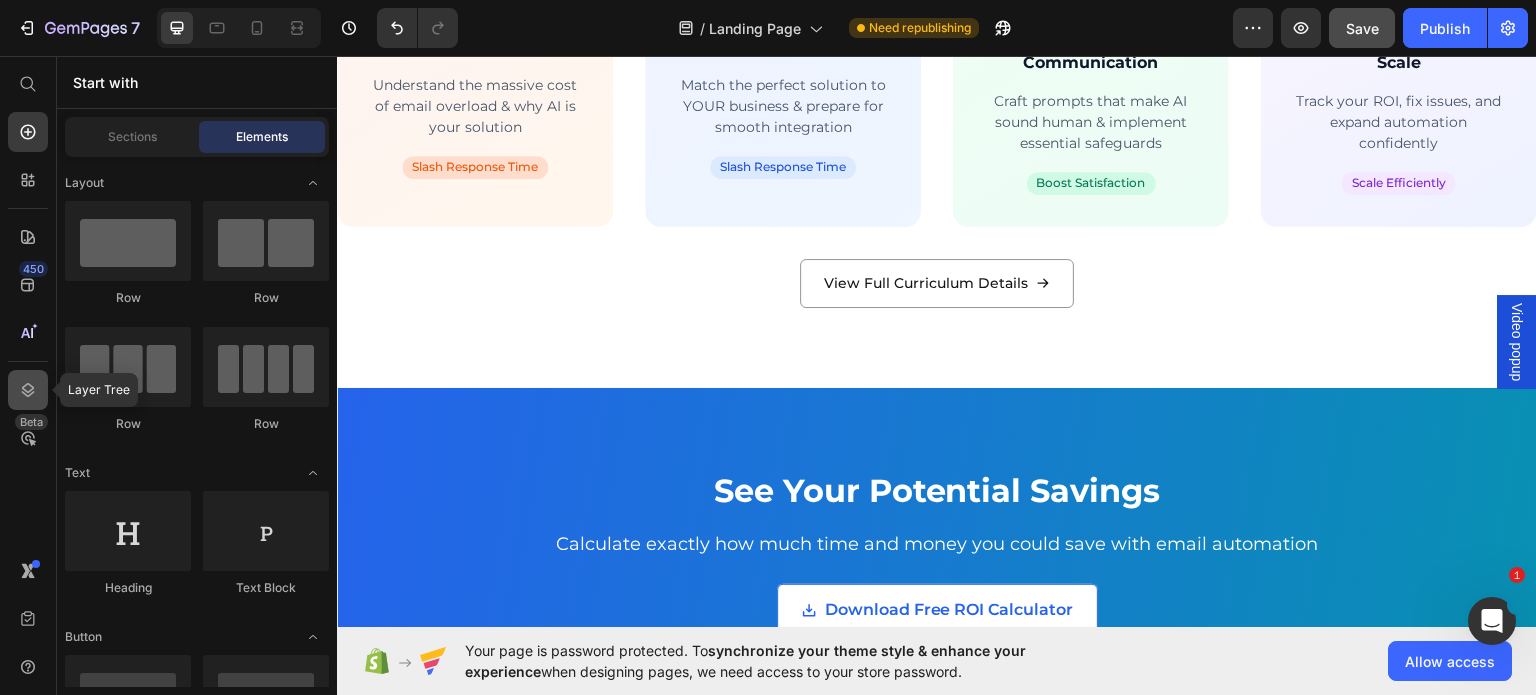 click 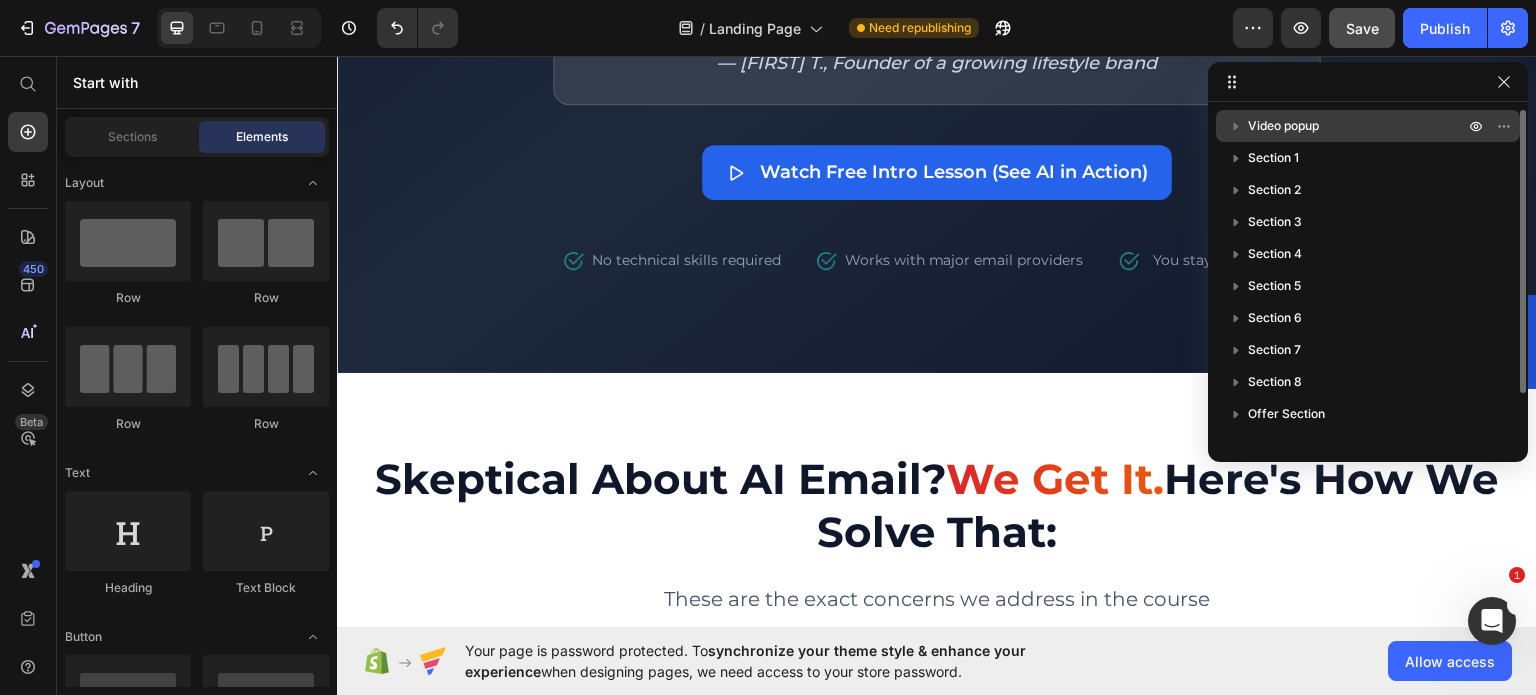 scroll, scrollTop: 657, scrollLeft: 0, axis: vertical 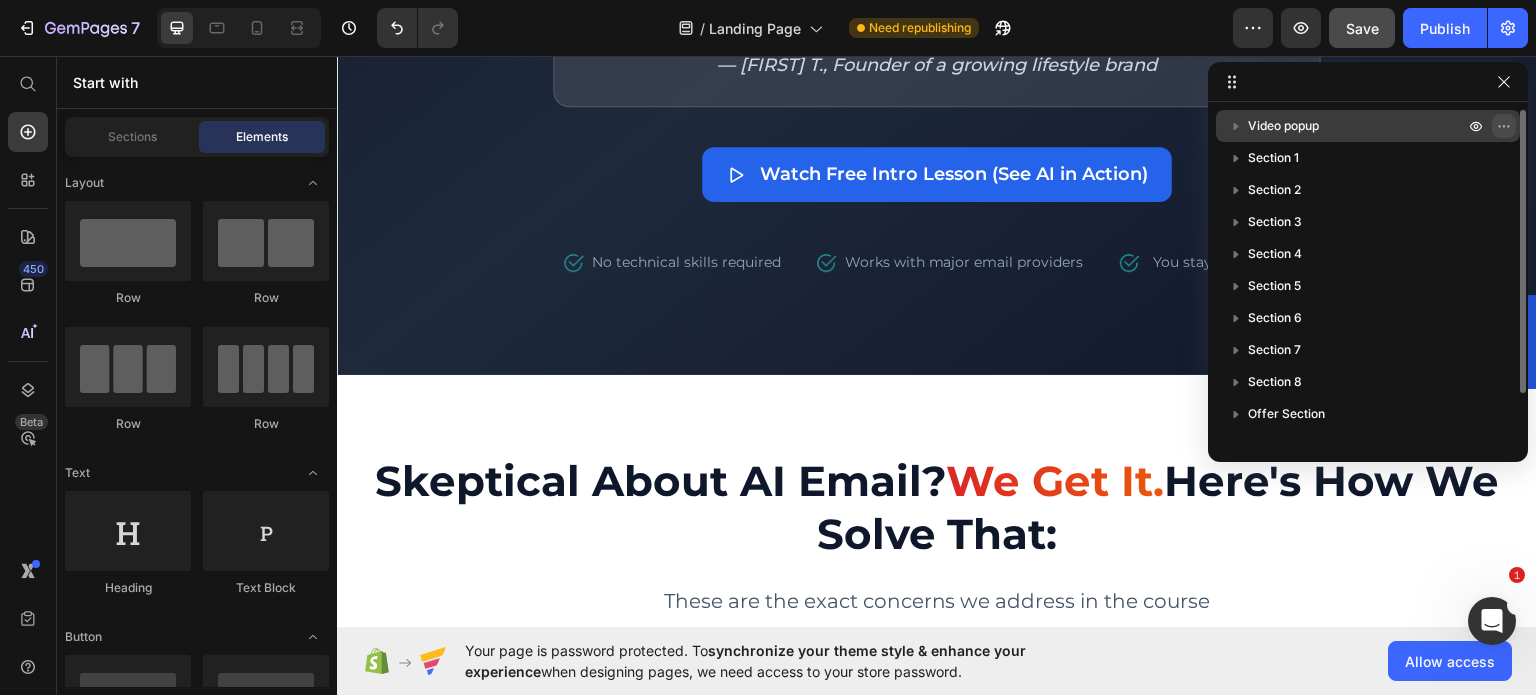 click 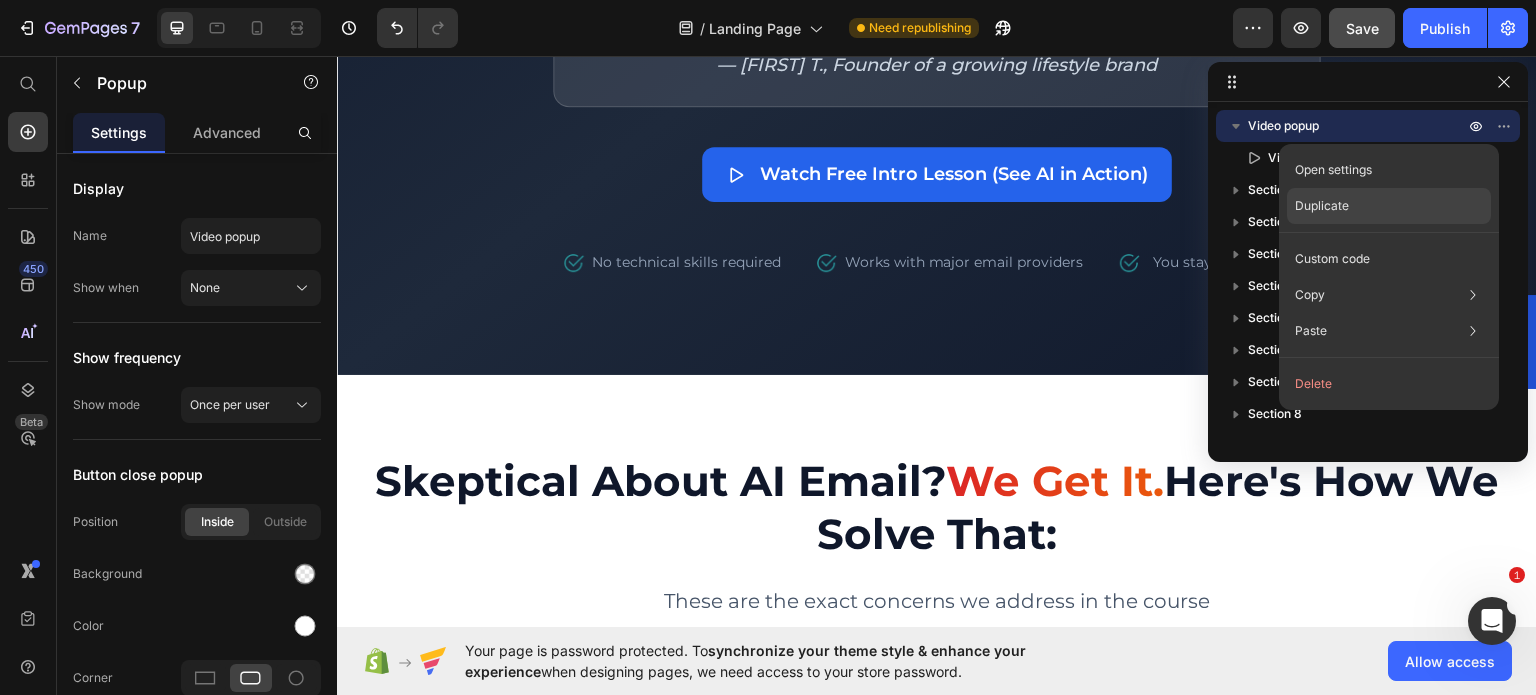 click on "Duplicate" 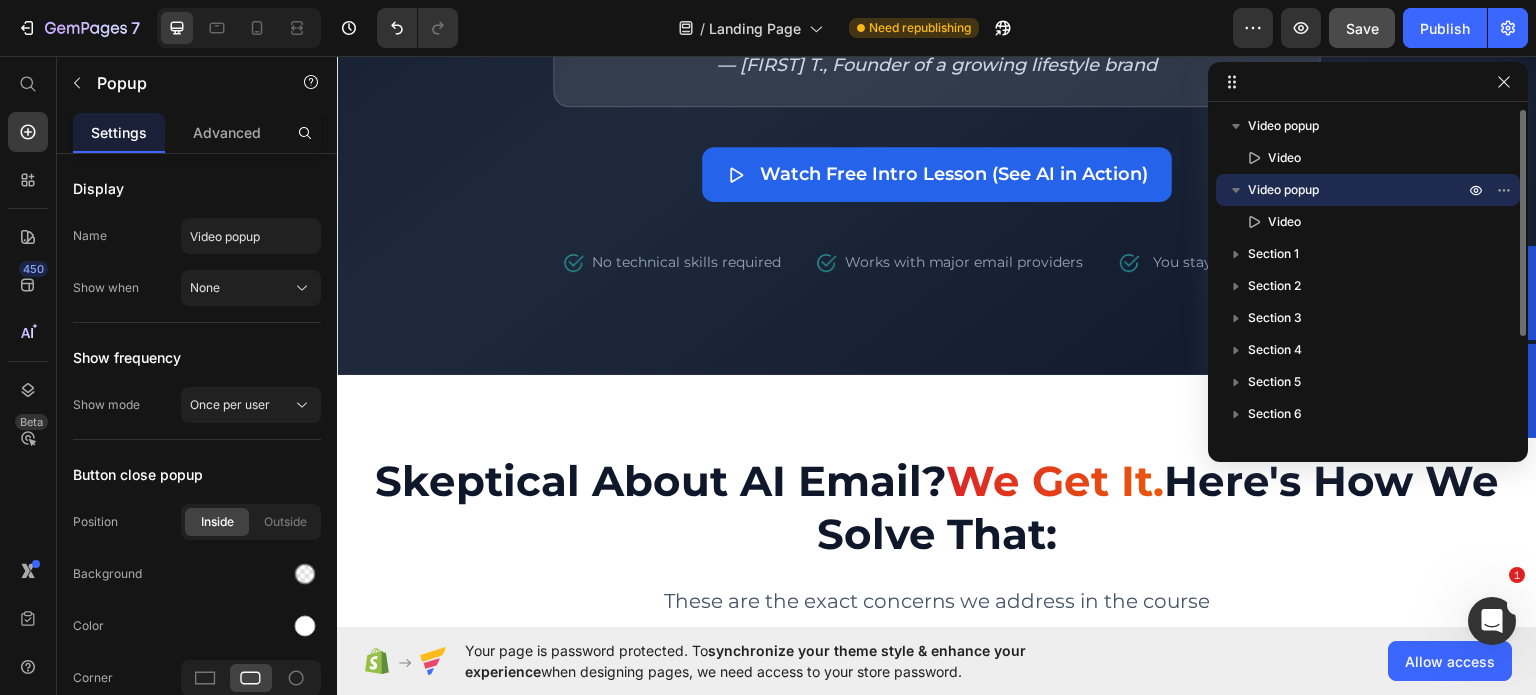 click on "Video popup" at bounding box center (1283, 190) 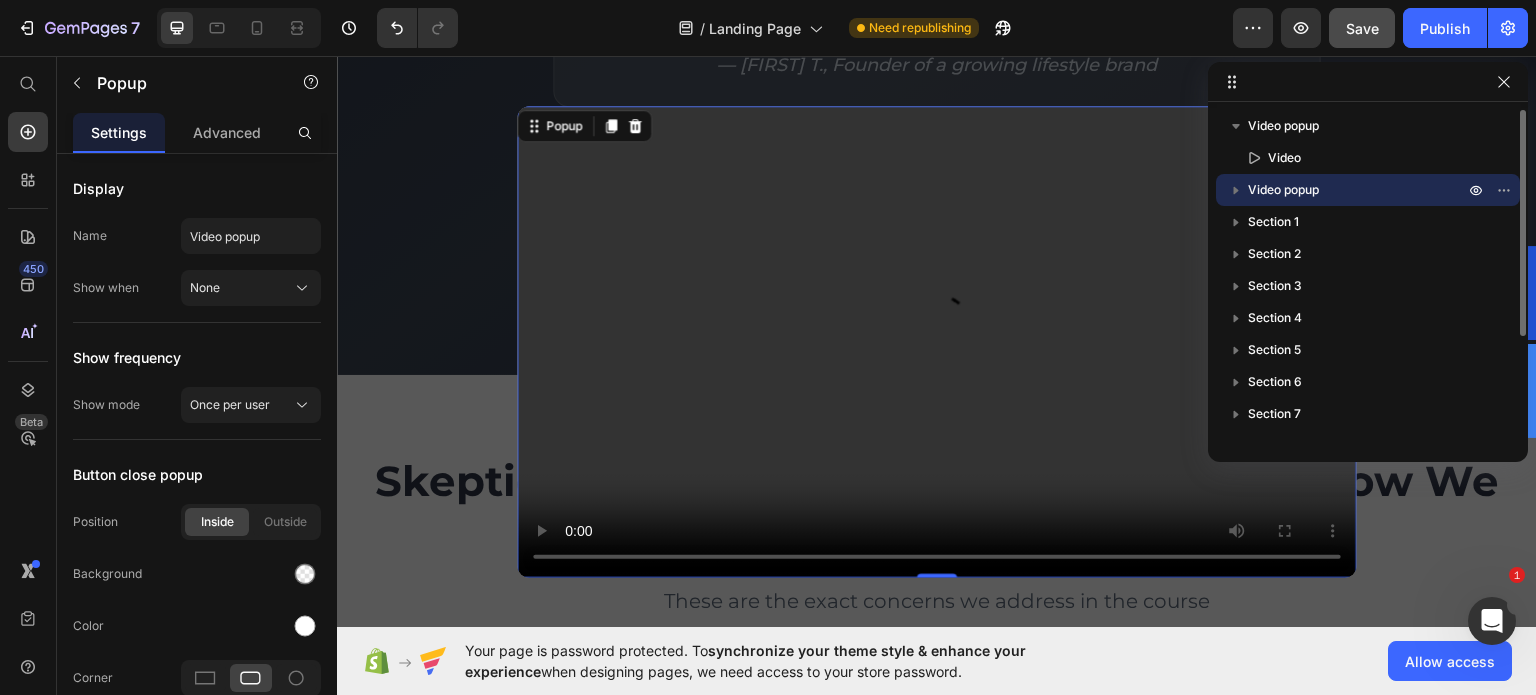 click on "Video popup" at bounding box center [1283, 190] 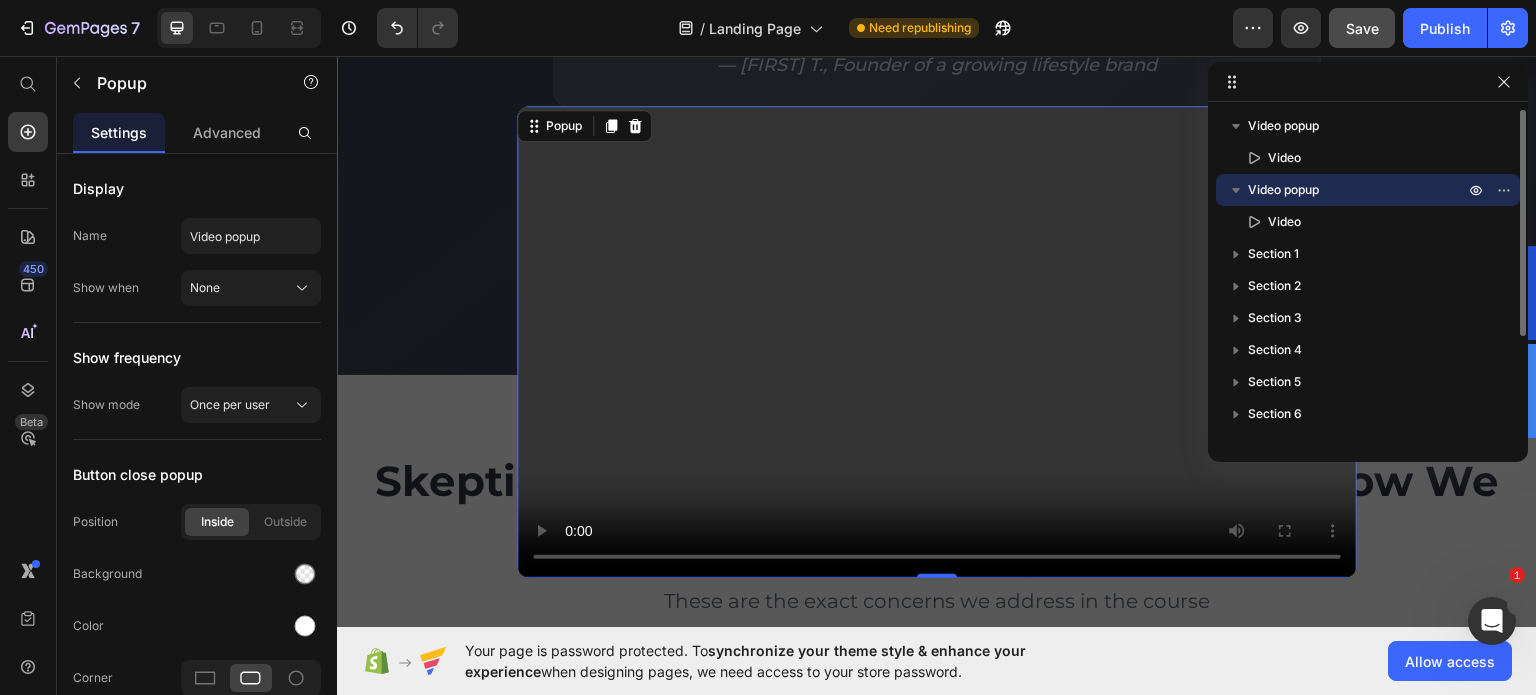 click on "Video popup" at bounding box center [1283, 190] 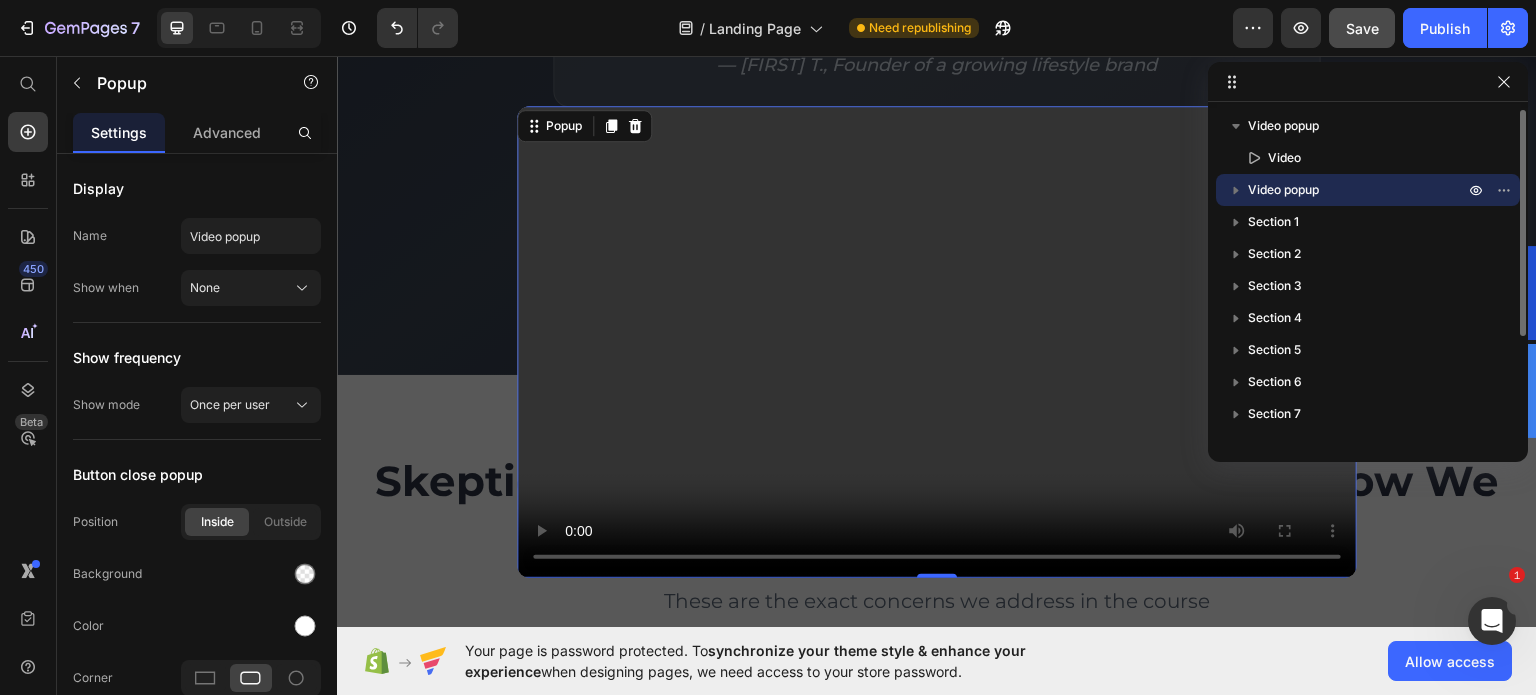 click on "Video popup" at bounding box center [1283, 190] 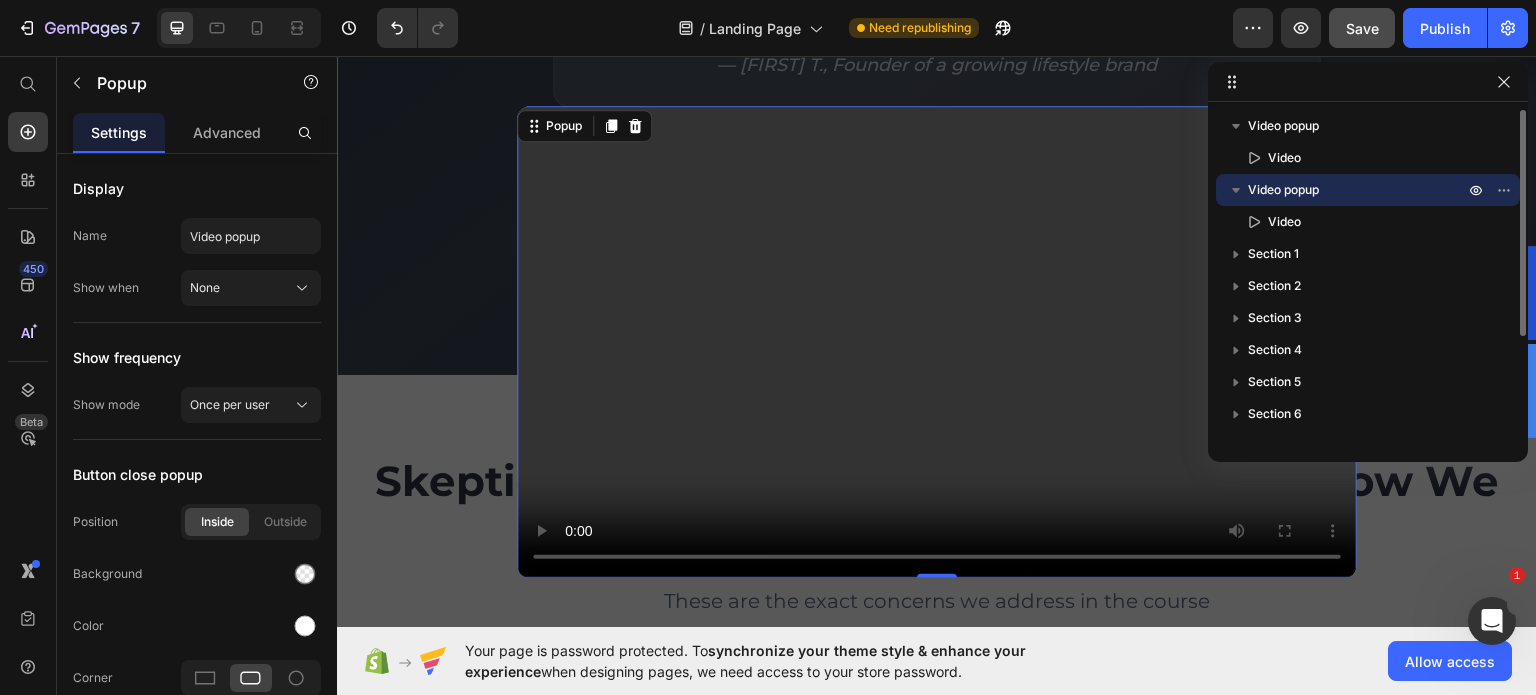 click on "Video popup" at bounding box center [1283, 190] 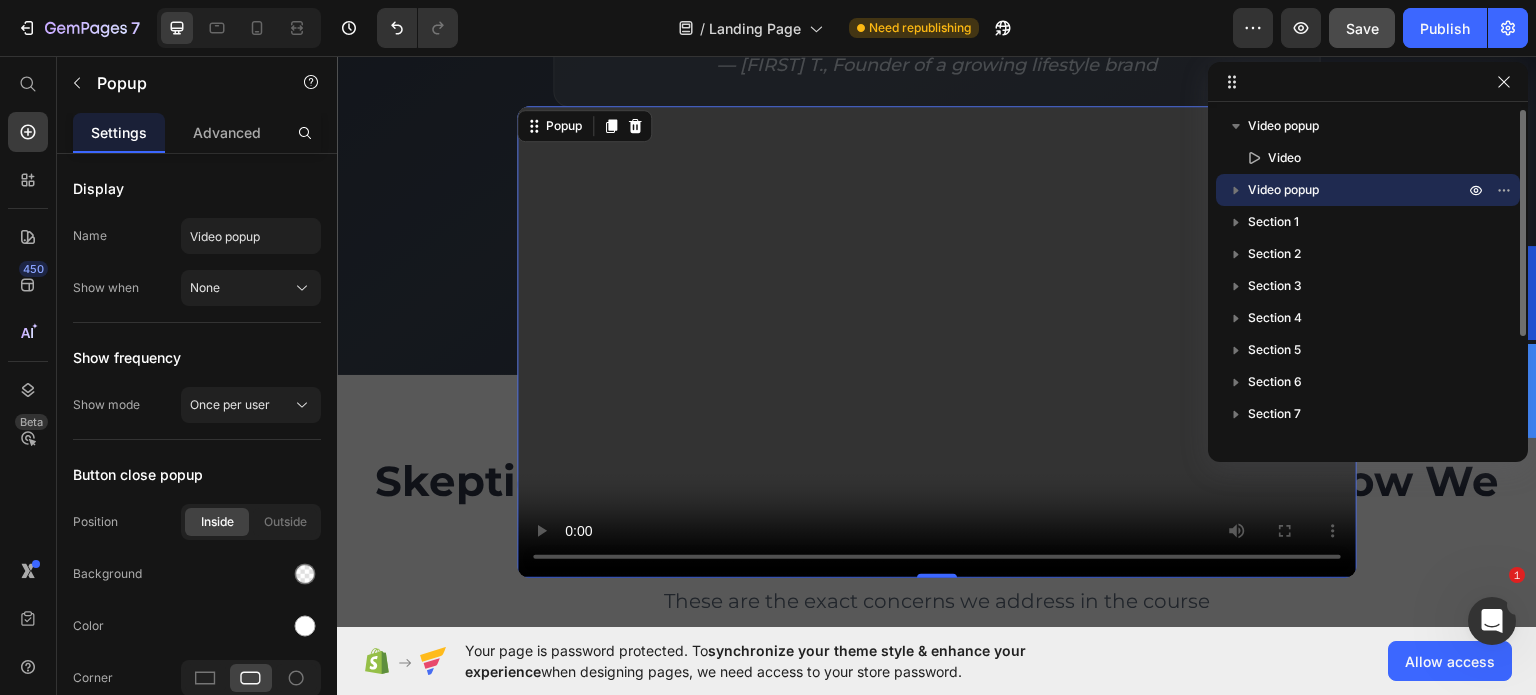 click on "Video popup" at bounding box center [1283, 190] 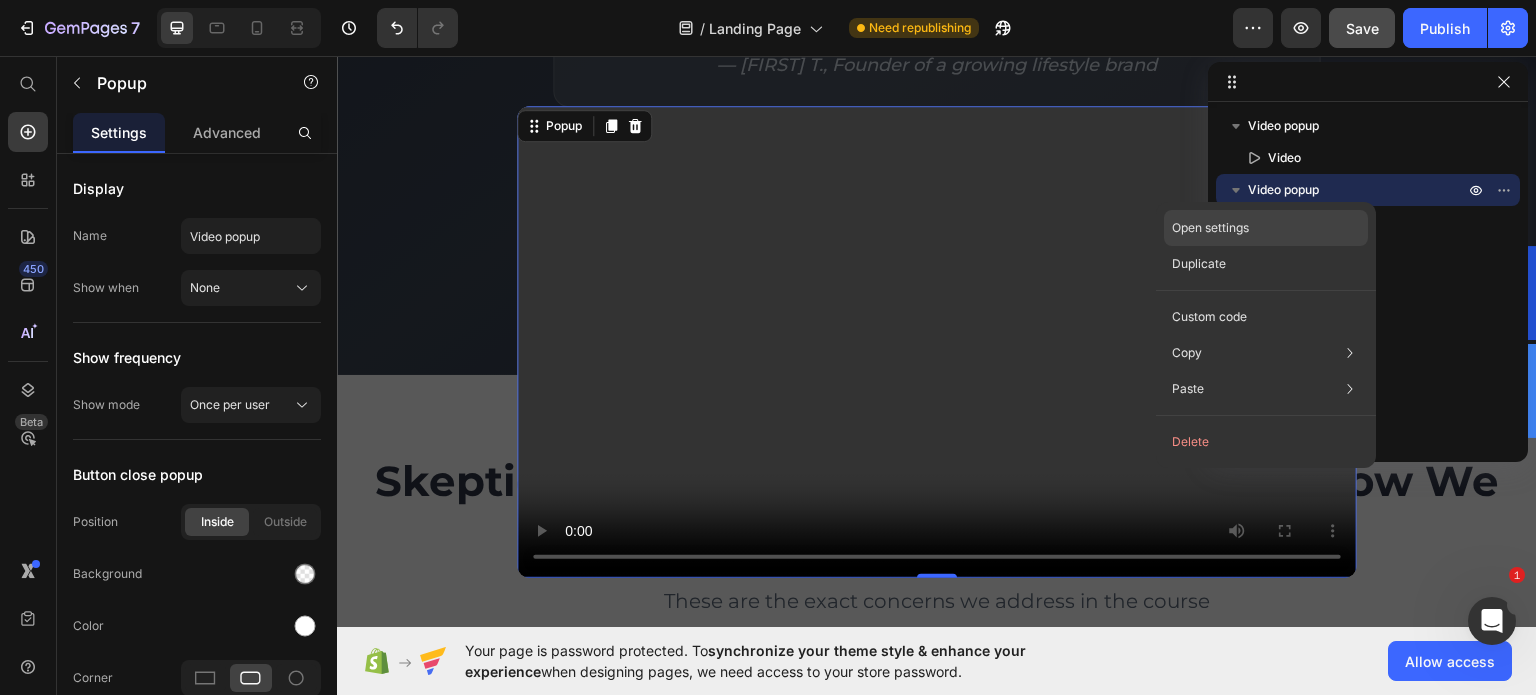 click on "Open settings" at bounding box center [1210, 228] 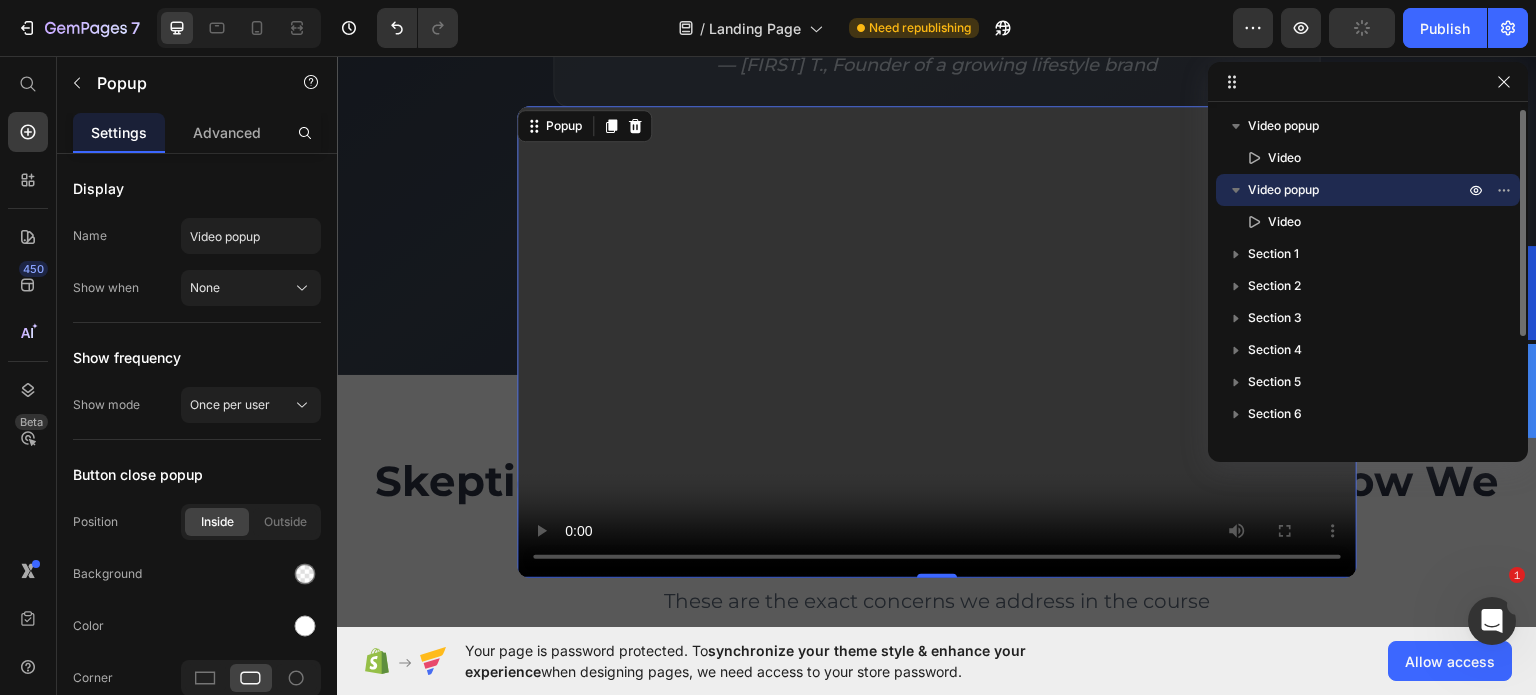 click on "Video popup" at bounding box center [1358, 190] 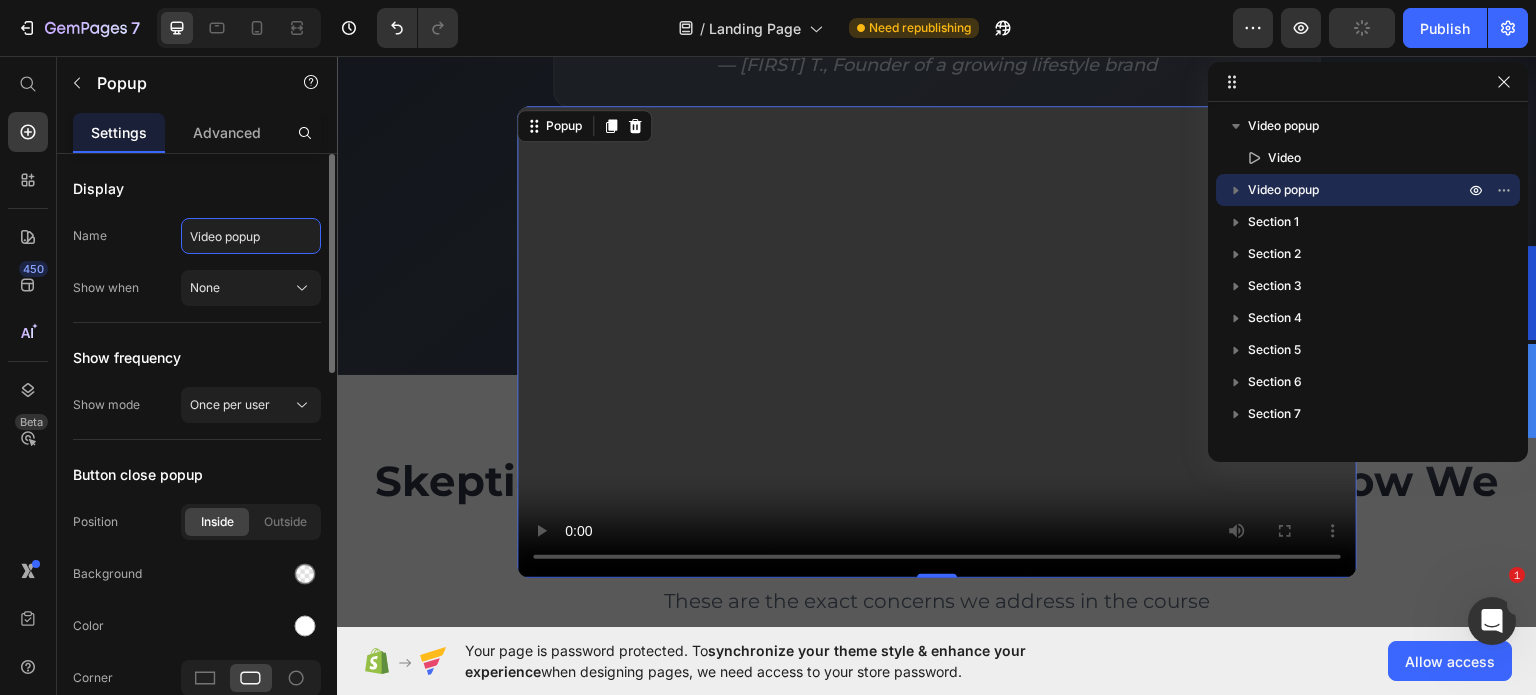 click on "Video popup" 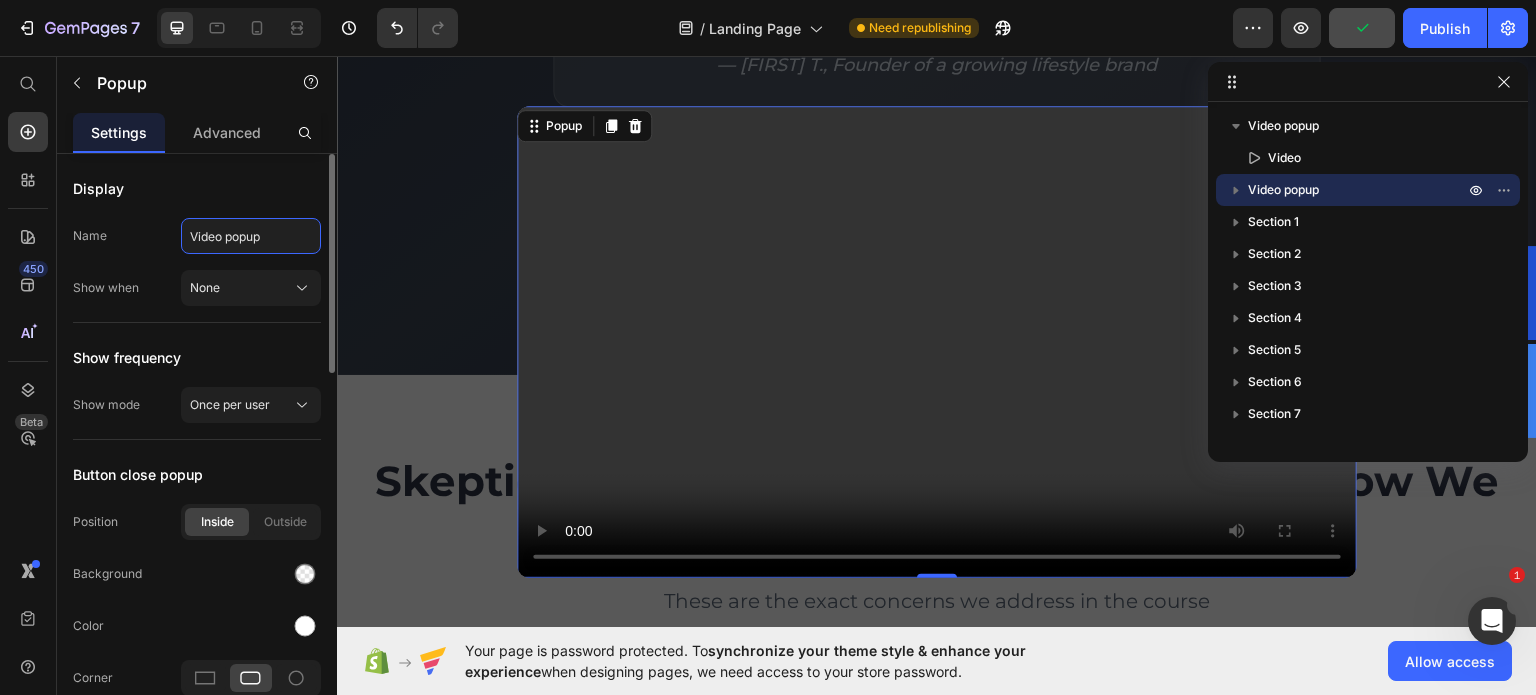 click on "Video popup" 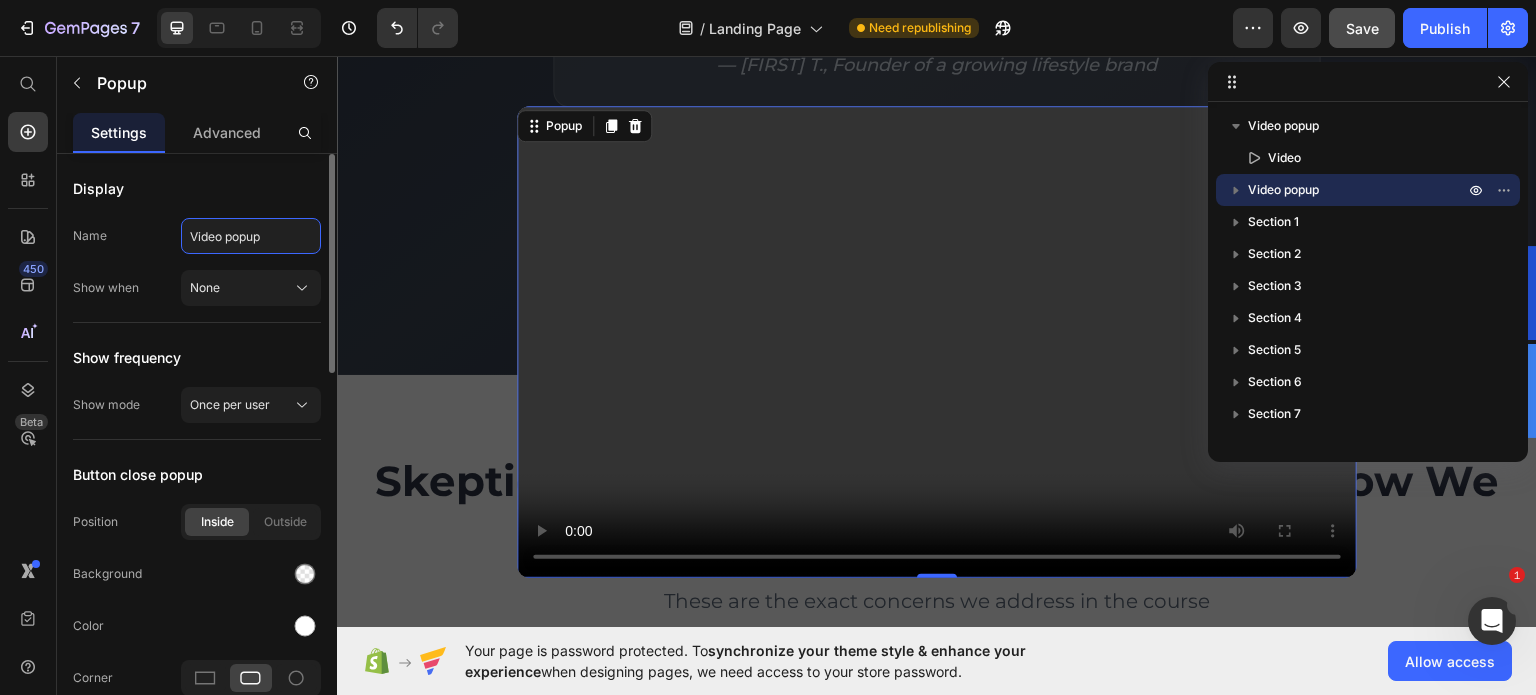 paste on "ew Full Curriculum" 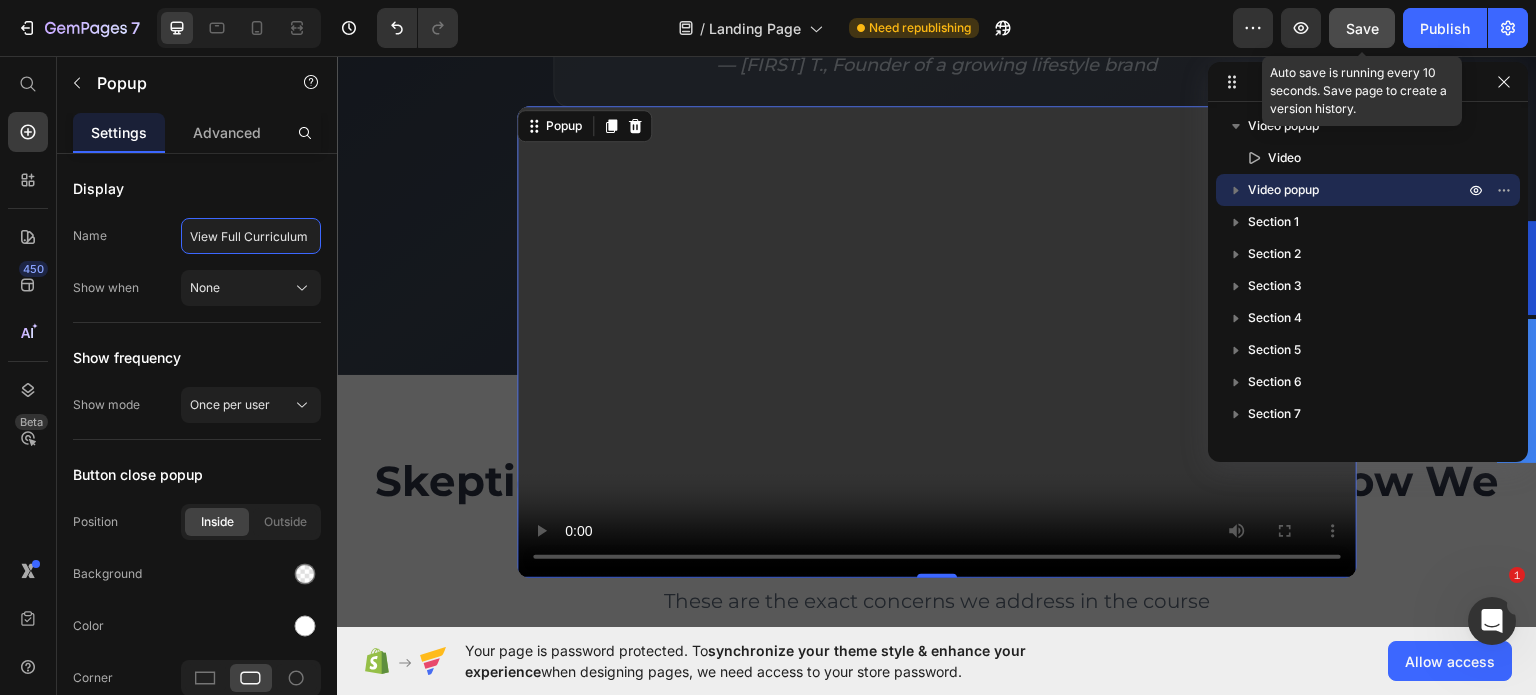 type on "View Full Curriculum" 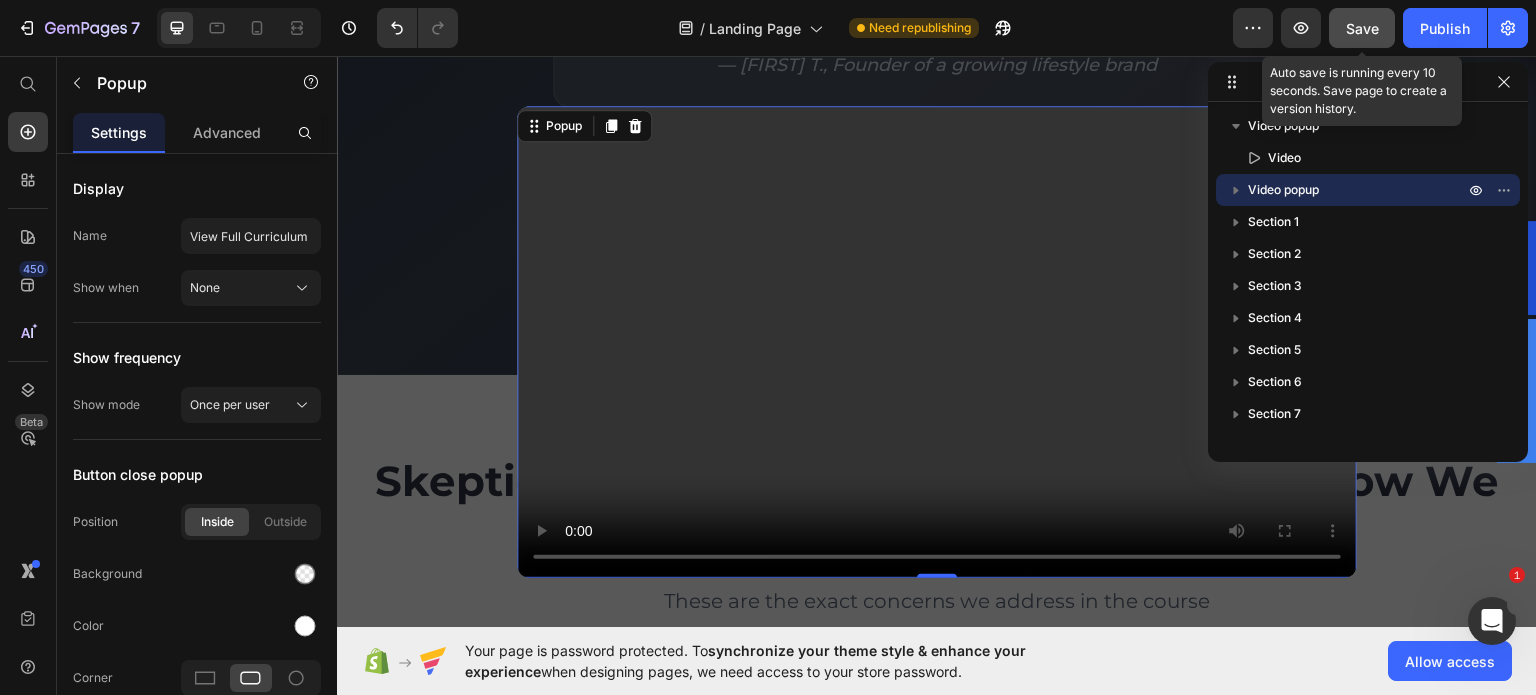 drag, startPoint x: 1351, startPoint y: 27, endPoint x: 1328, endPoint y: 36, distance: 24.698177 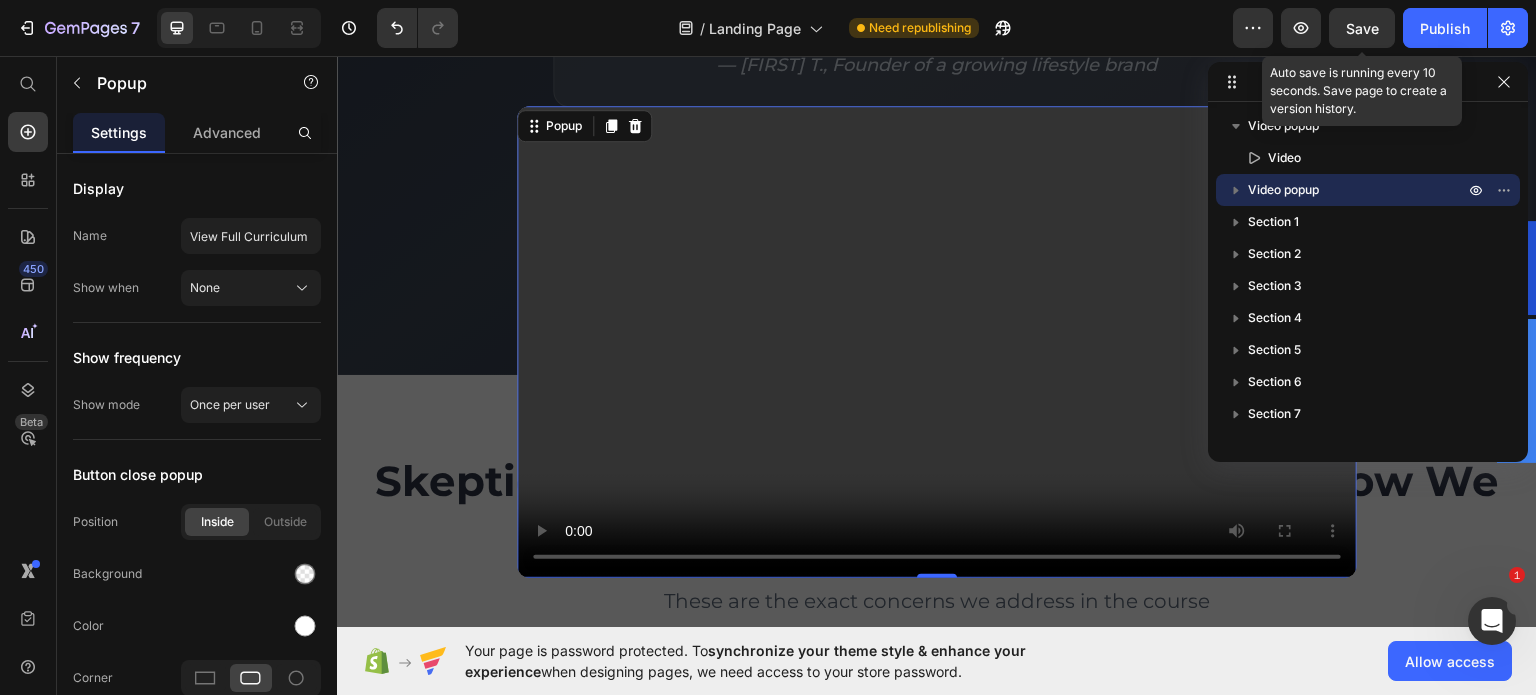 click on "Save" at bounding box center [1362, 28] 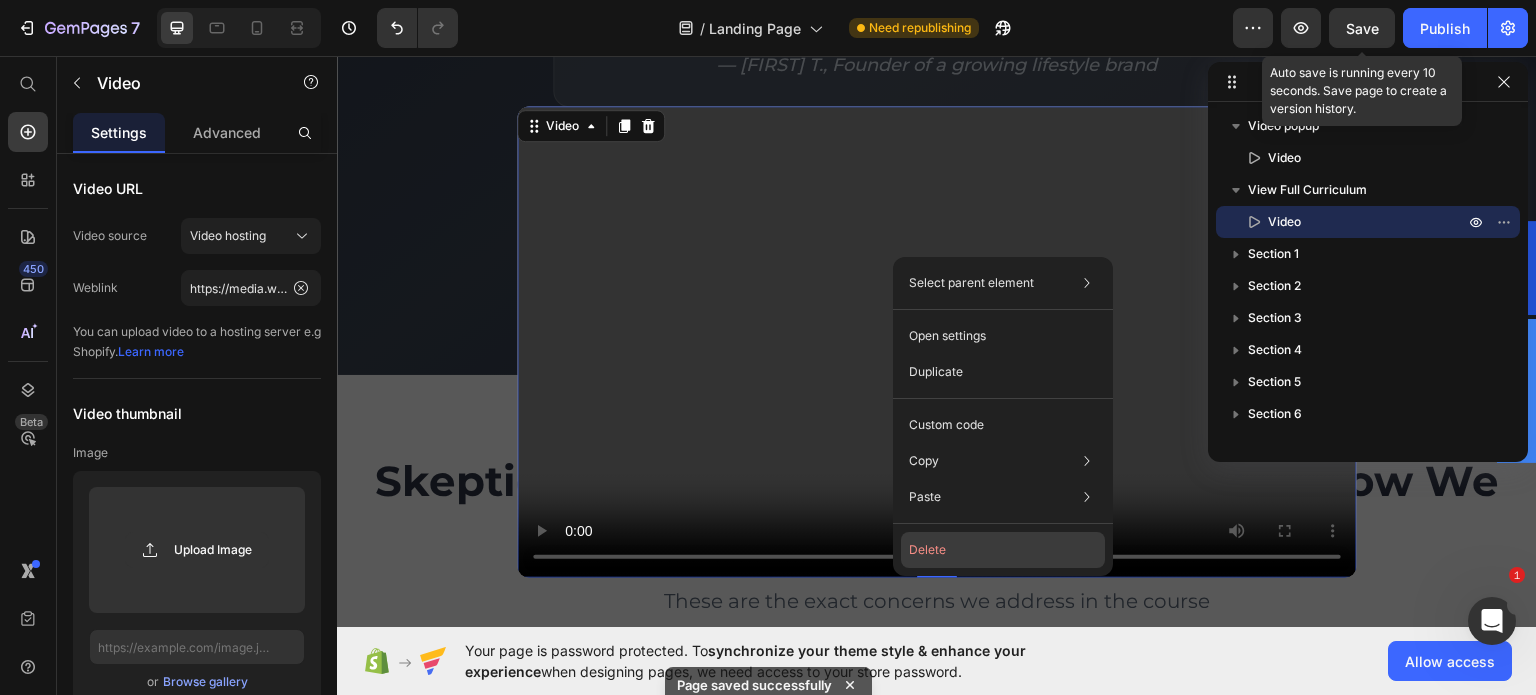 click on "Delete" 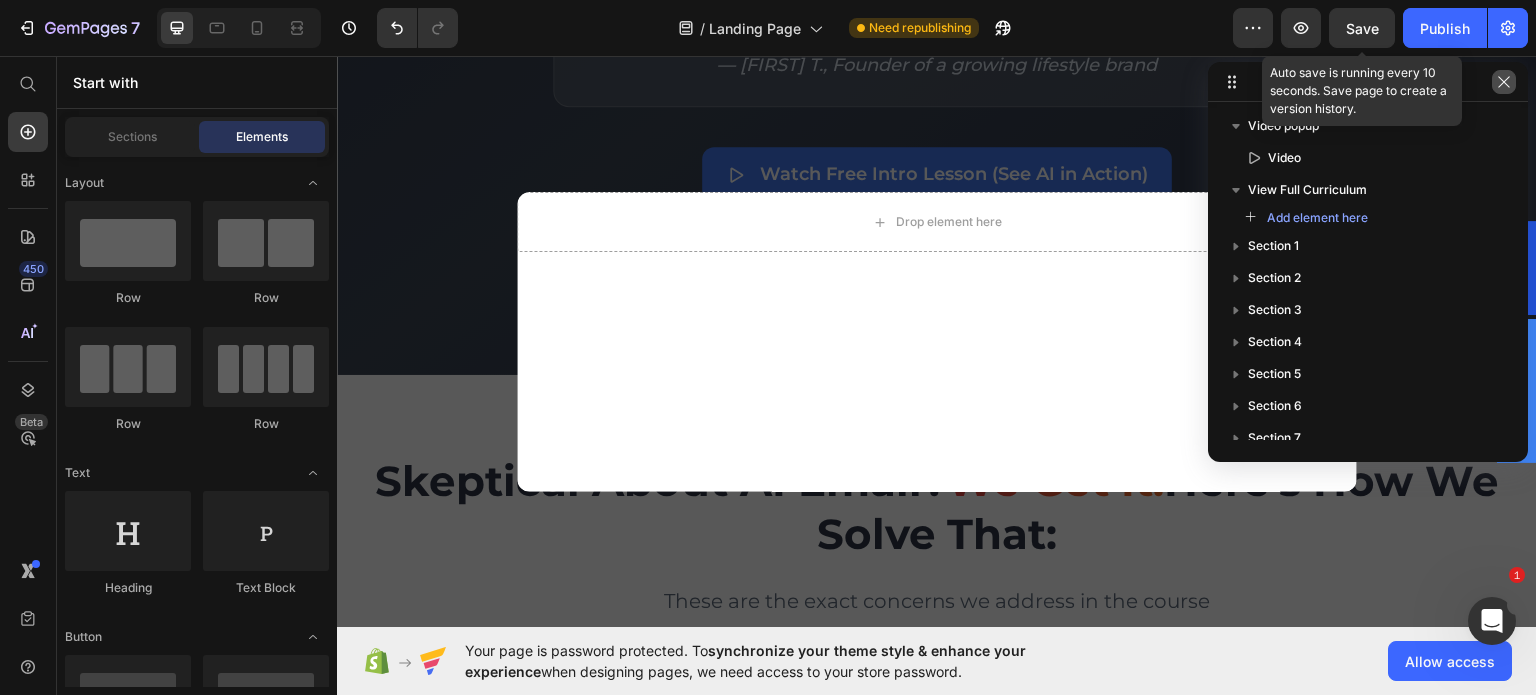 click 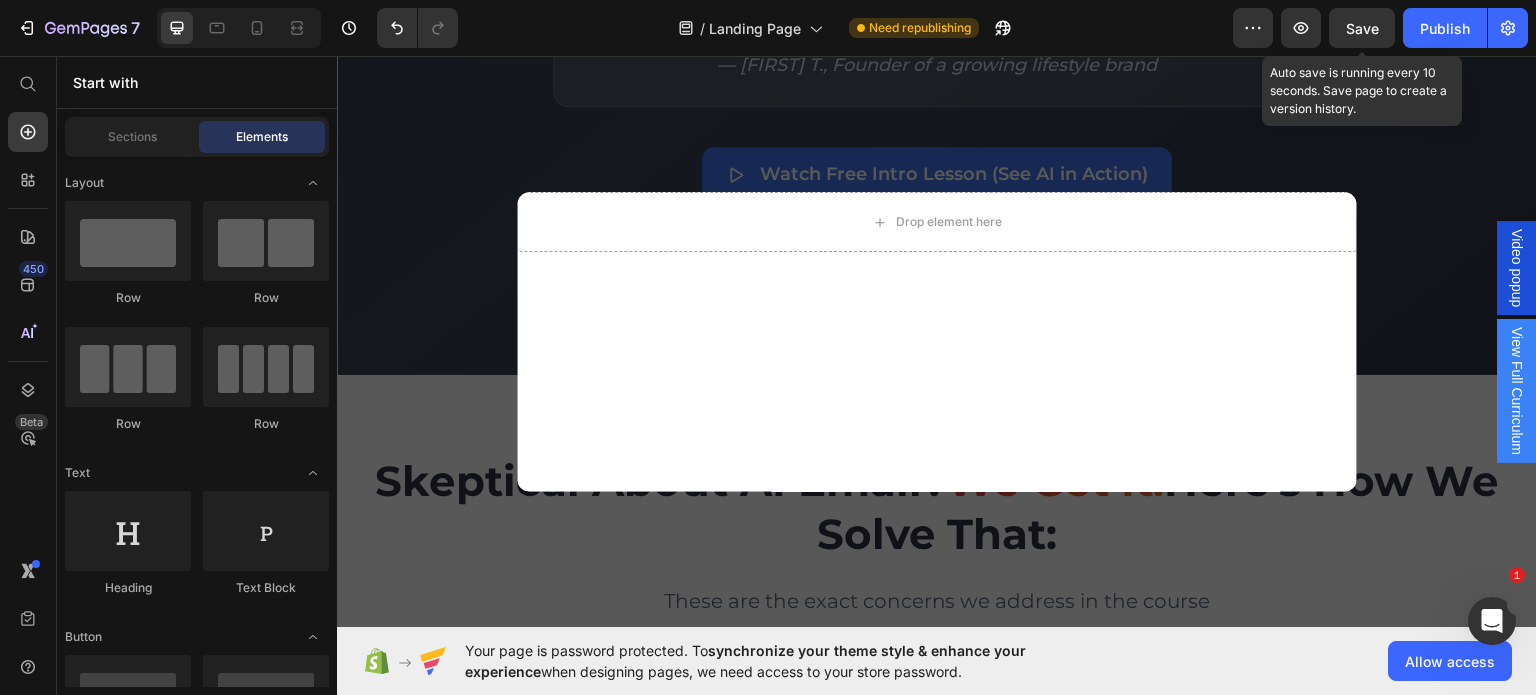 click at bounding box center (937, 341) 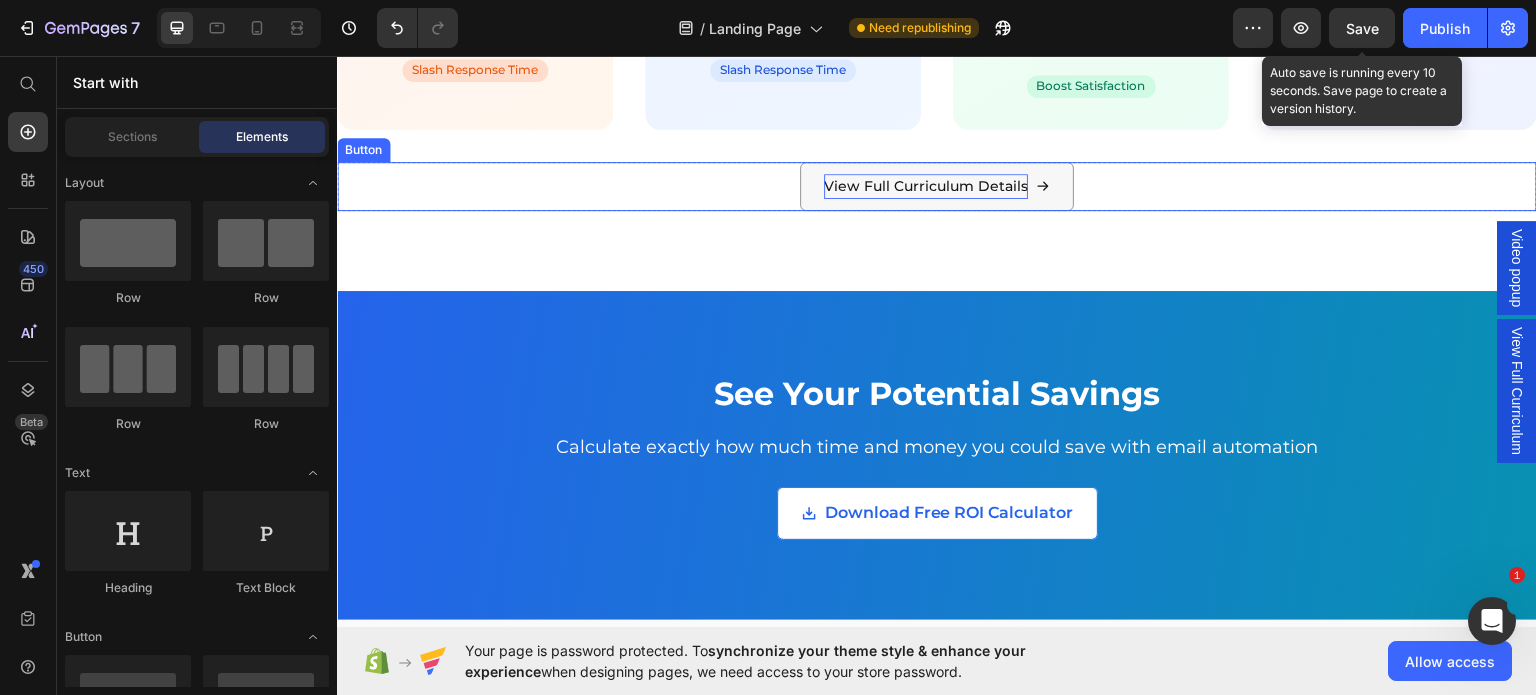 scroll, scrollTop: 3244, scrollLeft: 0, axis: vertical 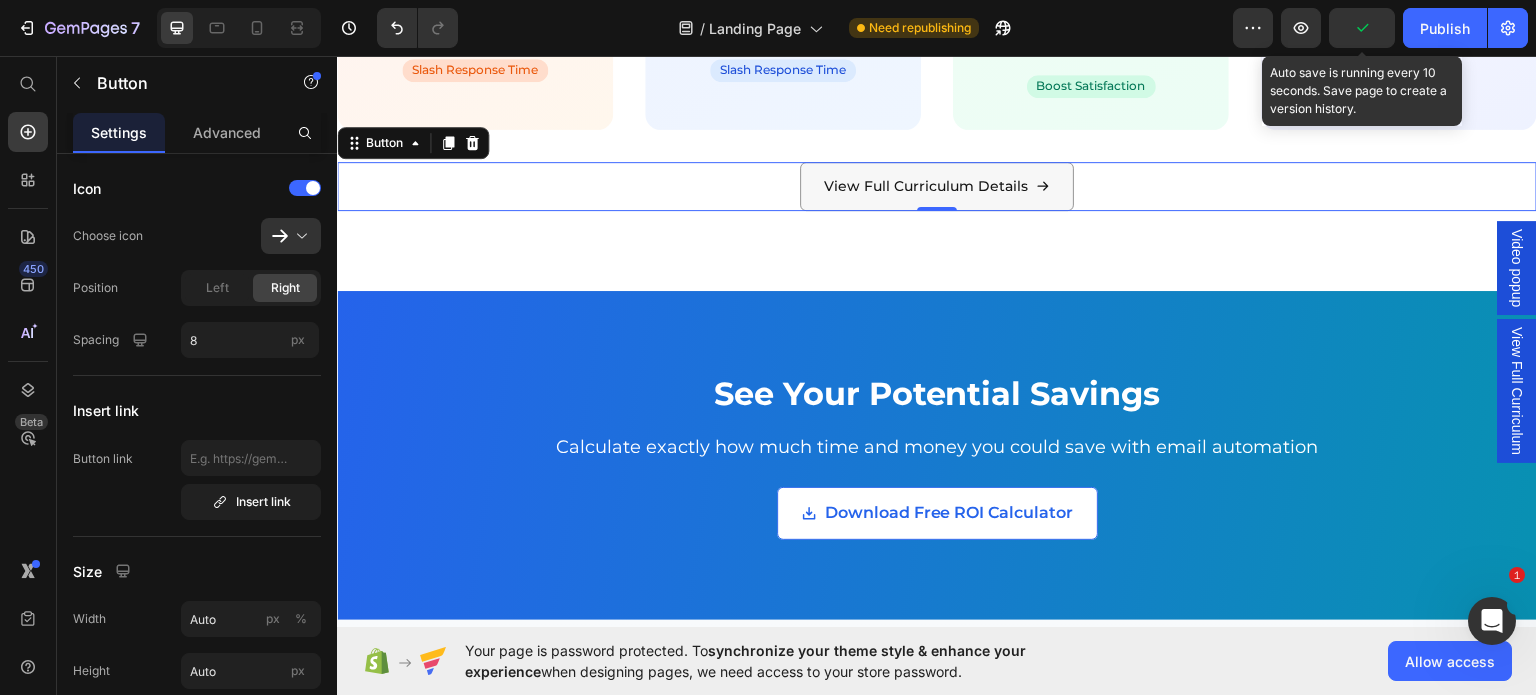 click on "View Full Curriculum Details" at bounding box center (937, 185) 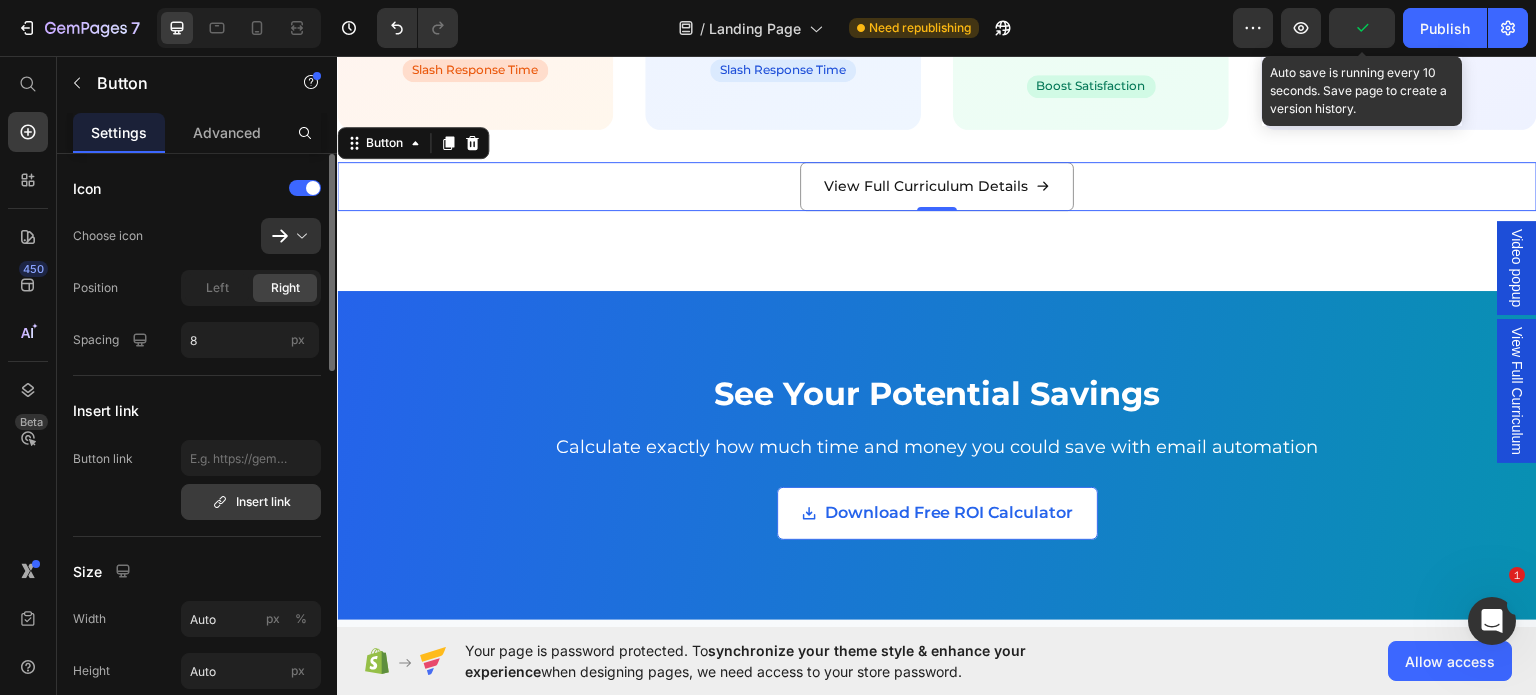 click on "Insert link" at bounding box center [251, 502] 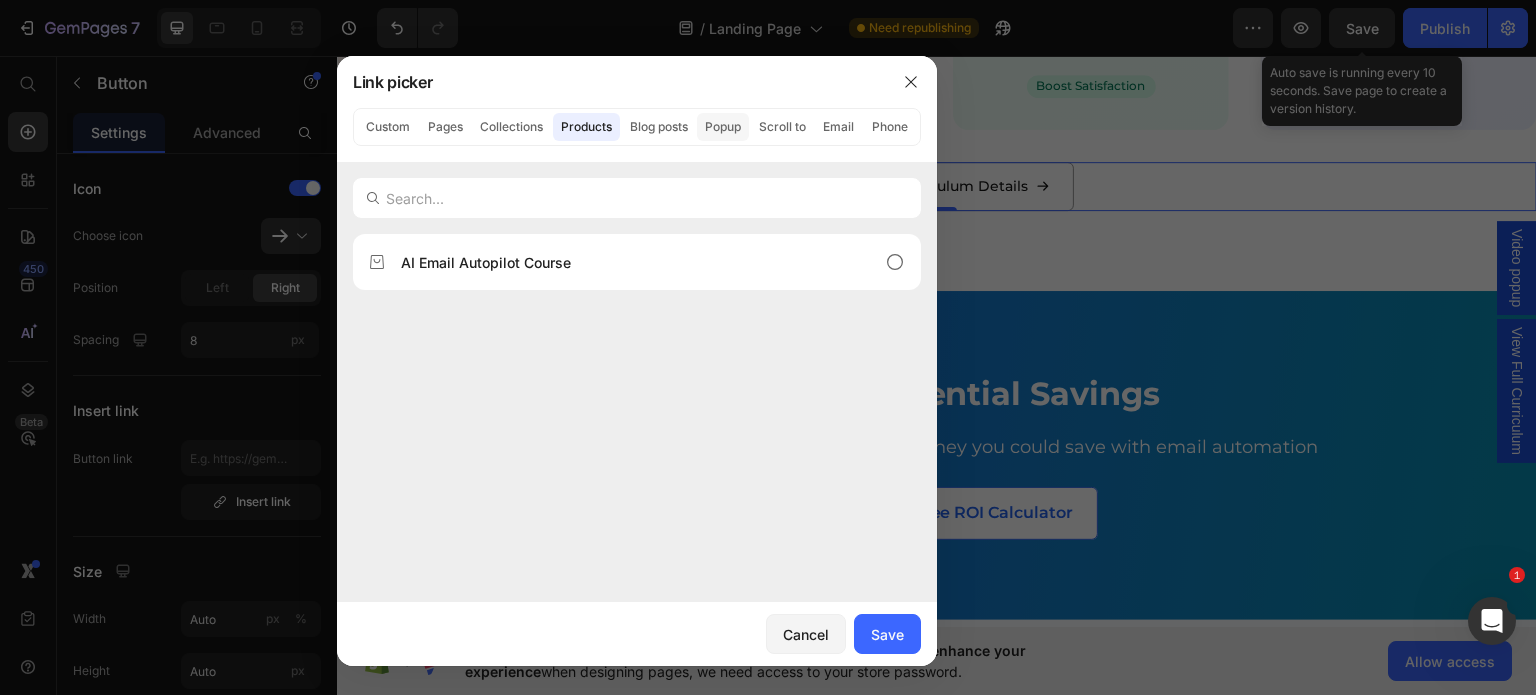 click on "Popup" 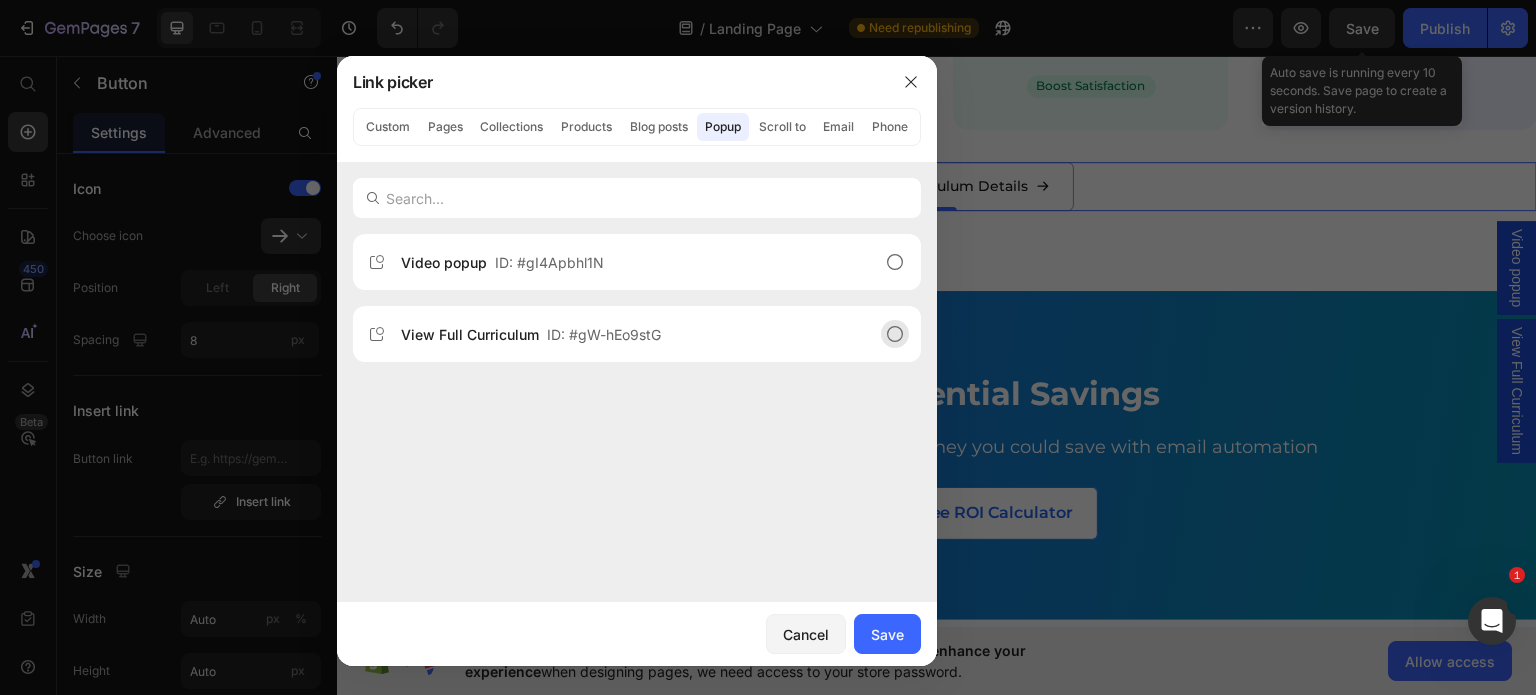 click on "View Full Curriculum  ID: #gW-hEo9stG" 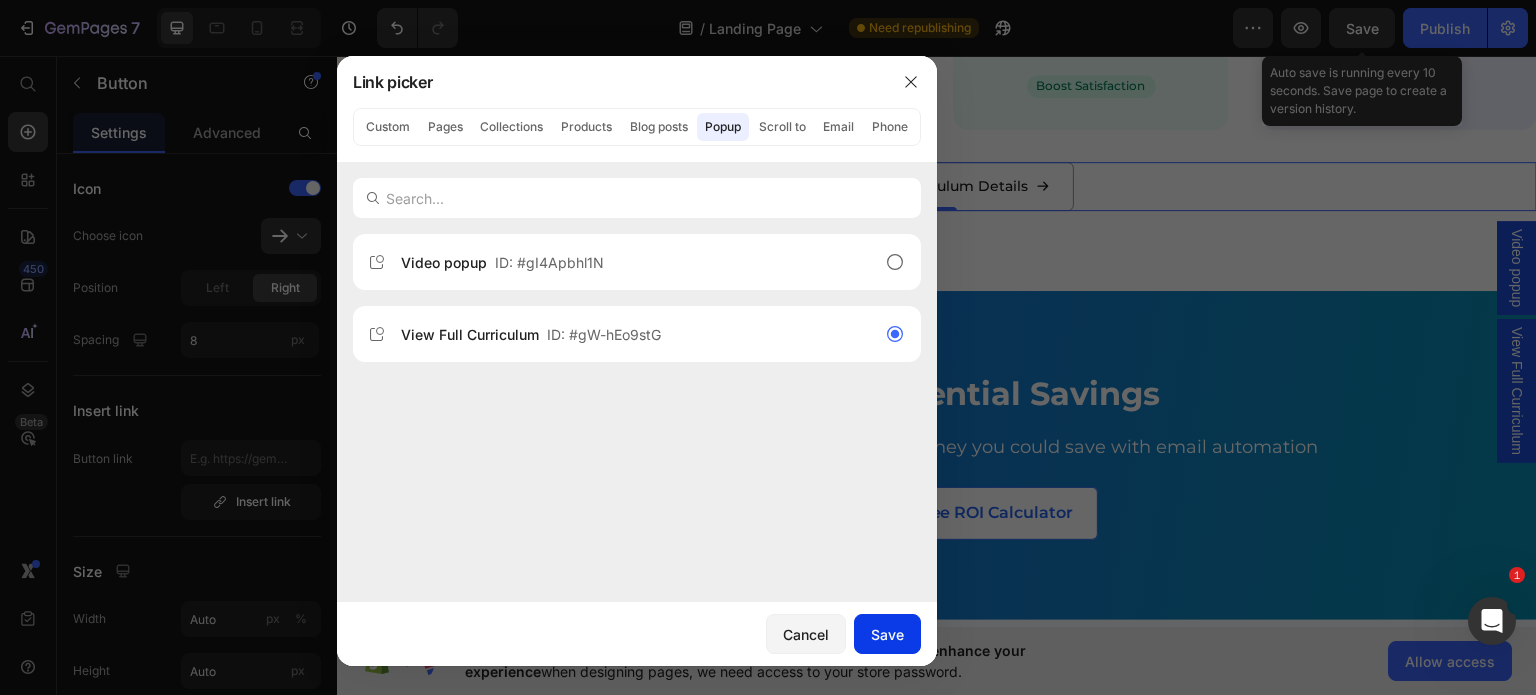 click on "Save" at bounding box center [887, 634] 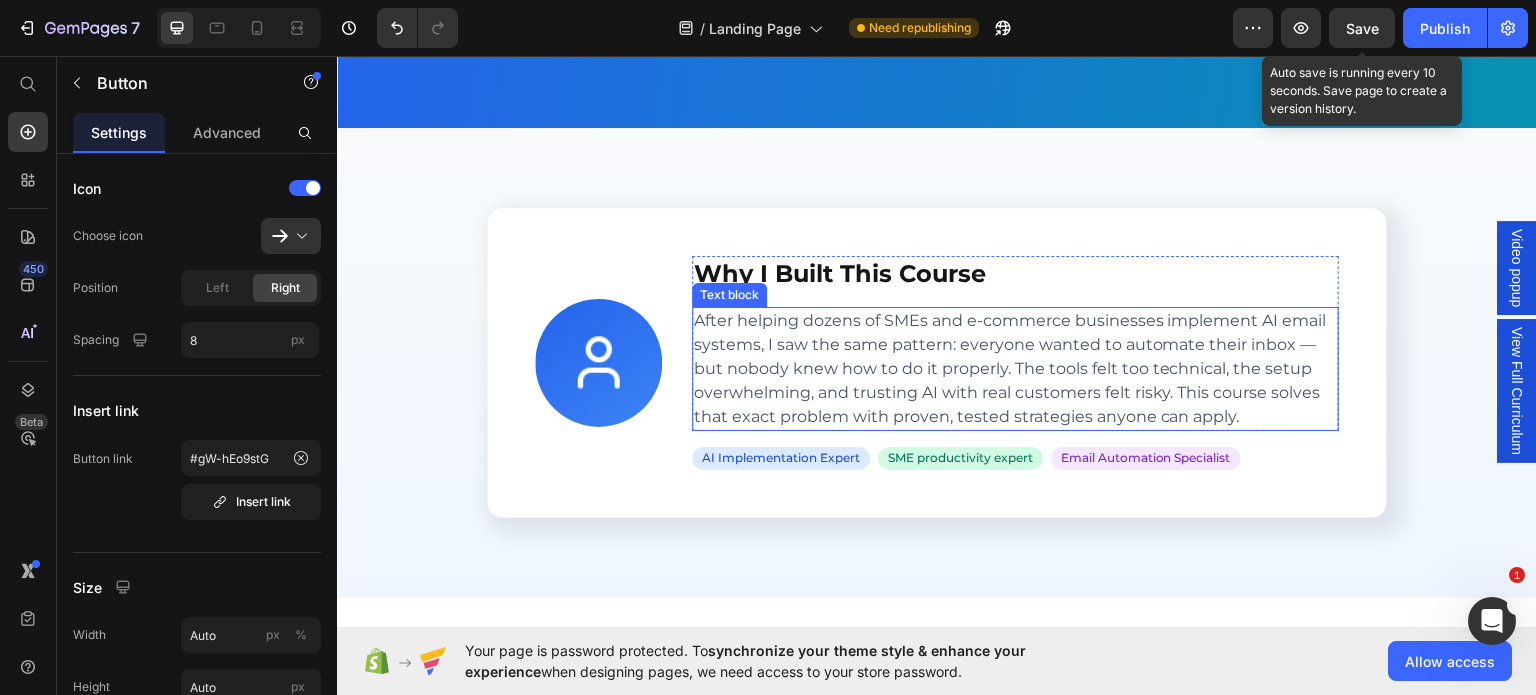 click on "After helping dozens of SMEs and e-commerce businesses implement AI email systems, I saw the same pattern: everyone wanted to automate their inbox — but nobody knew how to do it properly. The tools felt too technical, the setup overwhelming, and trusting AI with real customers felt risky. This course solves that exact problem with proven, tested strategies anyone can apply." at bounding box center (1015, 368) 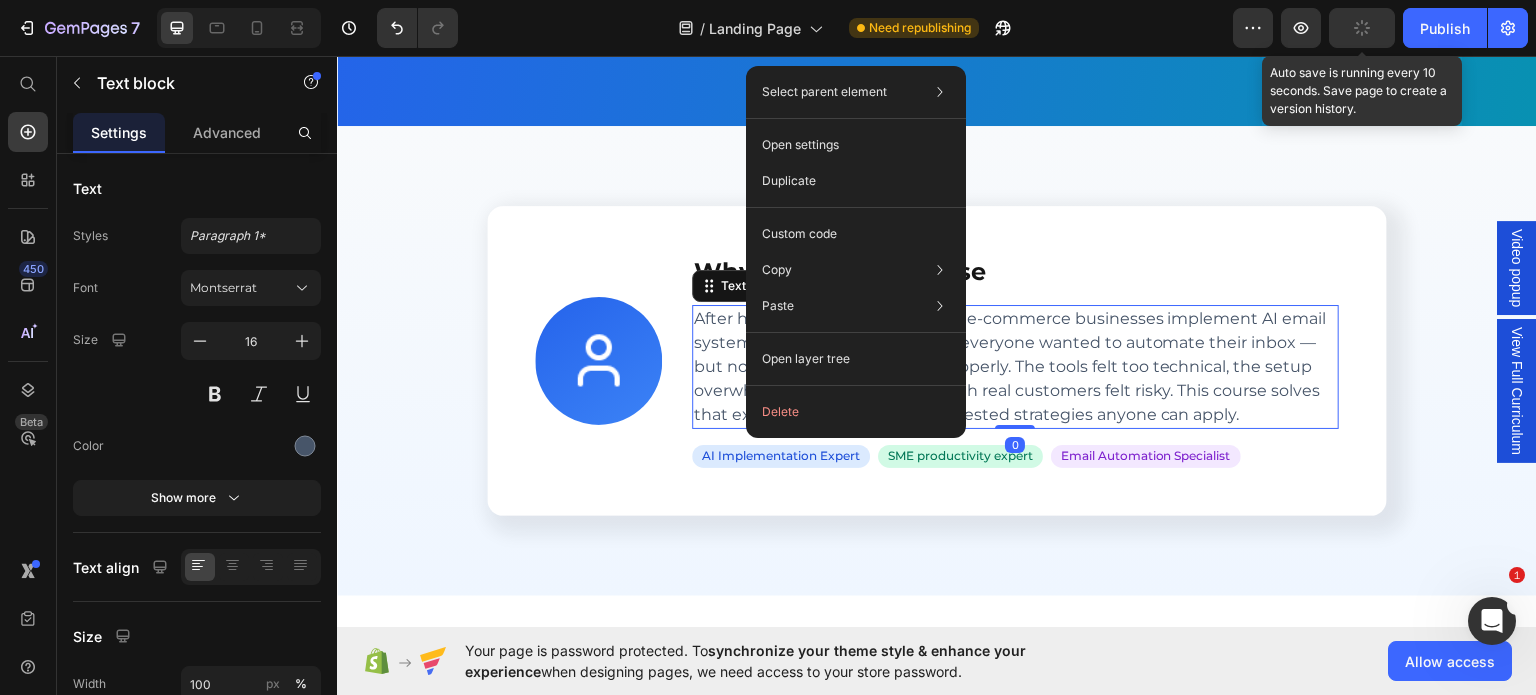 scroll, scrollTop: 3739, scrollLeft: 0, axis: vertical 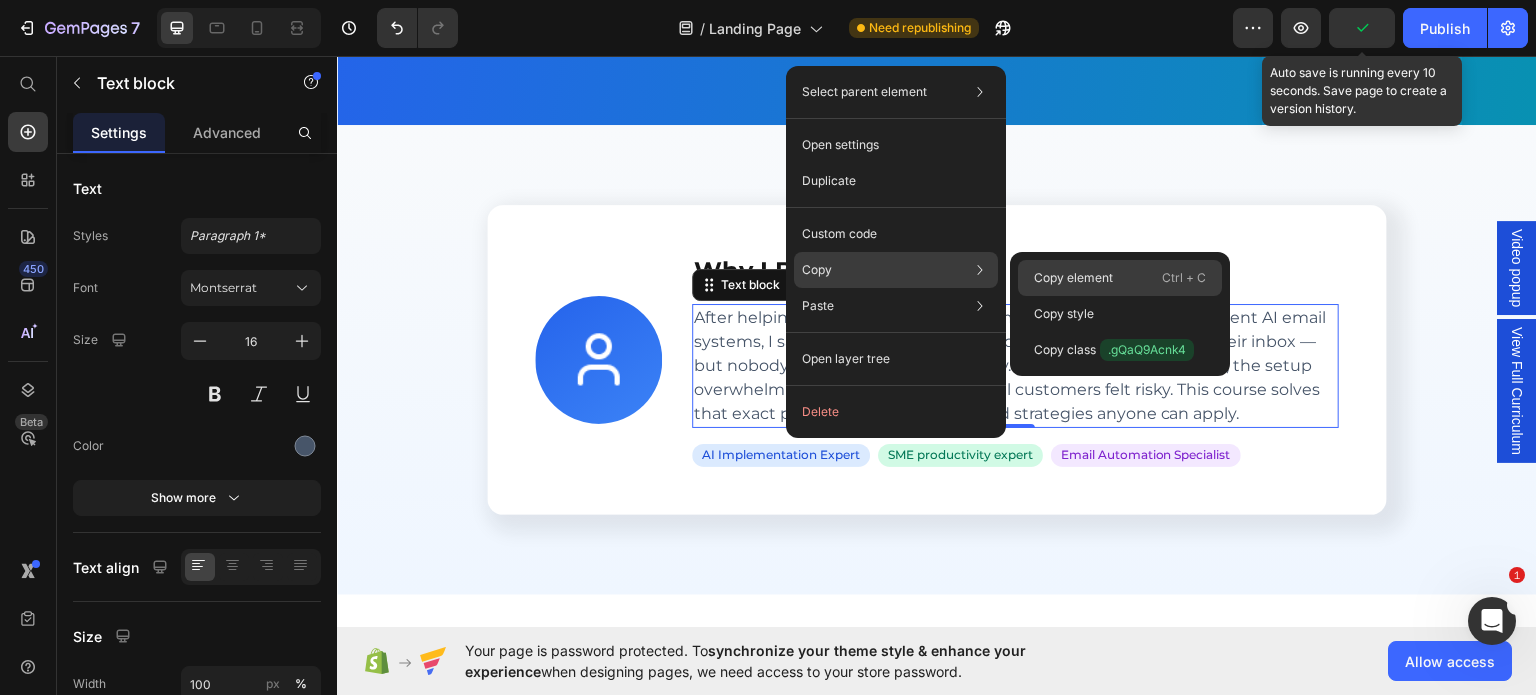 click on "Copy element" at bounding box center [1073, 278] 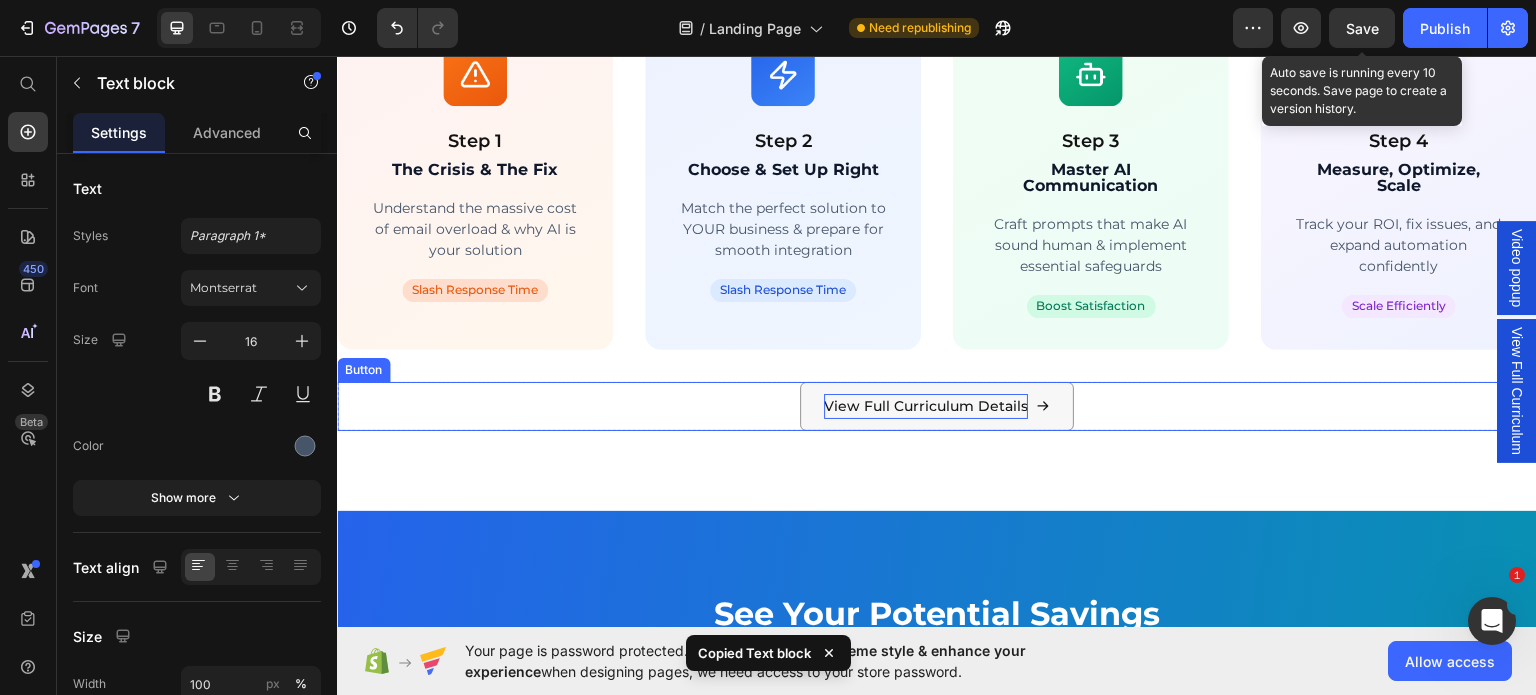 scroll, scrollTop: 3023, scrollLeft: 0, axis: vertical 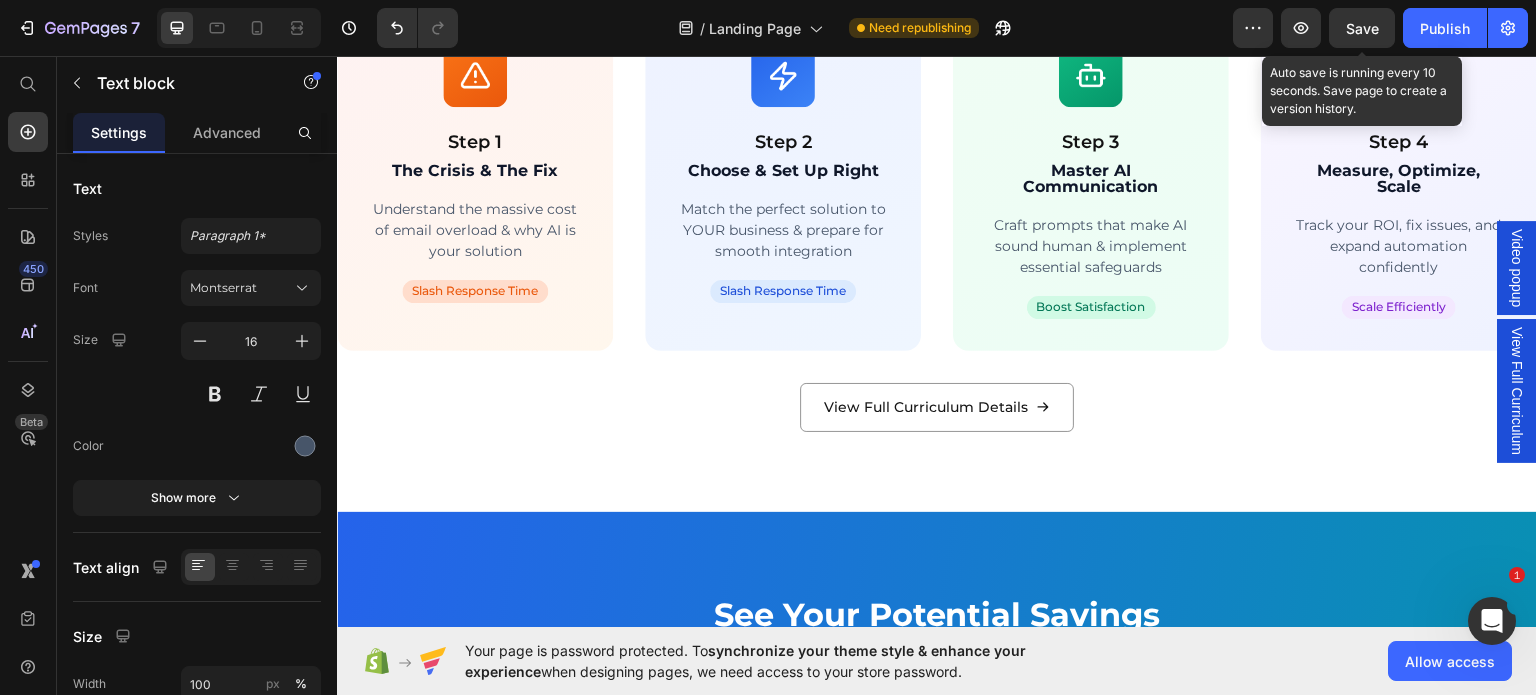 click on "View Full Curriculum" at bounding box center [1517, 390] 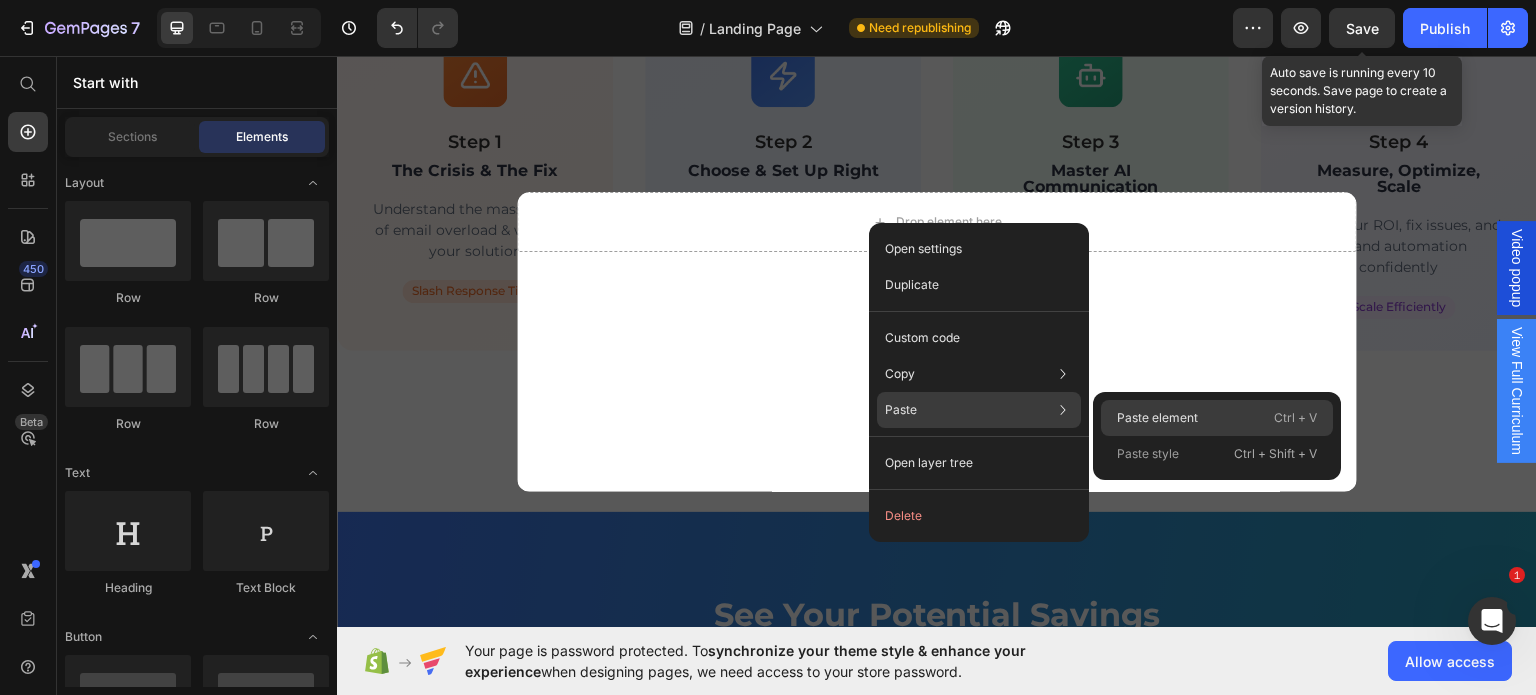 click on "Paste element  Ctrl + V" 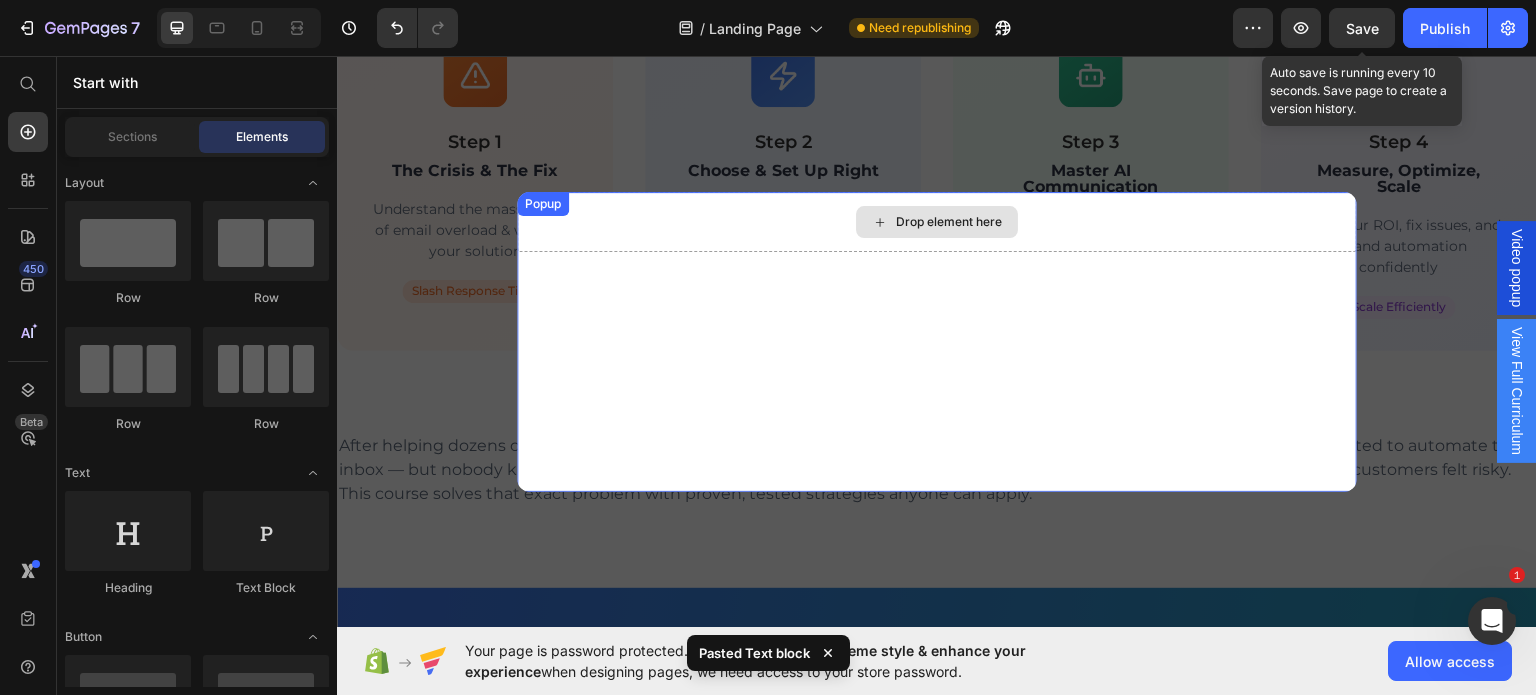 drag, startPoint x: 532, startPoint y: 425, endPoint x: 786, endPoint y: 218, distance: 327.666 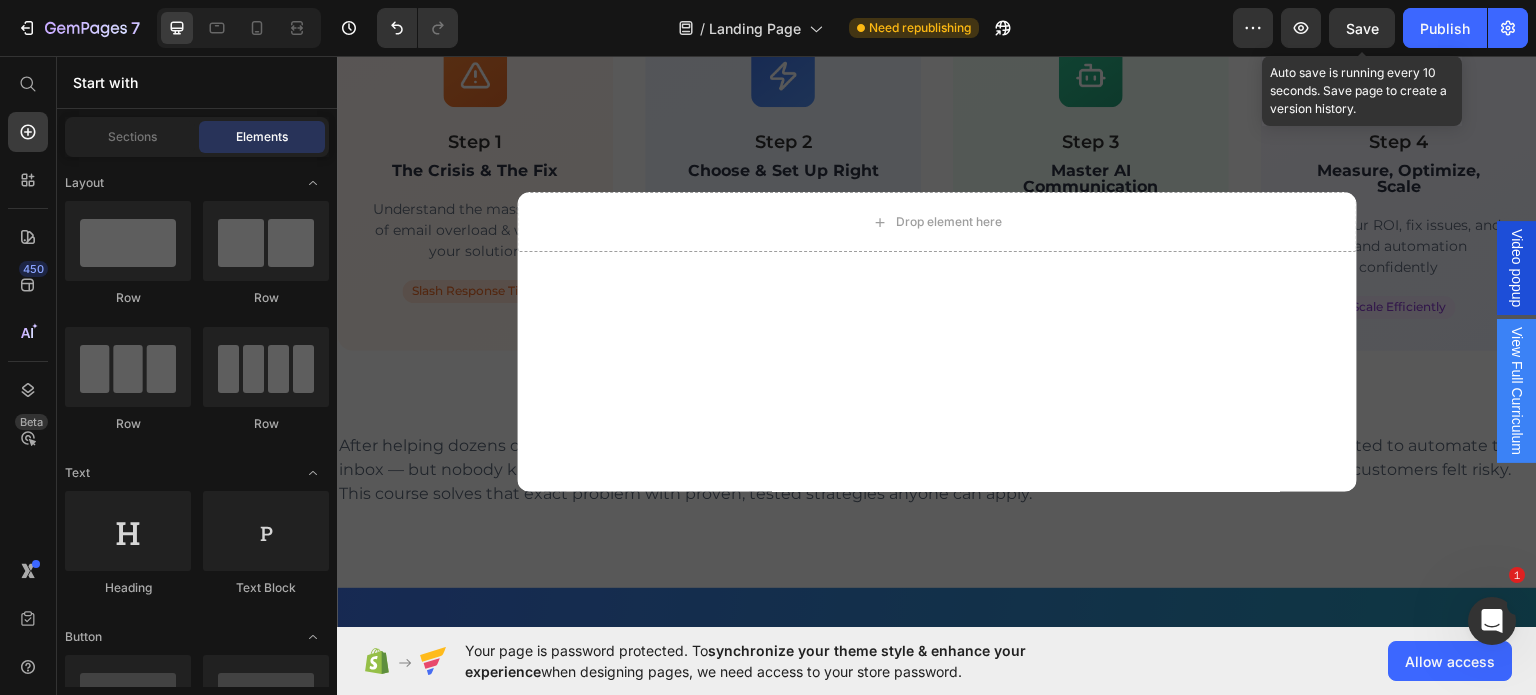 click at bounding box center (937, 341) 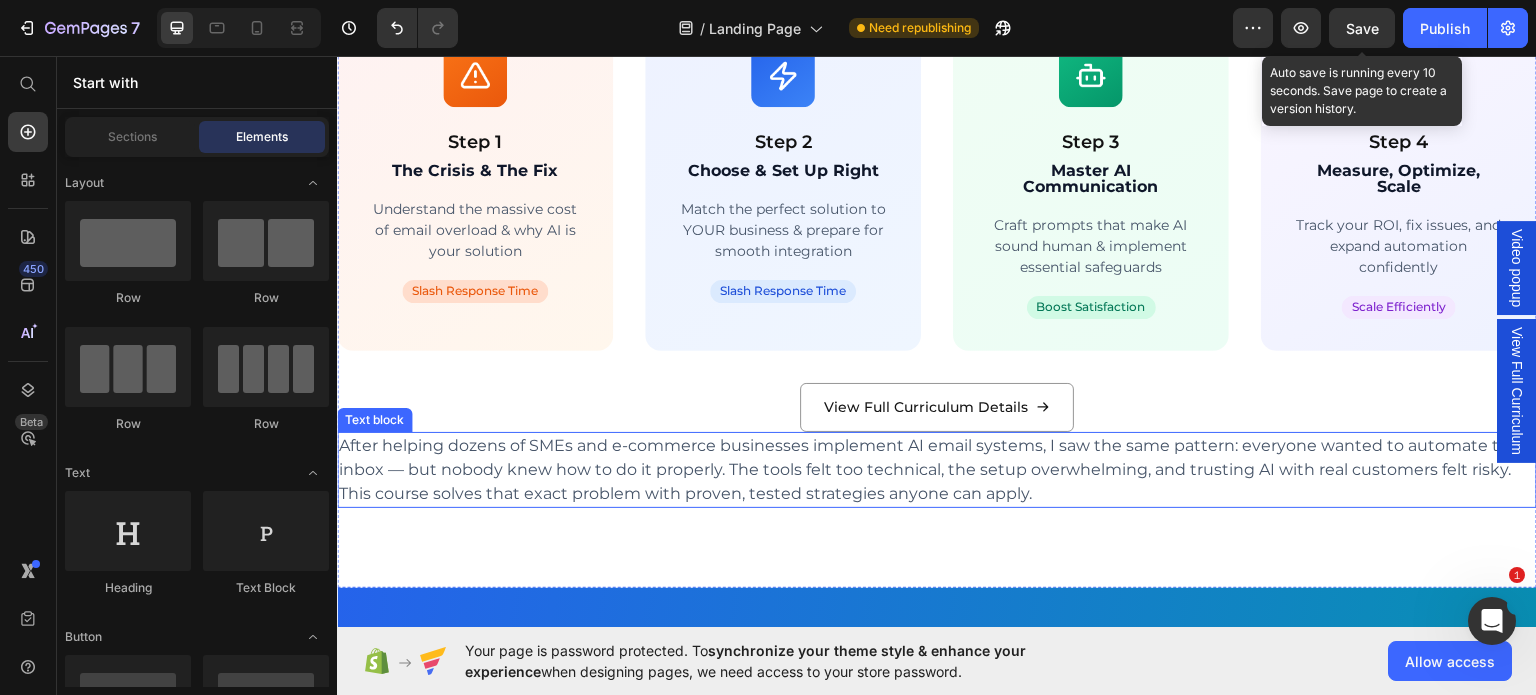 click on "After helping dozens of SMEs and e-commerce businesses implement AI email systems, I saw the same pattern: everyone wanted to automate their inbox — but nobody knew how to do it properly. The tools felt too technical, the setup overwhelming, and trusting AI with real customers felt risky. This course solves that exact problem with proven, tested strategies anyone can apply." at bounding box center [937, 469] 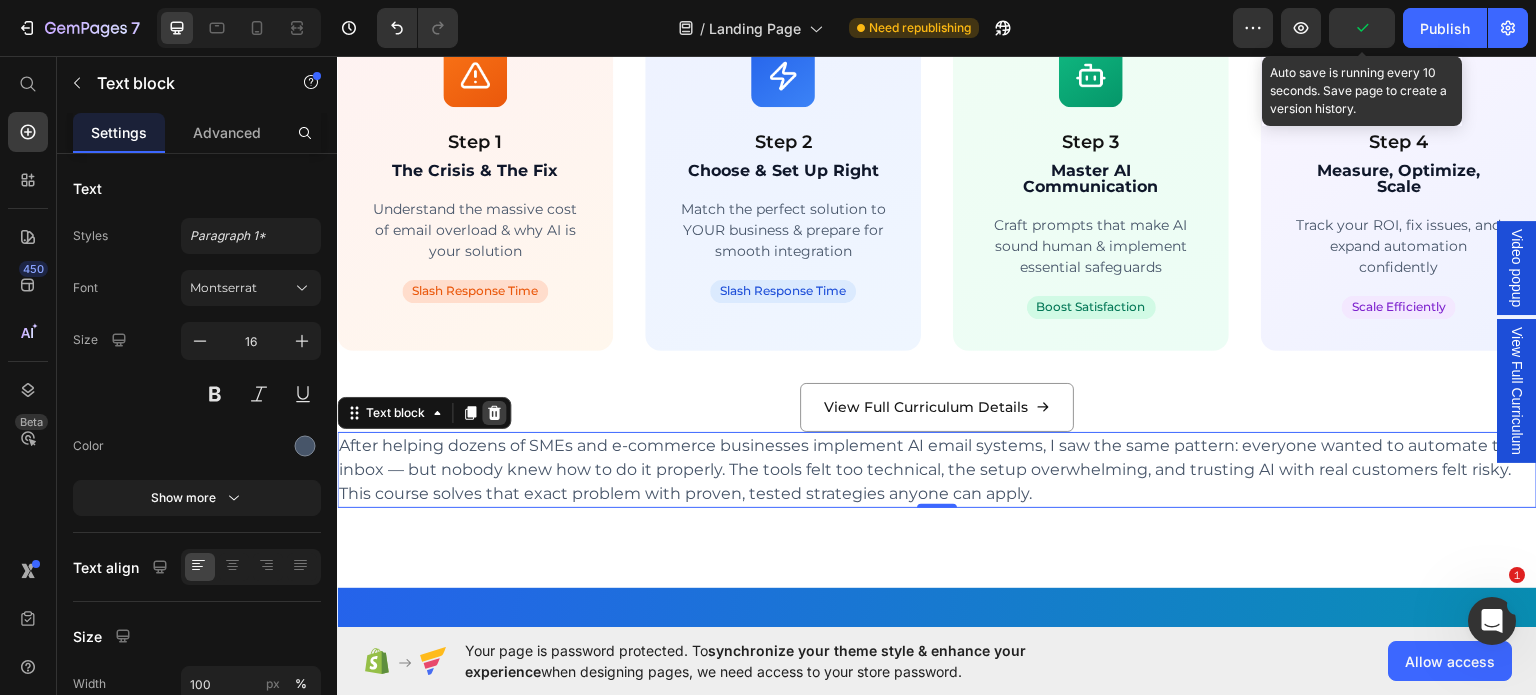 click 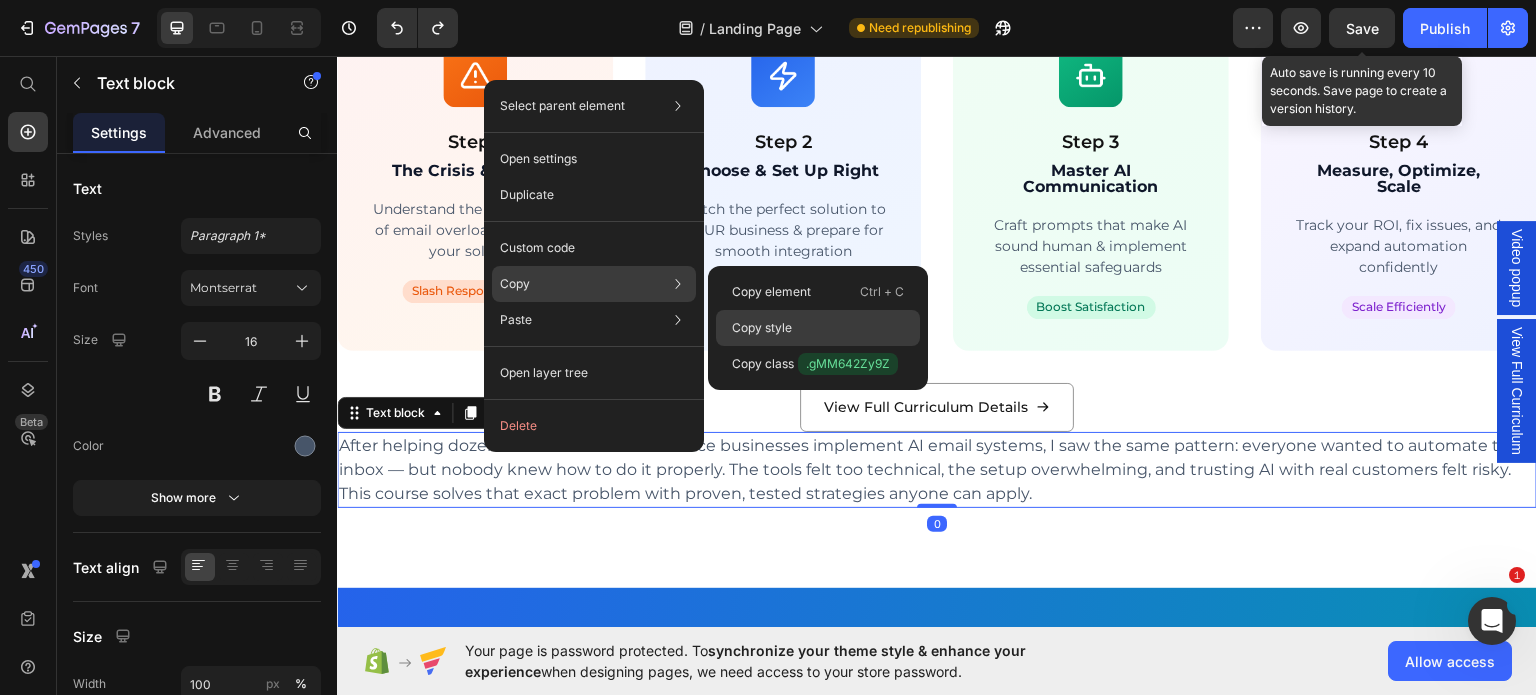 click on "Copy style" at bounding box center (762, 328) 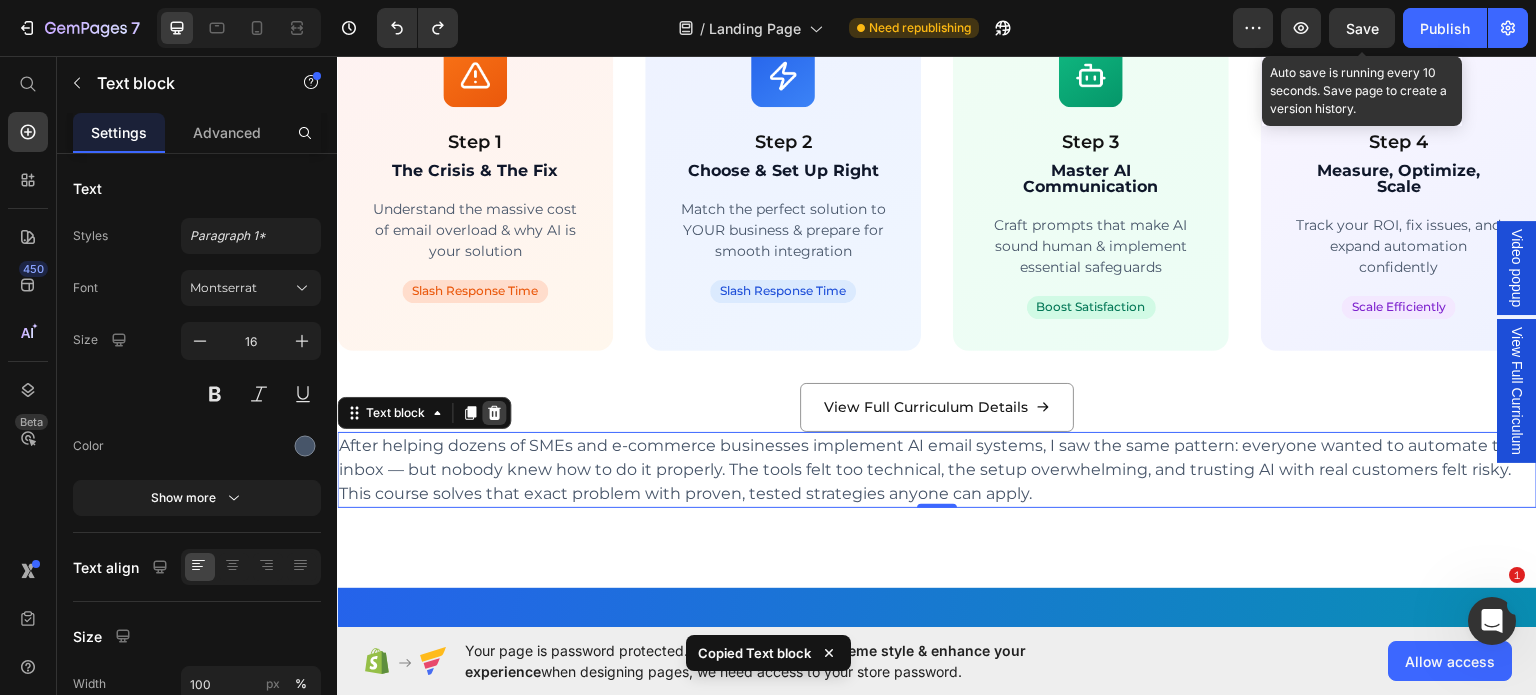 click 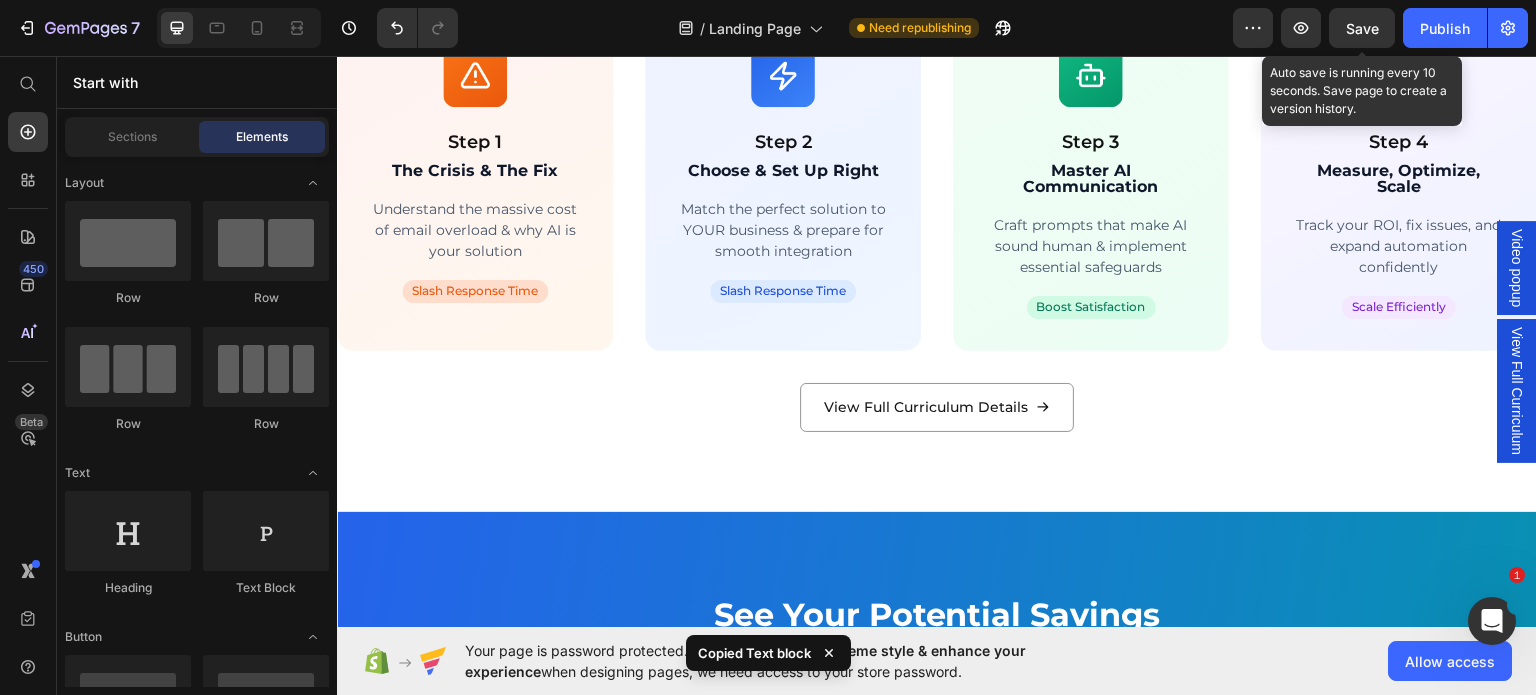 click on "View Full Curriculum" at bounding box center [1517, 390] 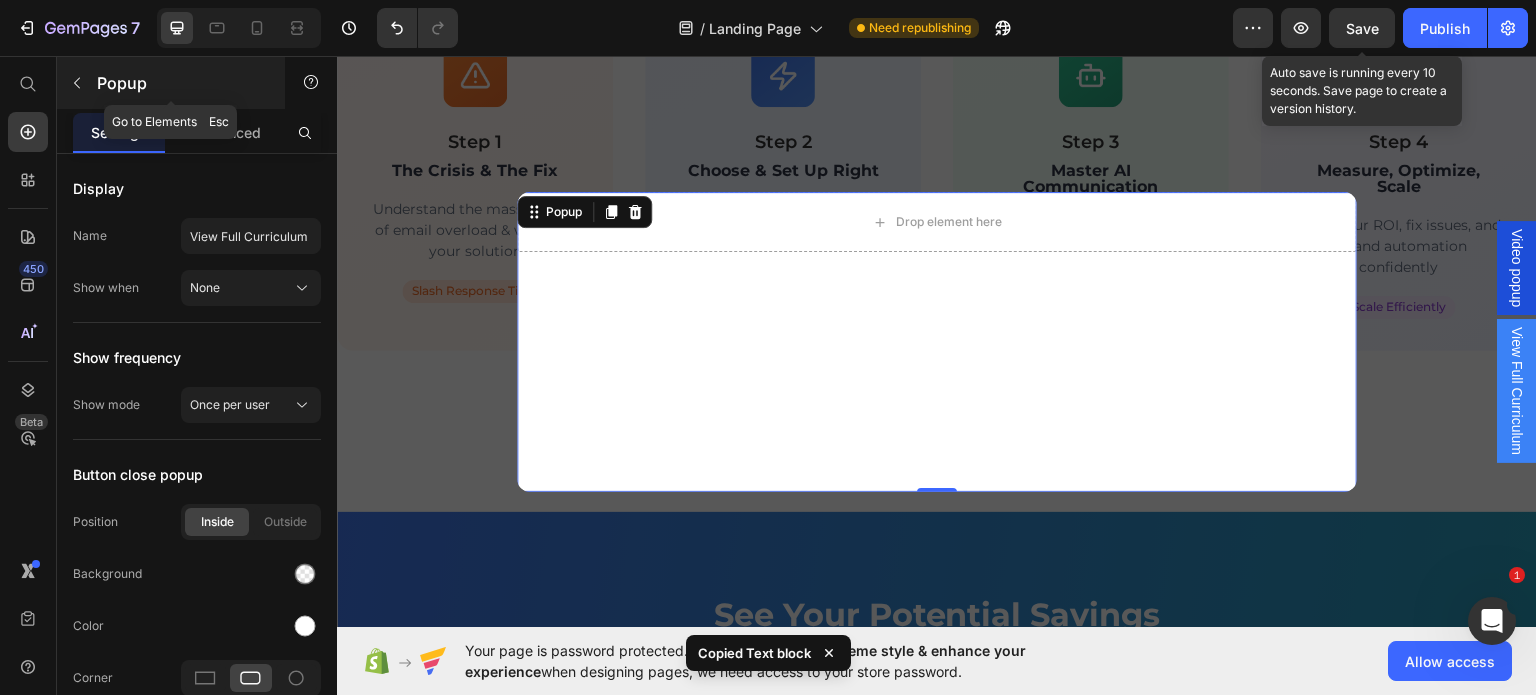 click at bounding box center (77, 83) 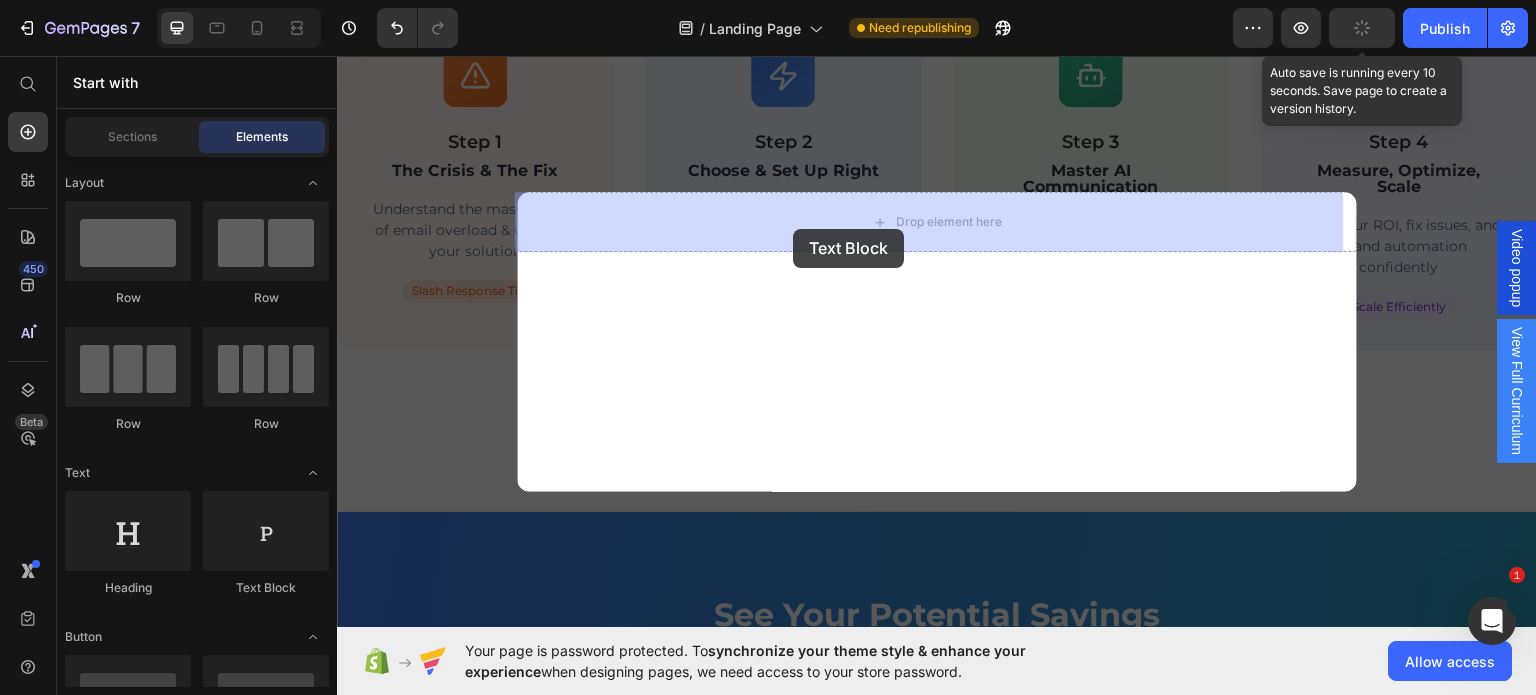 drag, startPoint x: 578, startPoint y: 602, endPoint x: 793, endPoint y: 228, distance: 431.39426 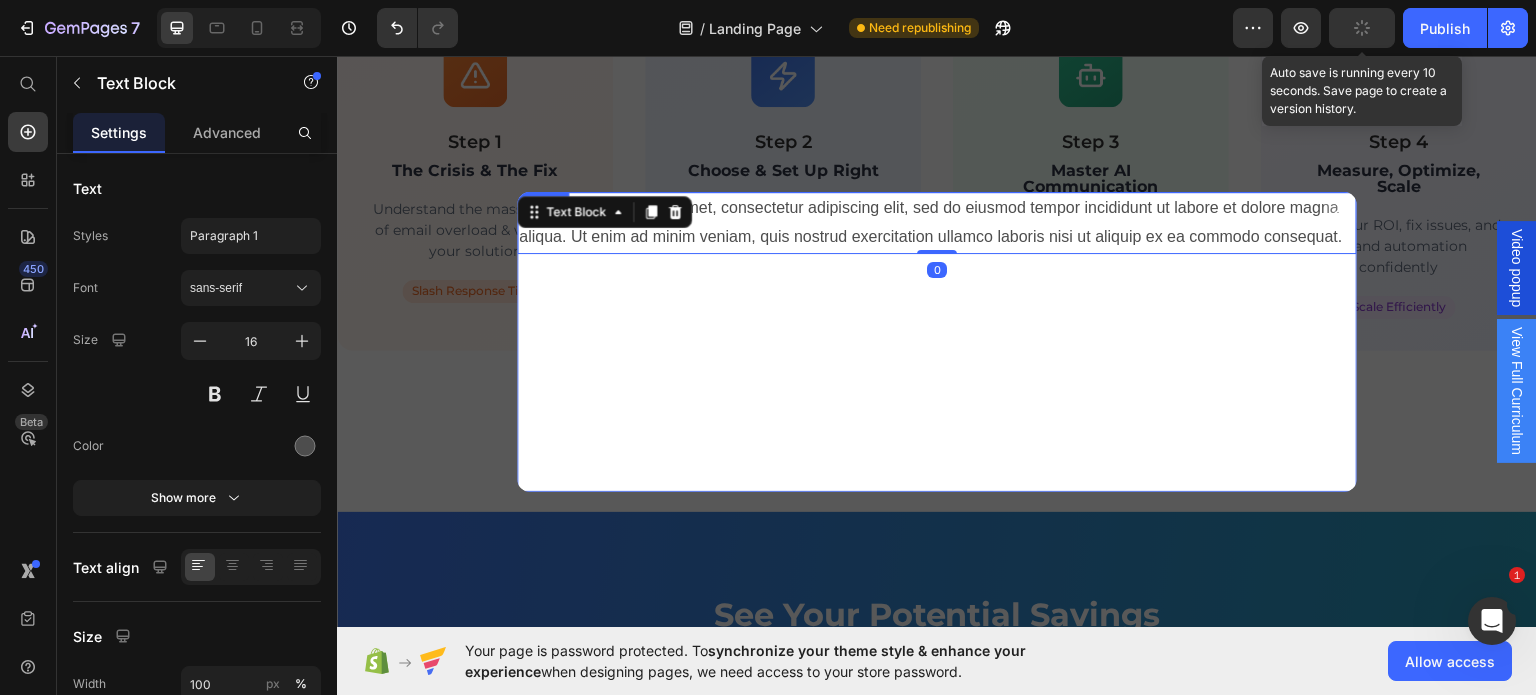 click on "Lorem ipsum dolor sit amet, consectetur adipiscing elit, sed do eiusmod tempor incididunt ut labore et dolore magna aliqua. Ut enim ad minim veniam, quis nostrud exercitation ullamco laboris nisi ut aliquip ex ea commodo consequat. Text Block   0" at bounding box center [937, 341] 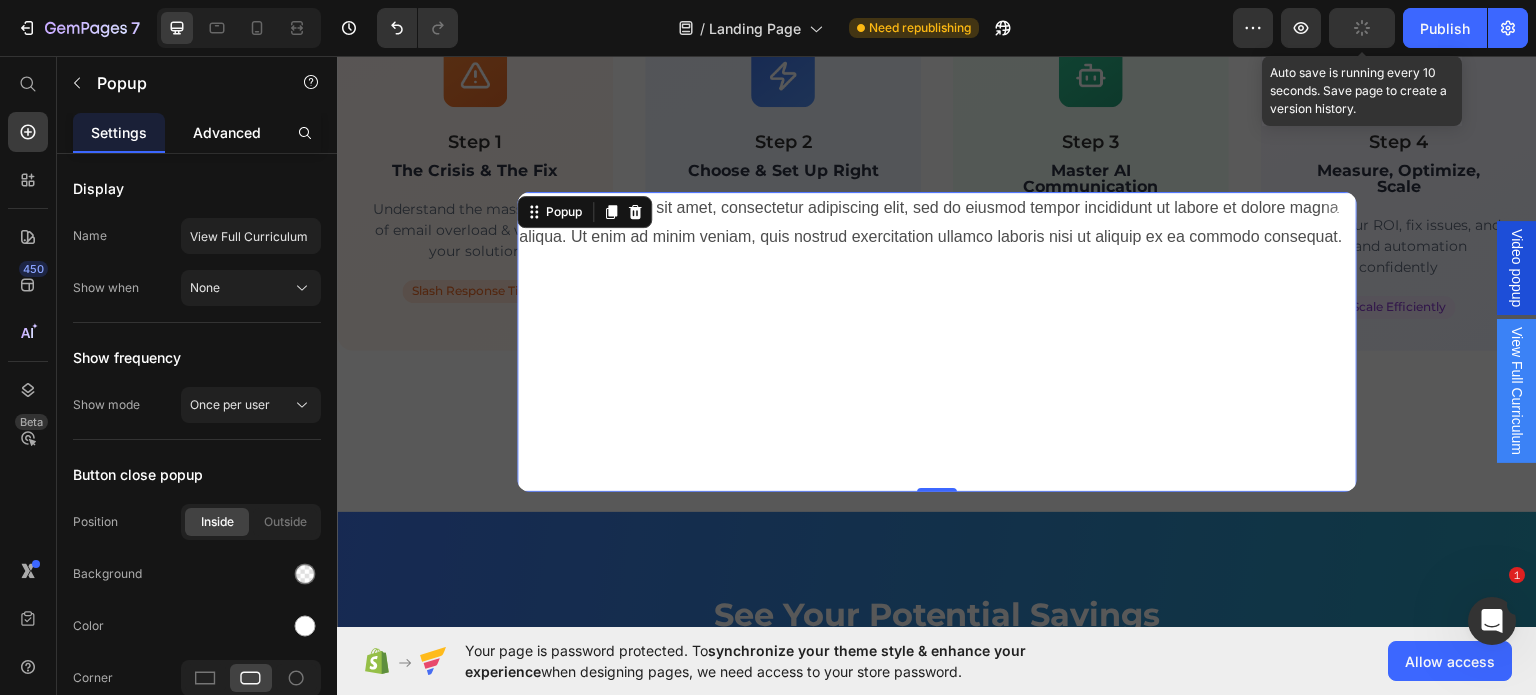 click on "Advanced" at bounding box center (227, 132) 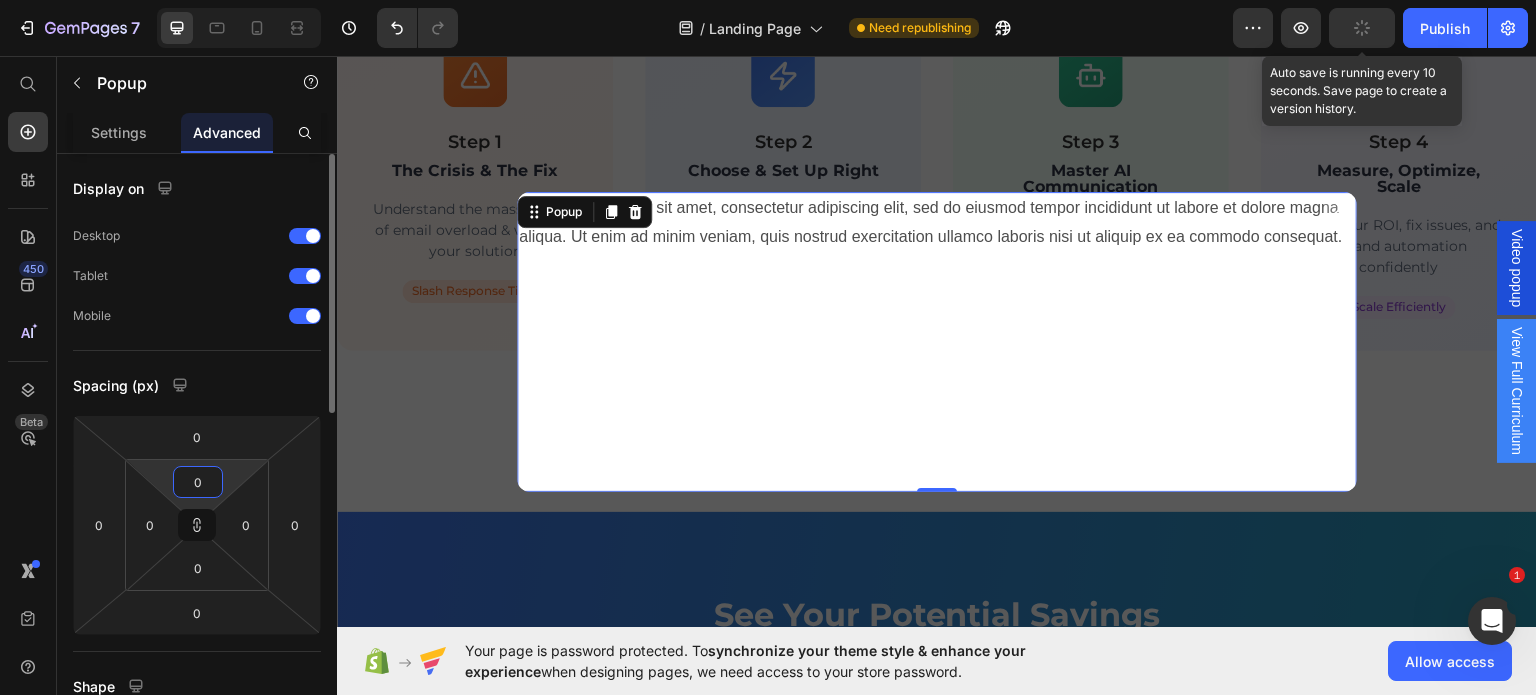click on "0" at bounding box center (198, 482) 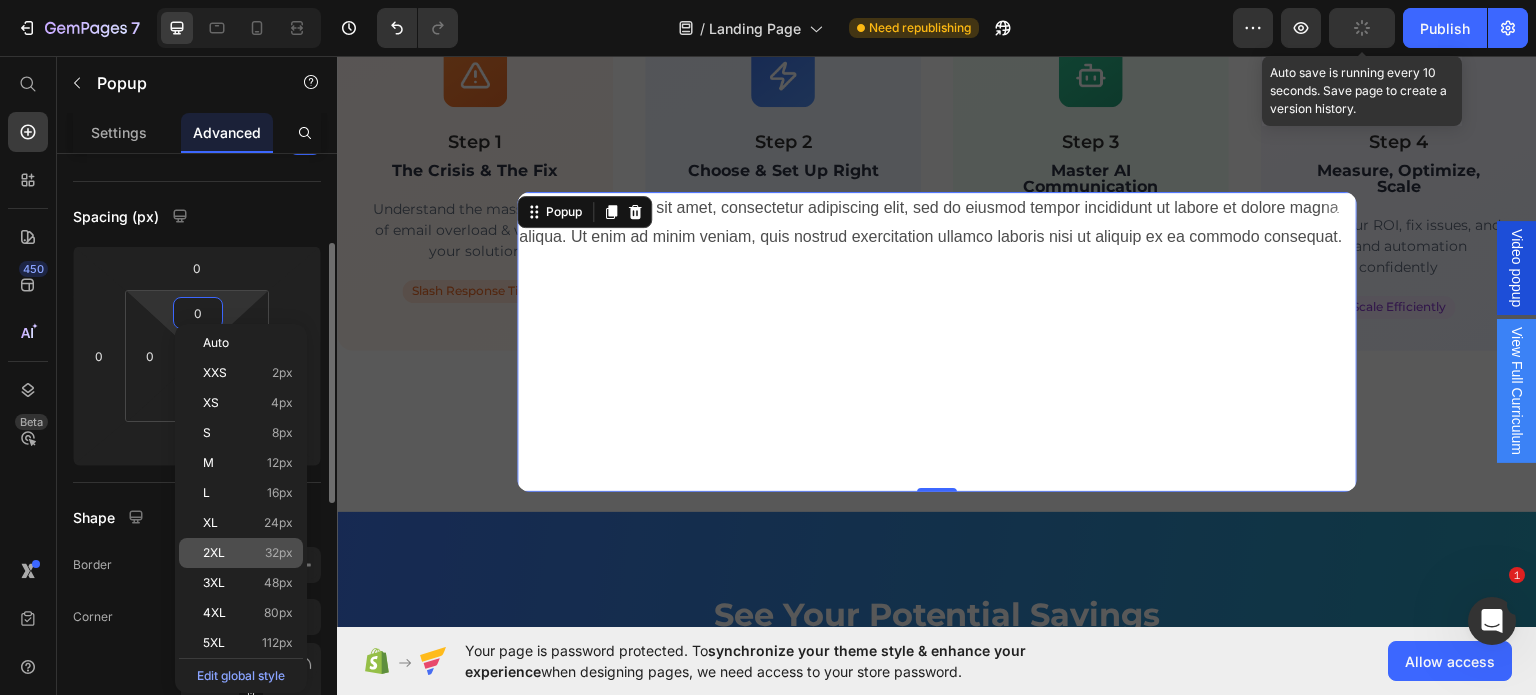 scroll, scrollTop: 182, scrollLeft: 0, axis: vertical 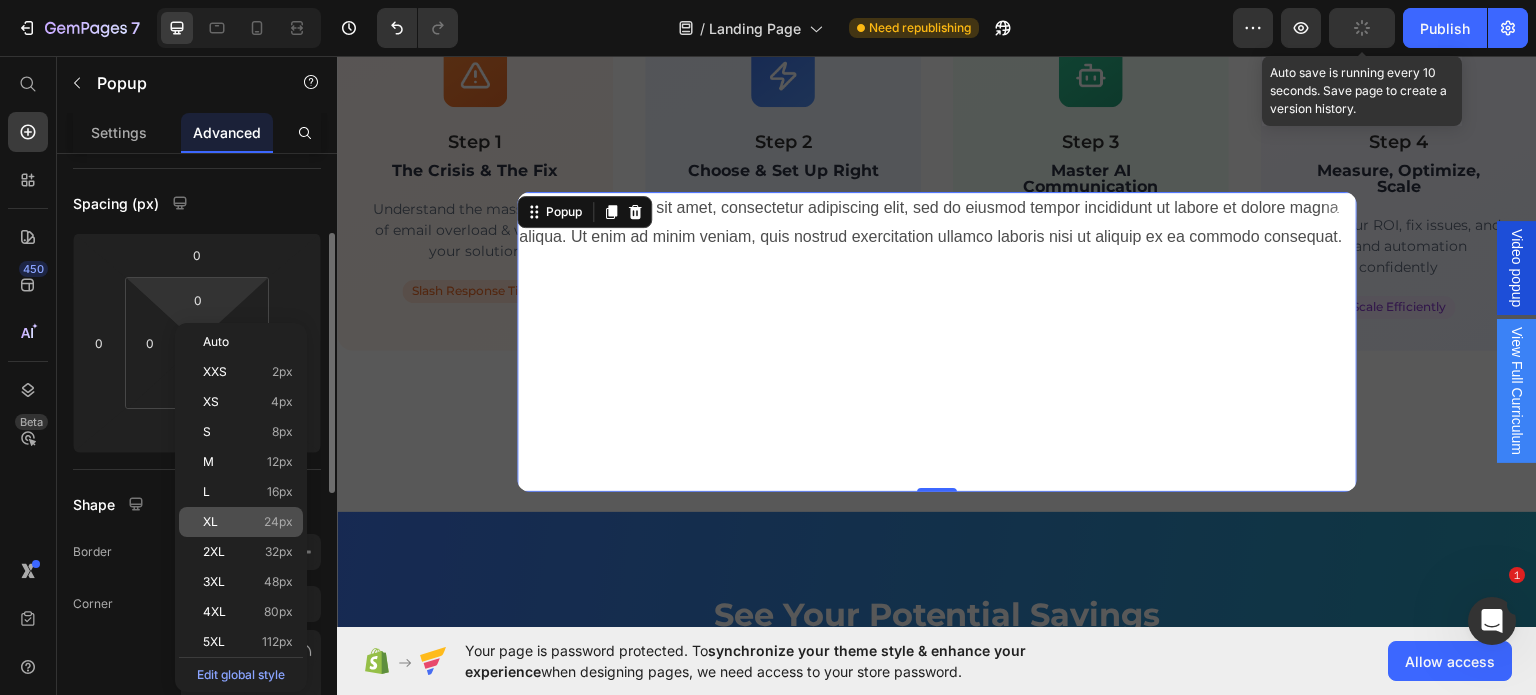 click on "XL 24px" at bounding box center (248, 522) 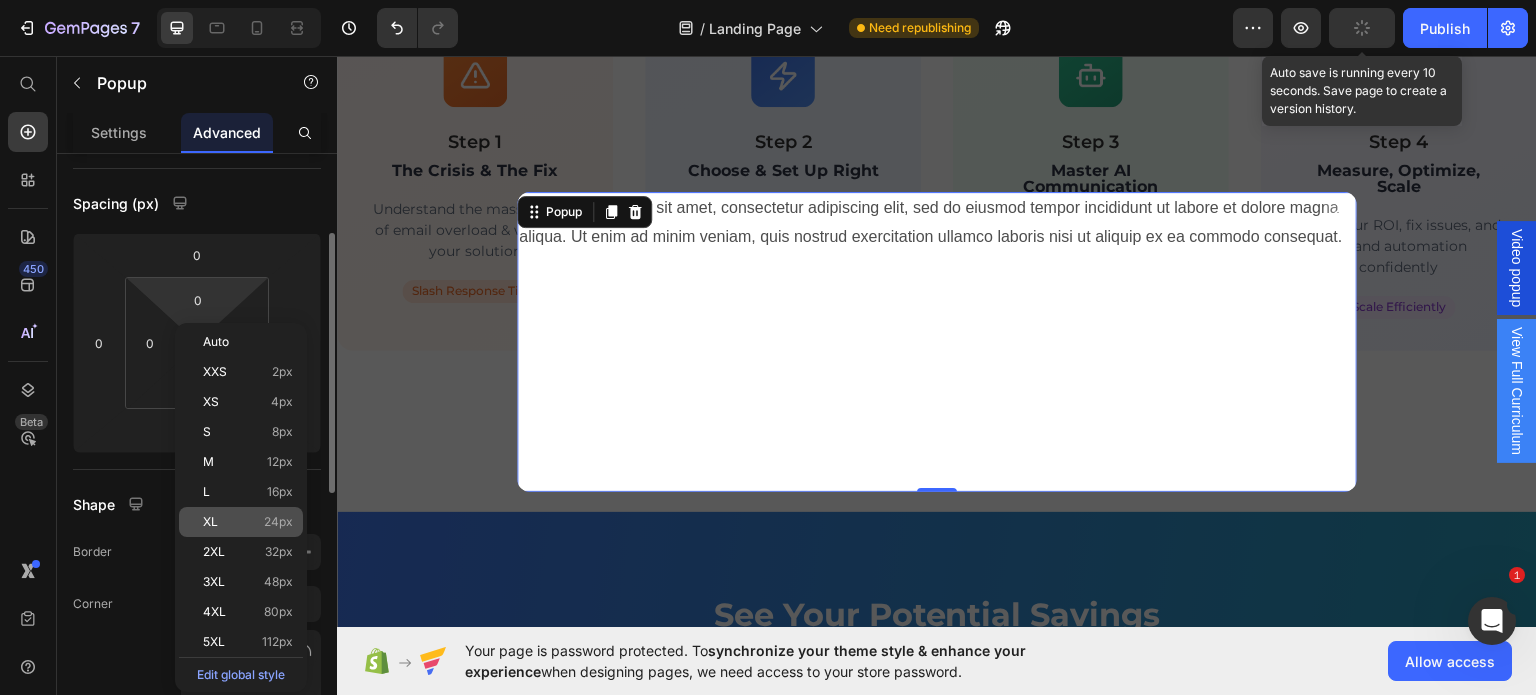 type on "24" 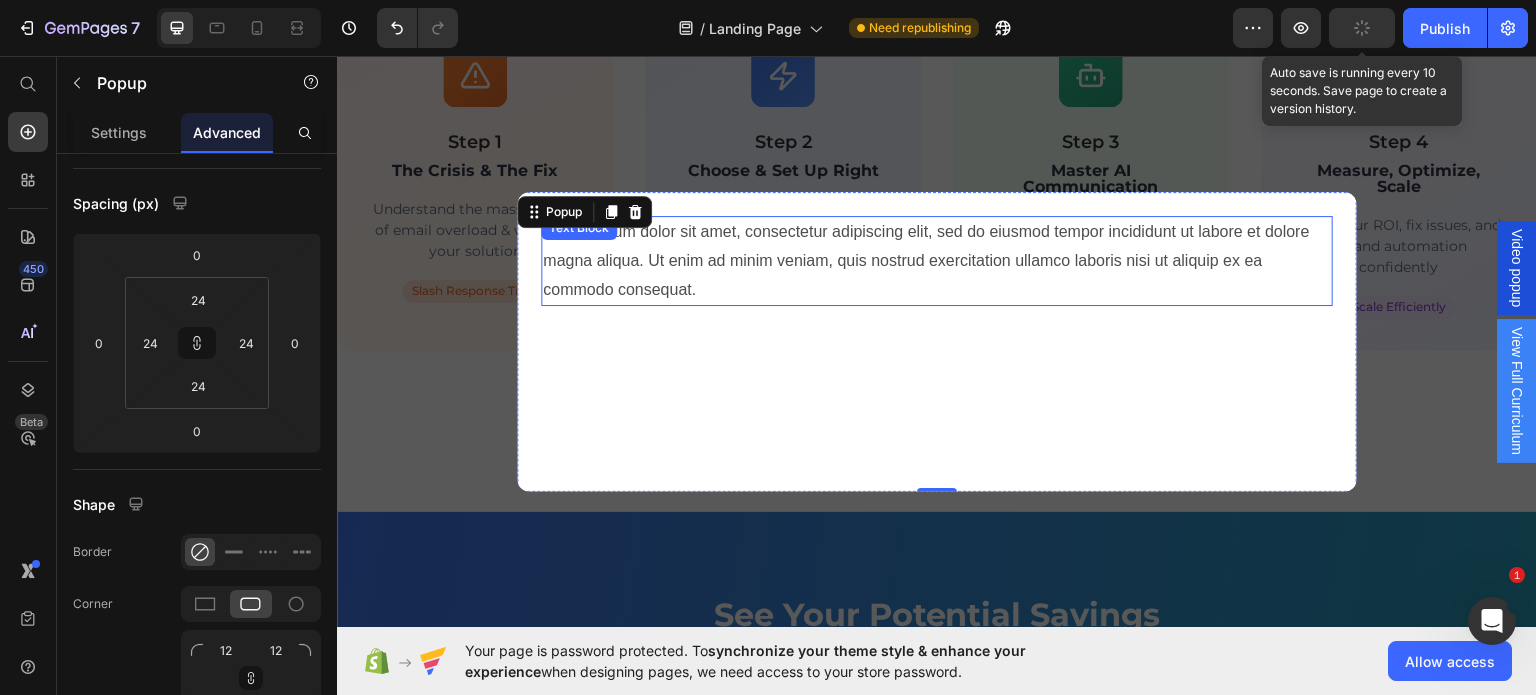 click on "Lorem ipsum dolor sit amet, consectetur adipiscing elit, sed do eiusmod tempor incididunt ut labore et dolore magna aliqua. Ut enim ad minim veniam, quis nostrud exercitation ullamco laboris nisi ut aliquip ex ea commodo consequat." at bounding box center (937, 260) 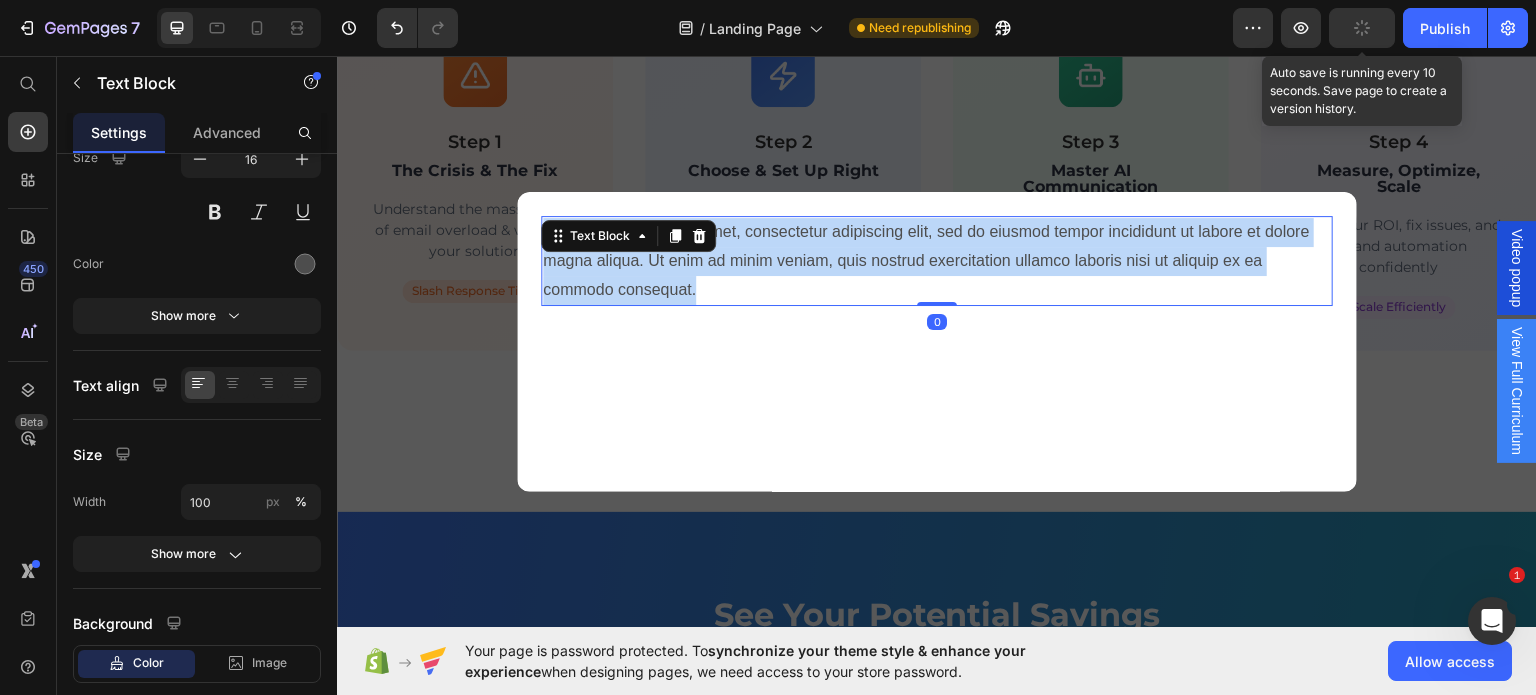 scroll, scrollTop: 0, scrollLeft: 0, axis: both 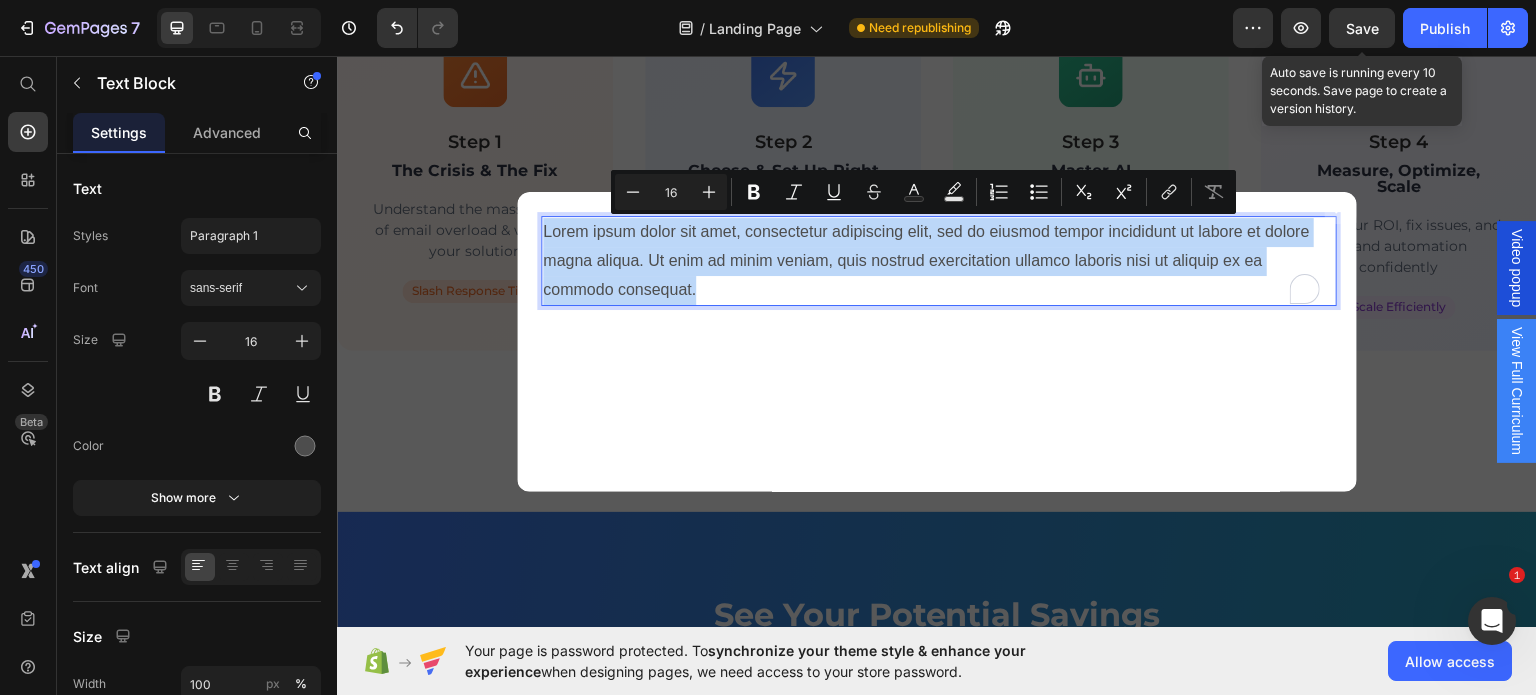 drag, startPoint x: 752, startPoint y: 244, endPoint x: 725, endPoint y: 255, distance: 29.15476 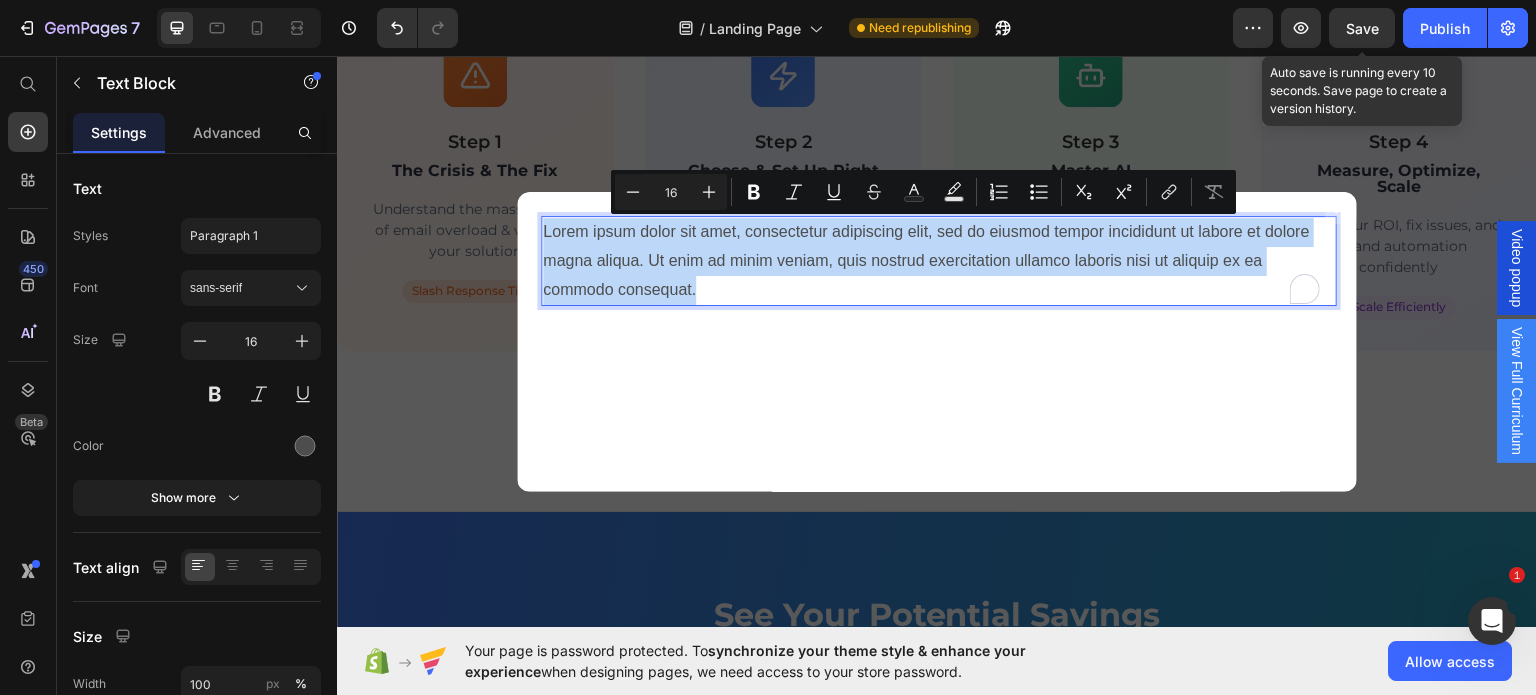 click on "Lorem ipsum dolor sit amet, consectetur adipiscing elit, sed do eiusmod tempor incididunt ut labore et dolore magna aliqua. Ut enim ad minim veniam, quis nostrud exercitation ullamco laboris nisi ut aliquip ex ea commodo consequat. Text Block   0" at bounding box center (937, 341) 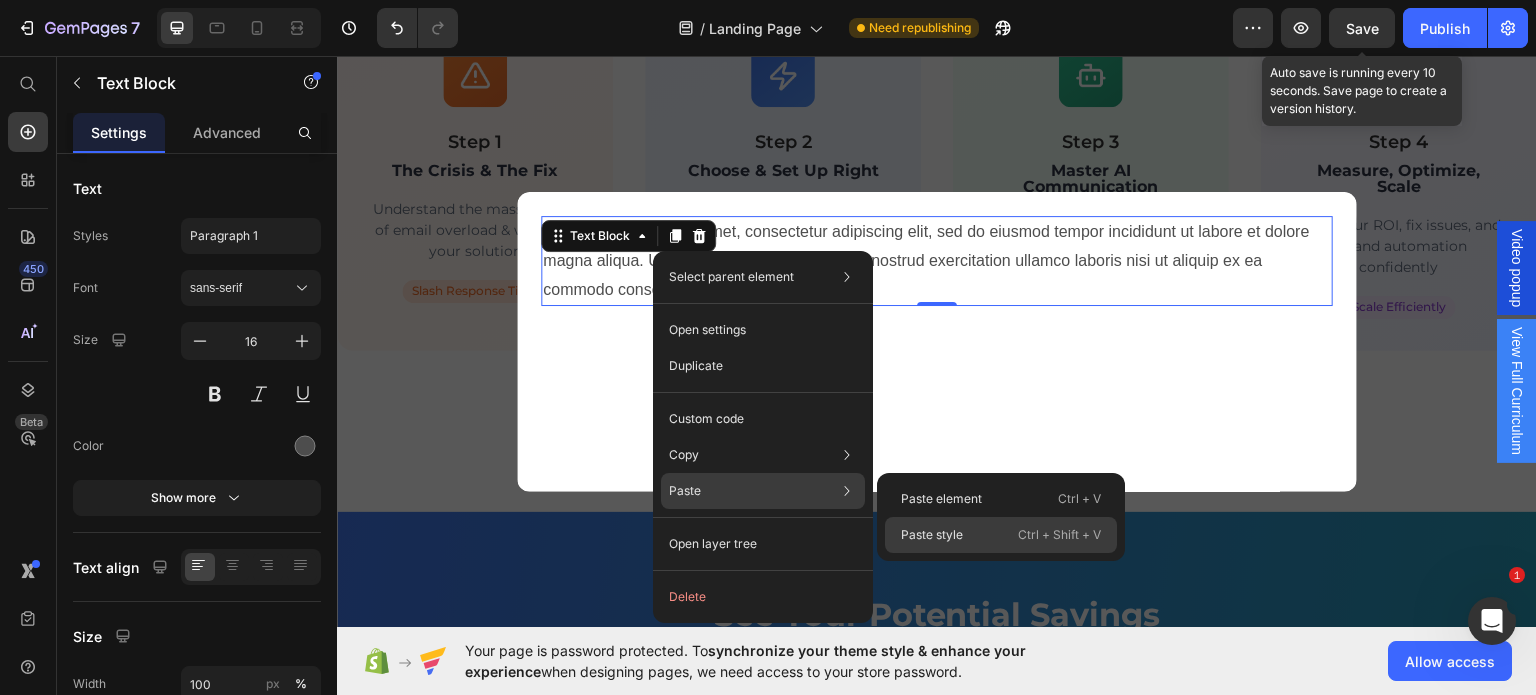 click on "Paste style" at bounding box center (932, 535) 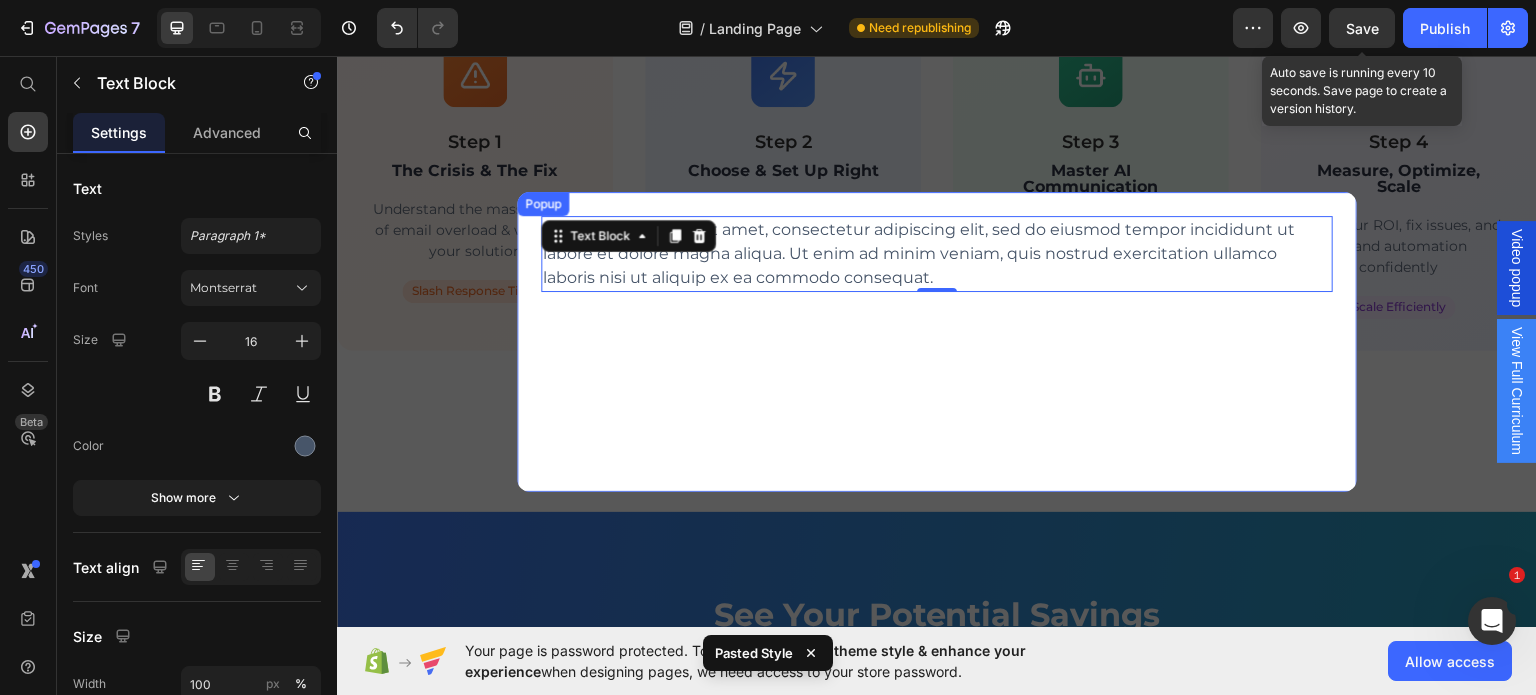 click on "Lorem ipsum dolor sit amet, consectetur adipiscing elit, sed do eiusmod tempor incididunt ut labore et dolore magna aliqua. Ut enim ad minim veniam, quis nostrud exercitation ullamco laboris nisi ut aliquip ex ea commodo consequat. Text Block   0" at bounding box center [937, 341] 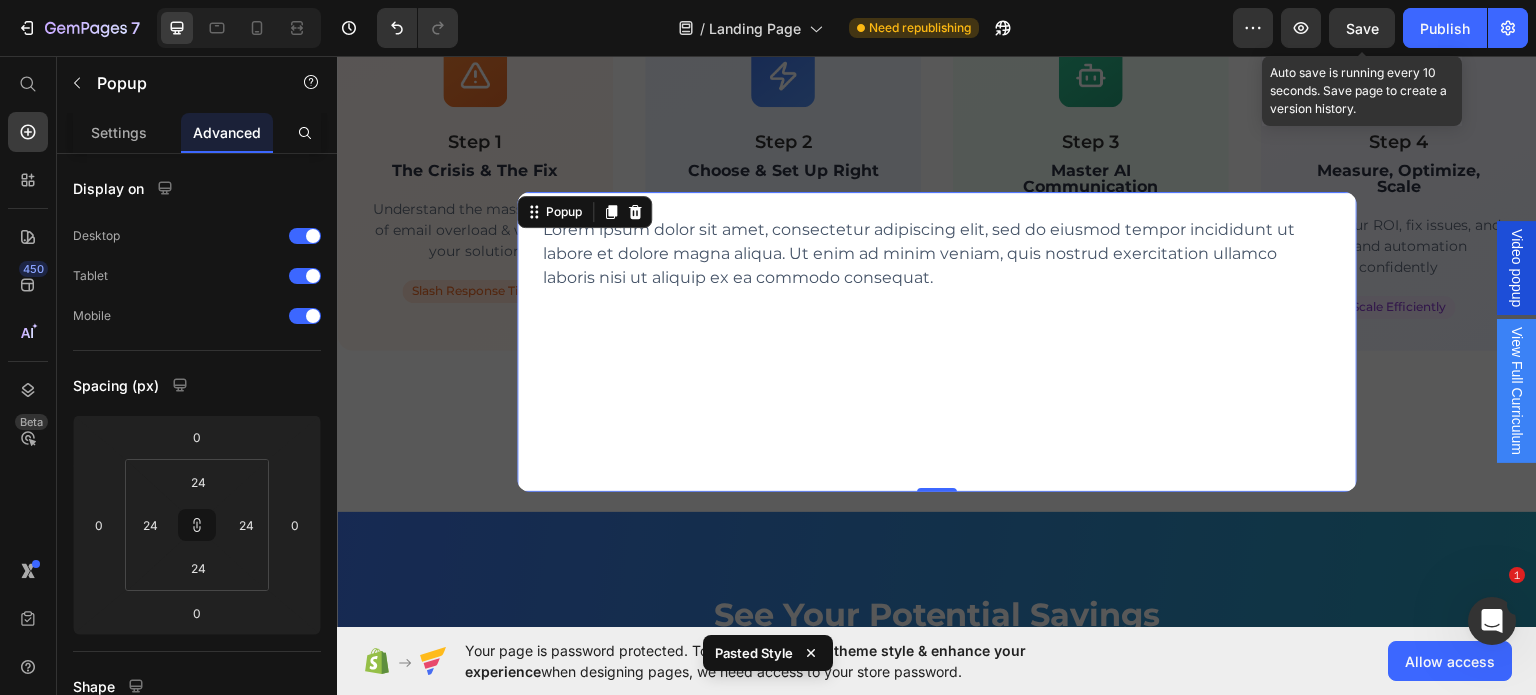 click at bounding box center (937, 341) 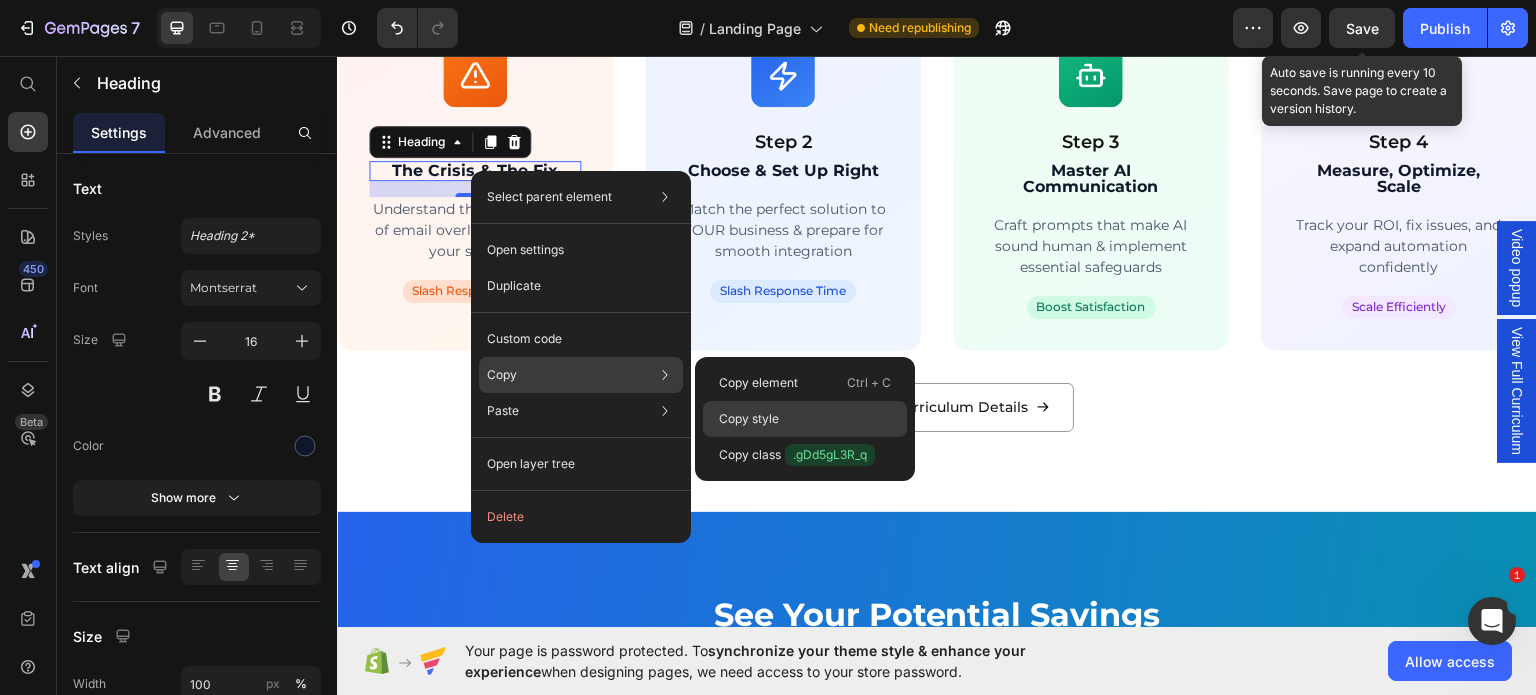 click on "Copy style" at bounding box center (749, 419) 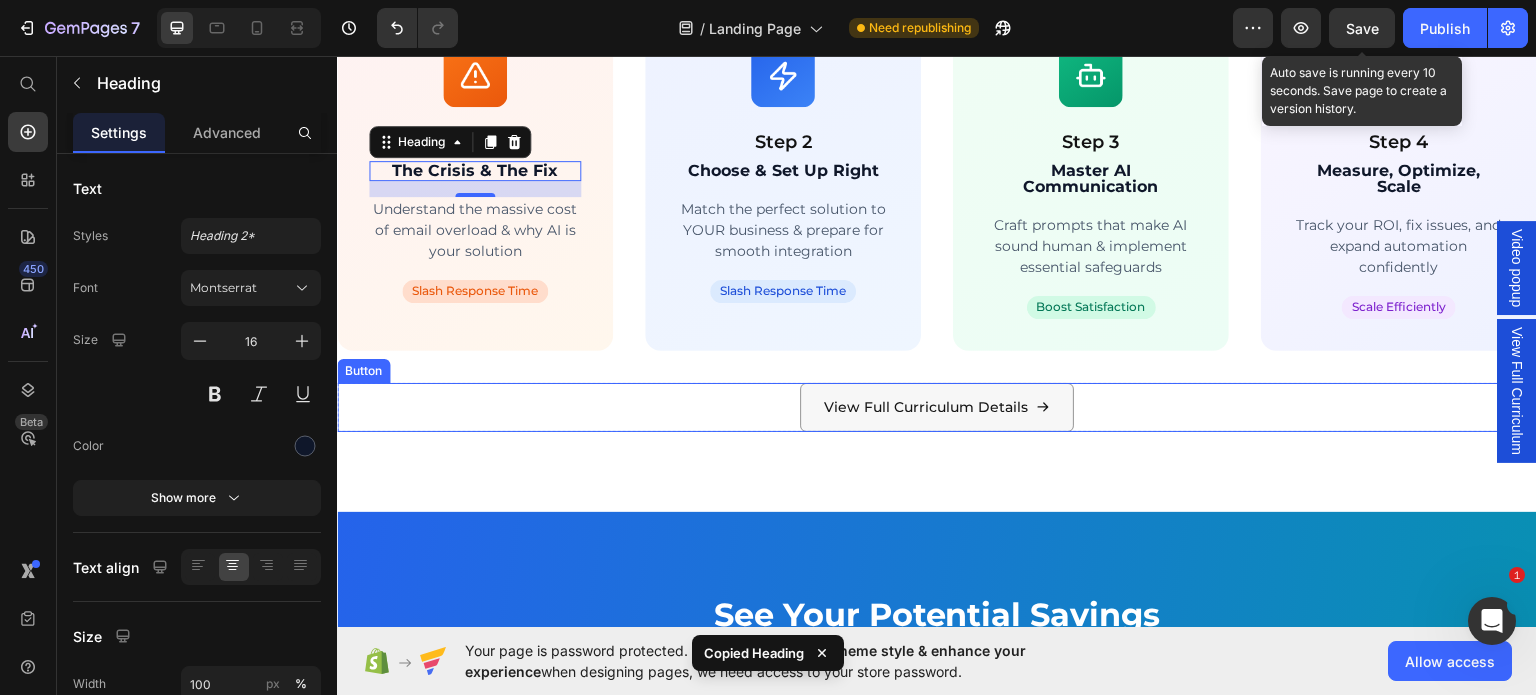 click on "View Full Curriculum Details" at bounding box center [937, 406] 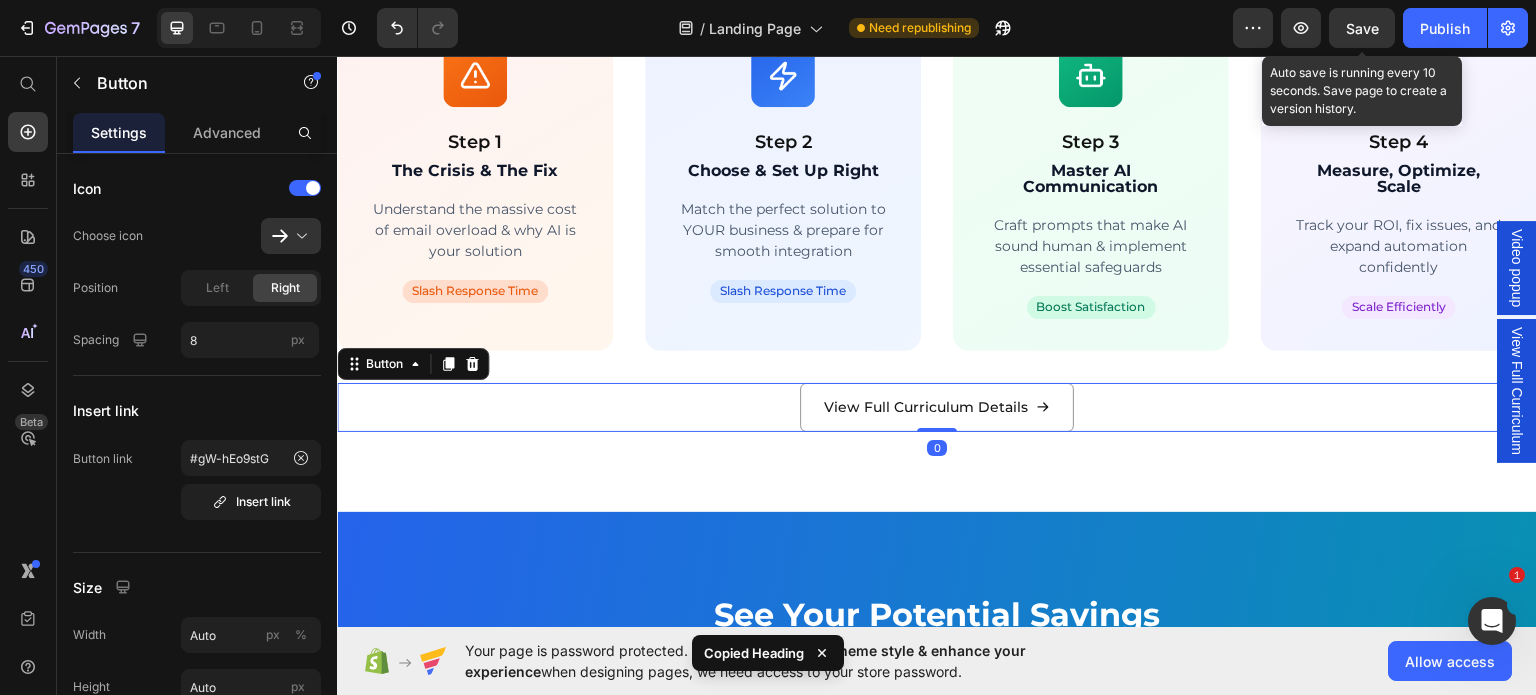 click on "View Full Curriculum" at bounding box center (1517, 390) 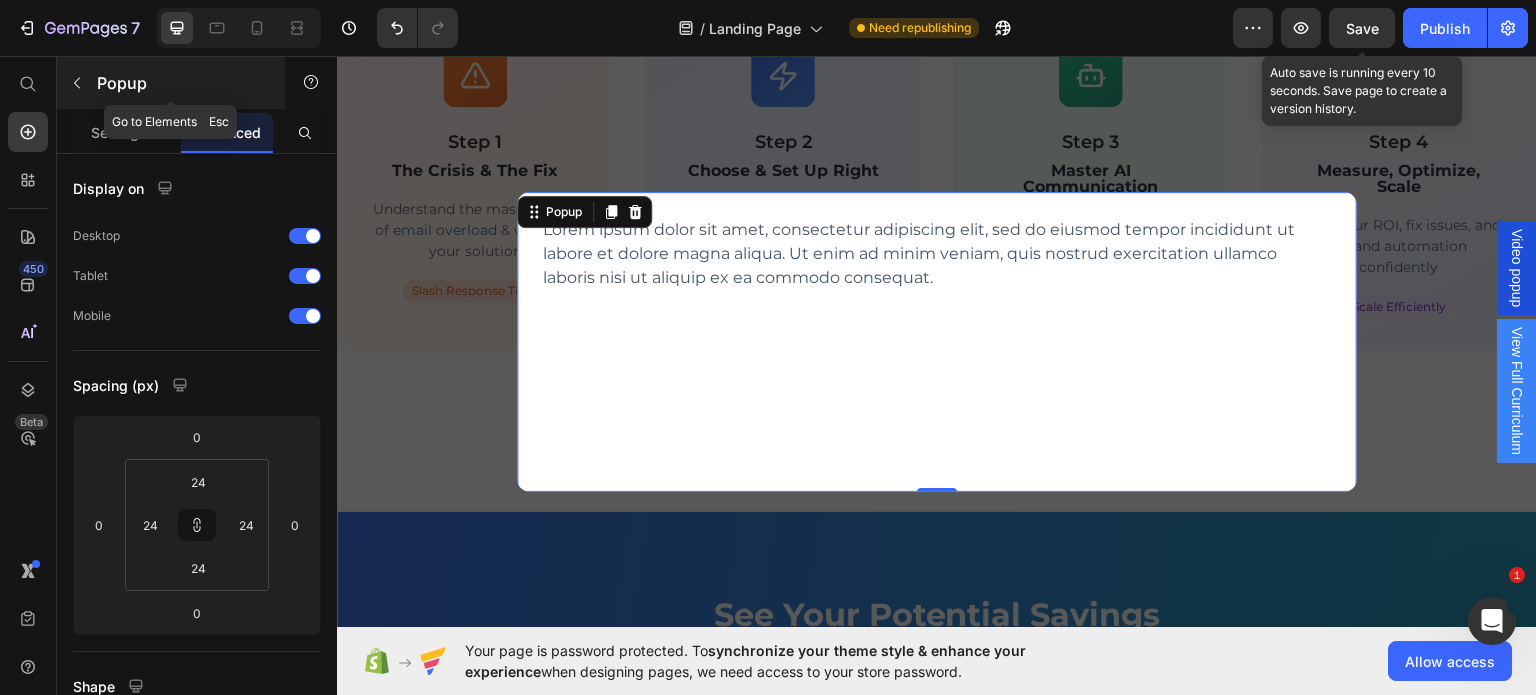click at bounding box center [77, 83] 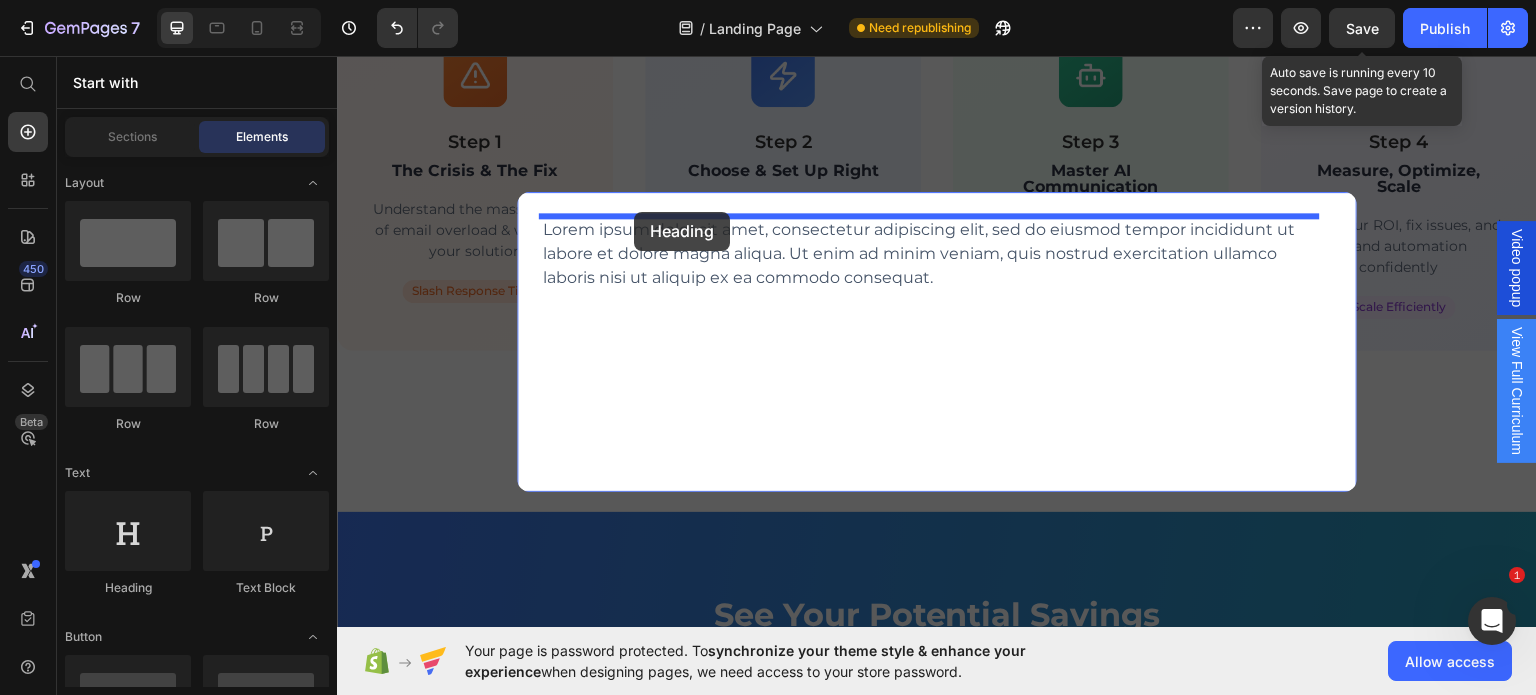 drag, startPoint x: 470, startPoint y: 577, endPoint x: 634, endPoint y: 211, distance: 401.0636 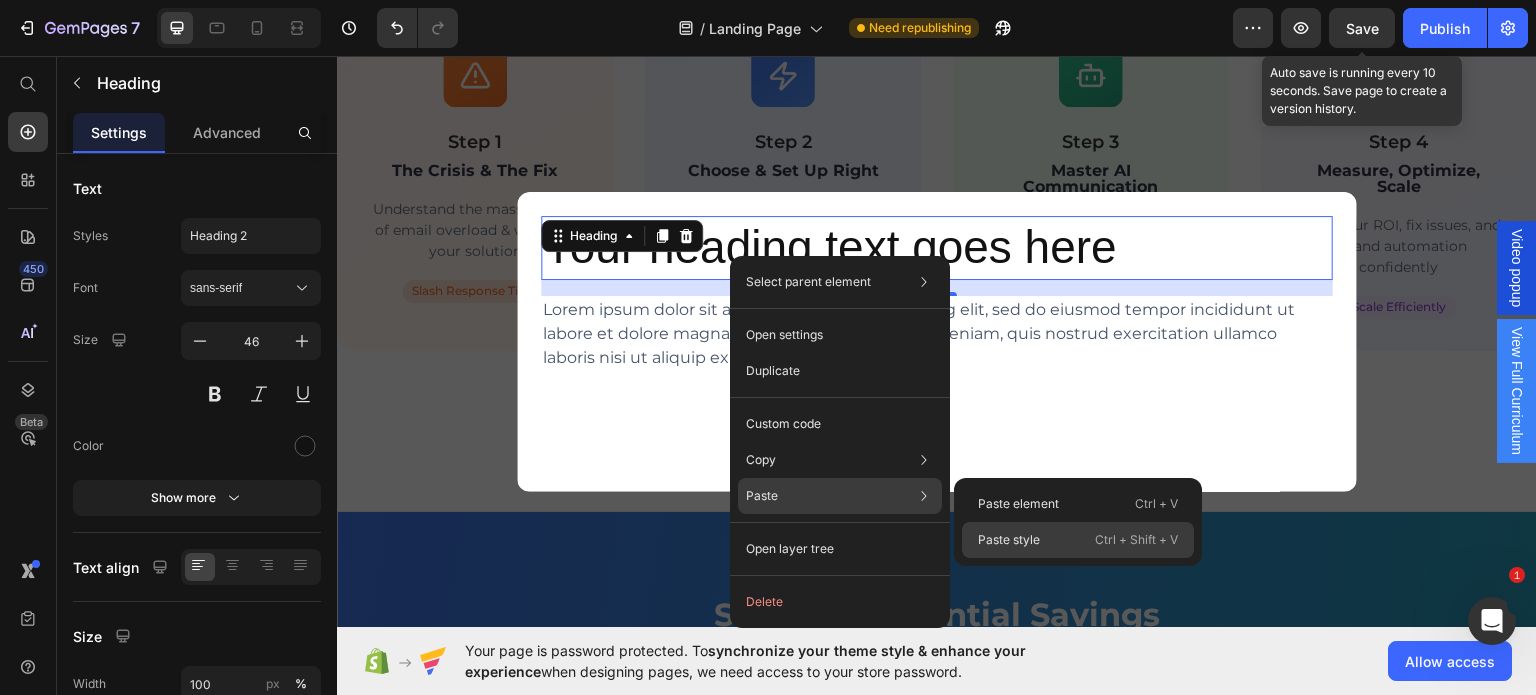 click on "Paste style" at bounding box center (1009, 540) 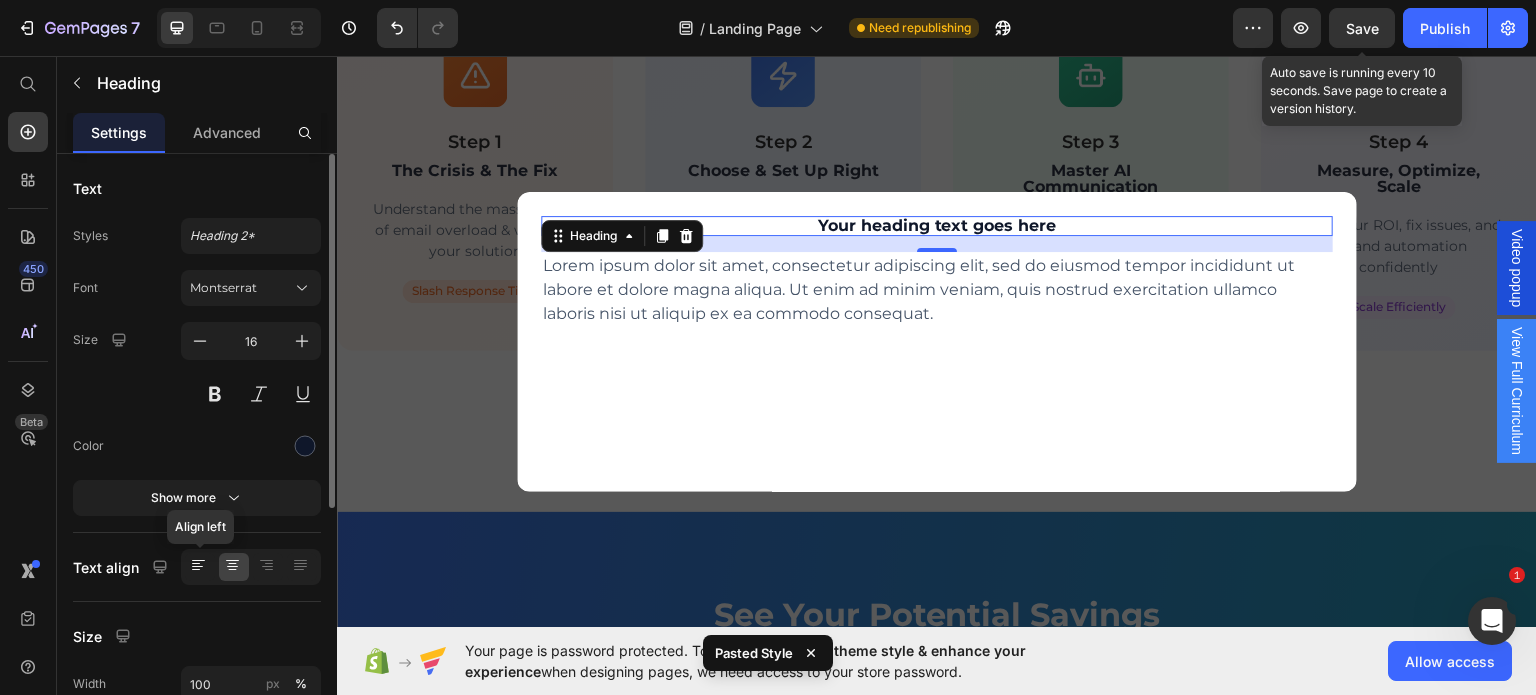 click 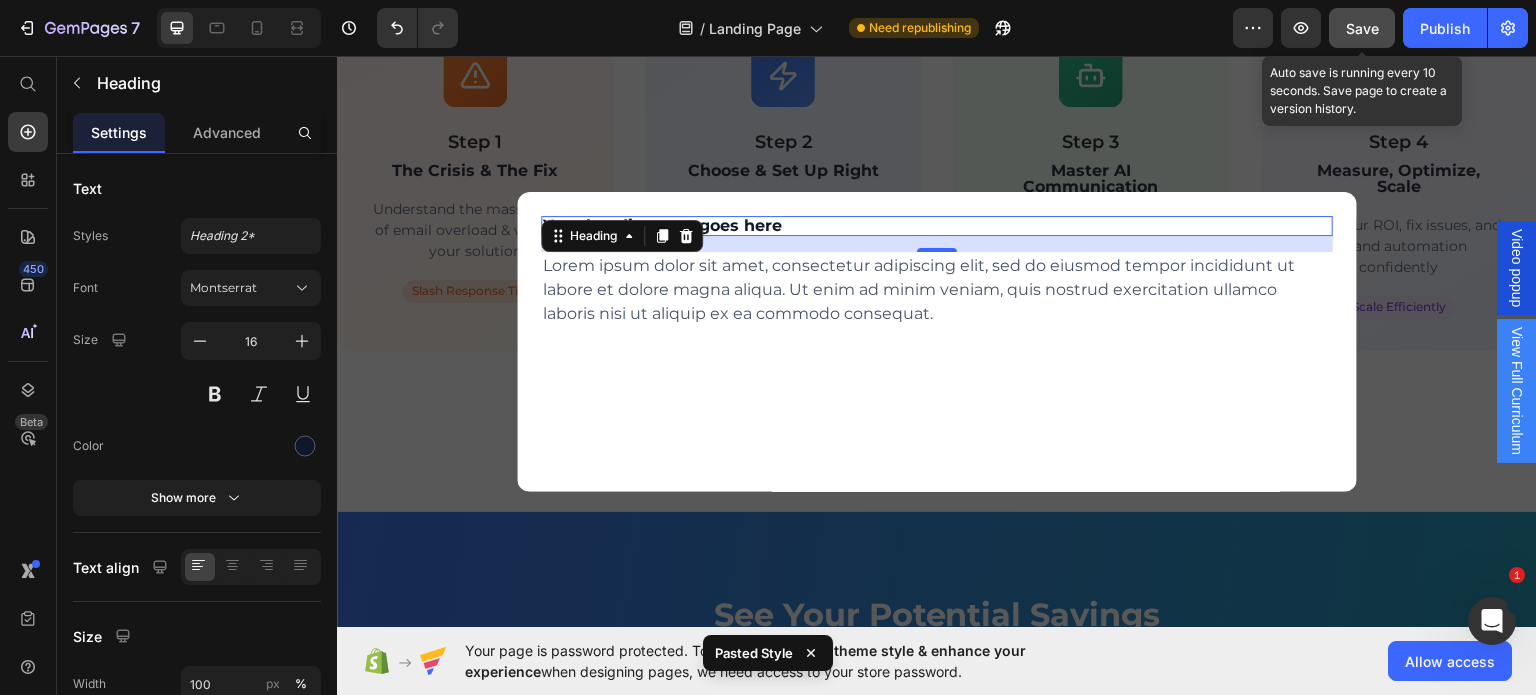 click on "Save" at bounding box center [1362, 28] 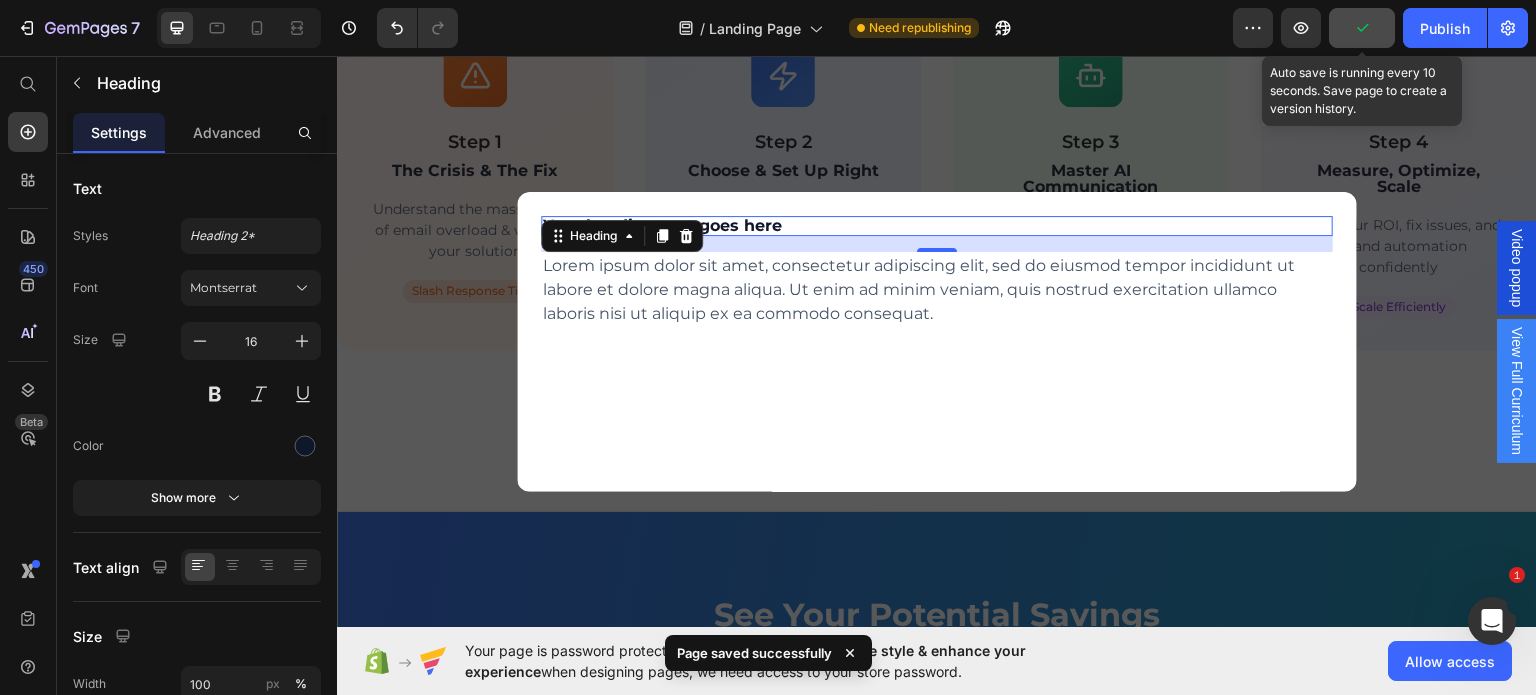 click at bounding box center [937, 341] 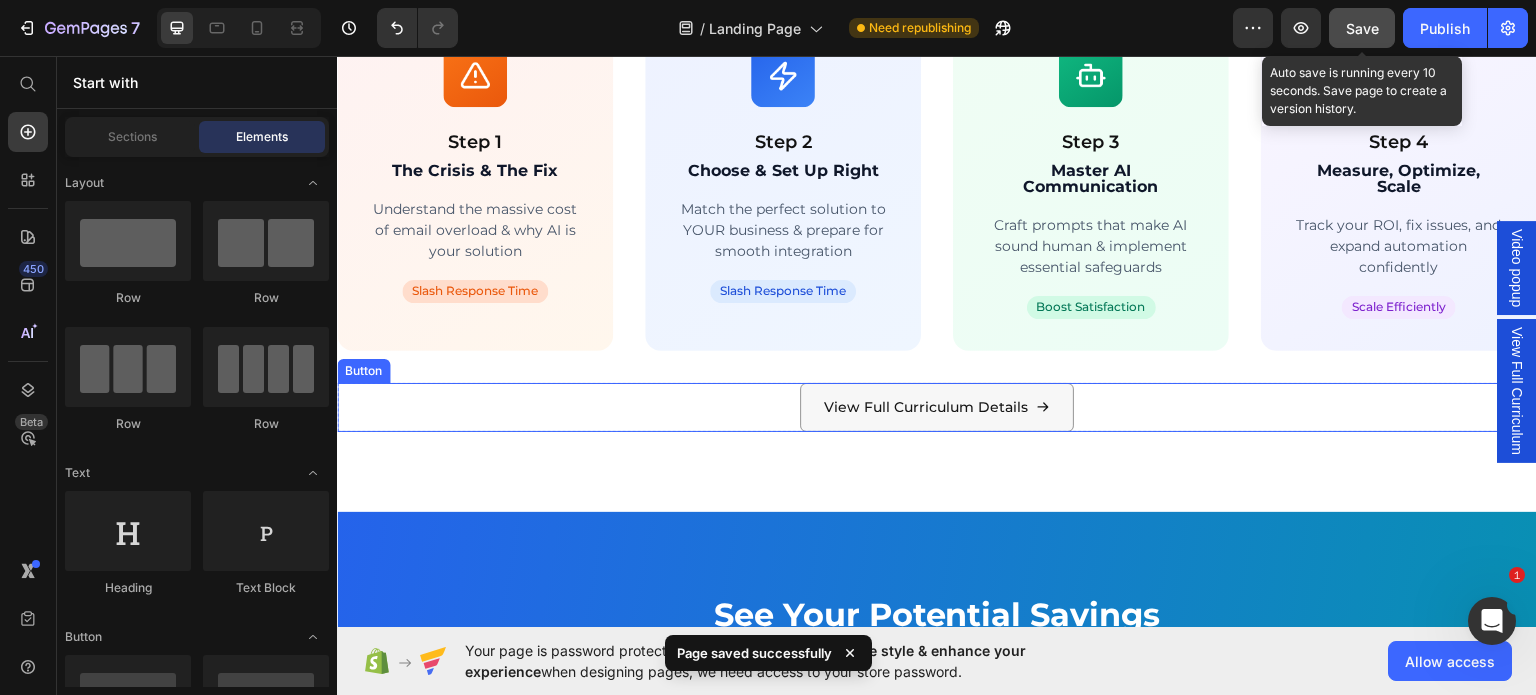 click on "View Full Curriculum Details" at bounding box center [937, 406] 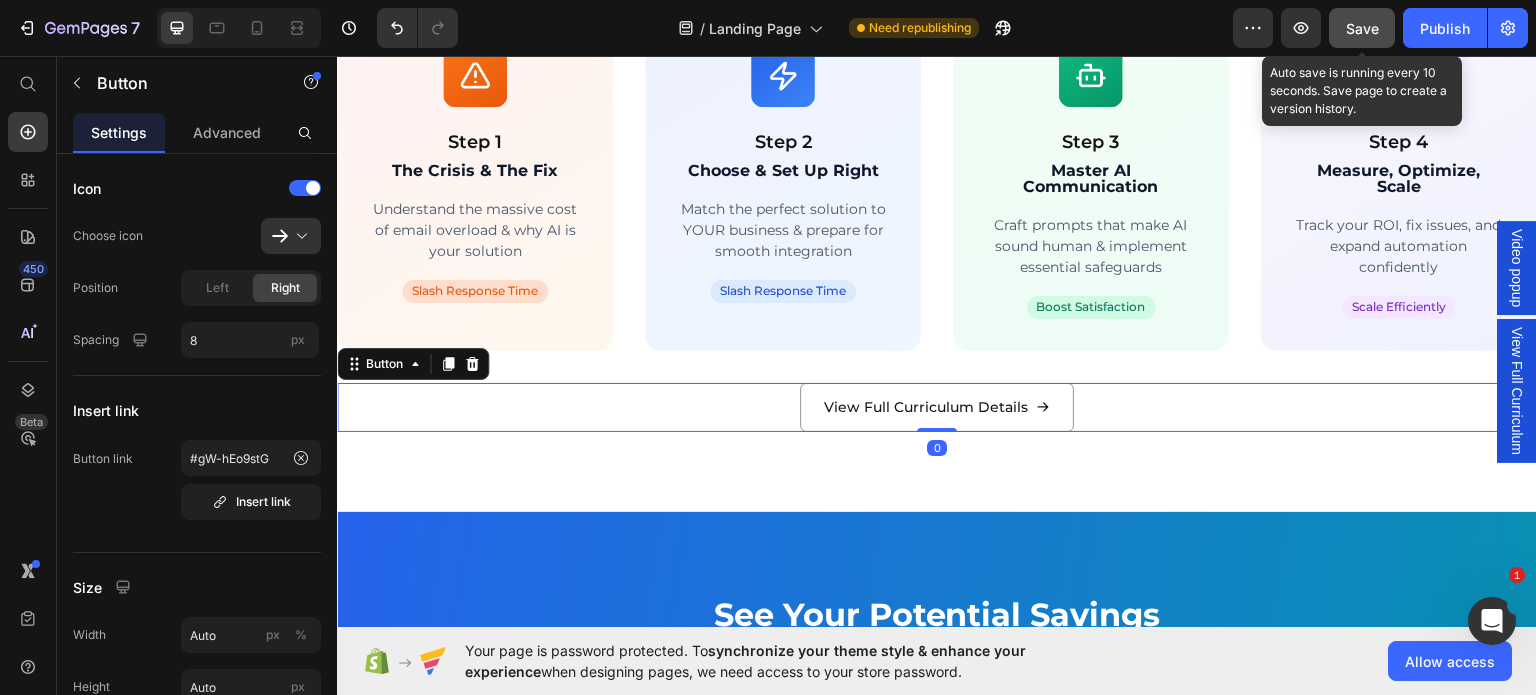 click on "View Full Curriculum" at bounding box center [1517, 390] 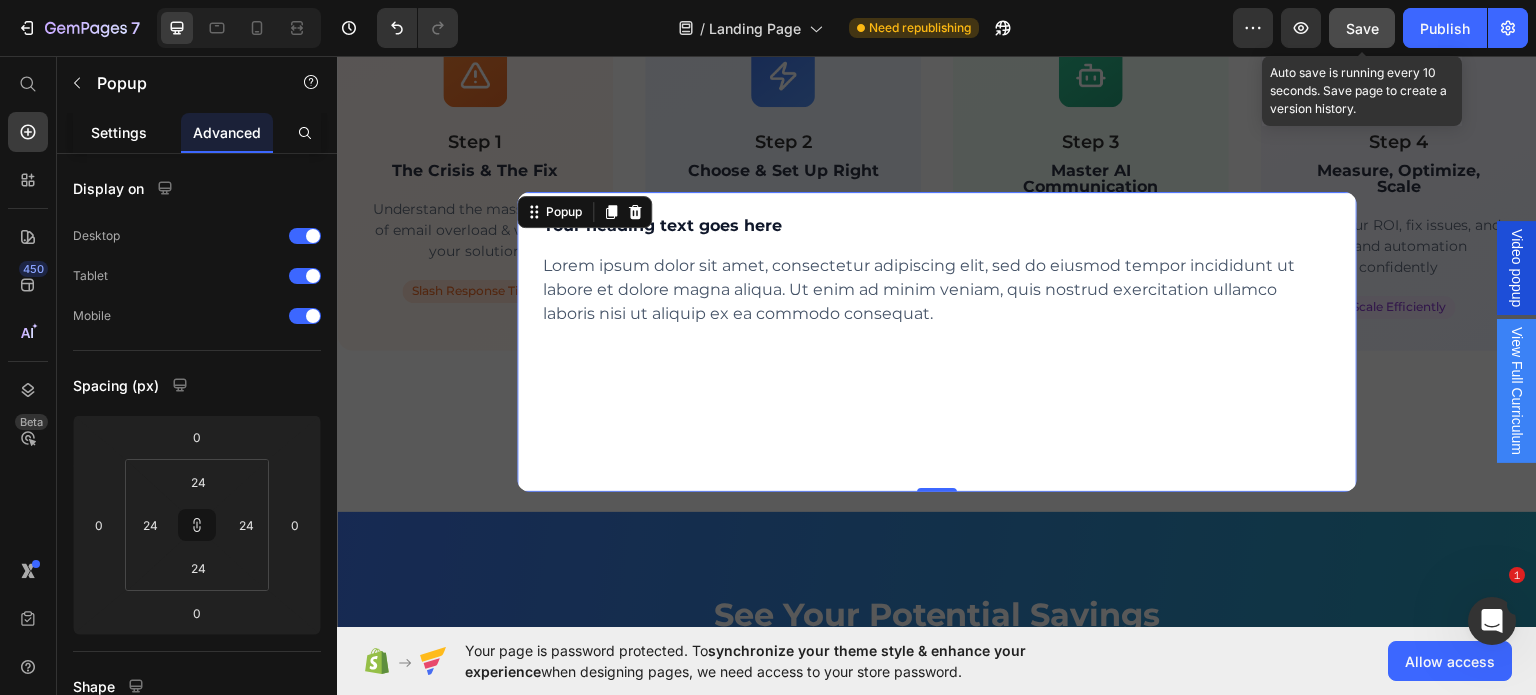 click on "Settings" at bounding box center (119, 132) 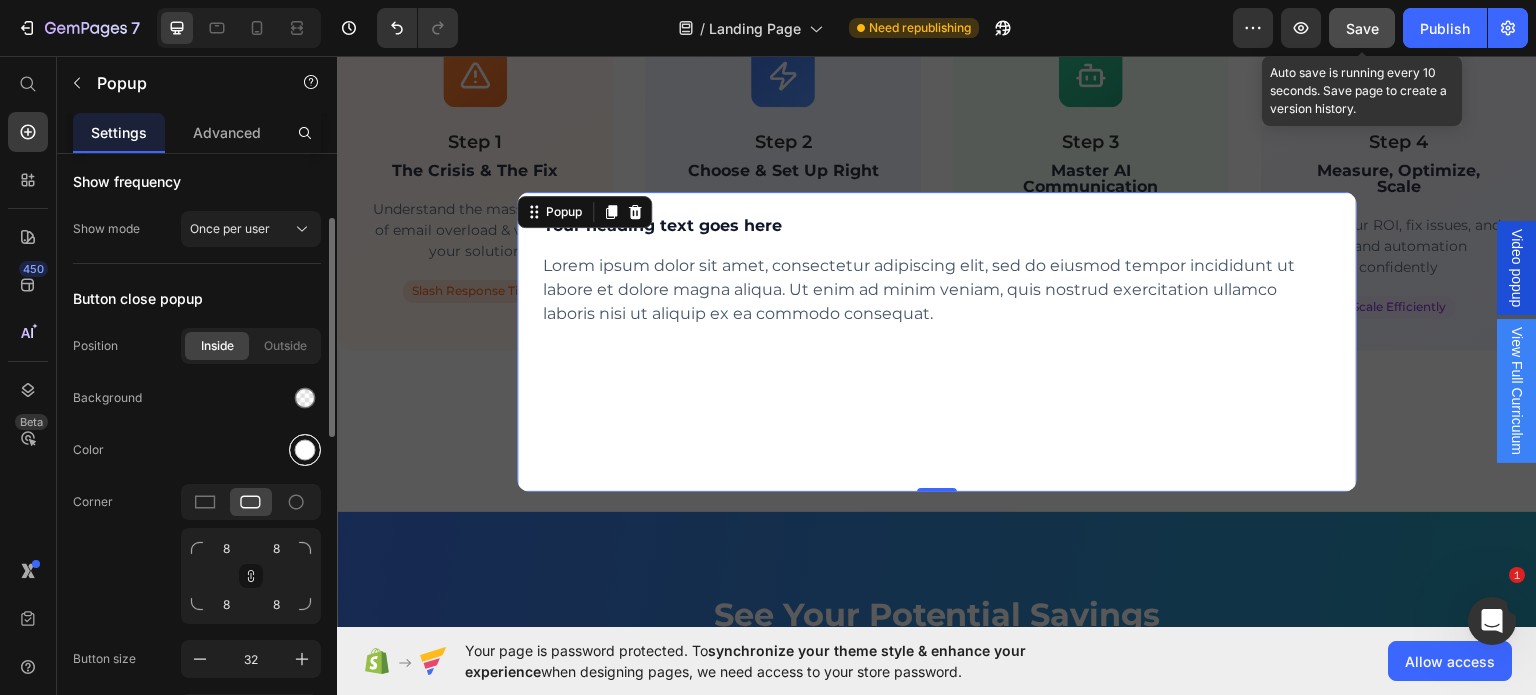 scroll, scrollTop: 176, scrollLeft: 0, axis: vertical 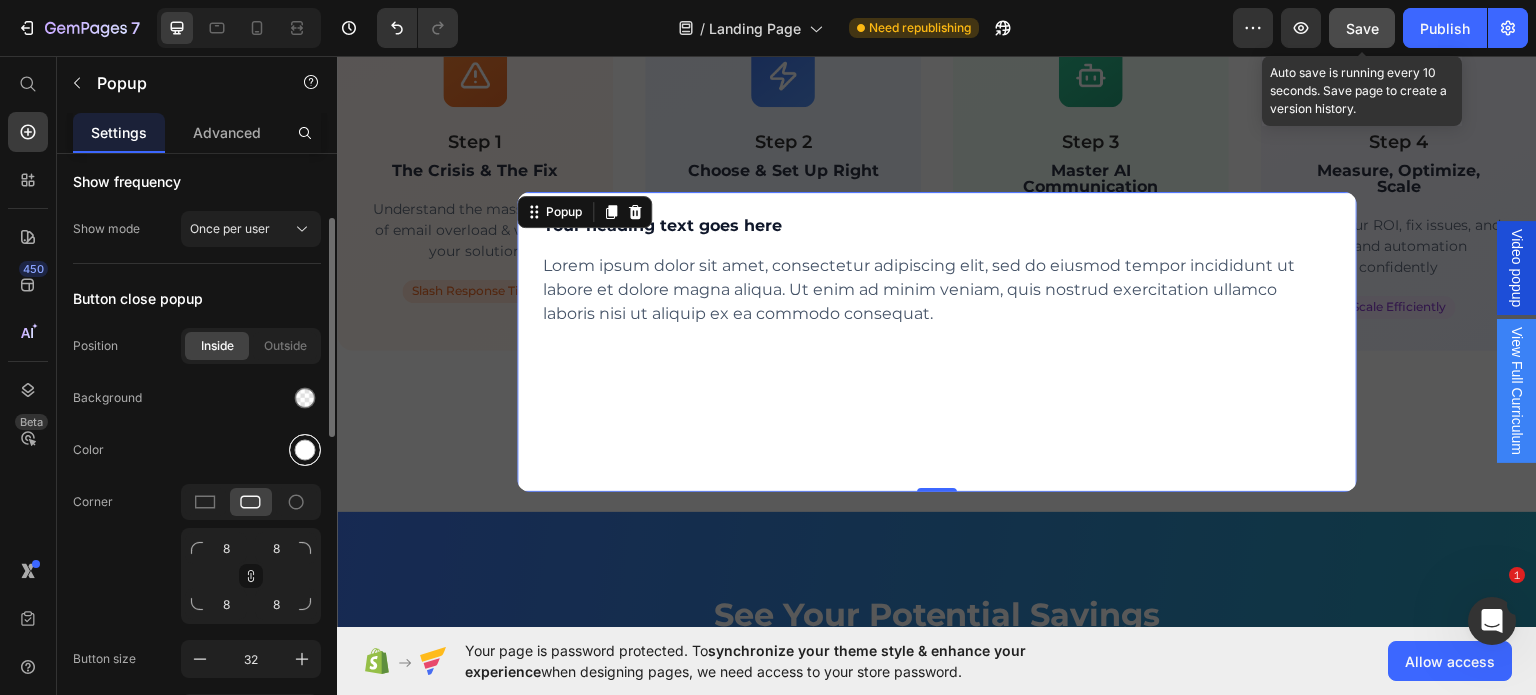 click at bounding box center (305, 450) 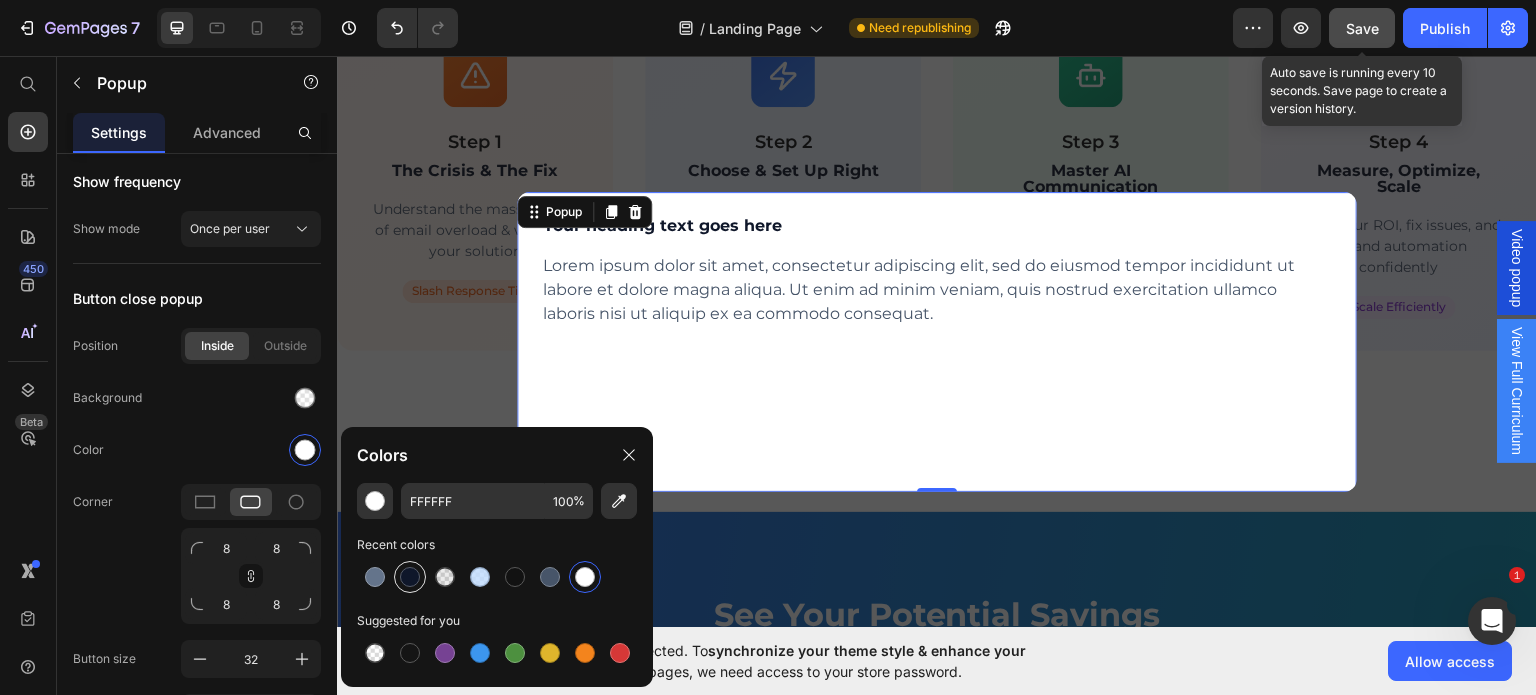 click at bounding box center (410, 577) 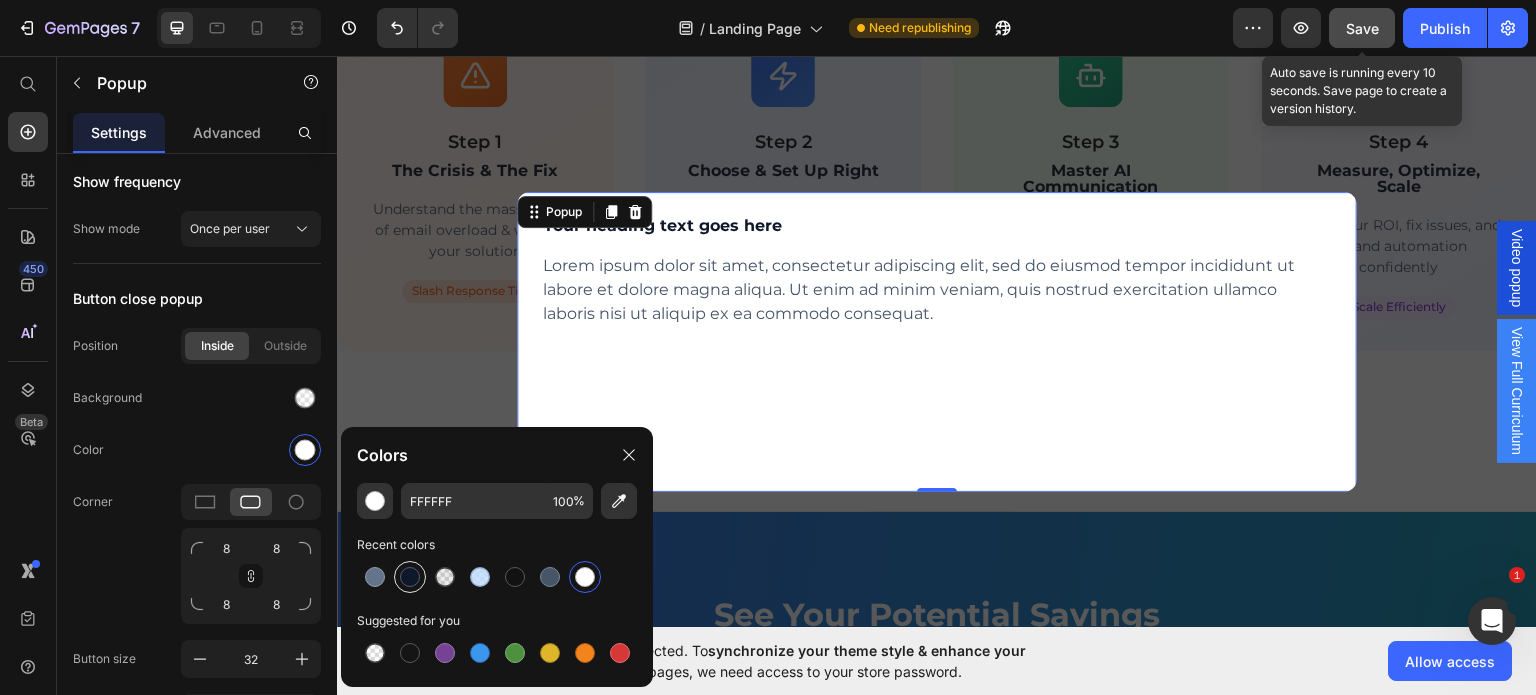 type on "0F172A" 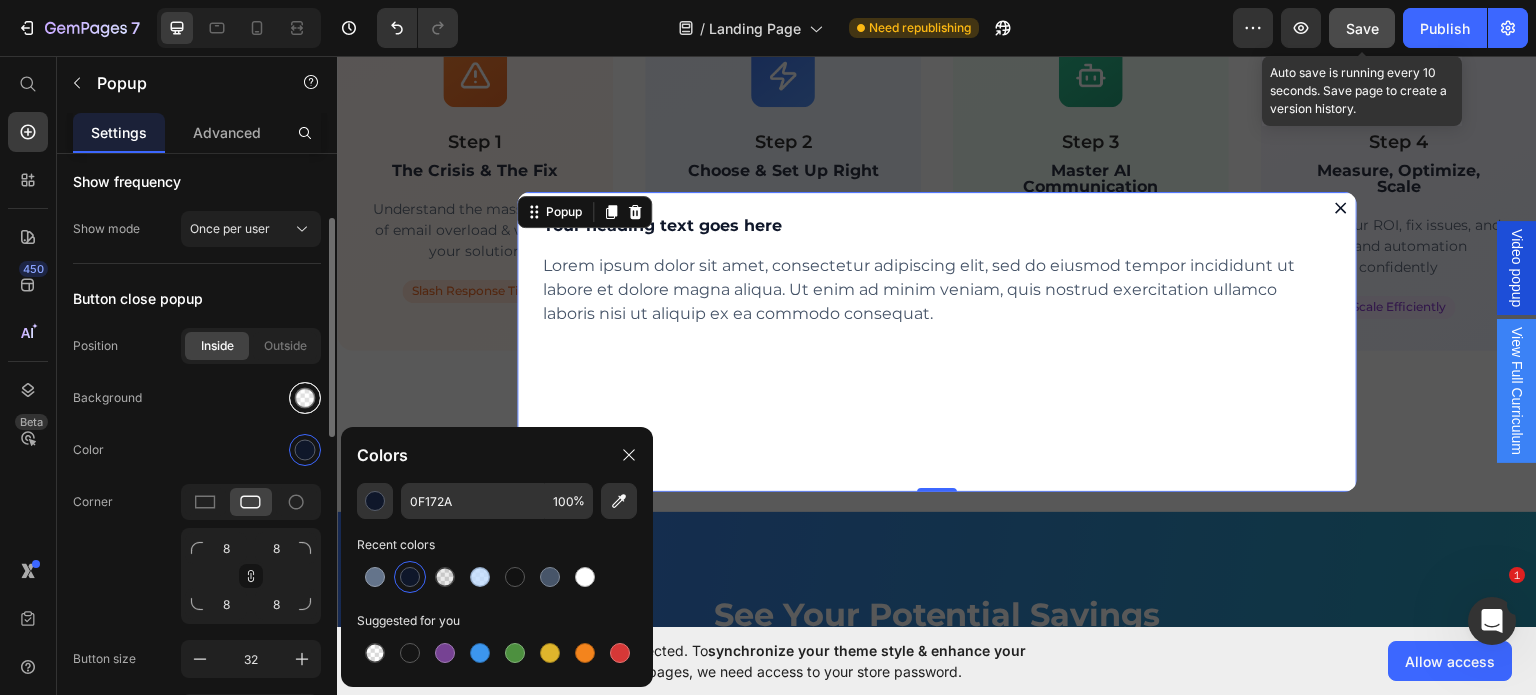 click at bounding box center (305, 398) 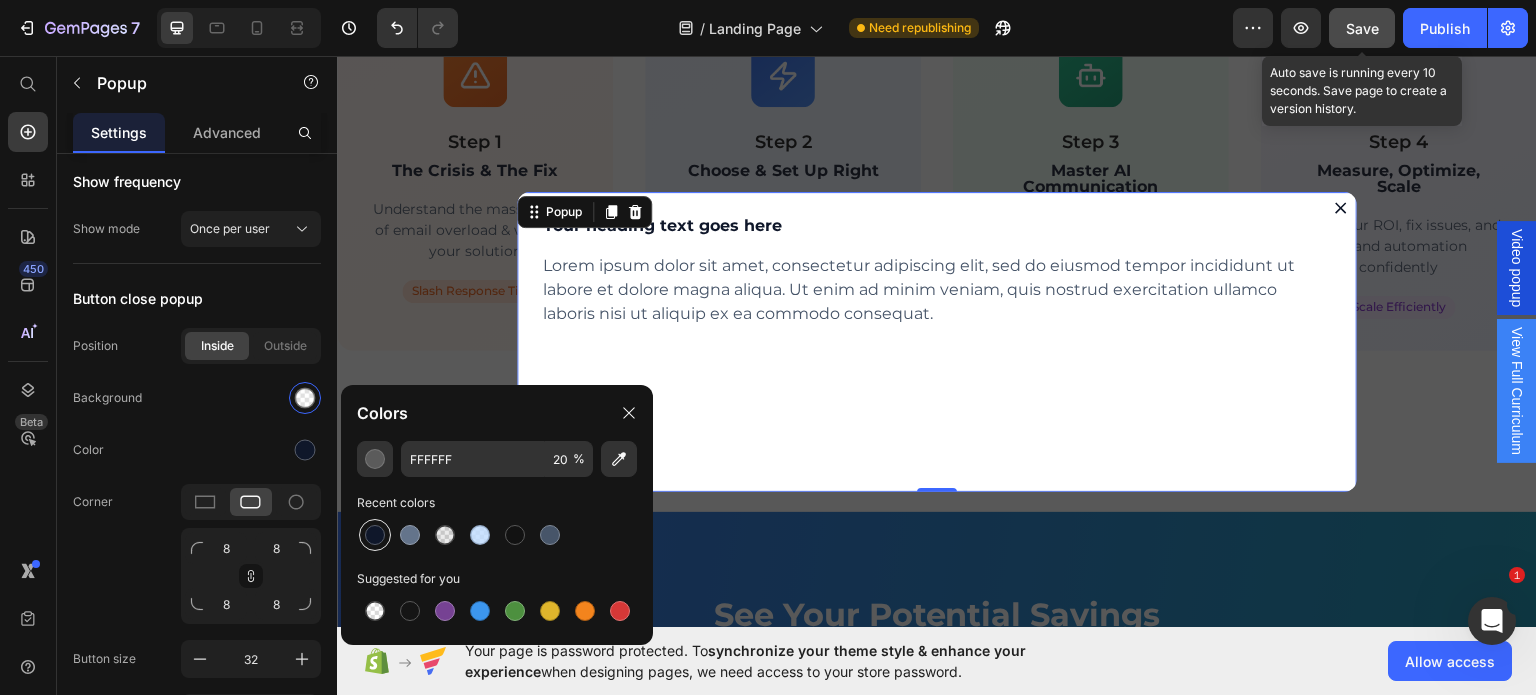click at bounding box center [375, 535] 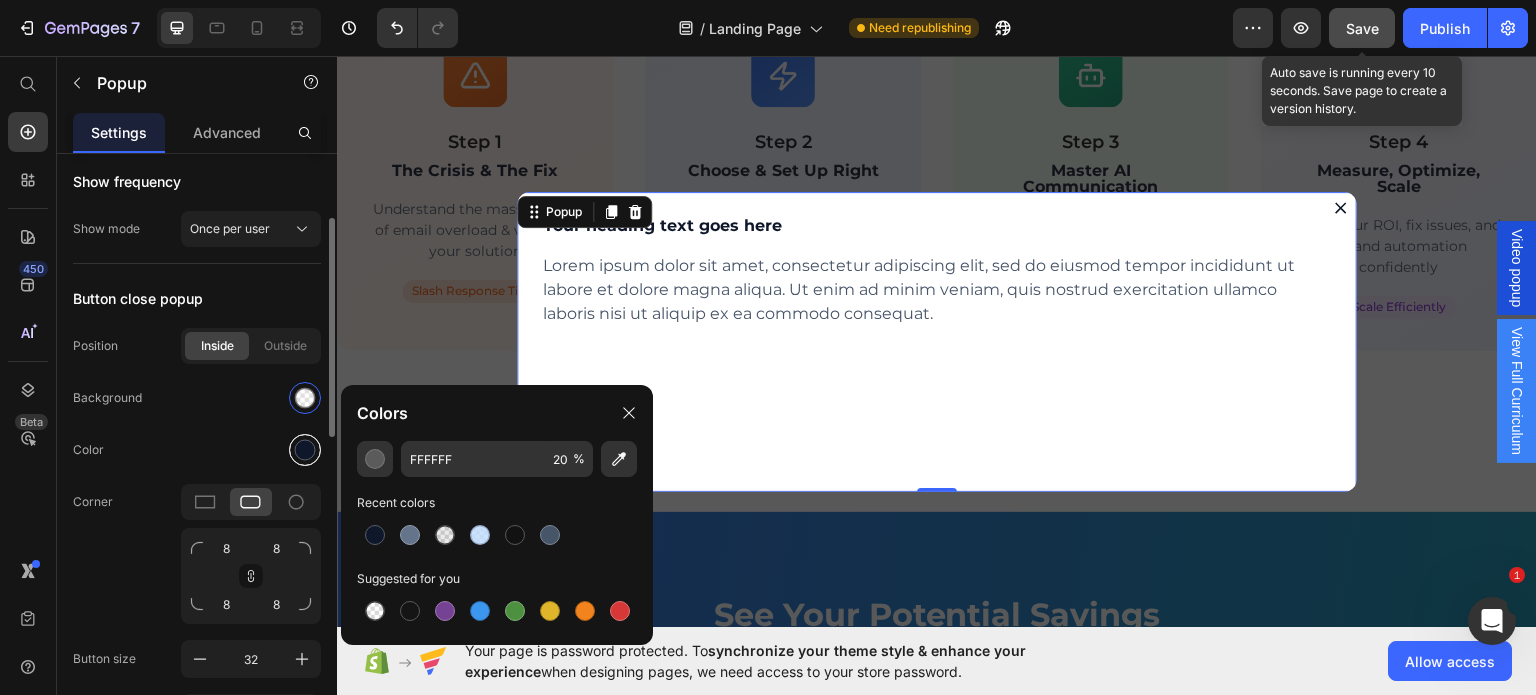 type on "0F172A" 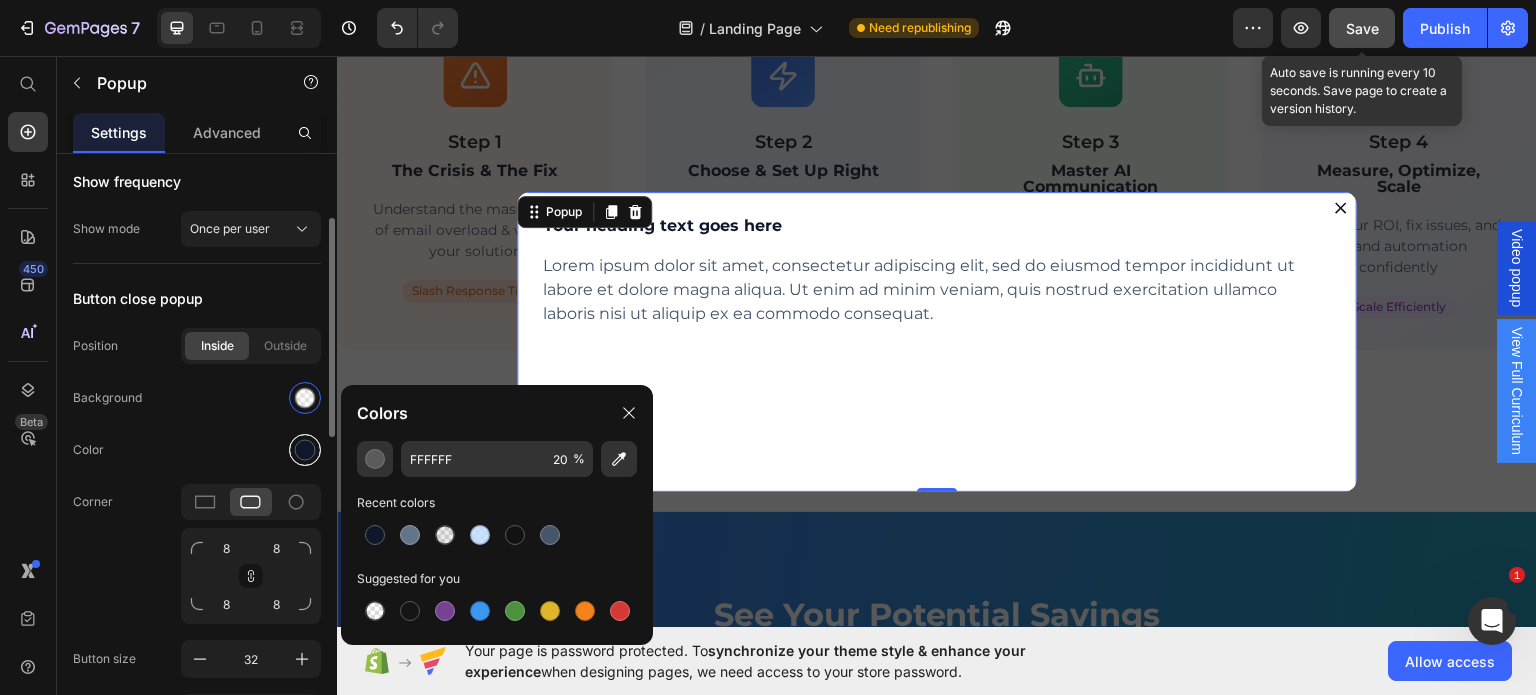 type on "100" 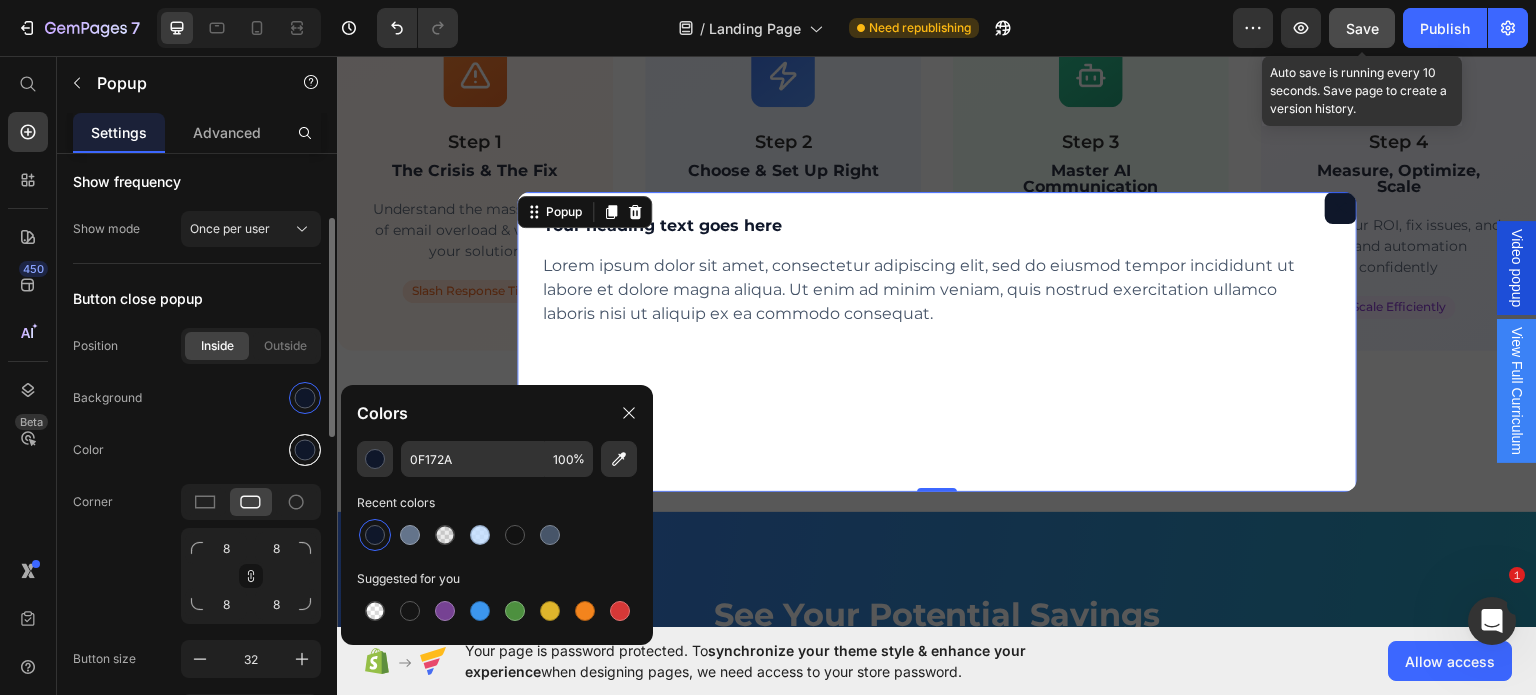 click at bounding box center (305, 450) 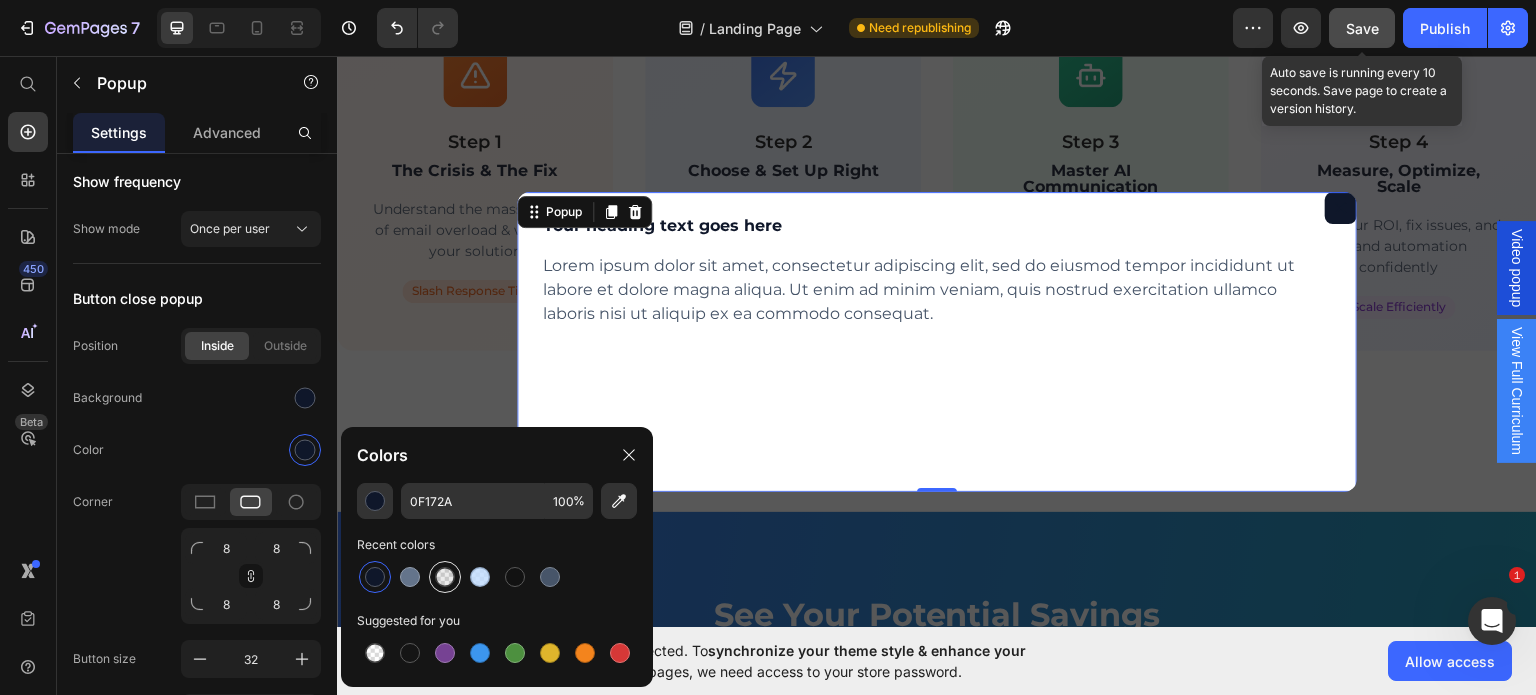 click at bounding box center (445, 577) 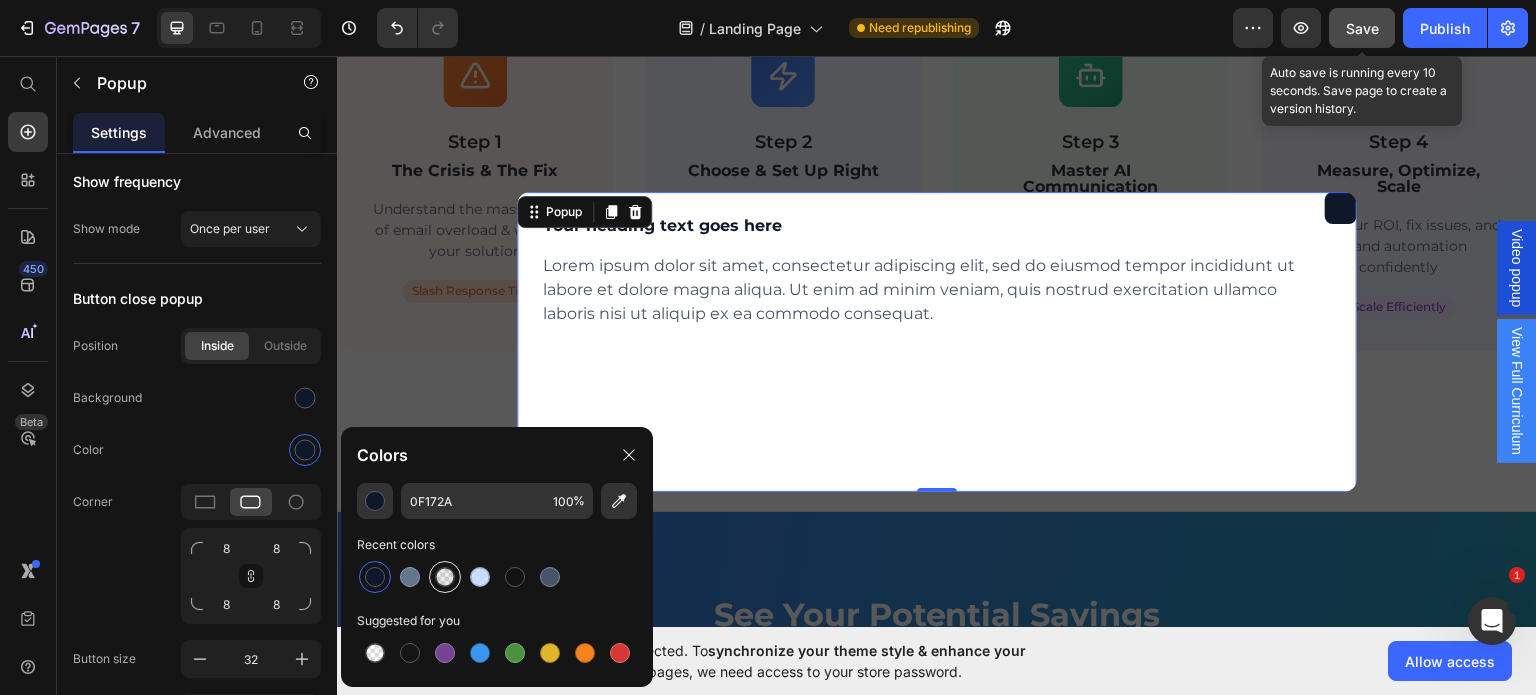 type on "000000" 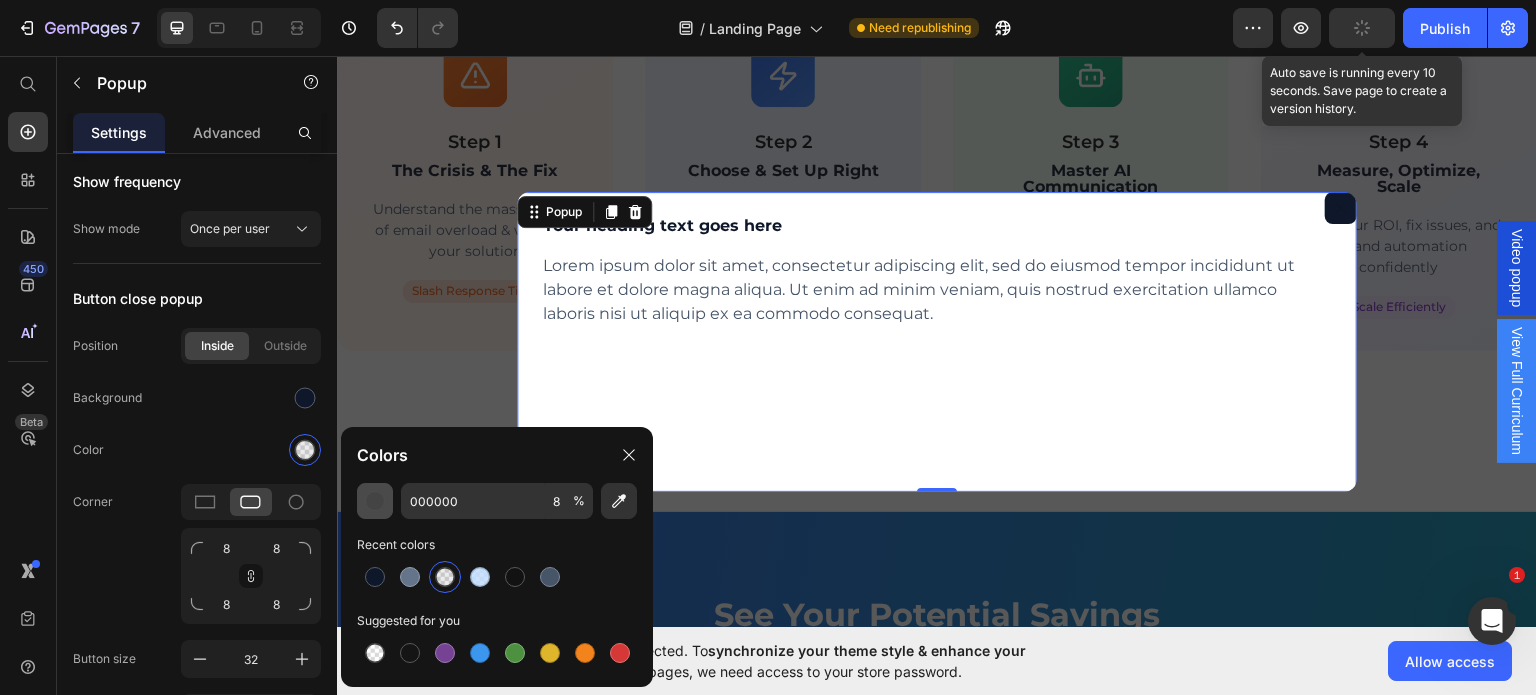 click at bounding box center [375, 501] 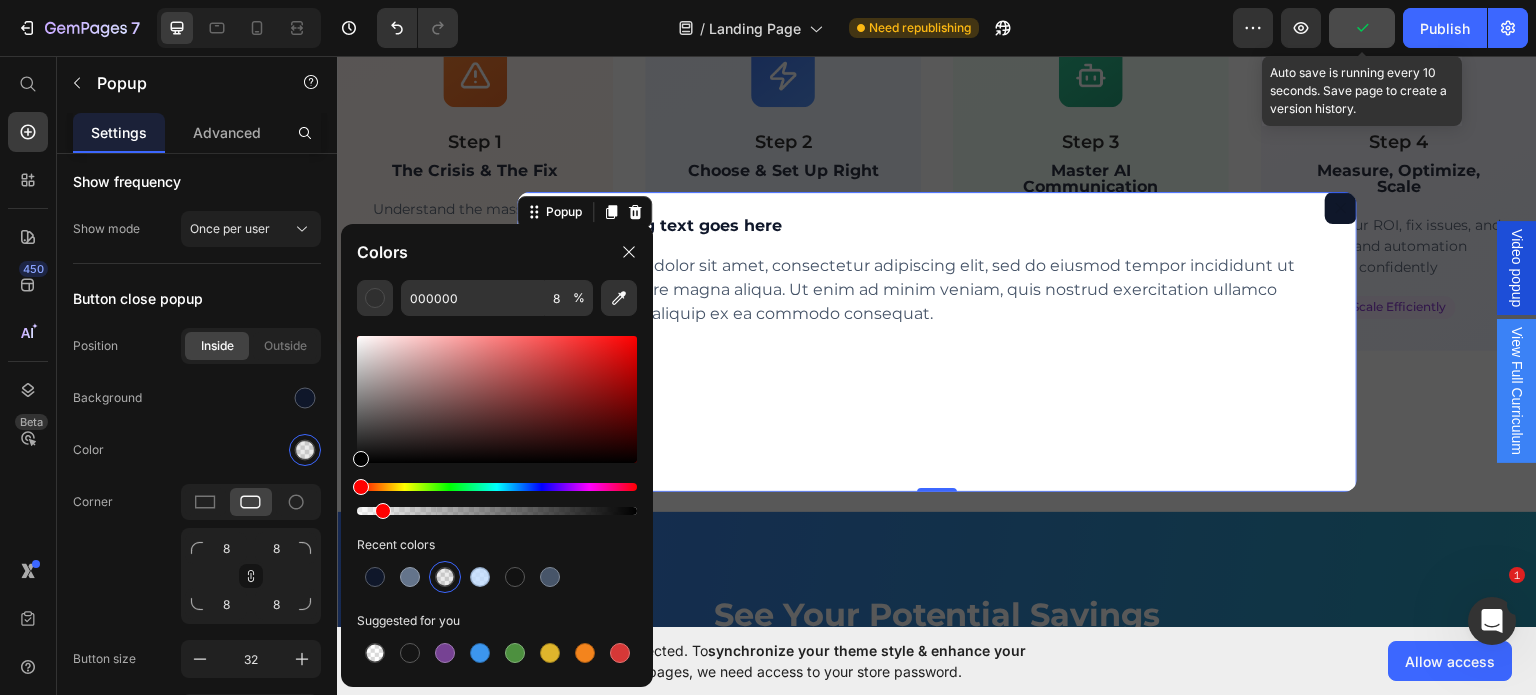 click on "000000 8 % Recent colors Suggested for you" 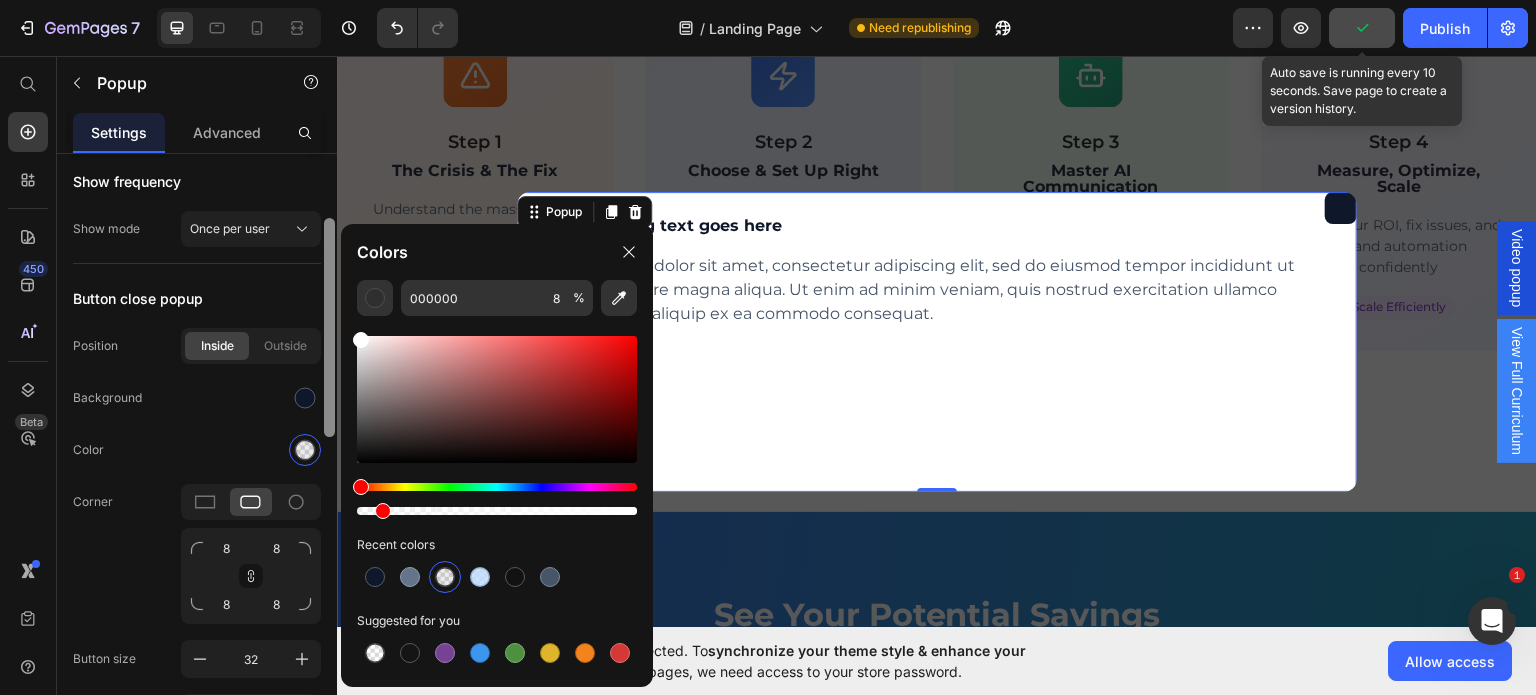 drag, startPoint x: 364, startPoint y: 340, endPoint x: 330, endPoint y: 319, distance: 39.962482 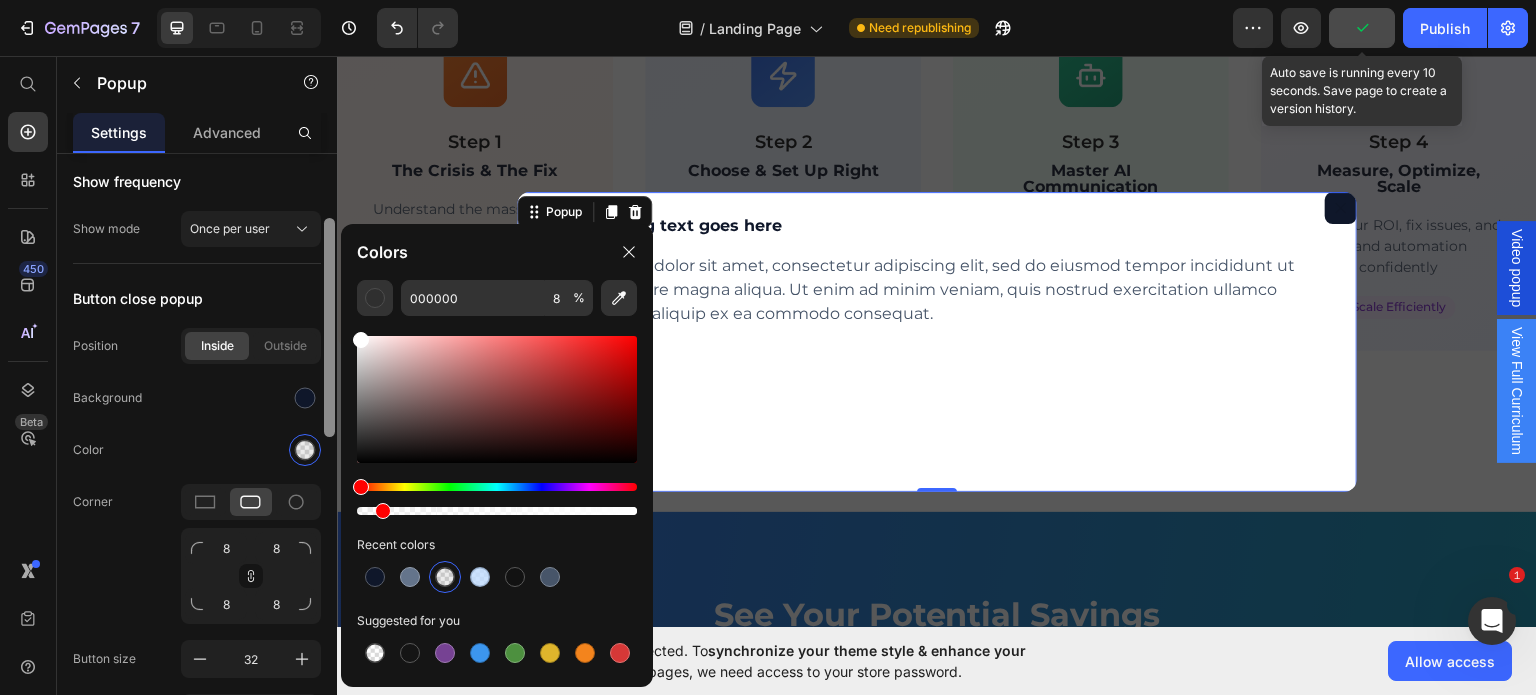 click on "7  Version history  /  Landing Page Need republishing Preview Auto save is running every 10 seconds. Save page to create a version history.  Publish  450 Beta Start with Sections Elements Hero Section Product Detail Brands Trusted Badges Guarantee Product Breakdown How to use Testimonials Compare Bundle FAQs Social Proof Brand Story Product List Collection Blog List Contact Sticky Add to Cart Custom Footer Browse Library 450 Layout
Row
Row
Row
Row Text
Heading
Text Block Button
Button
Button
Sticky Back to top Media" at bounding box center (768, 0) 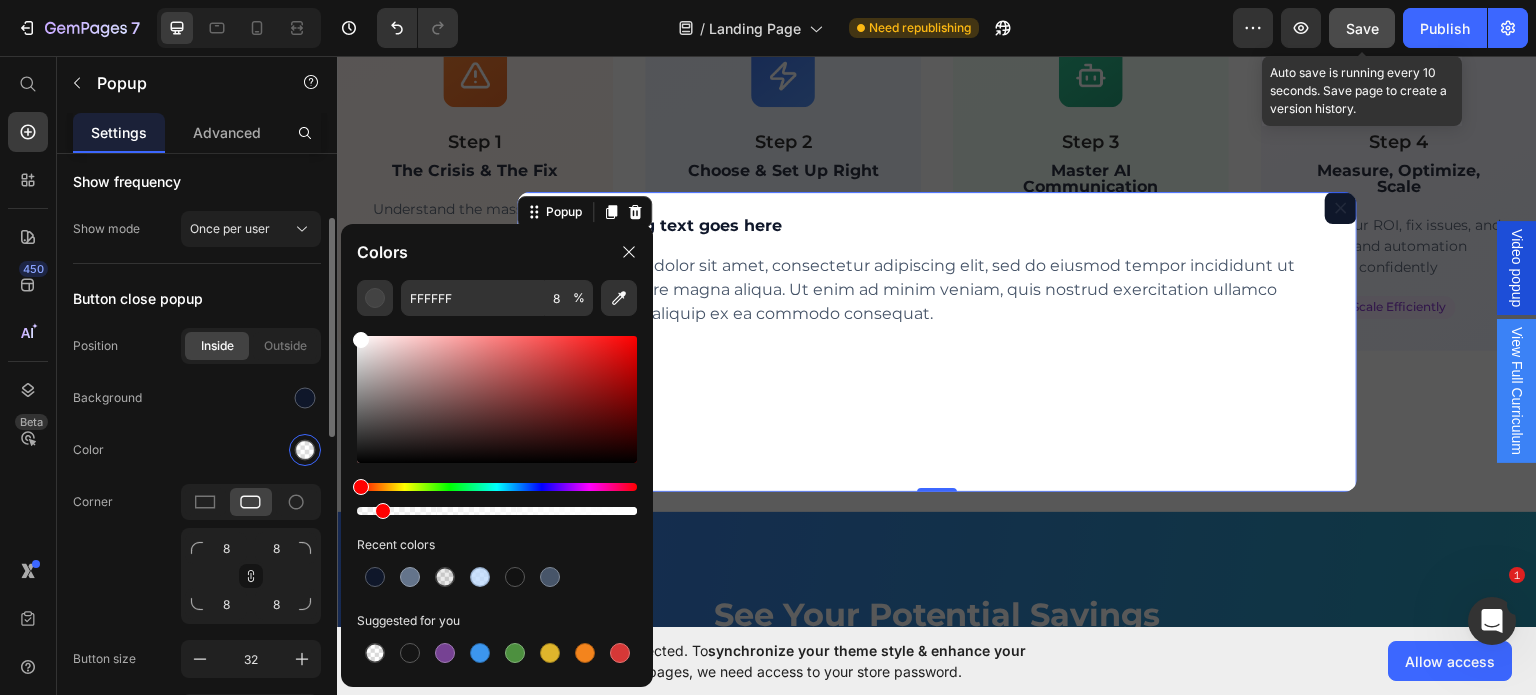 click on "Color" 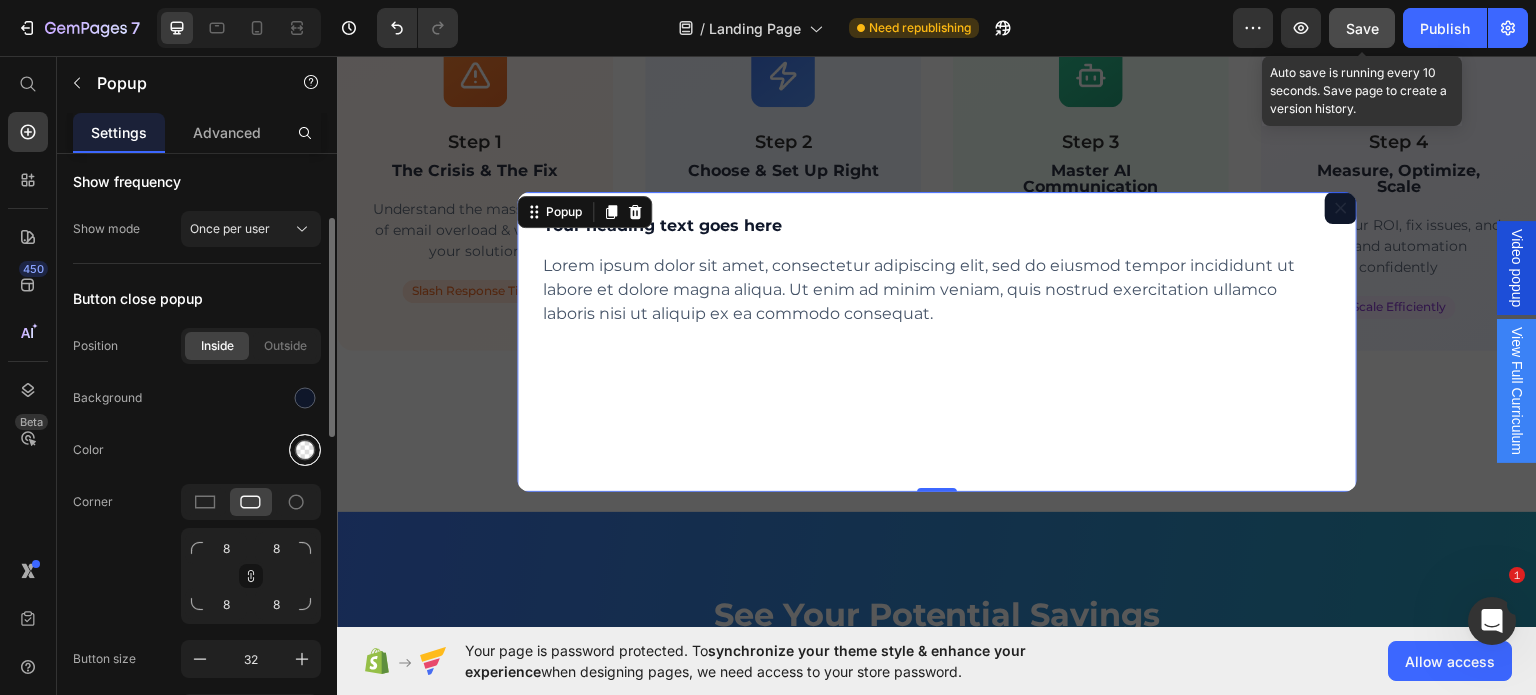click at bounding box center [305, 450] 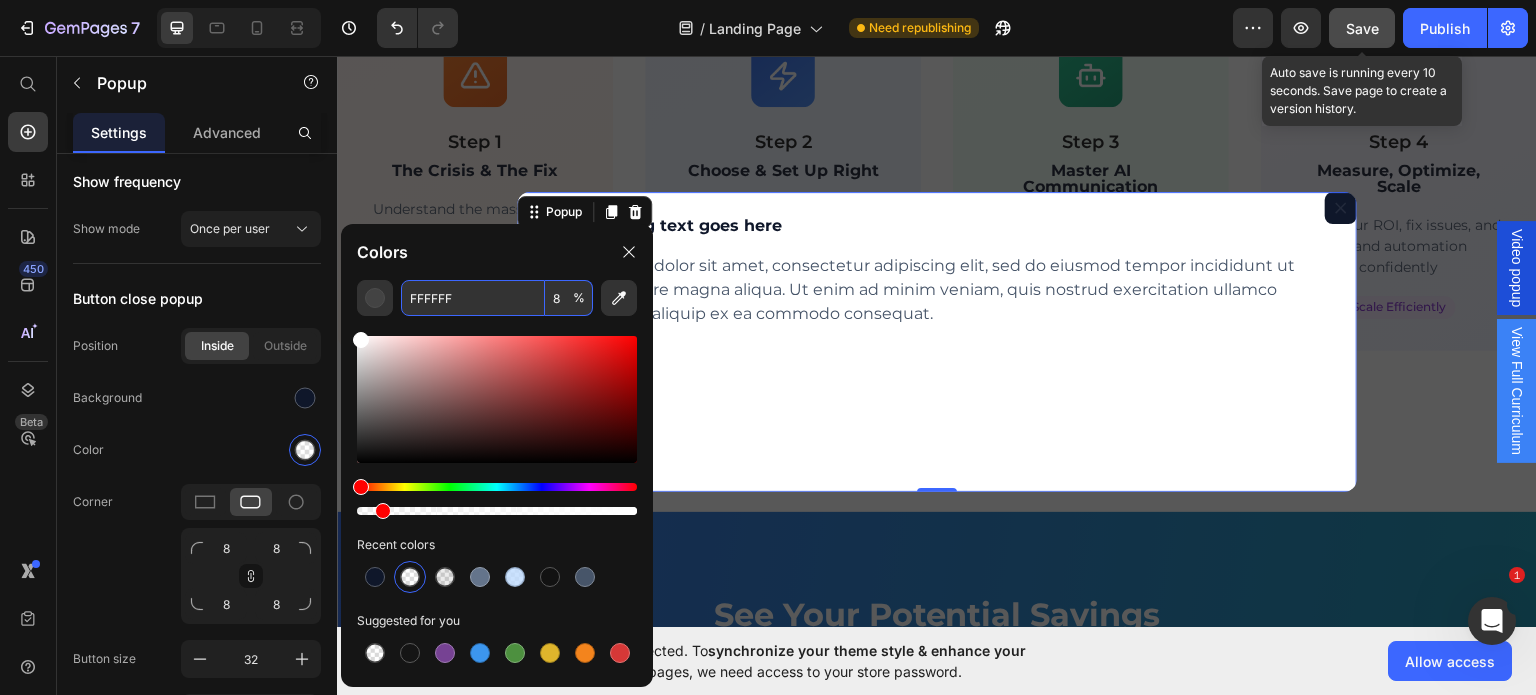 click on "8" at bounding box center (569, 298) 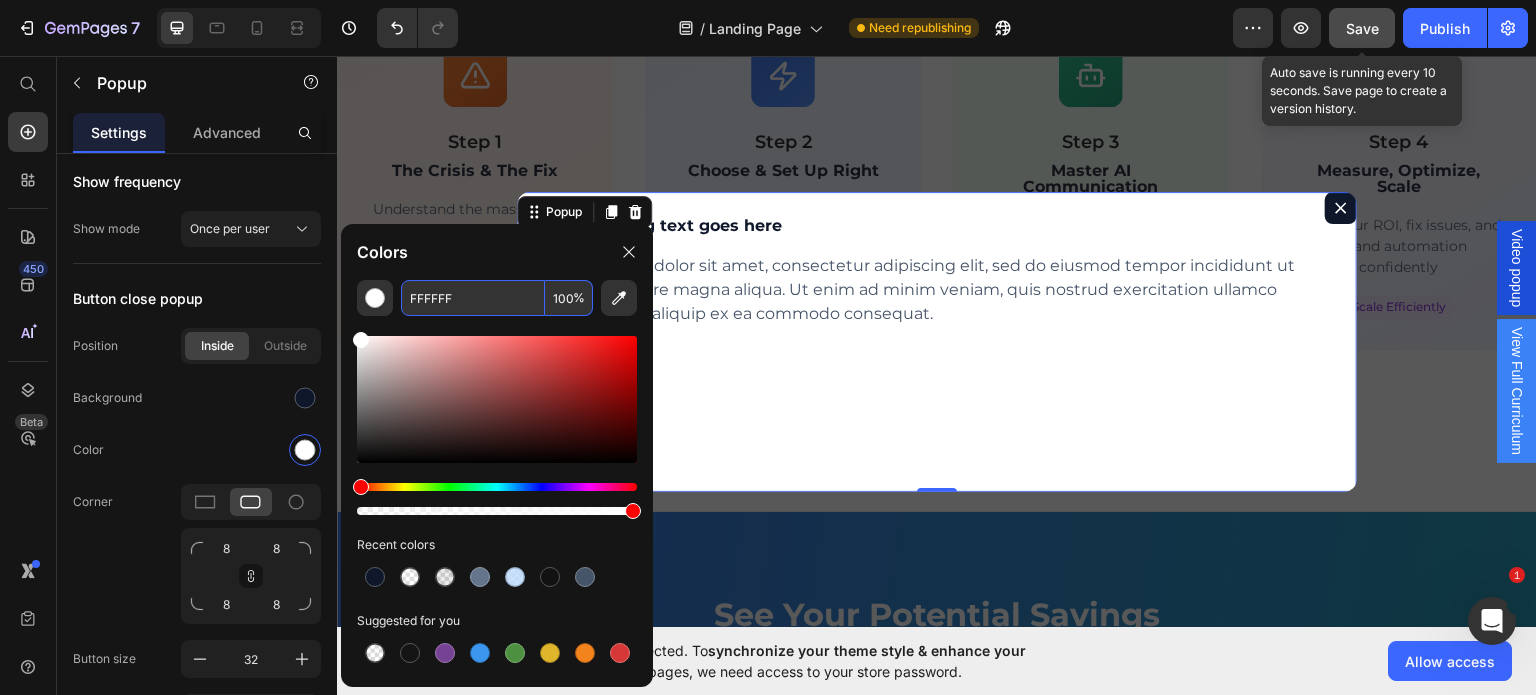 type on "100" 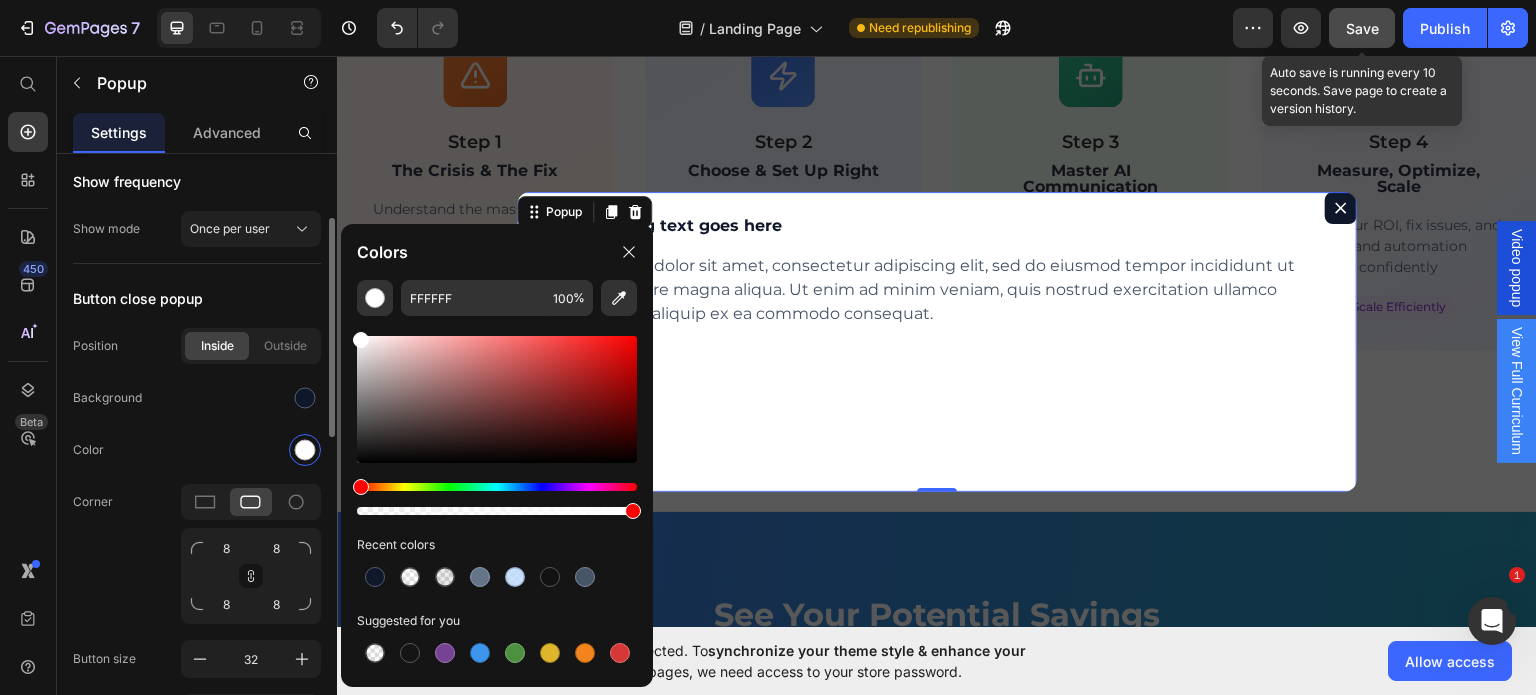 click on "Button close popup Position Inside Outside Background Color Corner 8 8 8 8 Button size 32 Icon size 12 px" 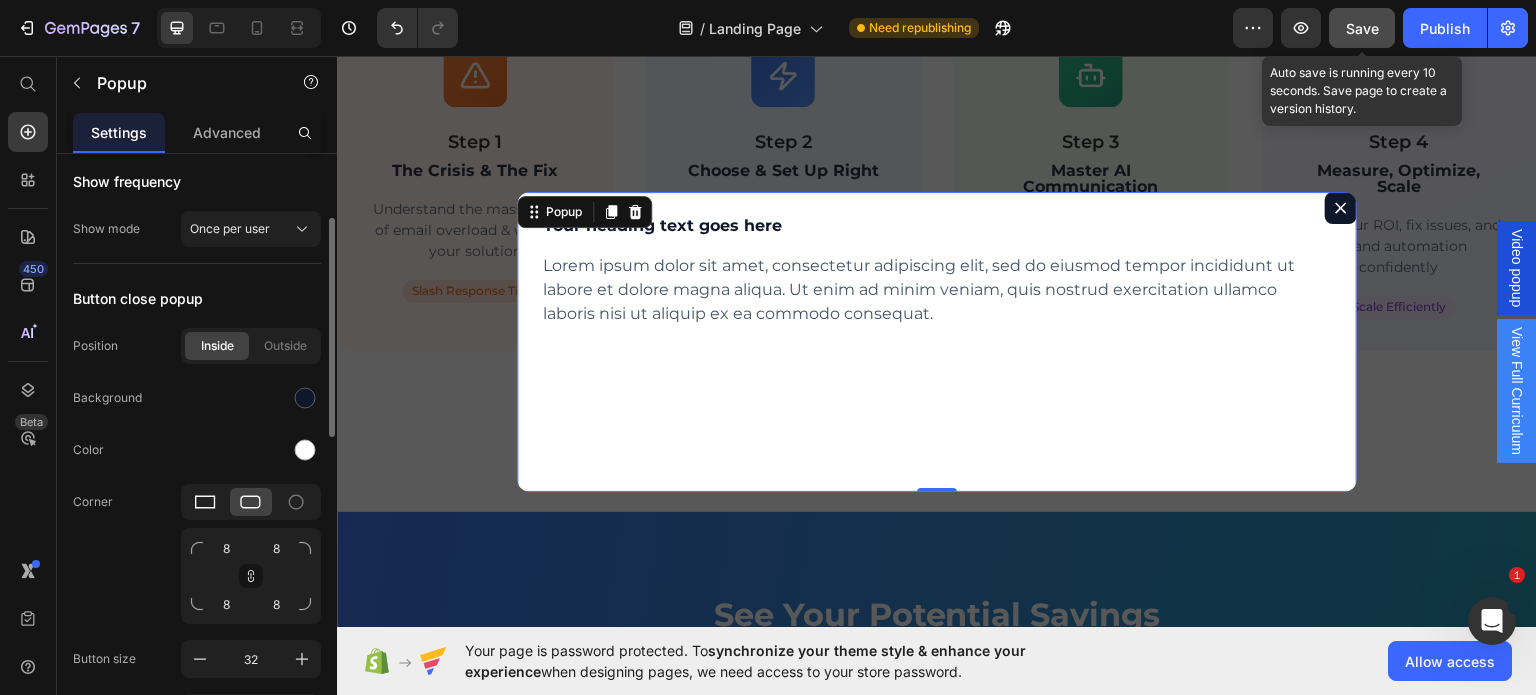 click 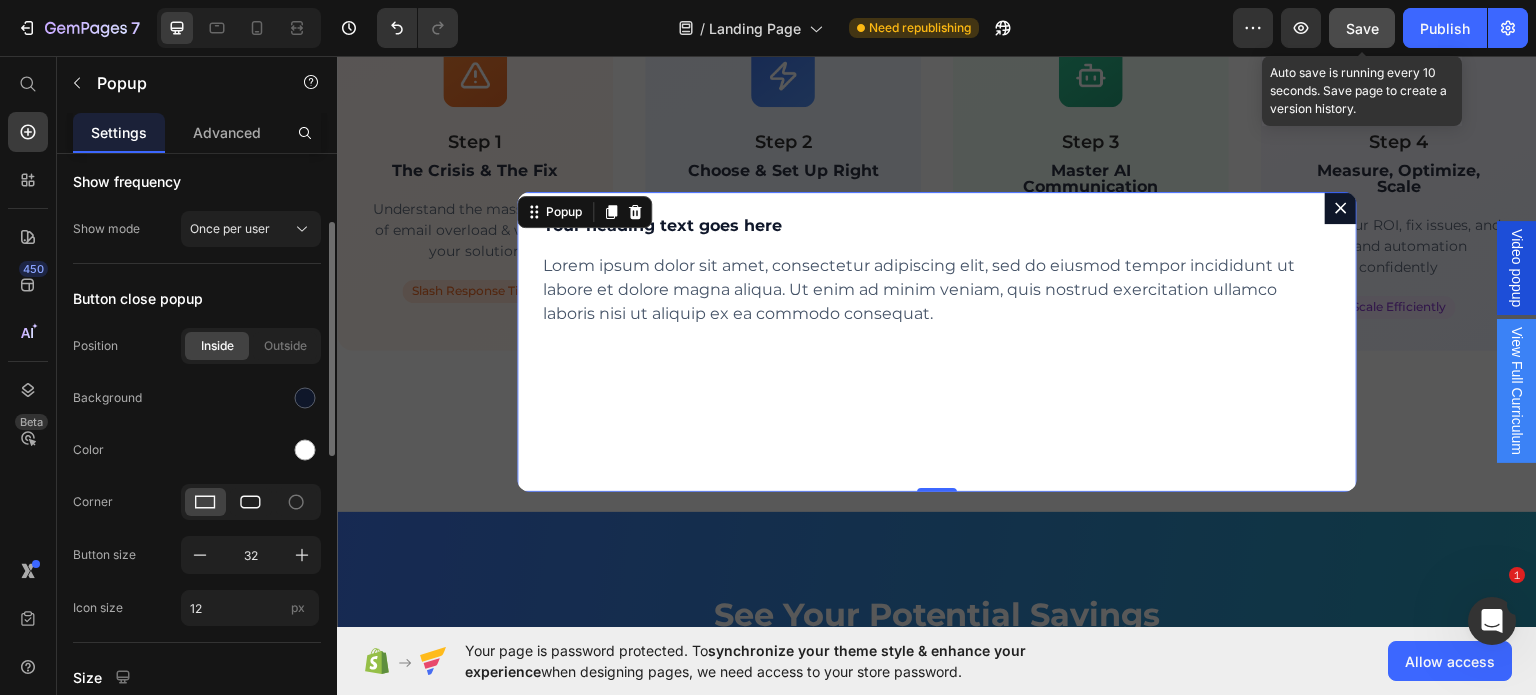 click 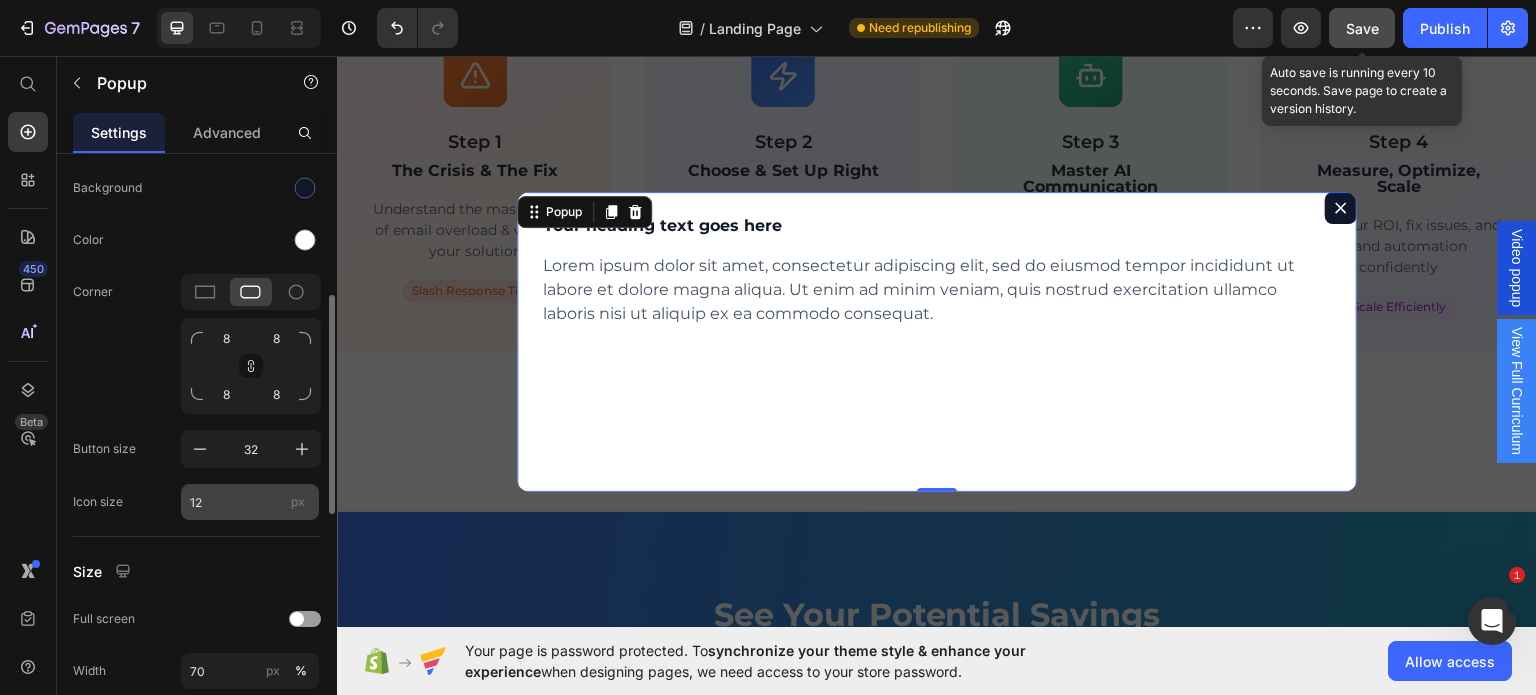 scroll, scrollTop: 385, scrollLeft: 0, axis: vertical 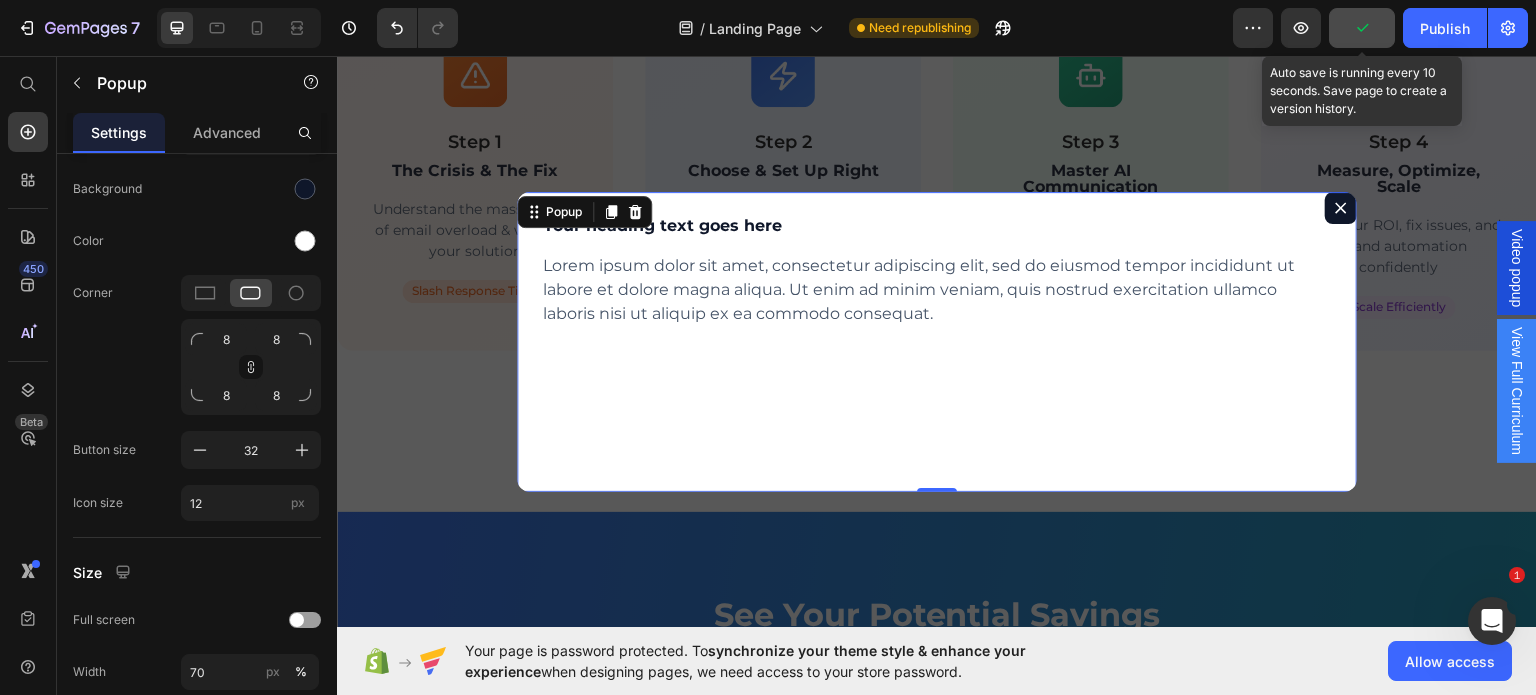 click 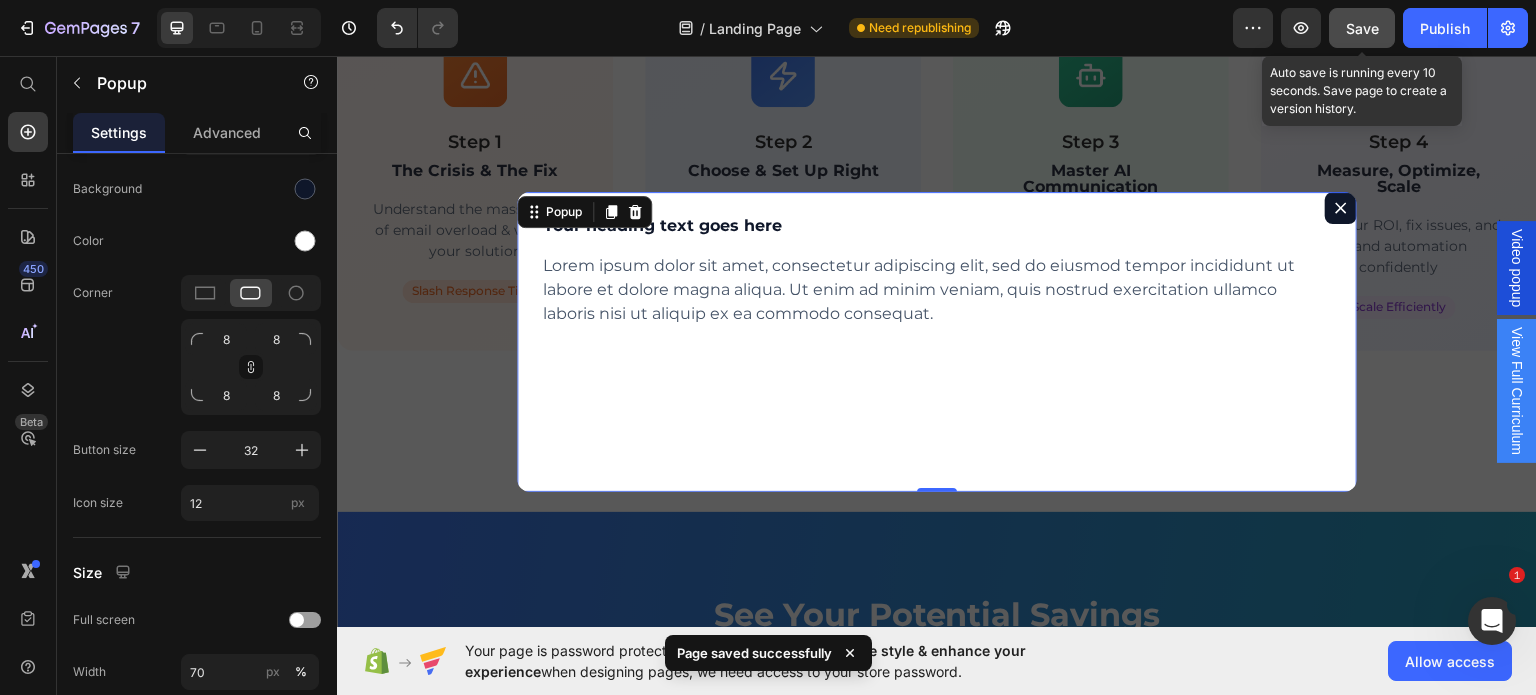 click on "Save" at bounding box center (1362, 28) 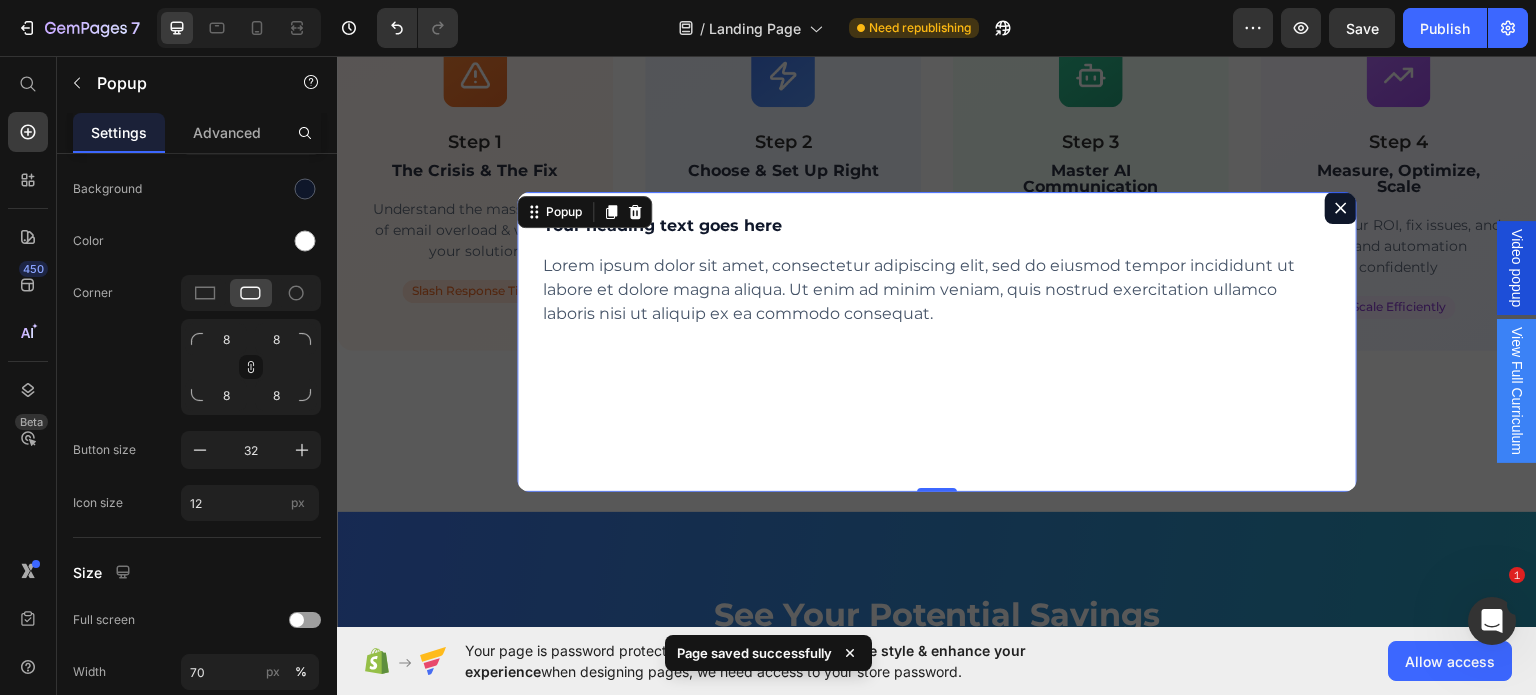 click on "Your heading text goes here Heading Lorem ipsum dolor sit amet, consectetur adipiscing elit, sed do eiusmod tempor incididunt ut labore et dolore magna aliqua. Ut enim ad minim veniam, quis nostrud exercitation ullamco laboris nisi ut aliquip ex ea commodo consequat. Text Block Popup   0" at bounding box center (937, 341) 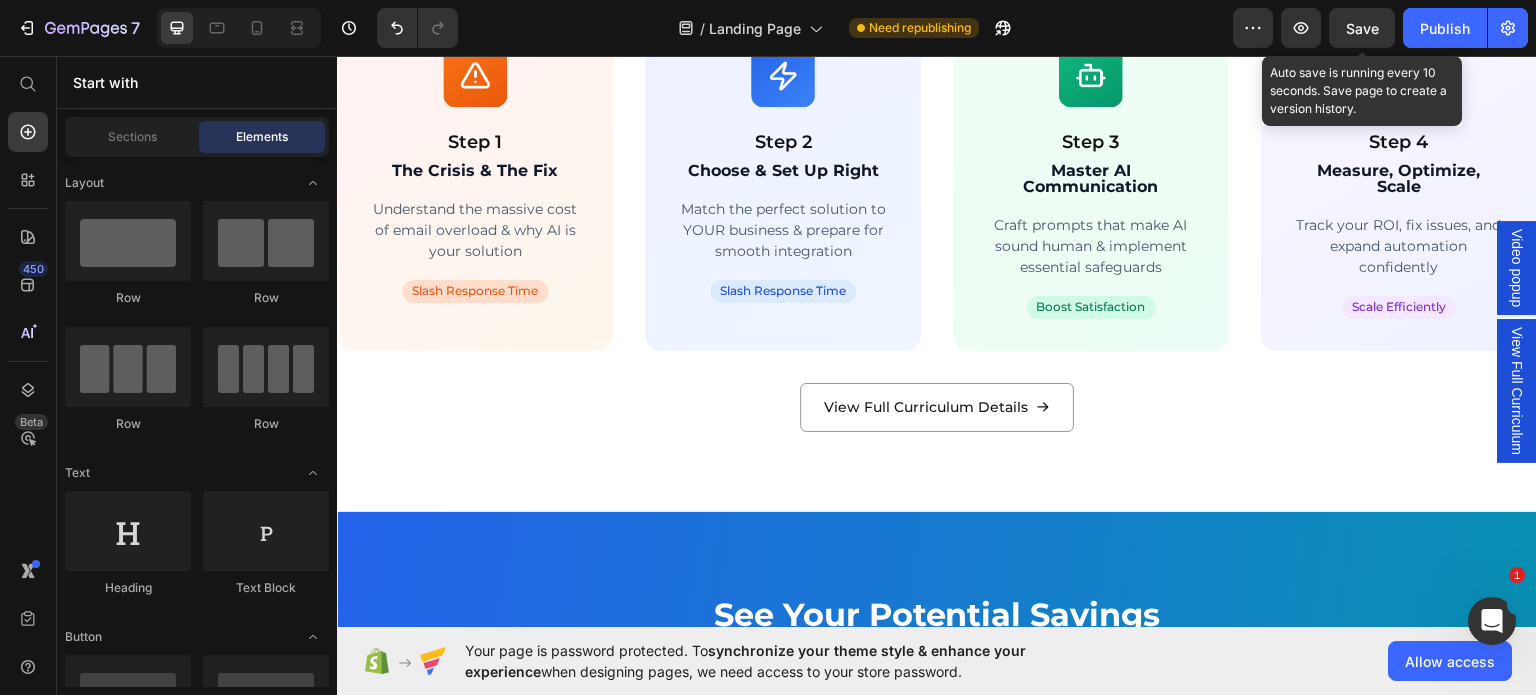 click on "Save" at bounding box center (1362, 28) 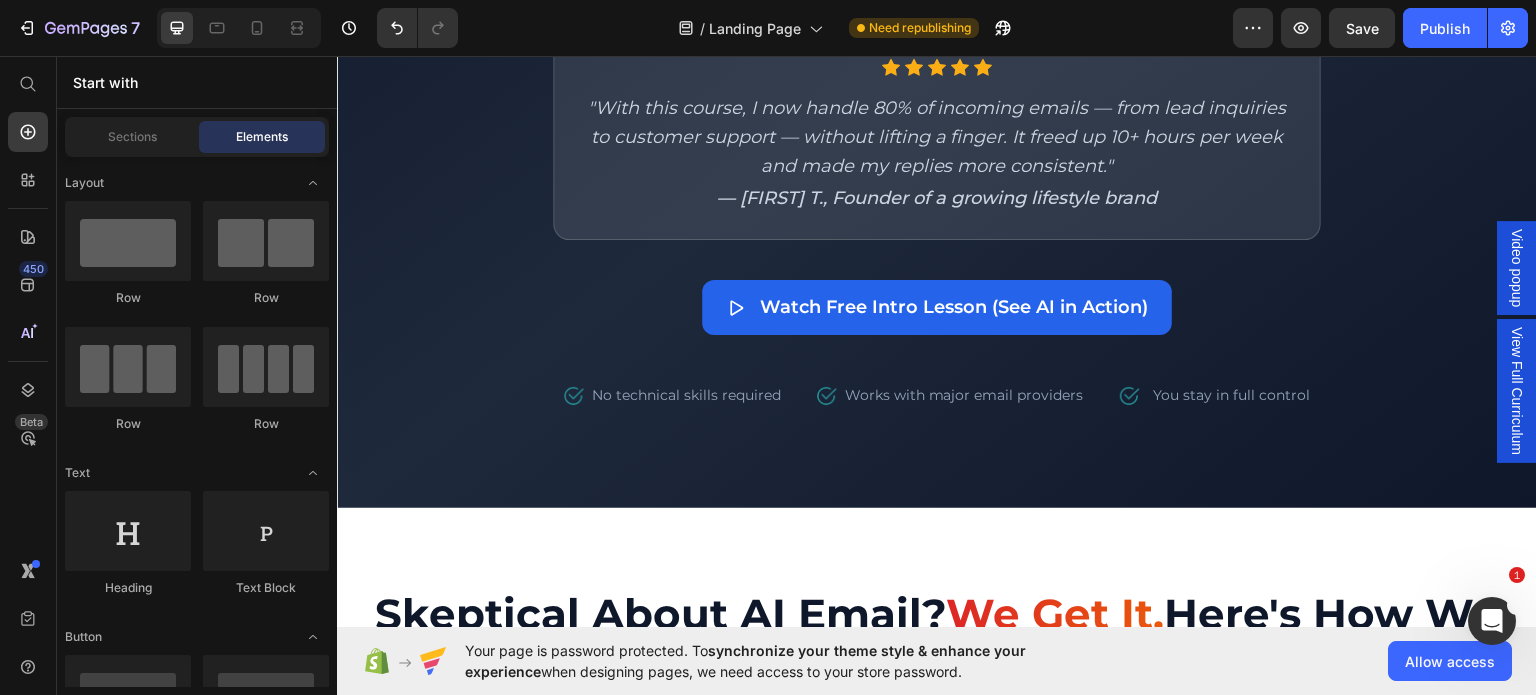 scroll, scrollTop: 525, scrollLeft: 0, axis: vertical 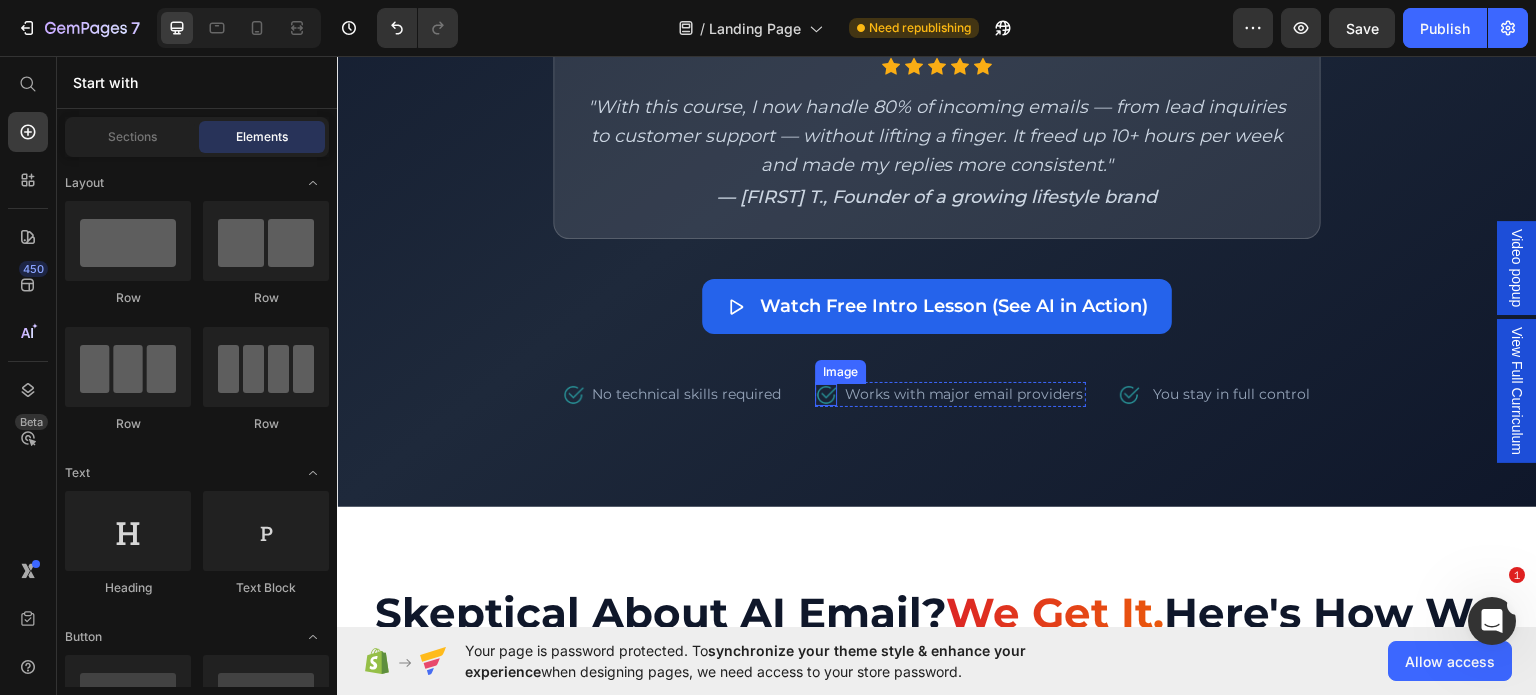 click at bounding box center [826, 394] 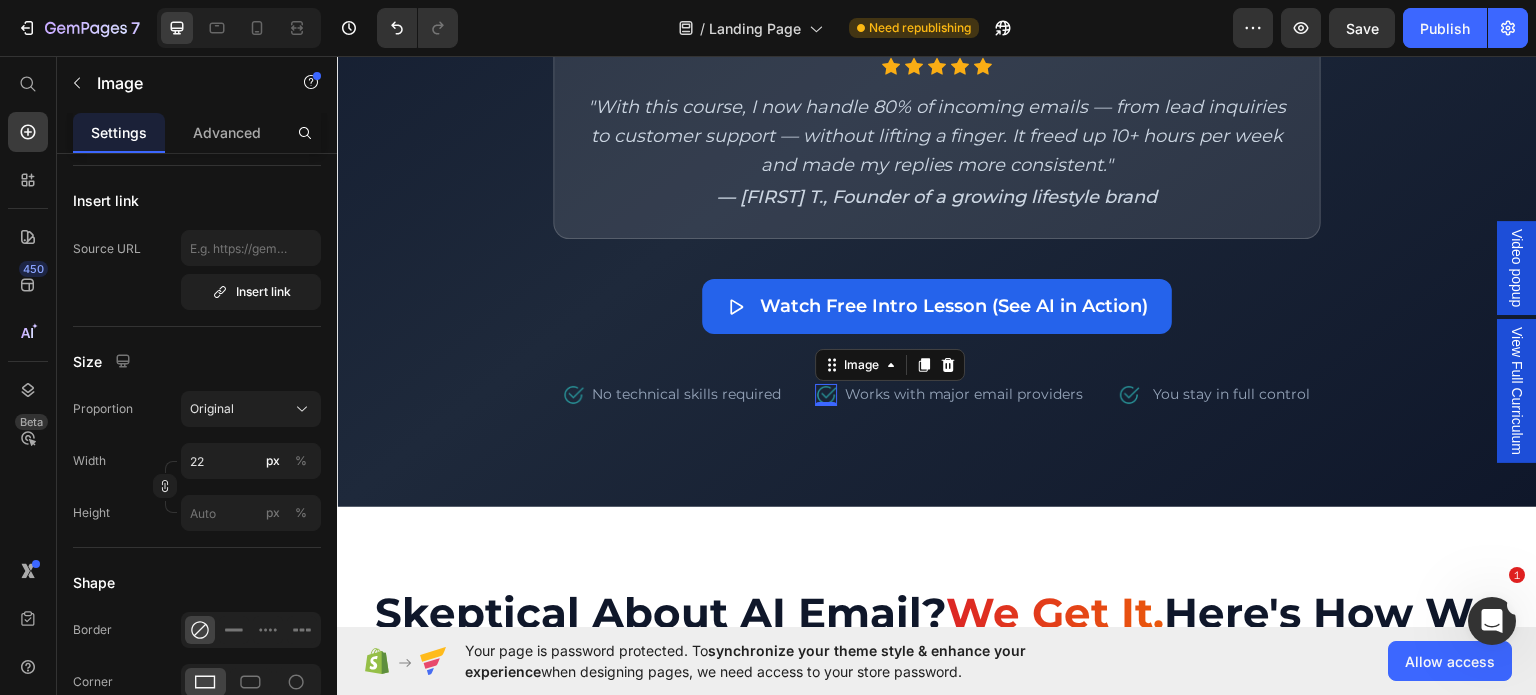 scroll, scrollTop: 0, scrollLeft: 0, axis: both 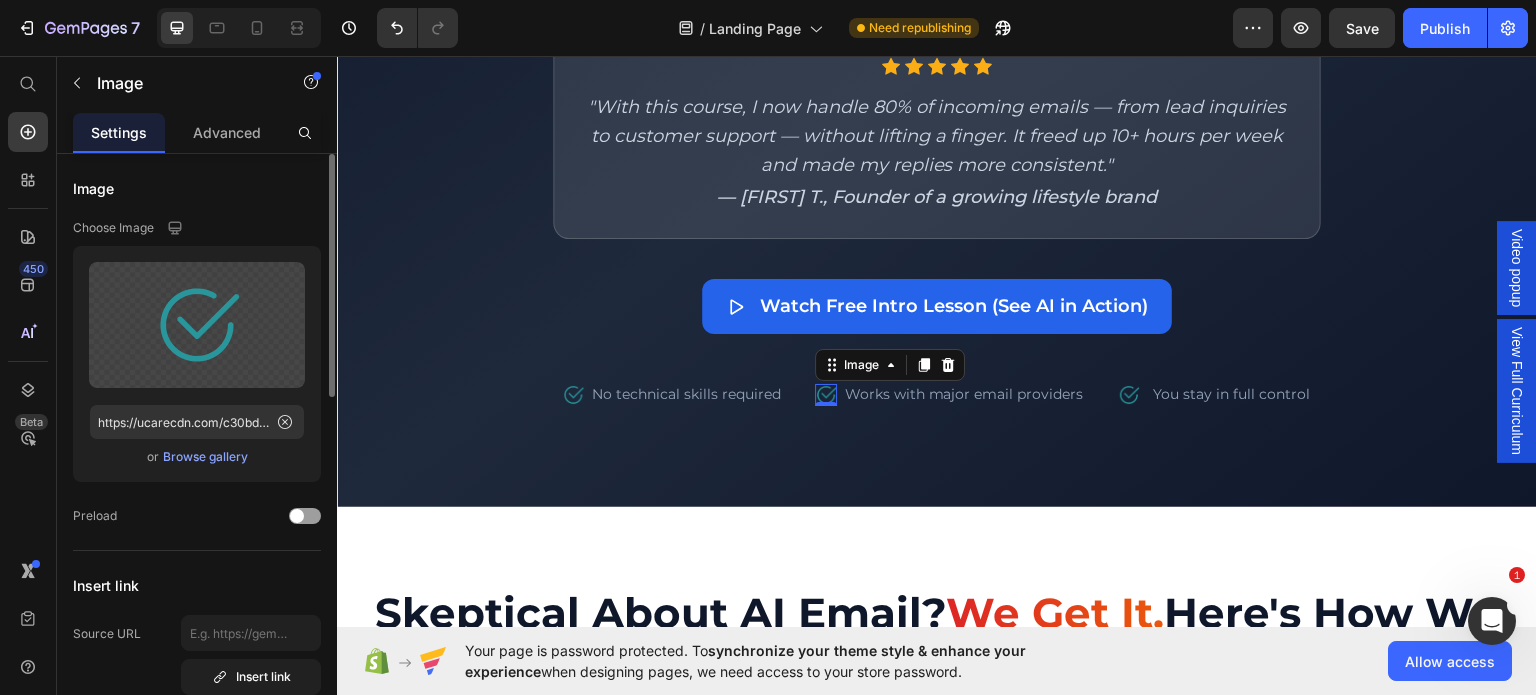 click on "Browse gallery" at bounding box center (205, 457) 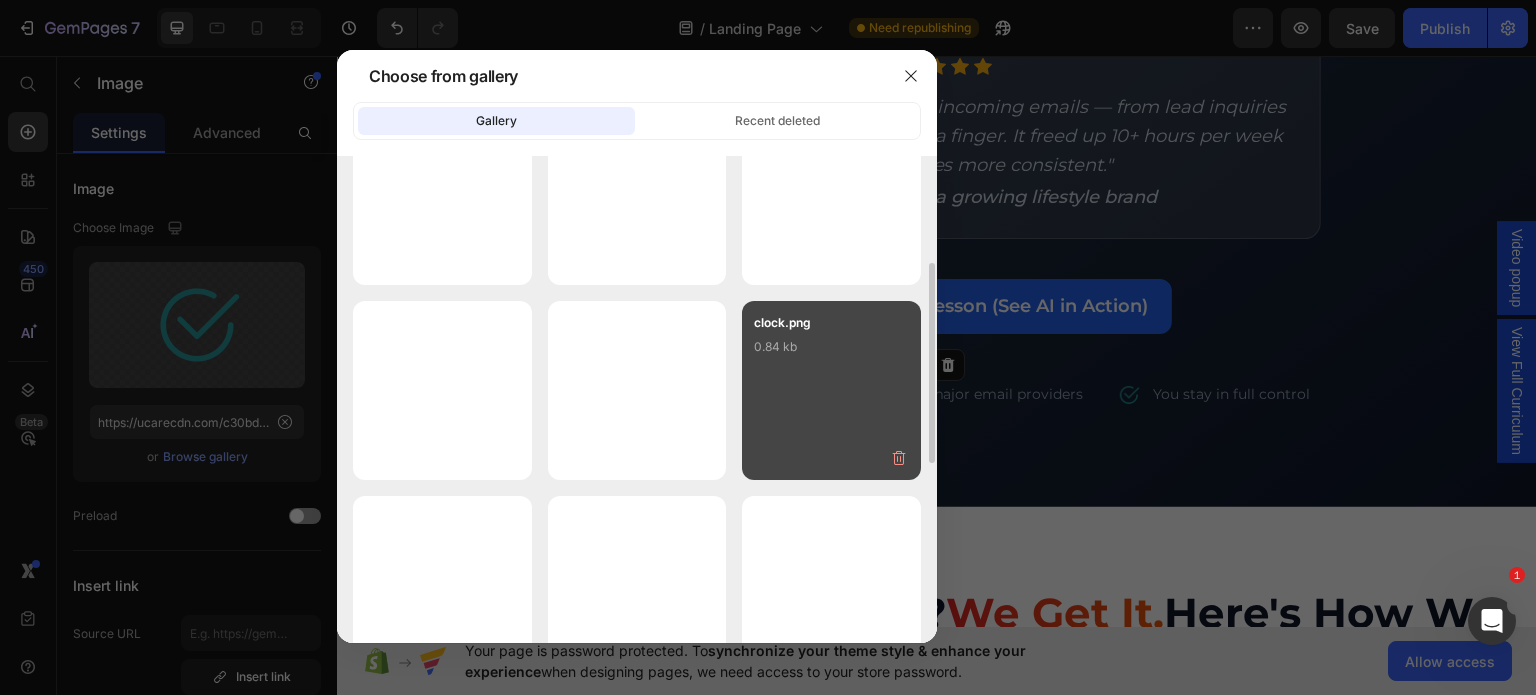 scroll, scrollTop: 260, scrollLeft: 0, axis: vertical 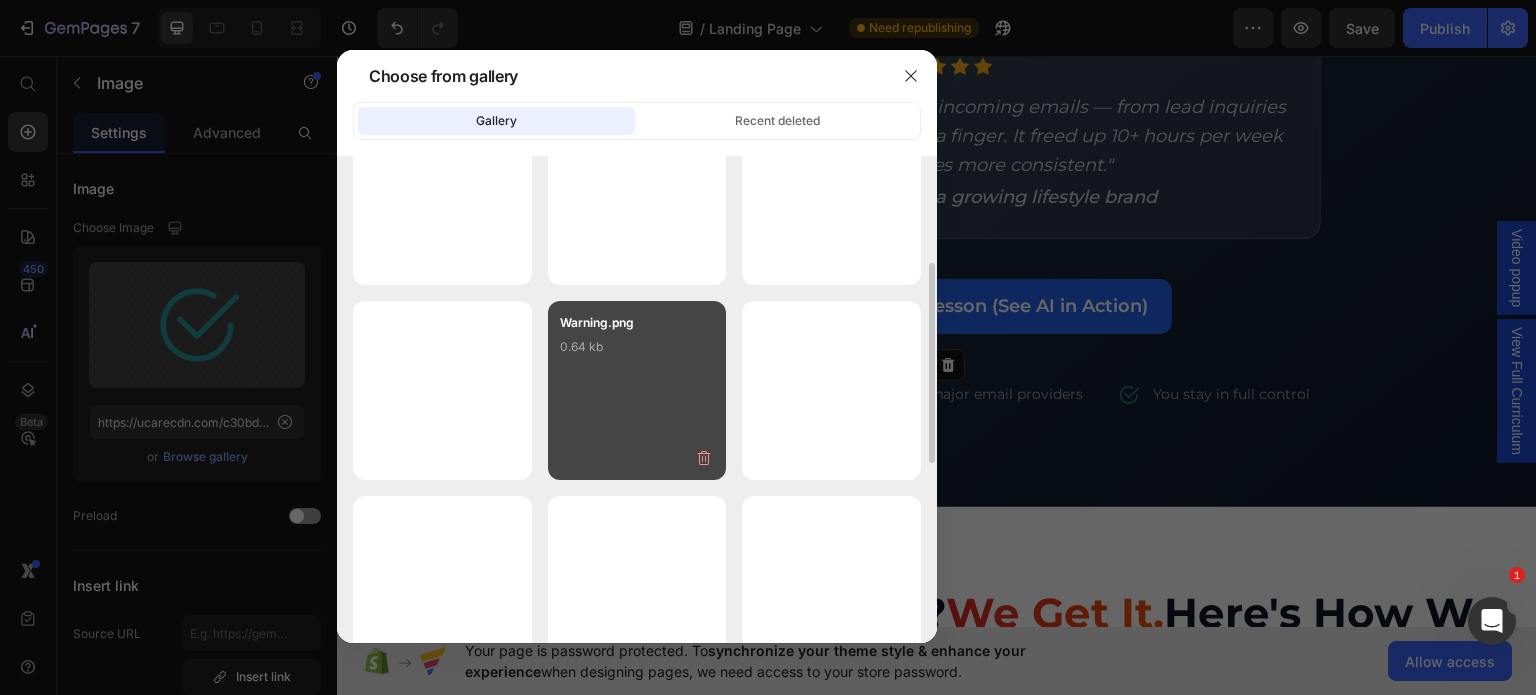 type on "https://cdn.shopify.com/s/files/1/0645/9120/0339/files/gempages_574680032723600159-2960634e-33ae-4853-b4c3-c0e886a08217.png" 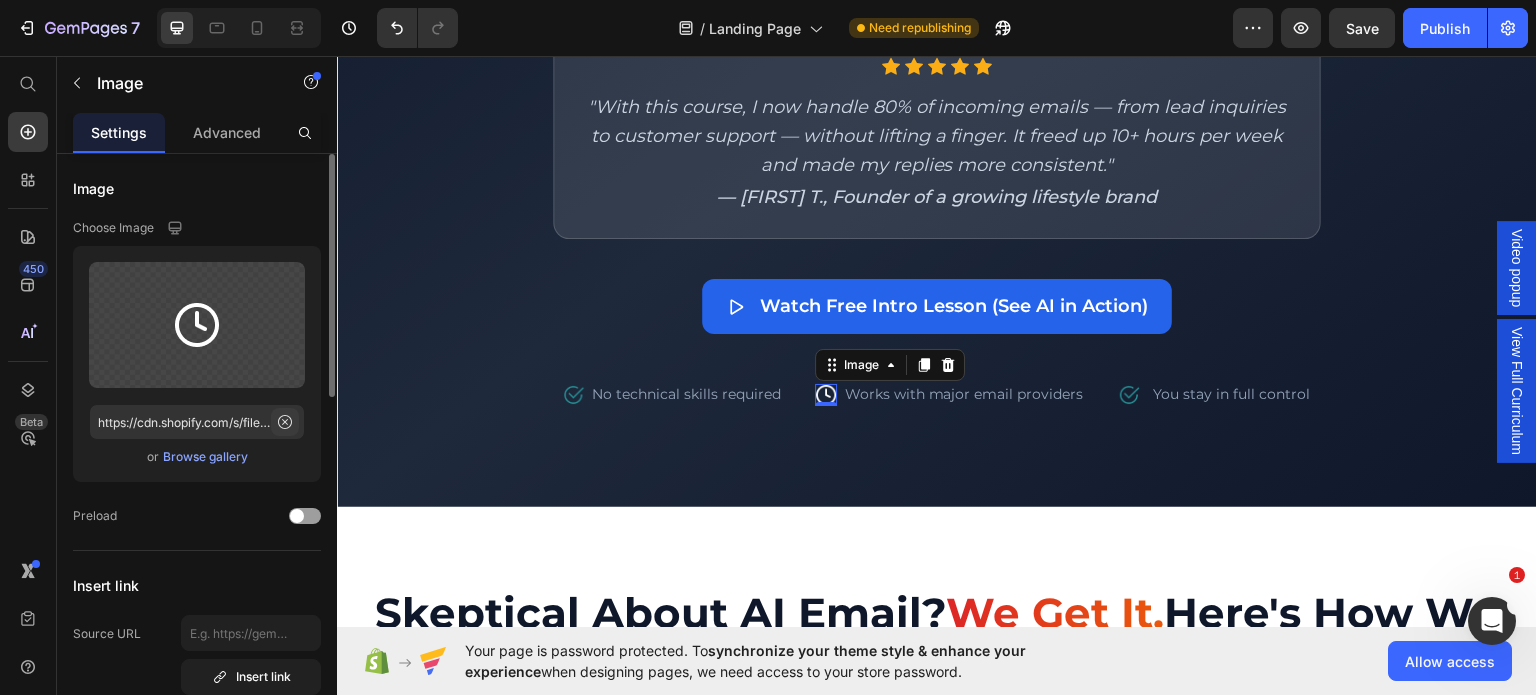 click 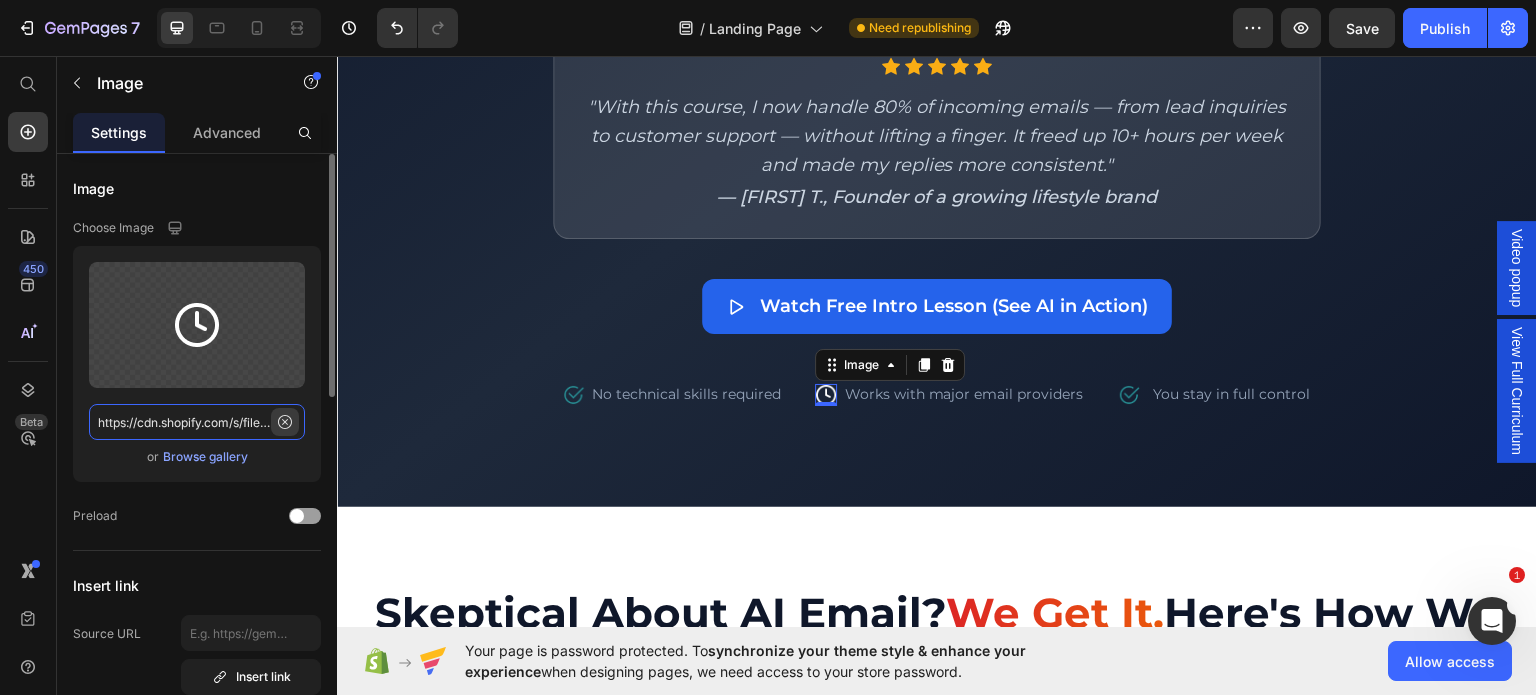 type 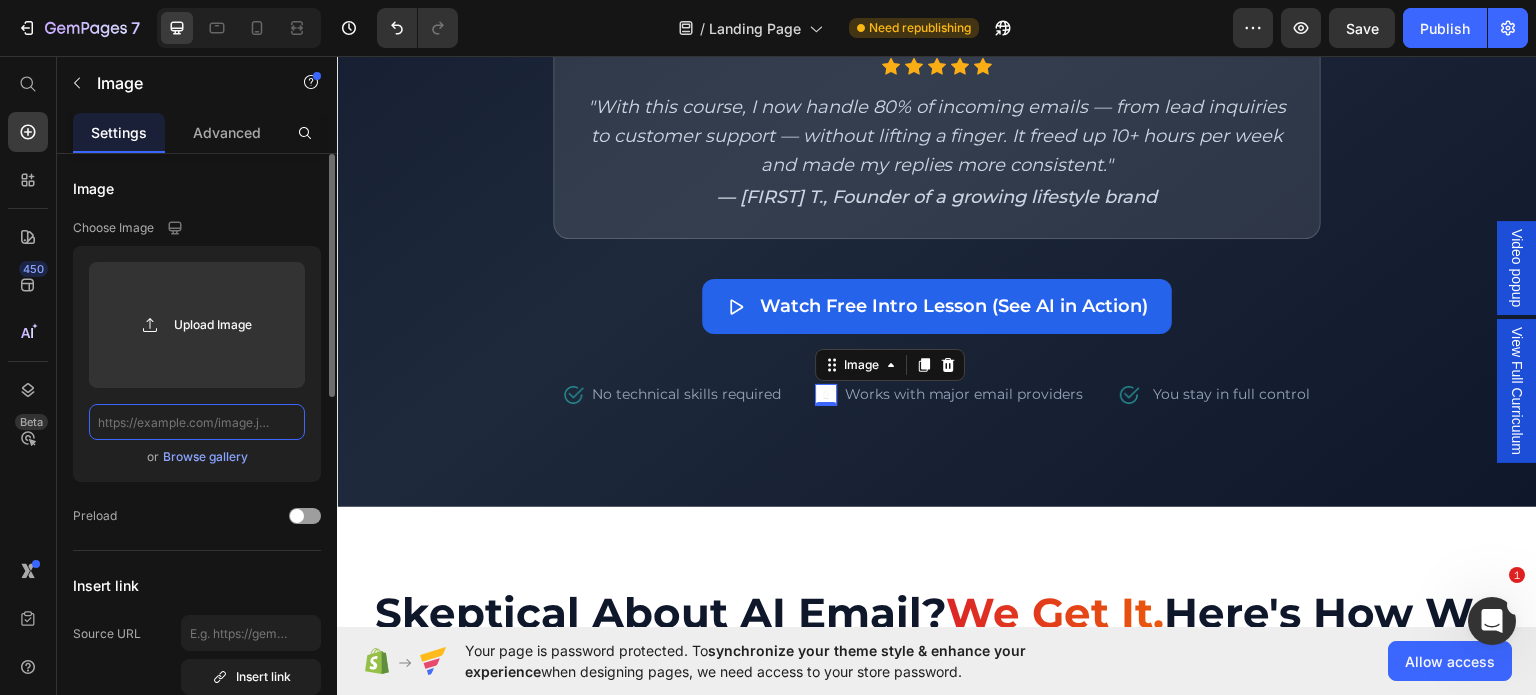 scroll, scrollTop: 0, scrollLeft: 0, axis: both 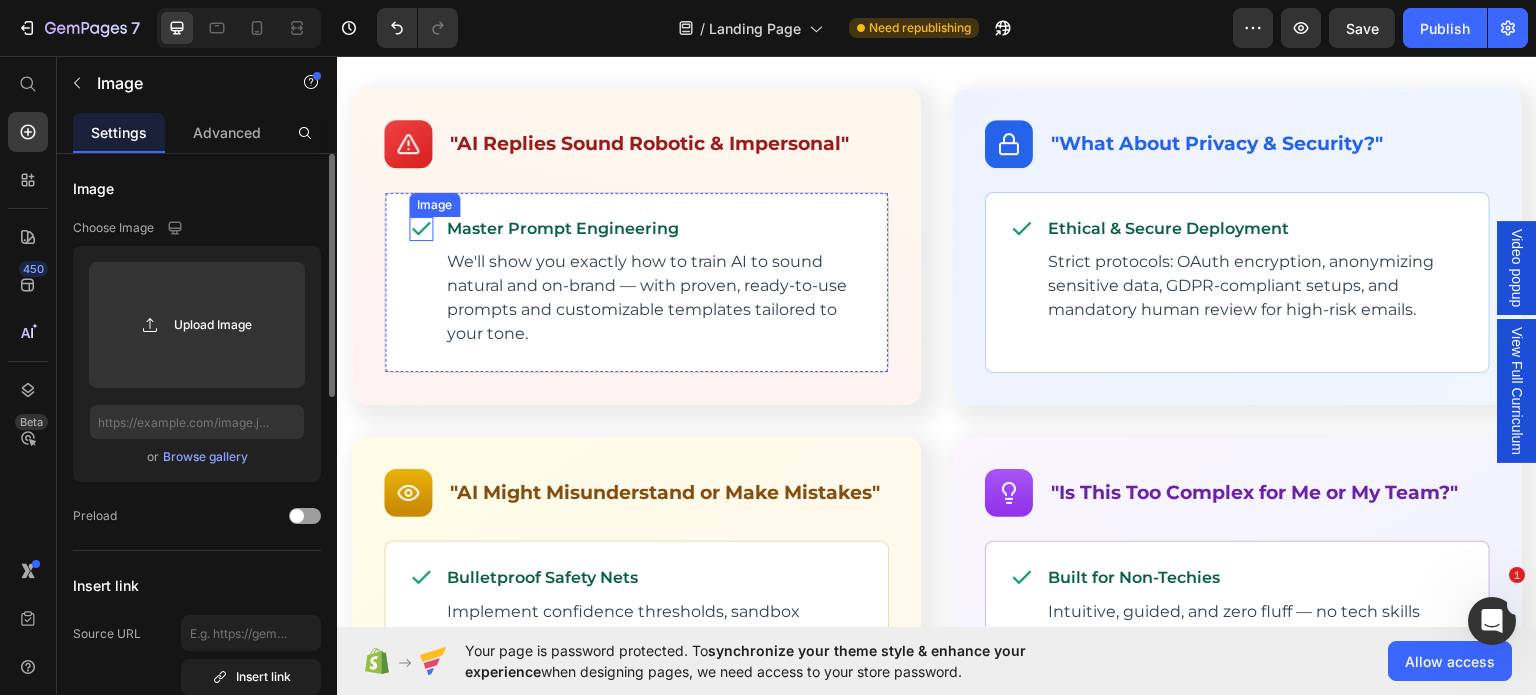 click at bounding box center [421, 228] 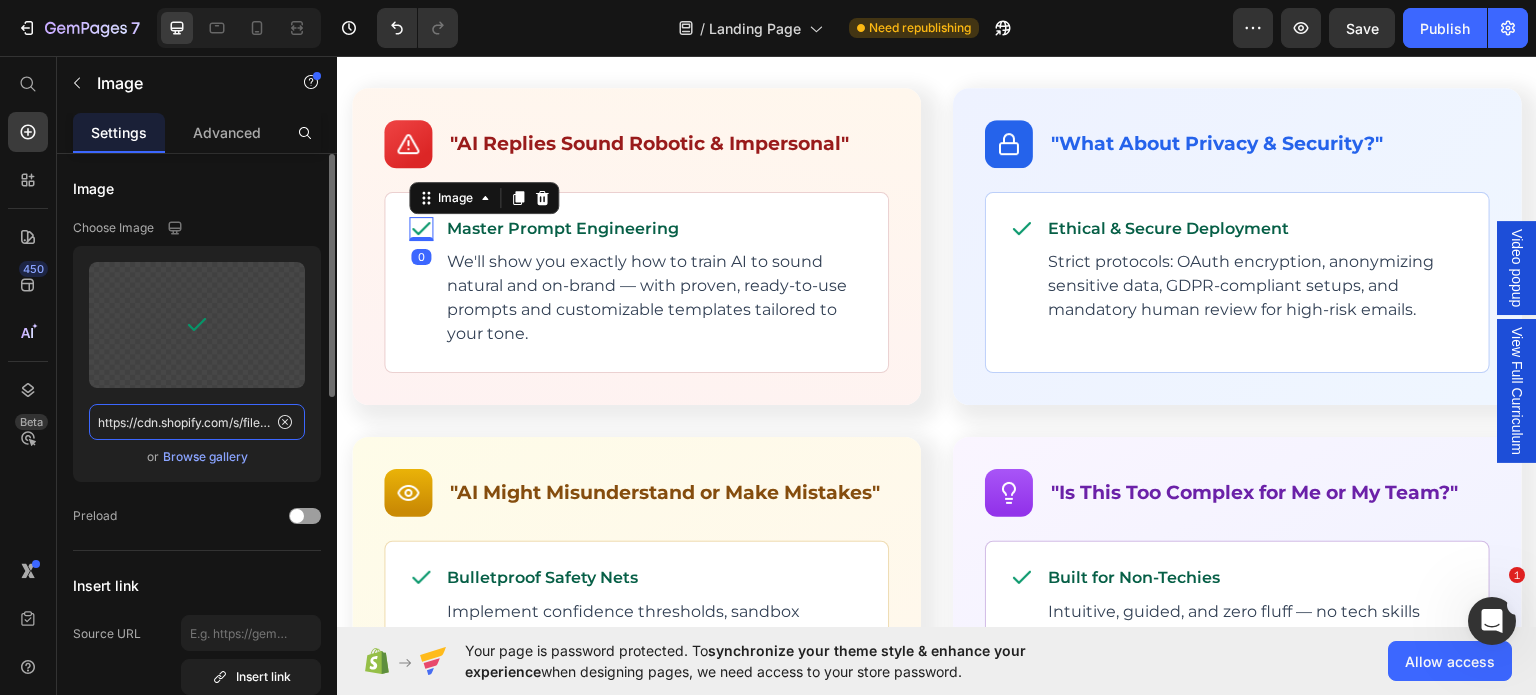 click on "https://cdn.shopify.com/s/files/1/0645/9120/0339/files/gempages_574680032723600159-9fc02f58-e743-48a4-82ba-e5cc7a102a75.png" 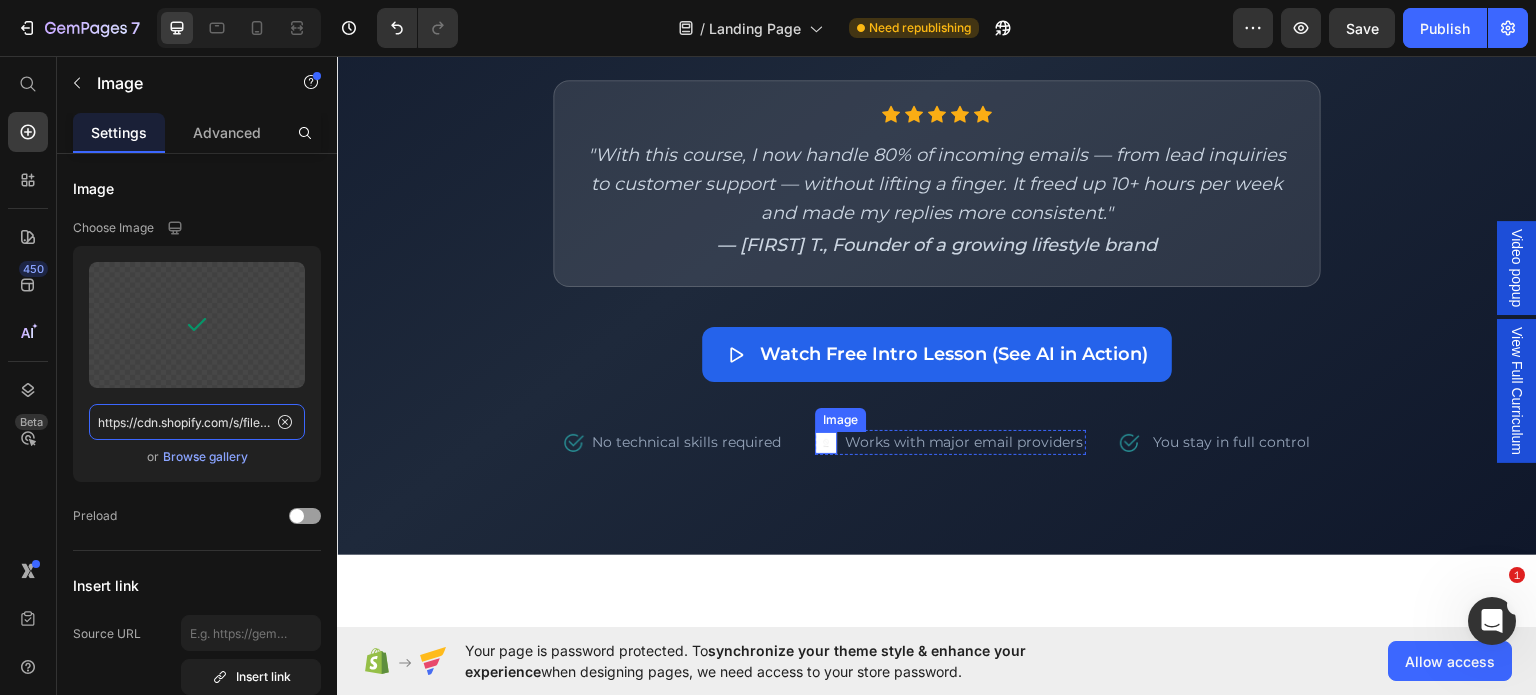 scroll, scrollTop: 478, scrollLeft: 0, axis: vertical 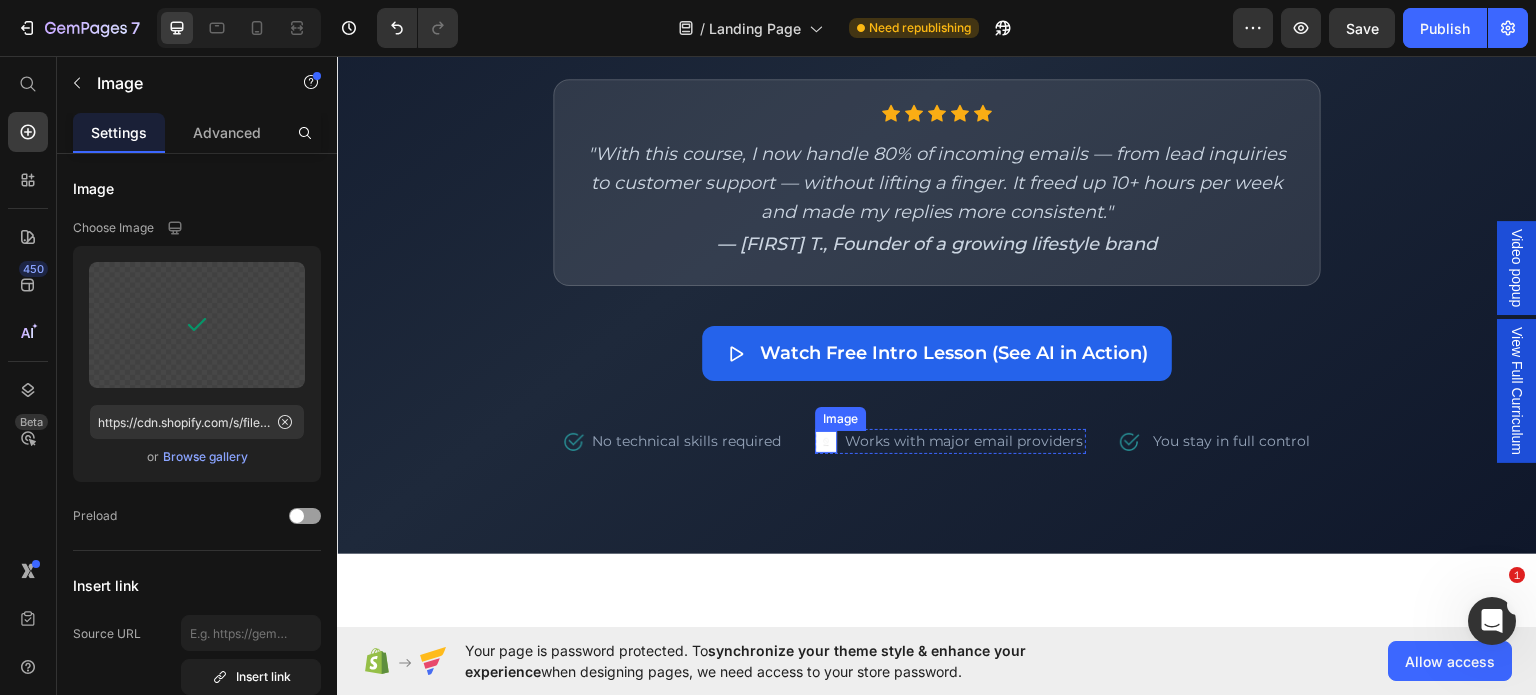 click at bounding box center (826, 441) 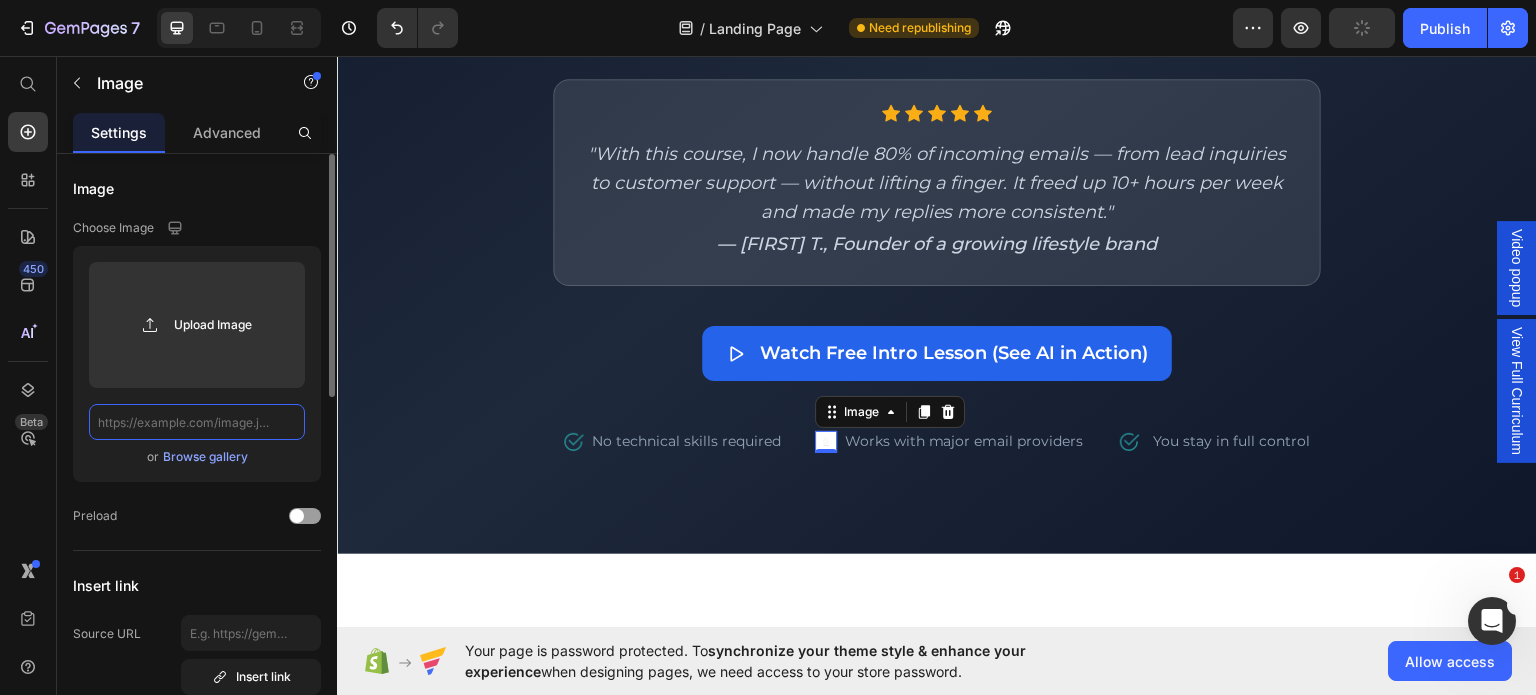 click 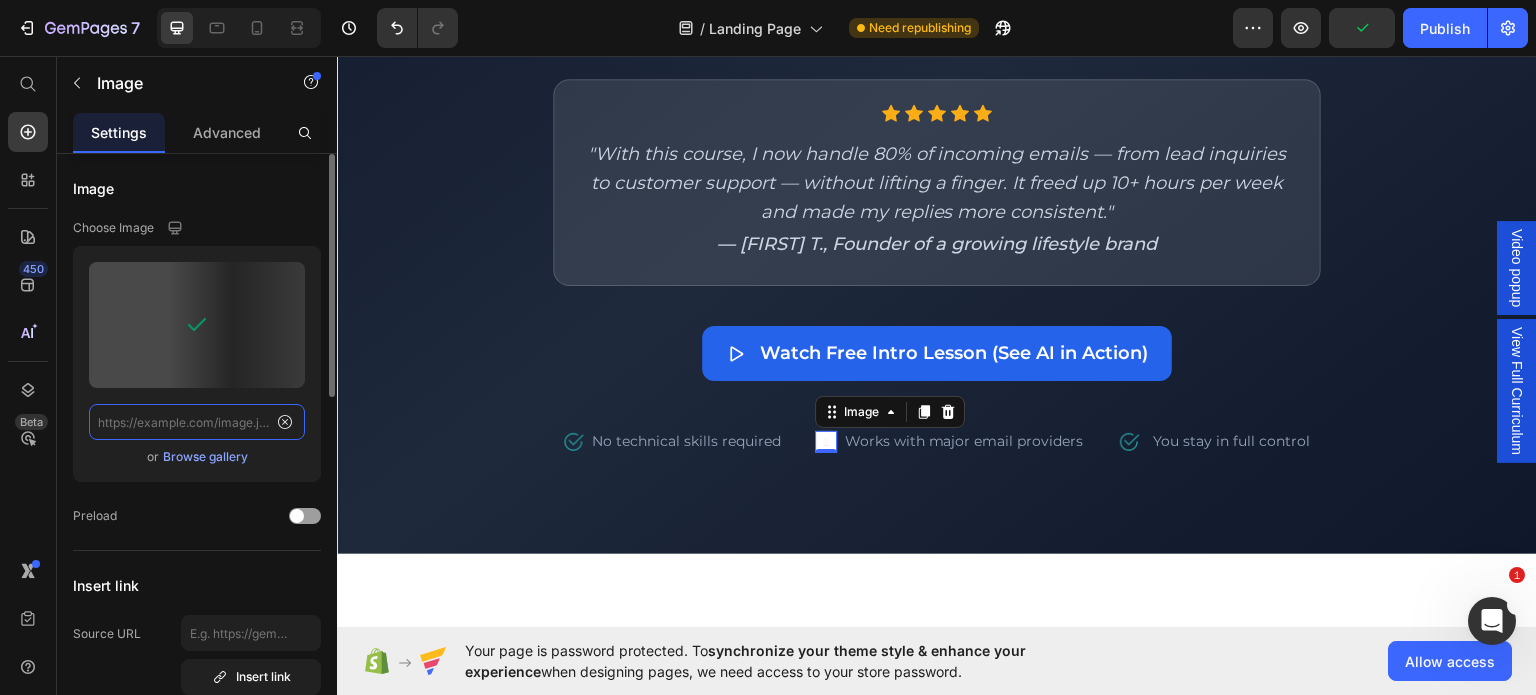 type on "https://cdn.shopify.com/s/files/1/0645/9120/0339/files/gempages_574680032723600159-9fc02f58-e743-48a4-82ba-e5cc7a102a75.png" 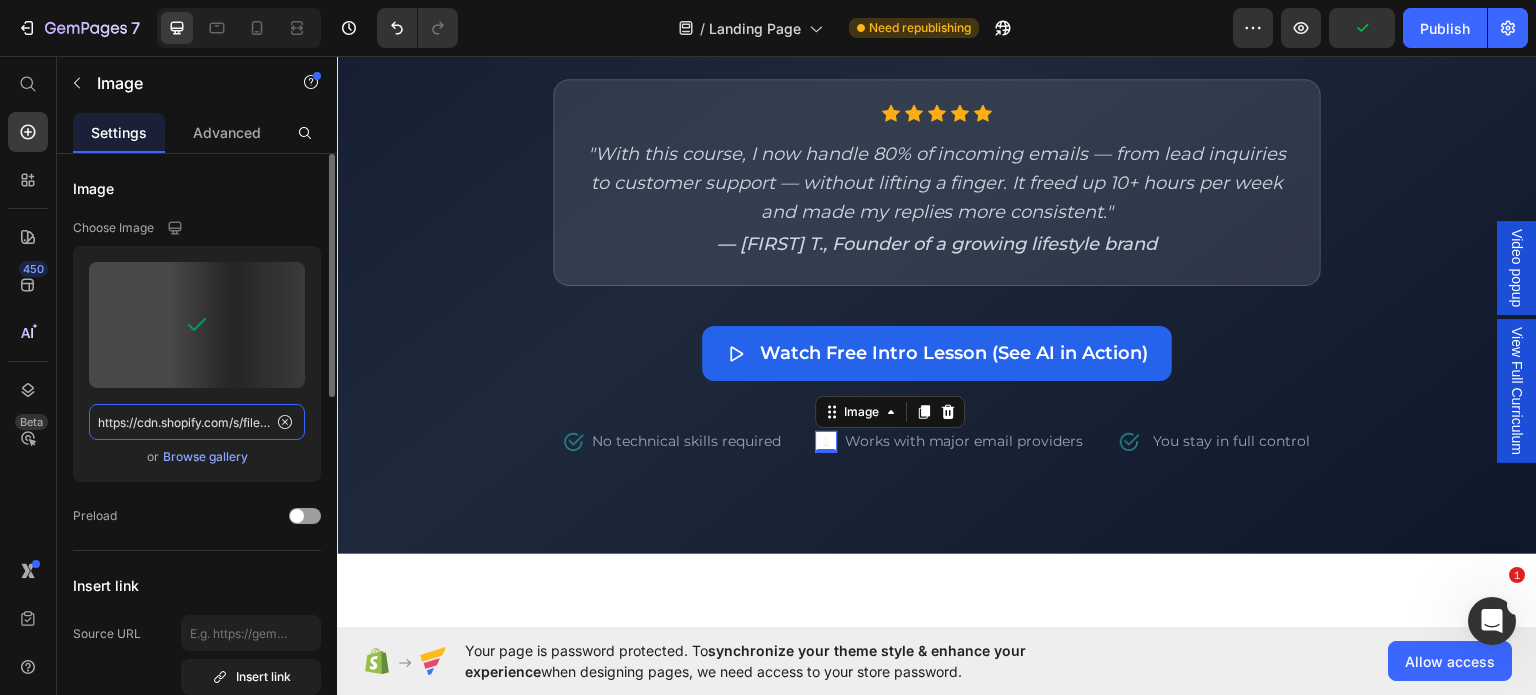 scroll, scrollTop: 0, scrollLeft: 606, axis: horizontal 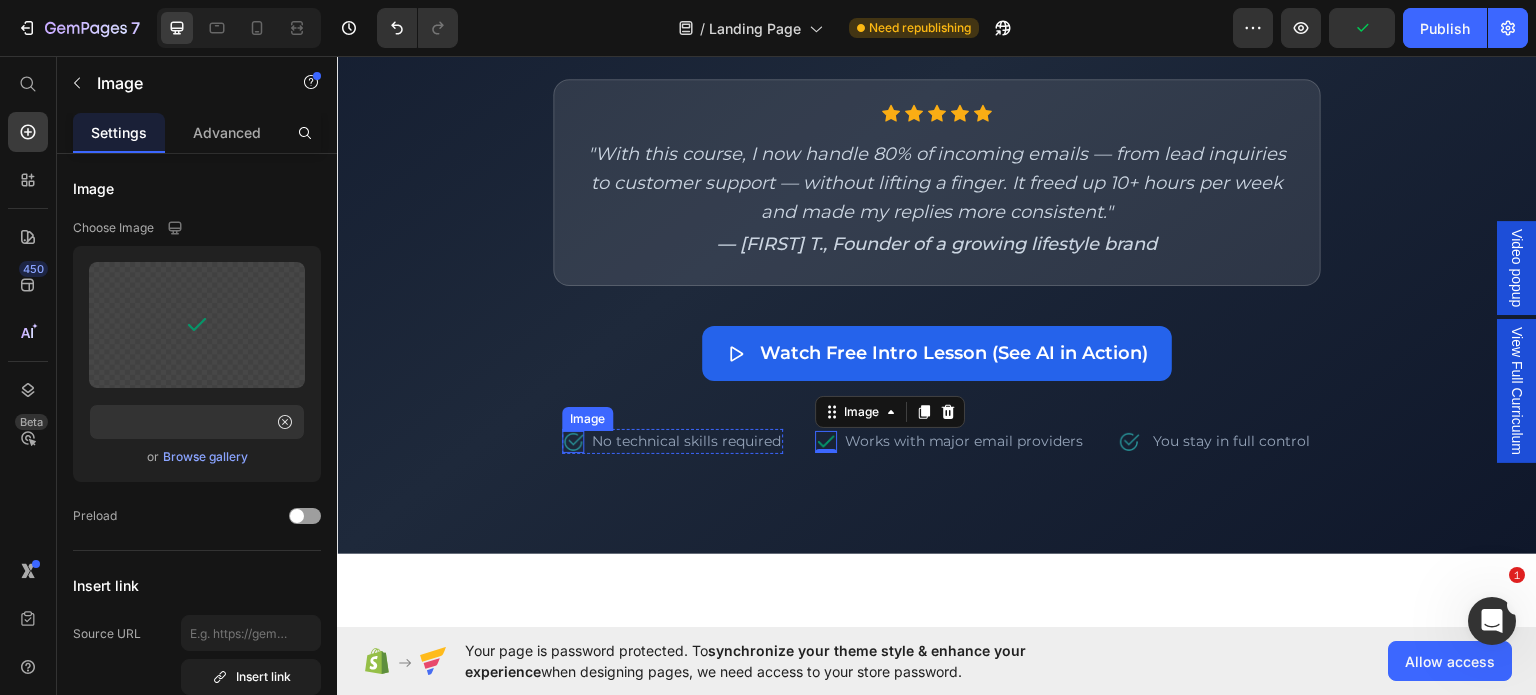 click at bounding box center (573, 441) 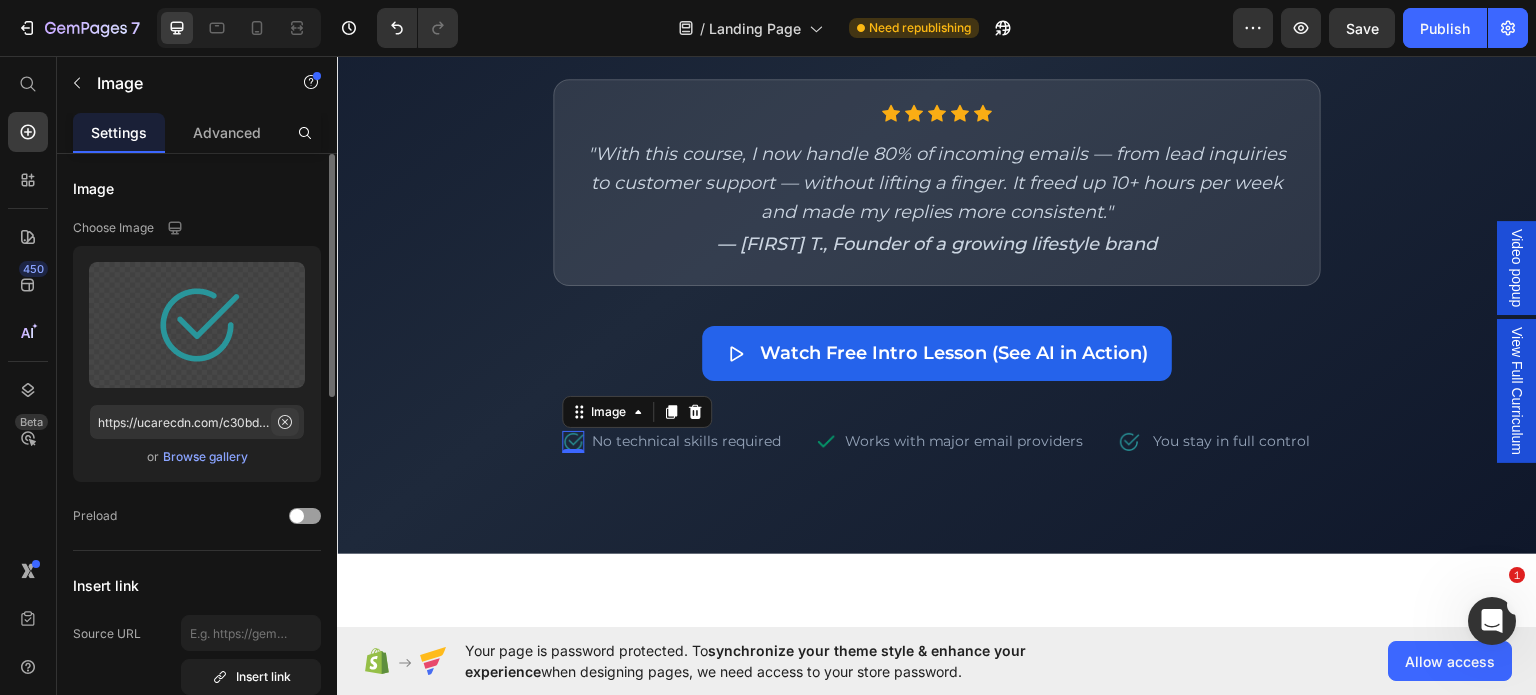 click 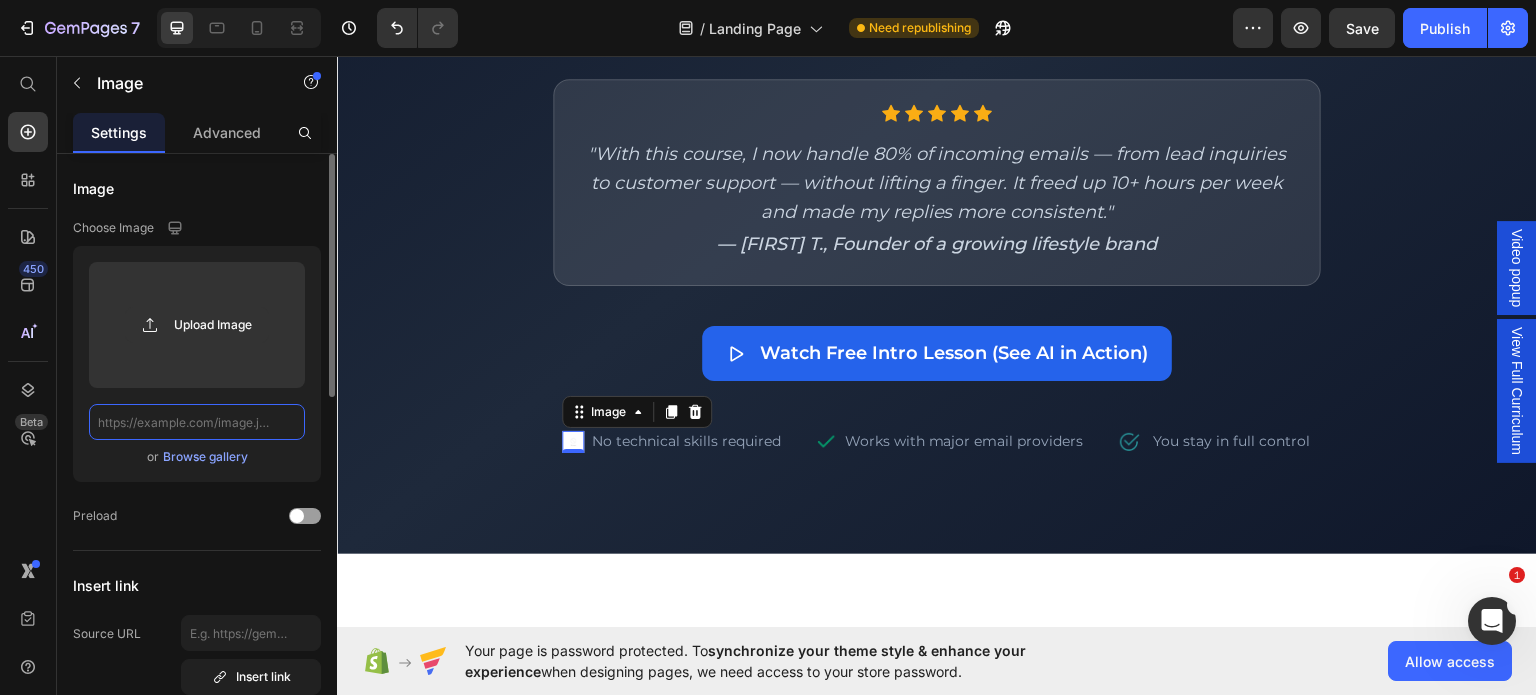 scroll, scrollTop: 0, scrollLeft: 0, axis: both 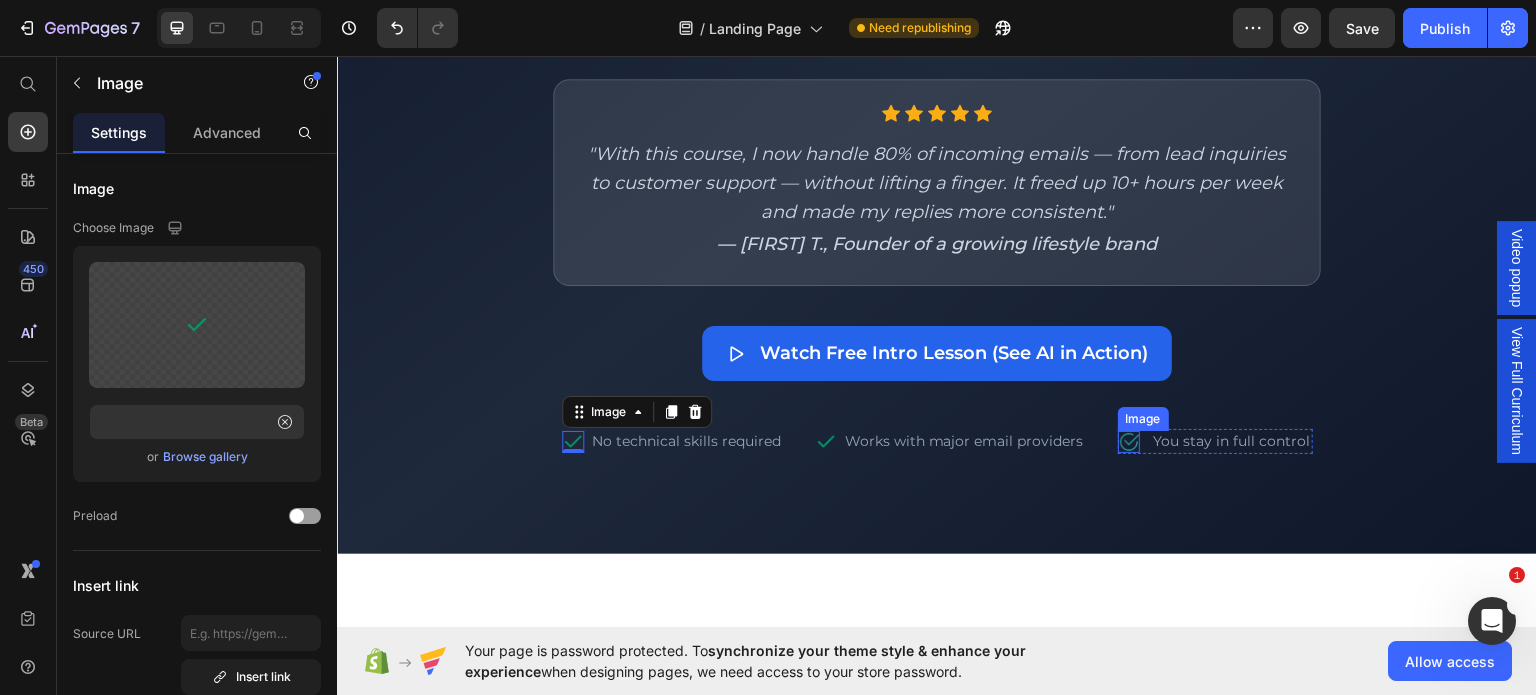 click at bounding box center (1129, 441) 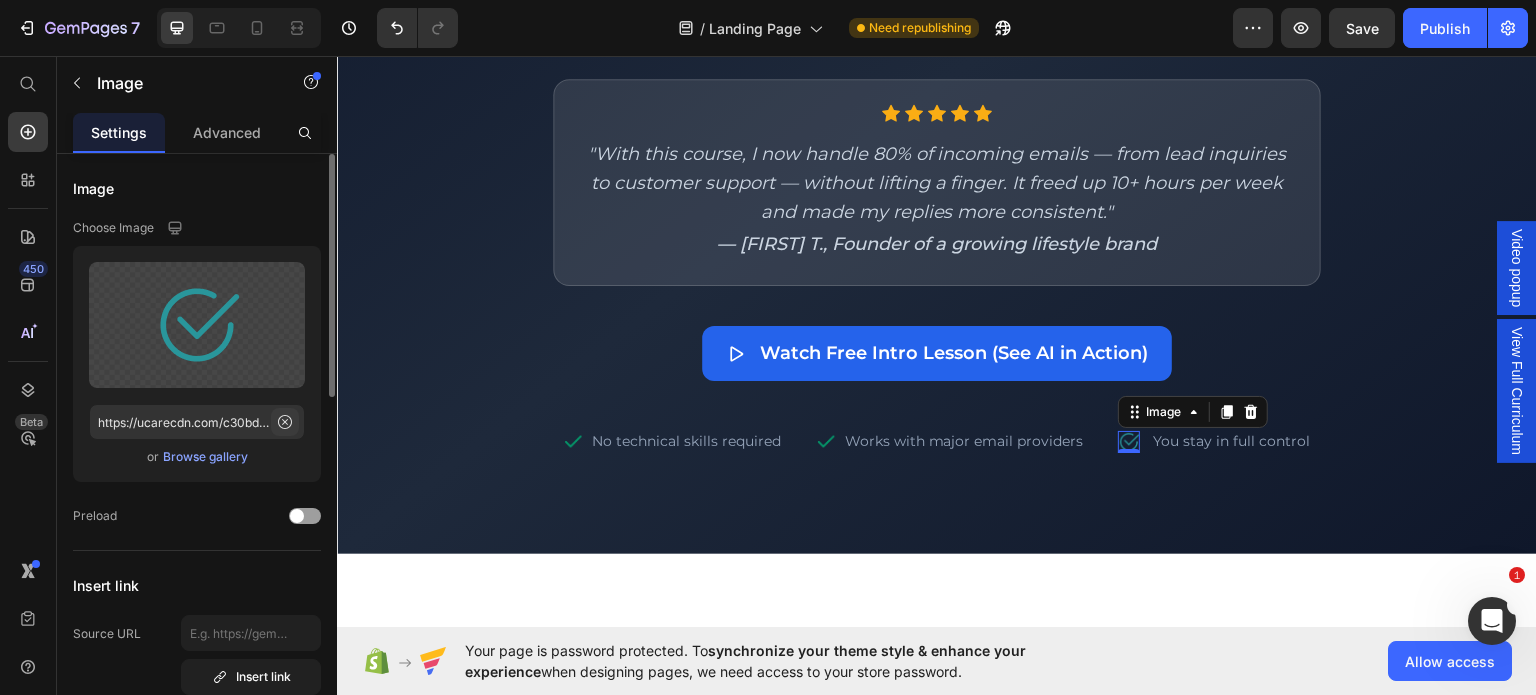 click 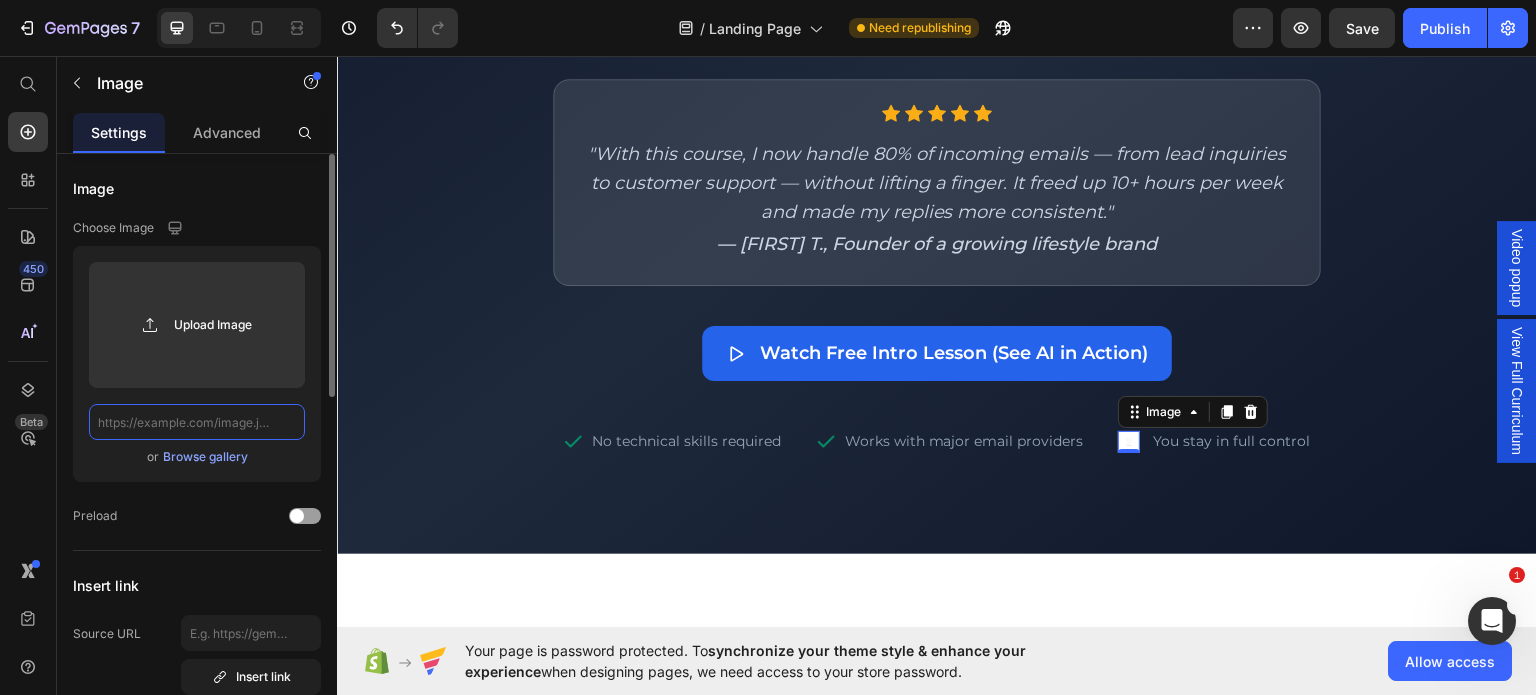 scroll, scrollTop: 0, scrollLeft: 0, axis: both 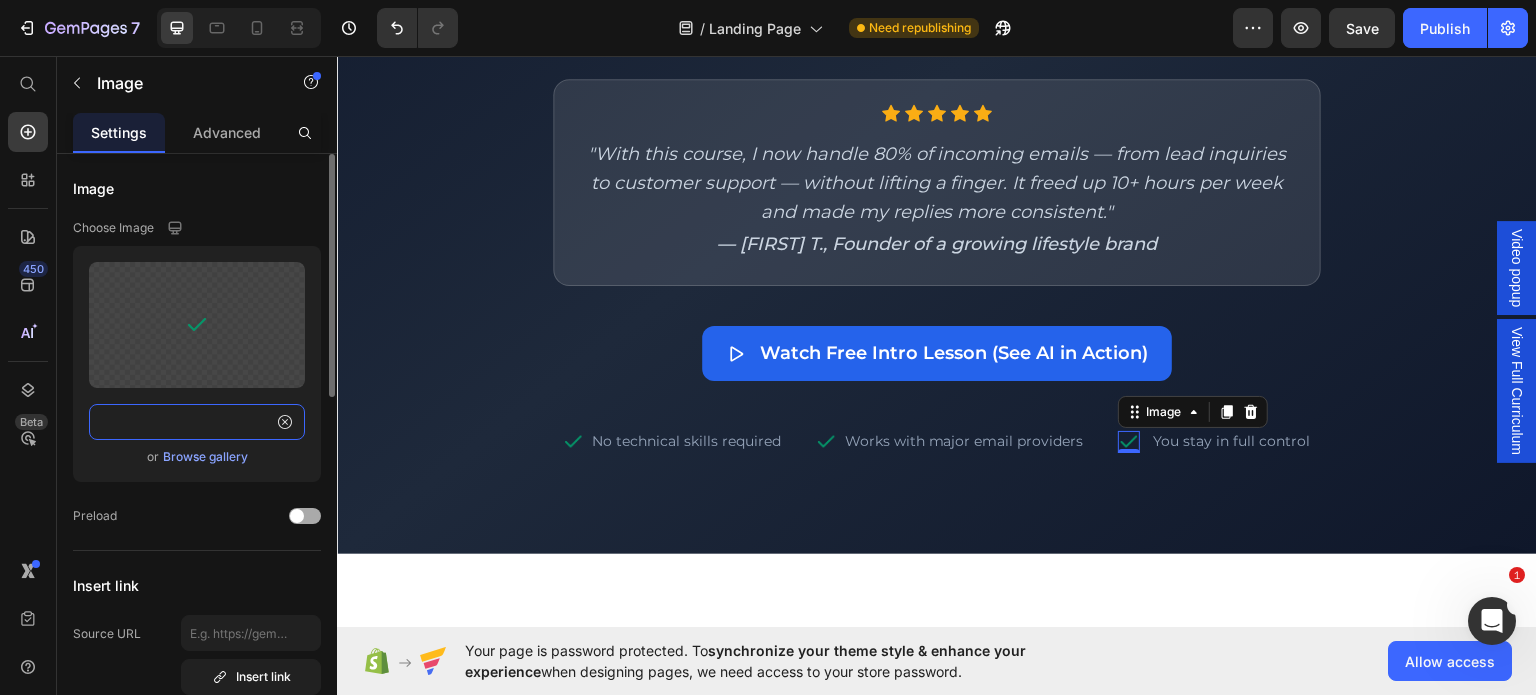 type on "https://cdn.shopify.com/s/files/1/0645/9120/0339/files/gempages_574680032723600159-9fc02f58-e743-48a4-82ba-e5cc7a102a75.png" 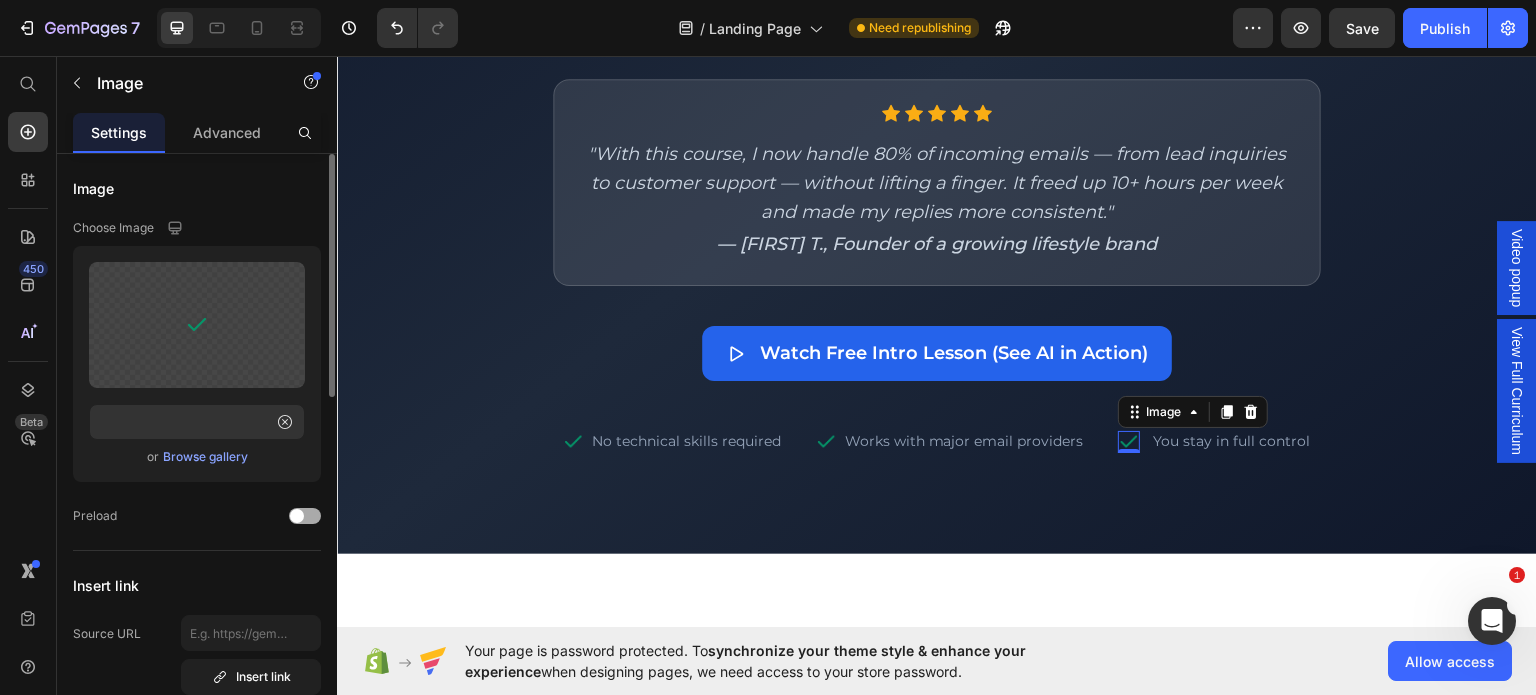 click on "Preload" 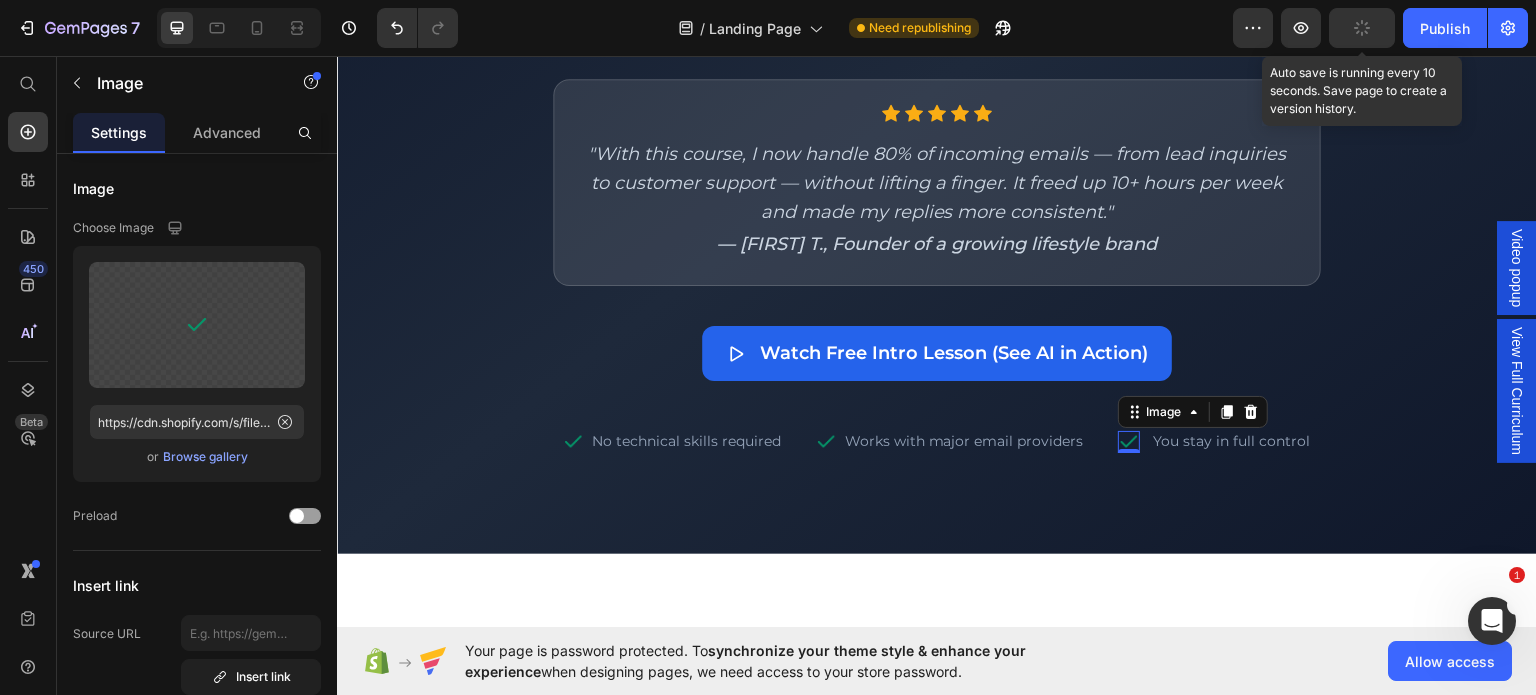 click 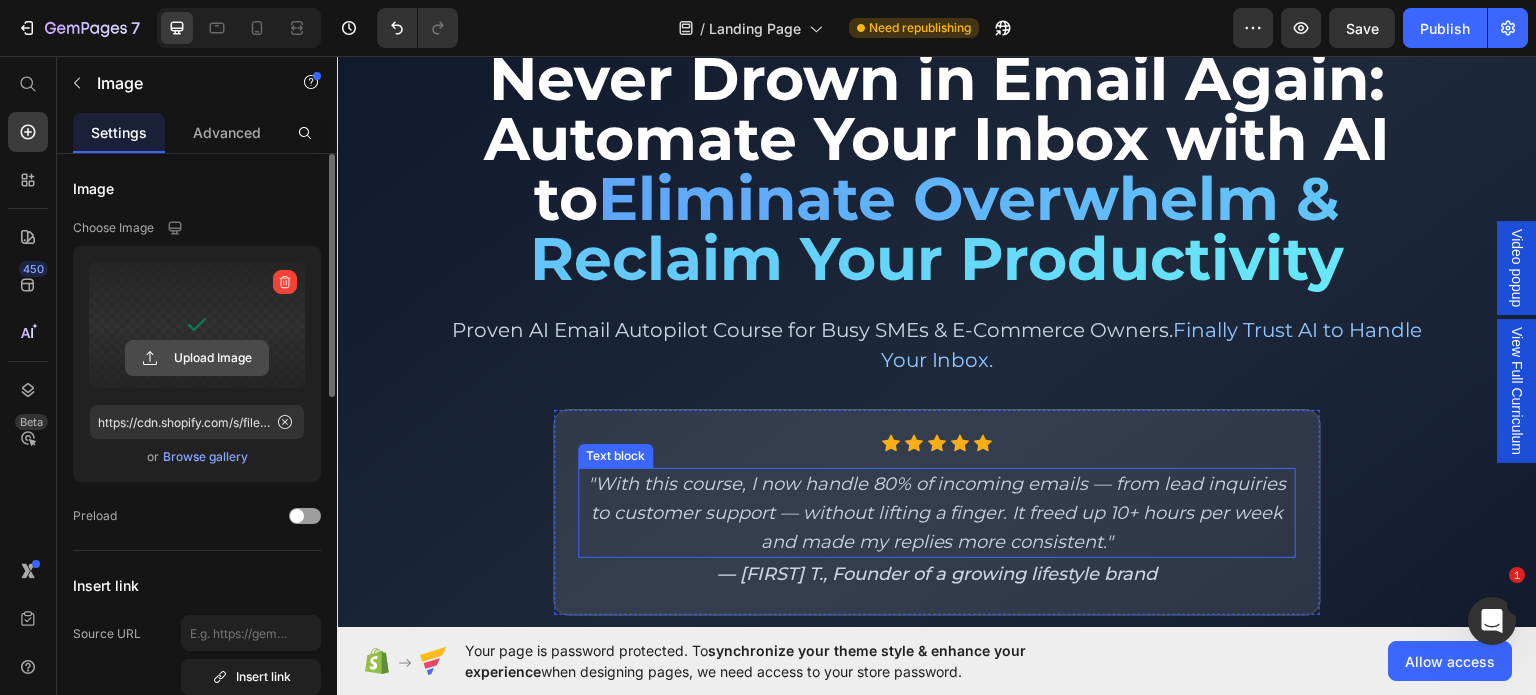scroll, scrollTop: 151, scrollLeft: 0, axis: vertical 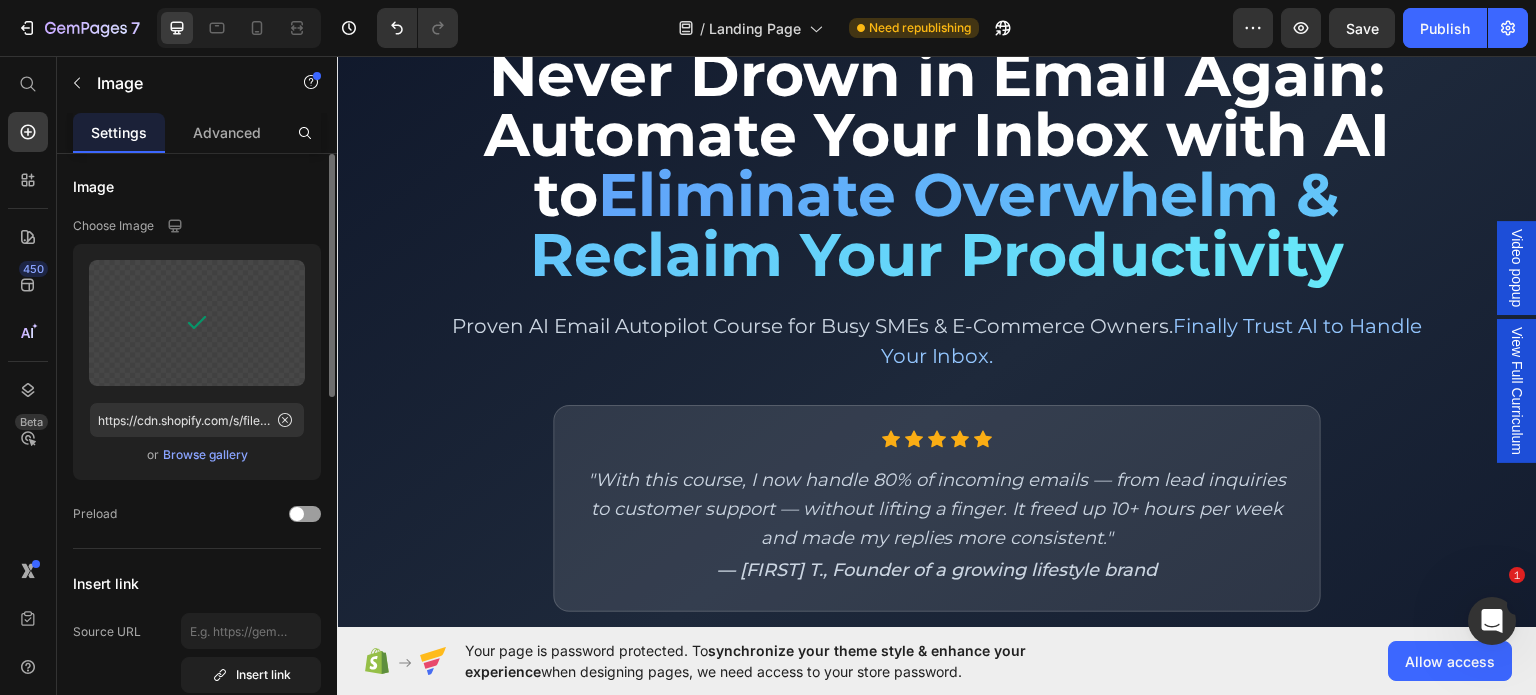 click on "Image" at bounding box center (197, 186) 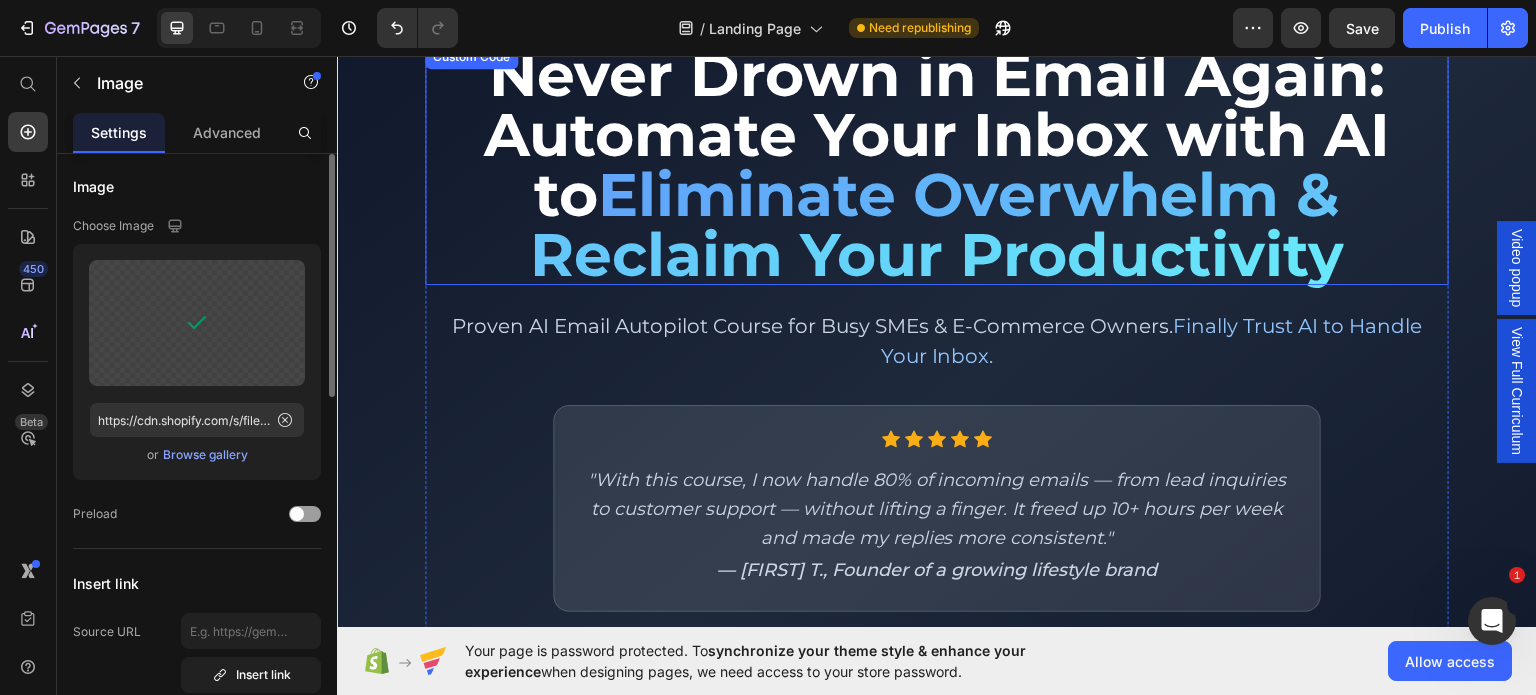 click on "Eliminate Overwhelm & Reclaim Your Productivity" at bounding box center (937, 223) 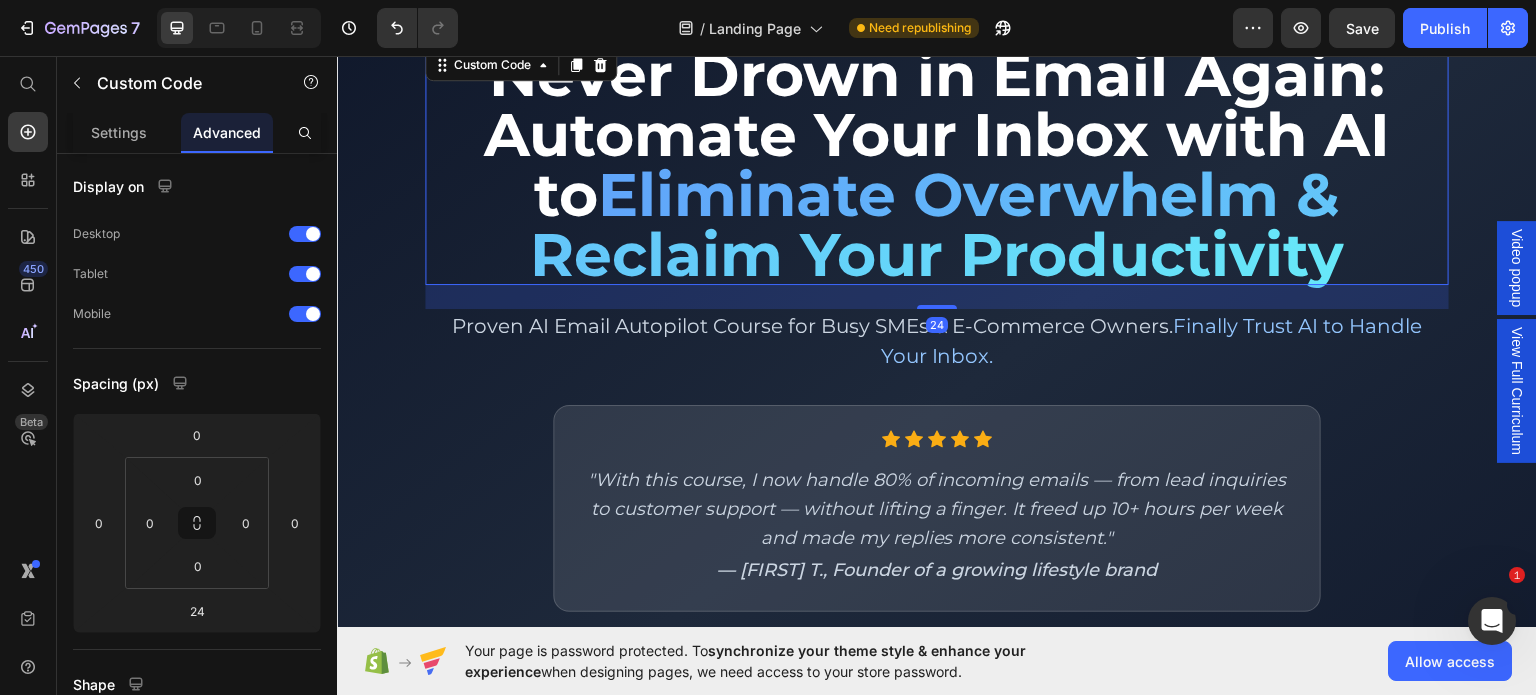 scroll, scrollTop: 0, scrollLeft: 0, axis: both 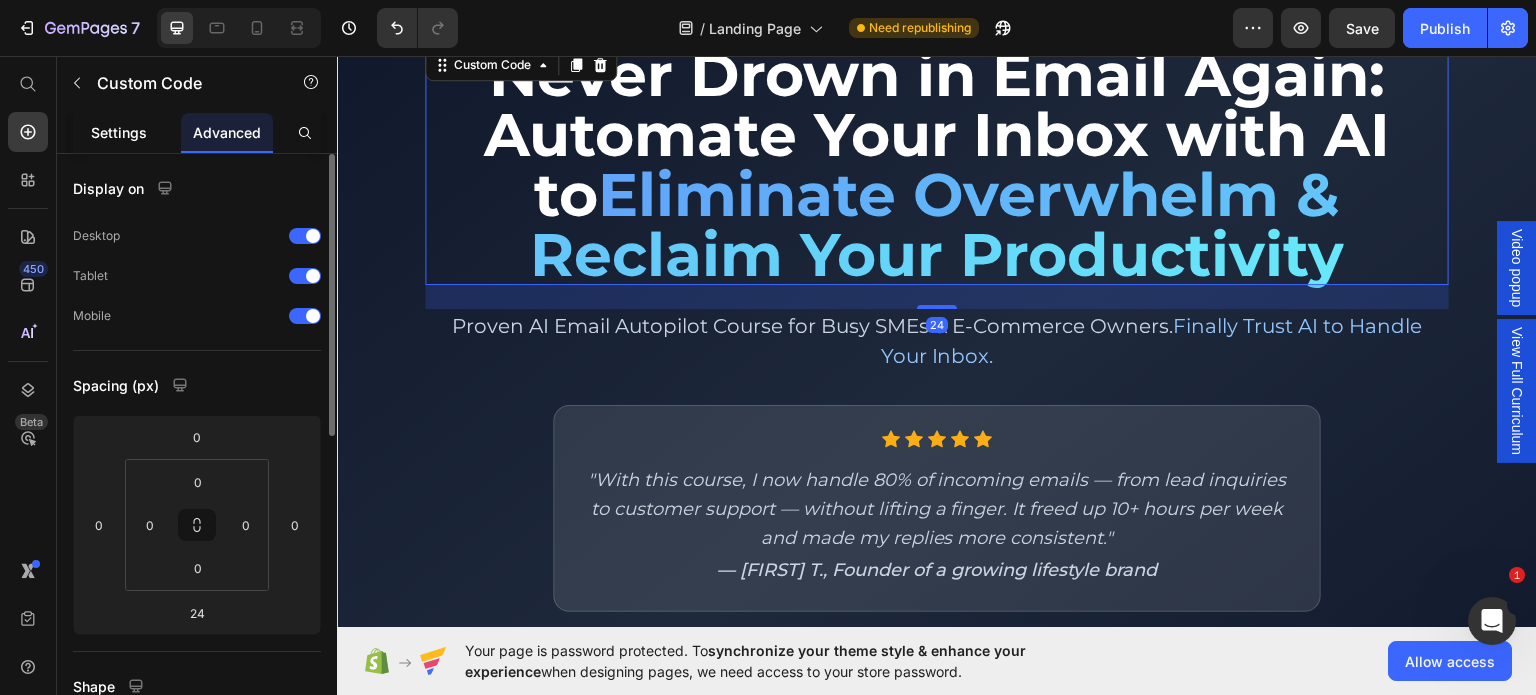 click on "Settings" at bounding box center (119, 132) 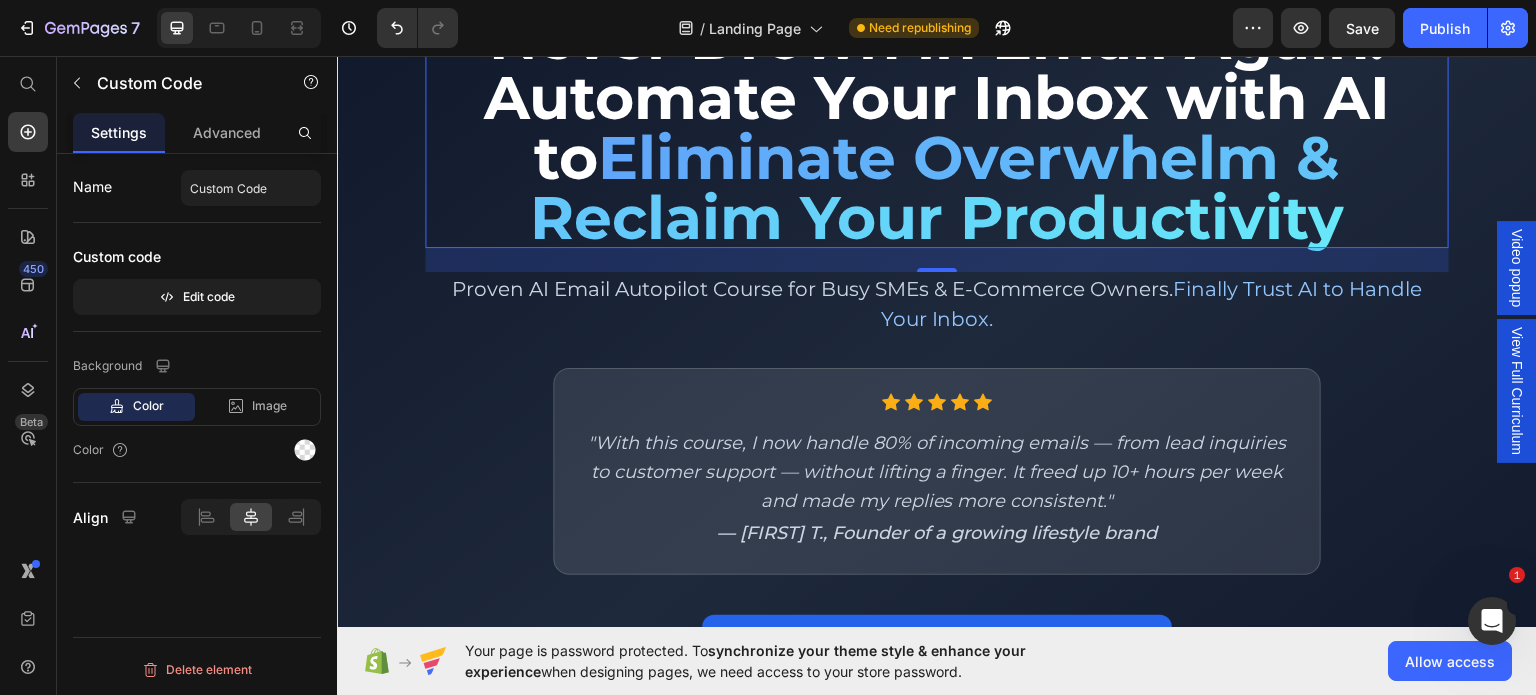 scroll, scrollTop: 0, scrollLeft: 0, axis: both 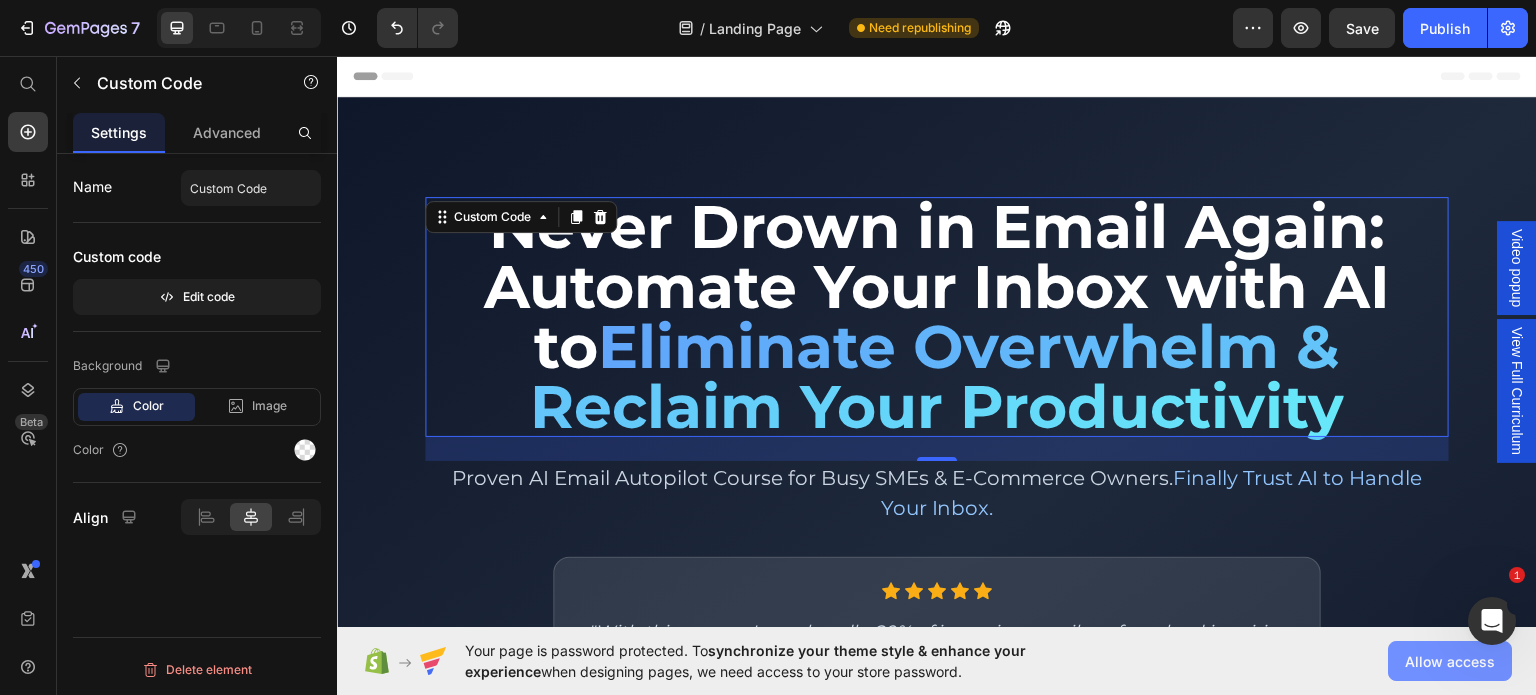 click on "Allow access" 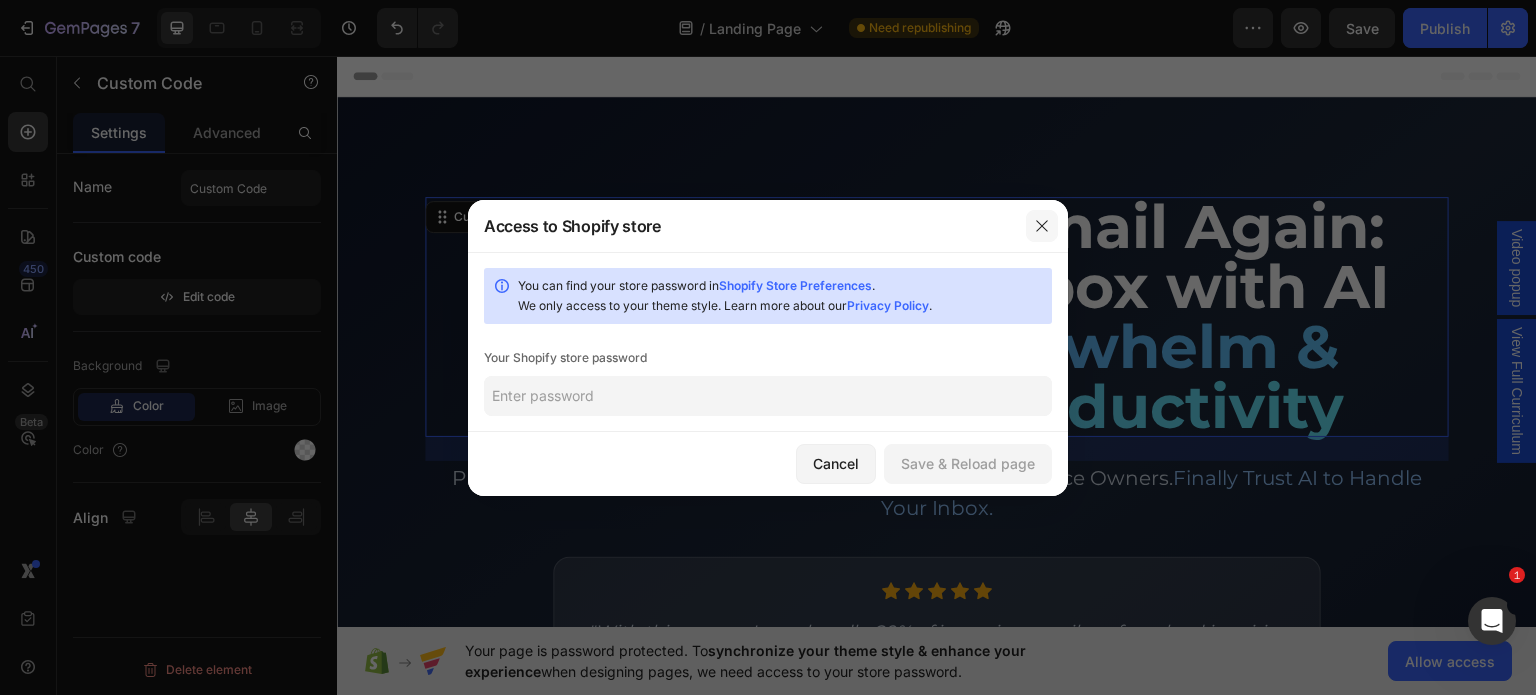 click at bounding box center [1042, 226] 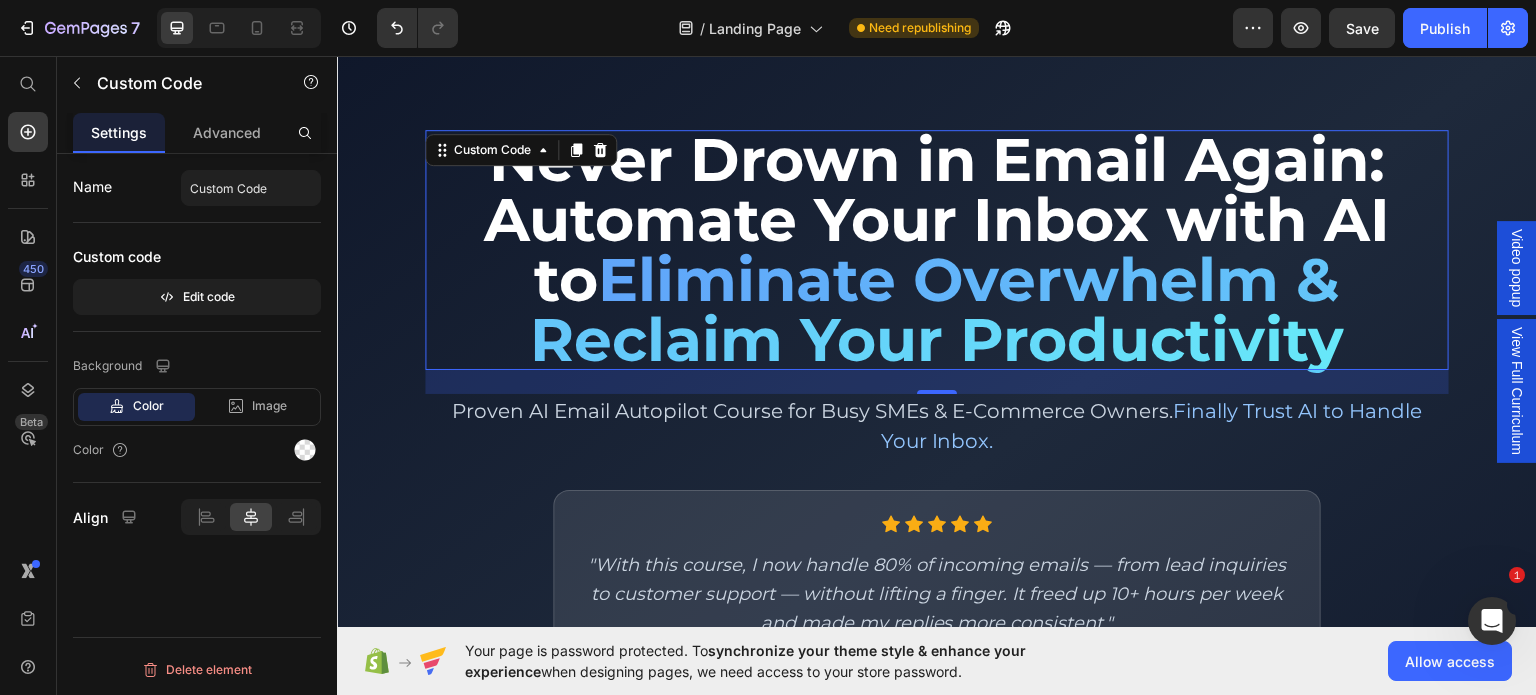 scroll, scrollTop: 68, scrollLeft: 0, axis: vertical 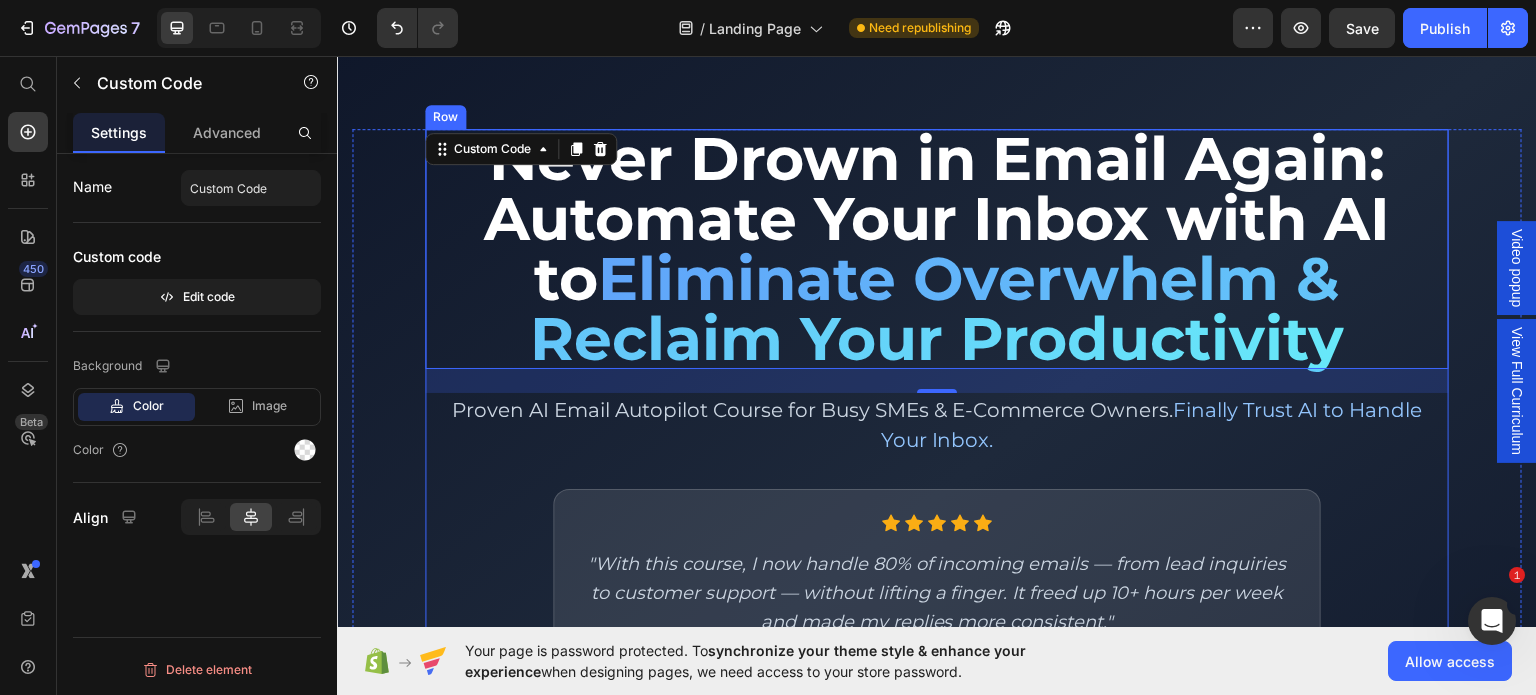 click on "Never Drown in Email Again: Automate Your Inbox with AI to  Eliminate Overwhelm & Reclaim Your Productivity
Custom Code   24 Proven AI Email Autopilot Course for Busy SMEs & E-Commerce Owners.  Finally Trust AI to Handle Your Inbox. Text block                Icon                Icon                Icon                Icon                Icon Icon List Hoz "With this course, I now handle 80% of incoming emails — from lead inquiries to customer support — without lifting a finger. It freed up 10+ hours per week and made my replies more consistent." Text block — [FIRST] T., Founder of a growing lifestyle brand Text block Row
Watch Free Intro Lesson (See AI in Action) Button Image No technical skills required Text block Row Image Works with major email providers Text block Row Image You stay in full control Text block Row Row Row Row Row" at bounding box center (937, 495) 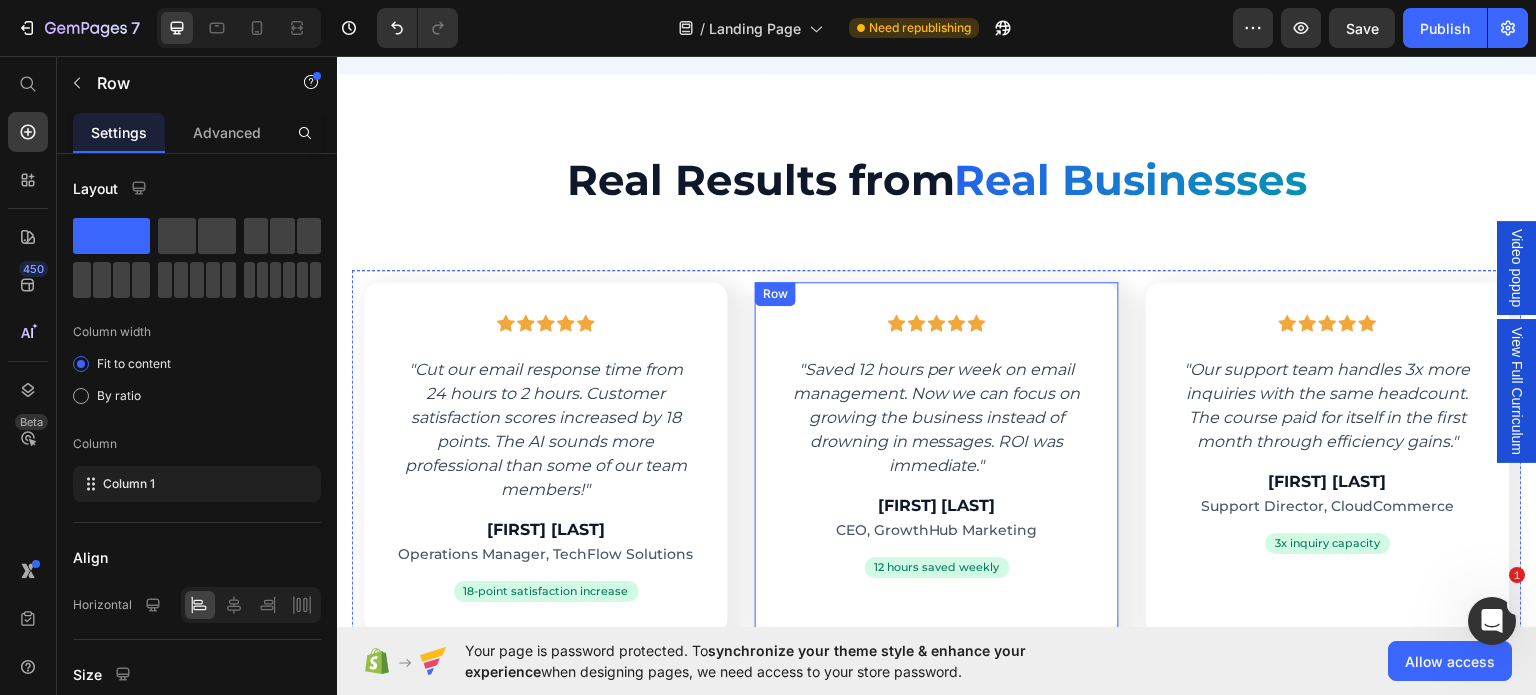 scroll, scrollTop: 4260, scrollLeft: 0, axis: vertical 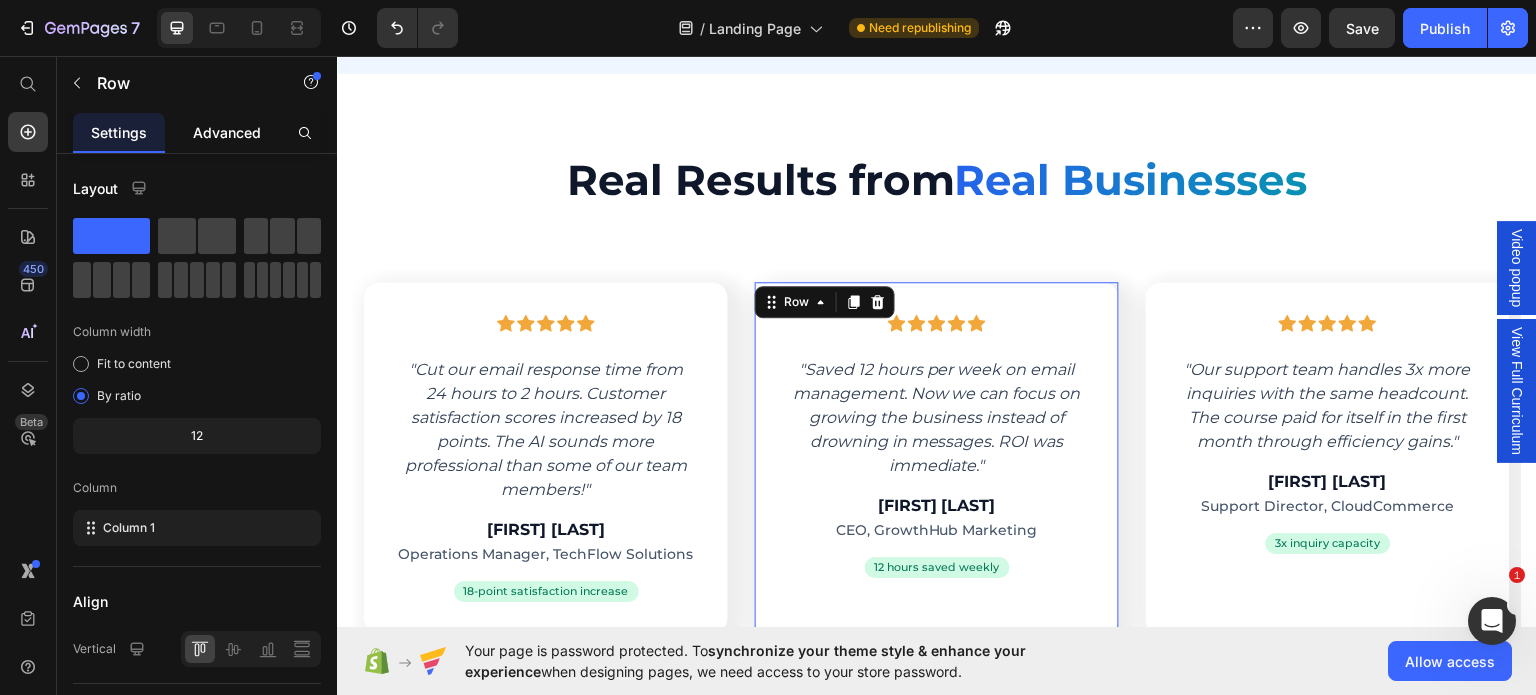 click on "Advanced" at bounding box center [227, 132] 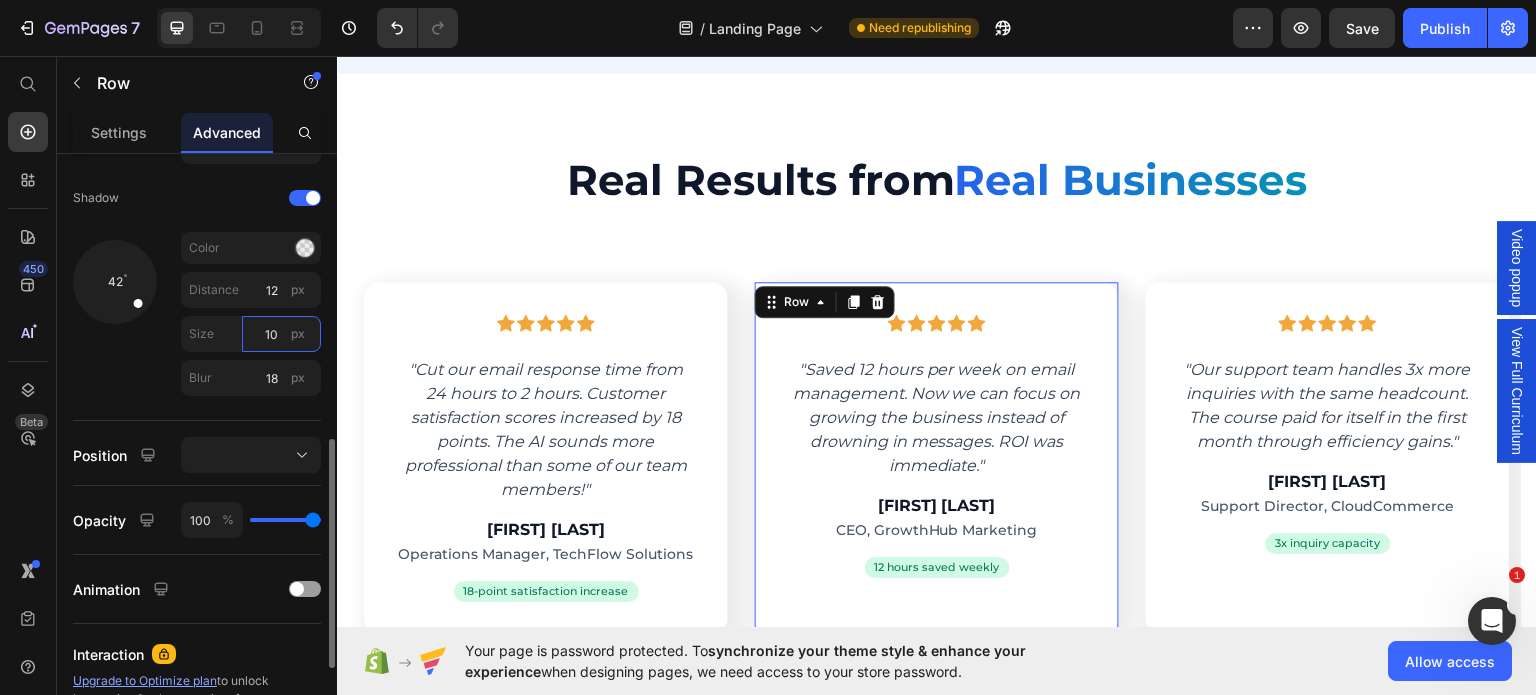 click on "10" at bounding box center (281, 334) 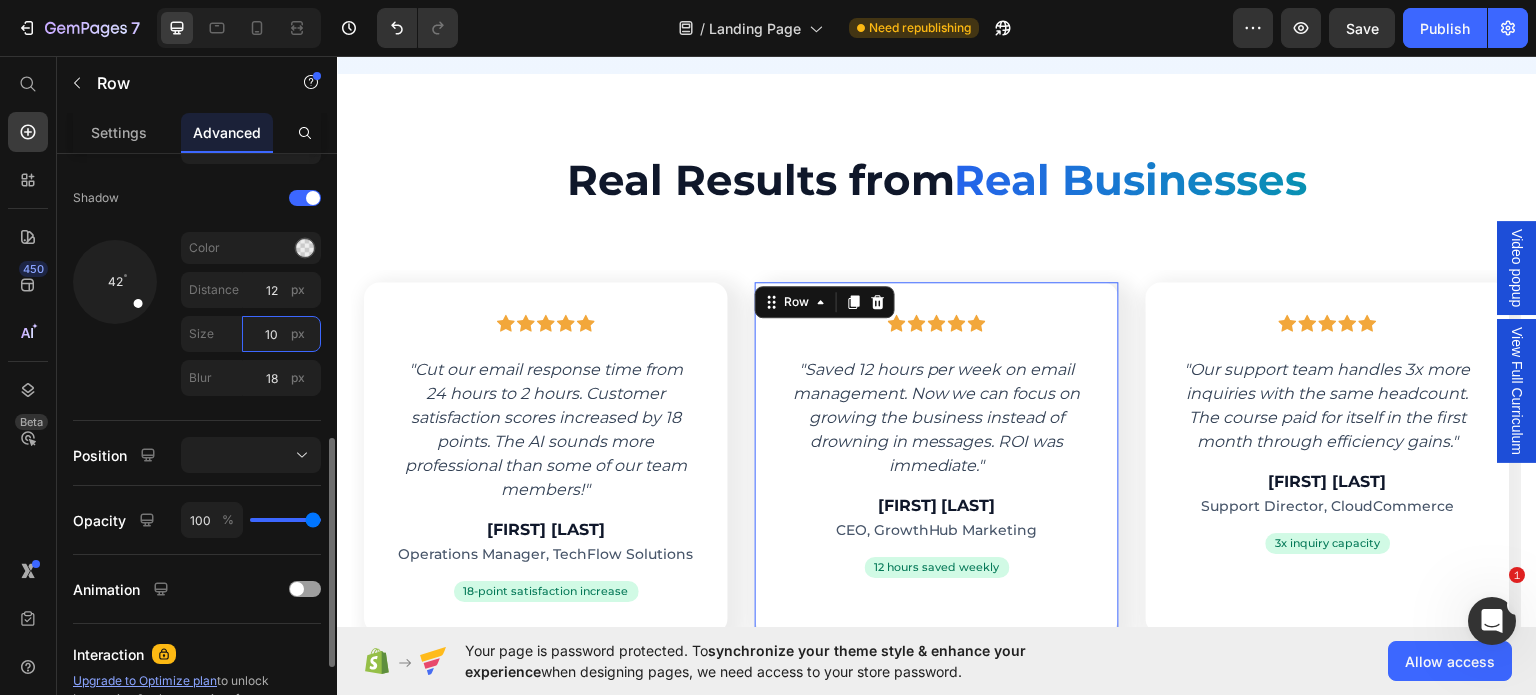 scroll, scrollTop: 743, scrollLeft: 0, axis: vertical 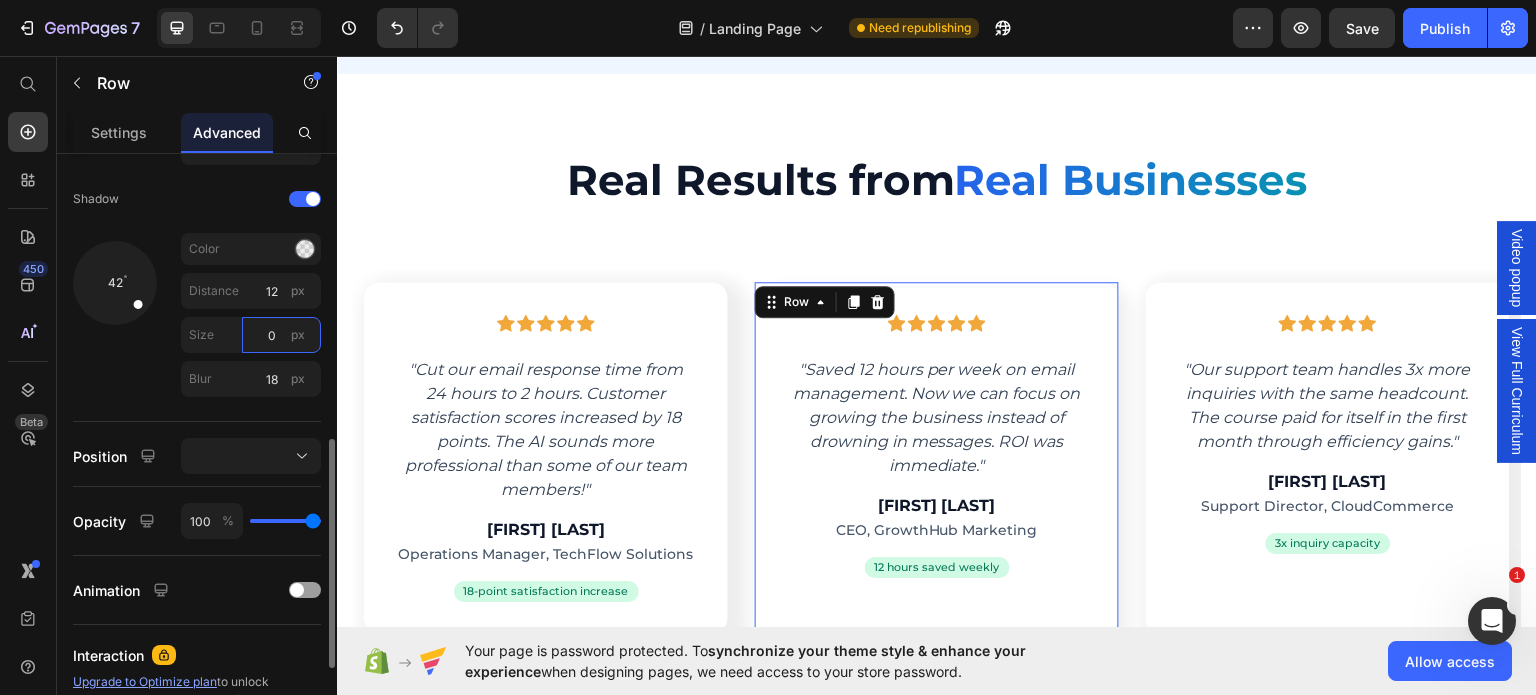 type on "0" 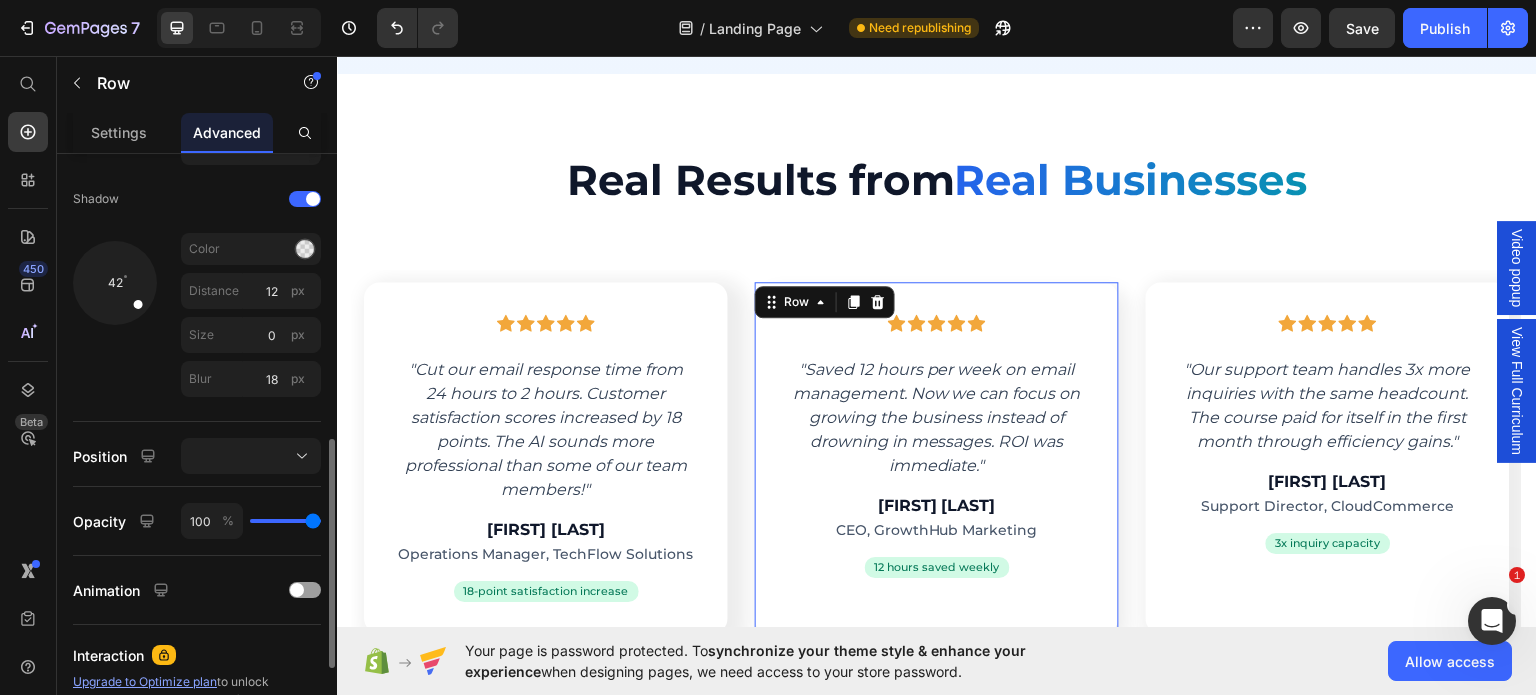click on "42 Color Distance 12 px Size 0 px Blur 18 px" 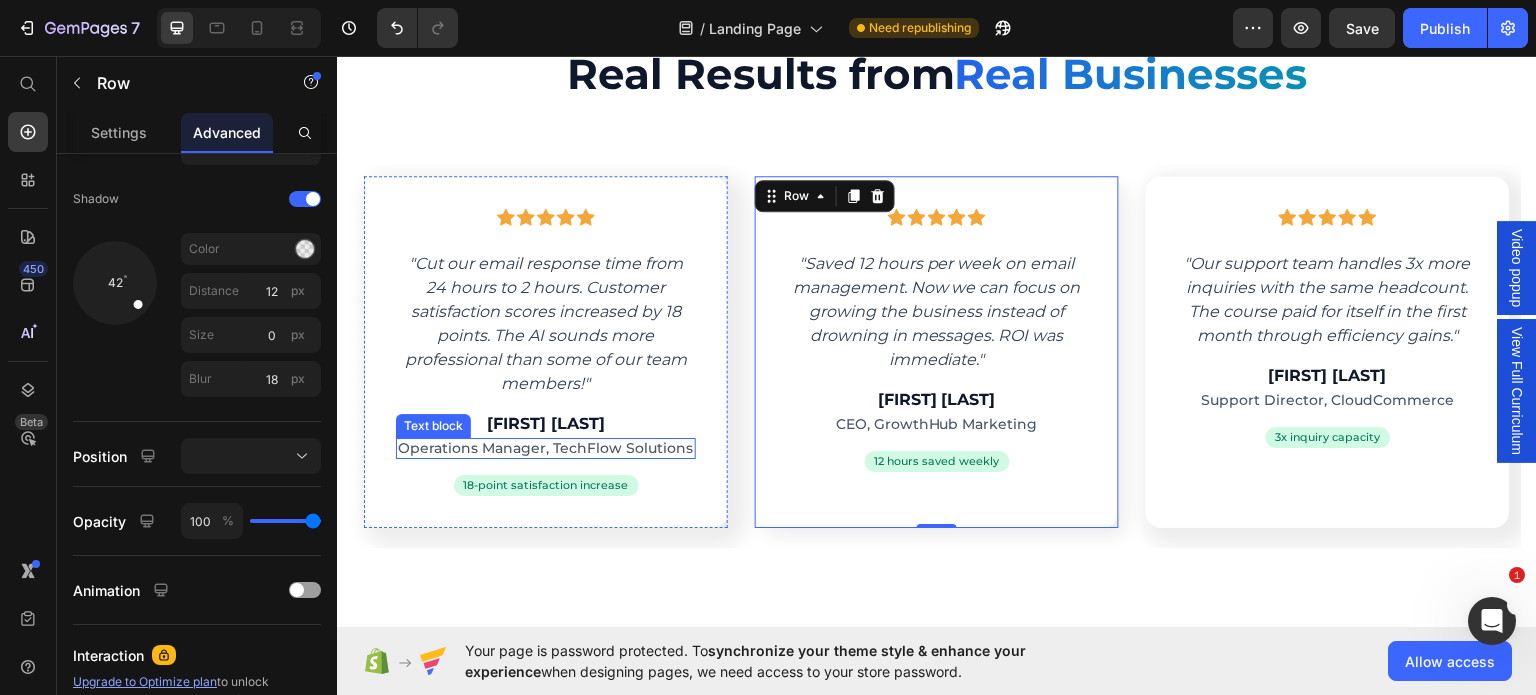 scroll, scrollTop: 4367, scrollLeft: 0, axis: vertical 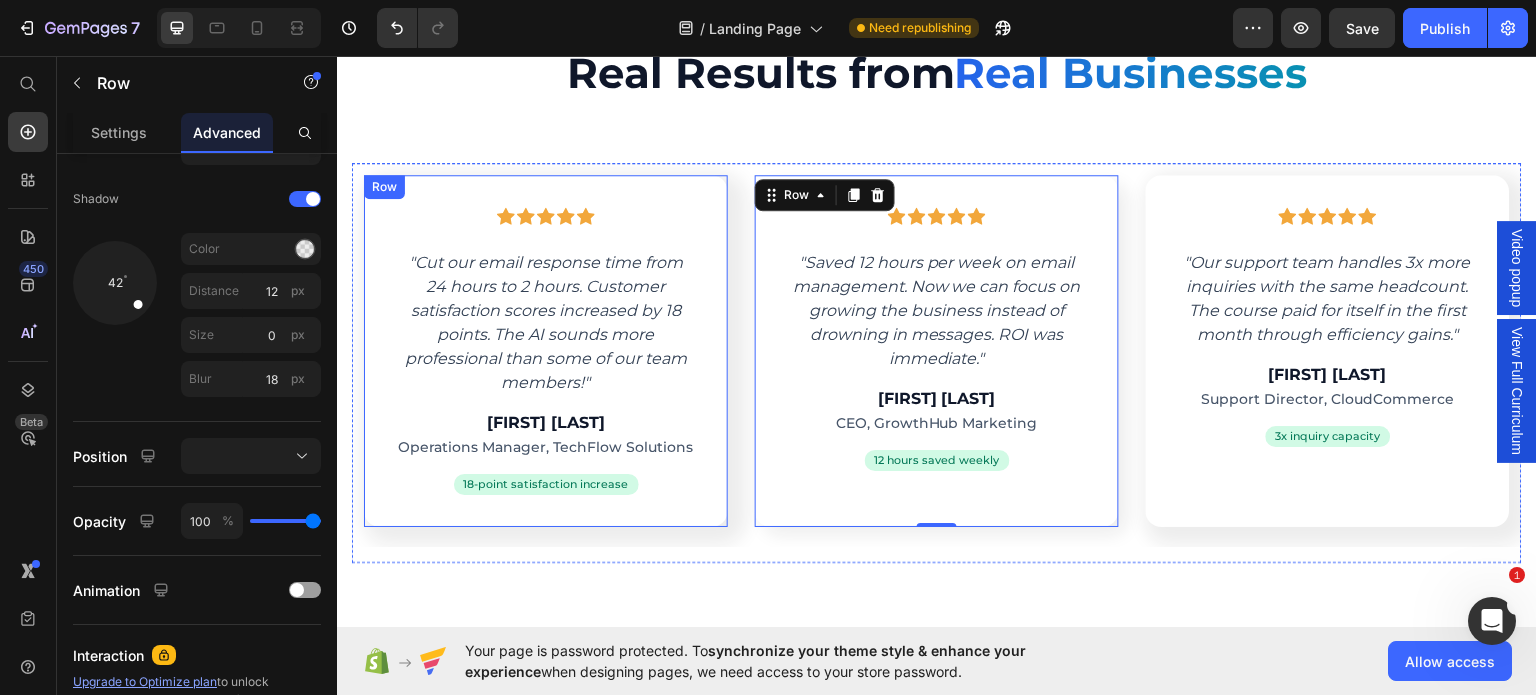 click on "Icon
Icon
Icon
Icon
Icon Row "Cut our email response time from 24 hours to 2 hours. Customer satisfaction scores increased by 18 points. The AI sounds more professional than some of our team members!" Text block [FIRST] [LAST] Heading Operations Manager, TechFlow Solutions Text block 18-point satisfaction increase Text block Row Row" at bounding box center (546, 350) 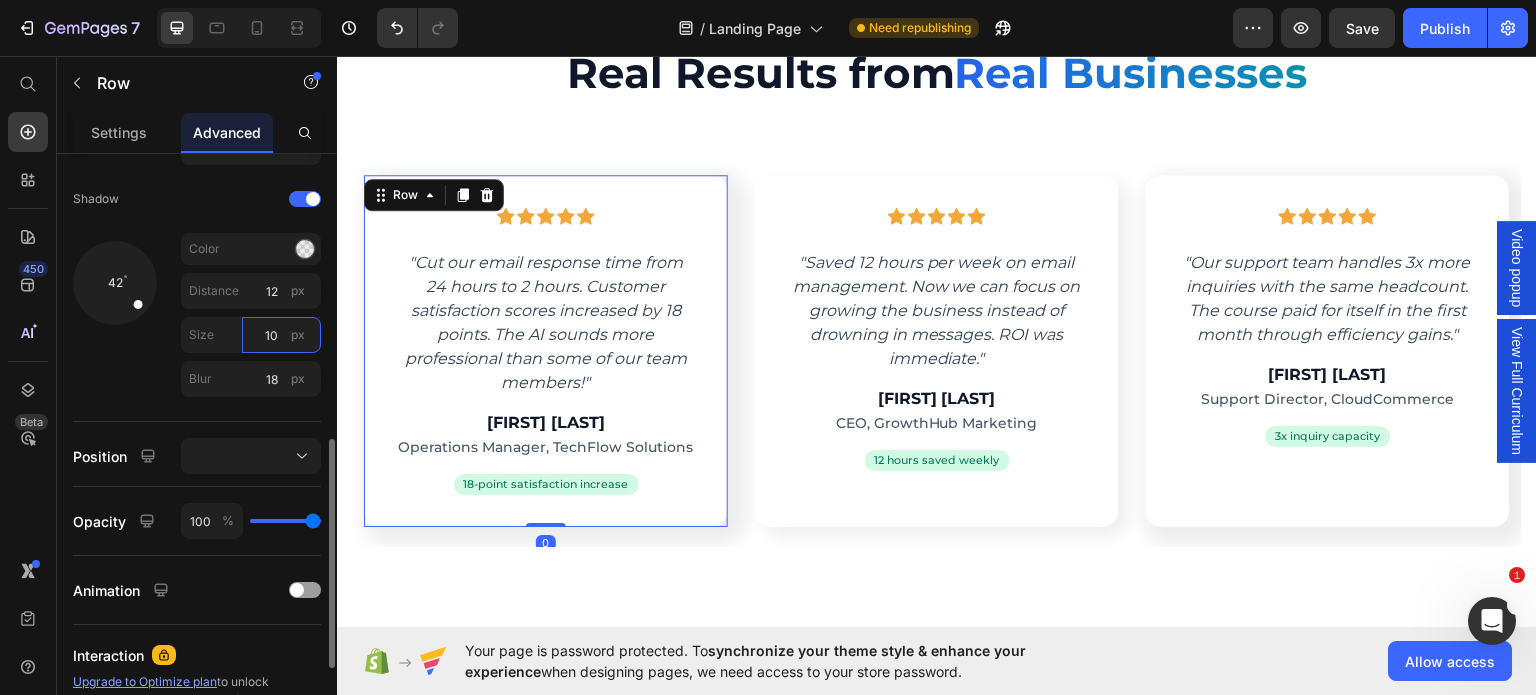 click on "10" at bounding box center (281, 335) 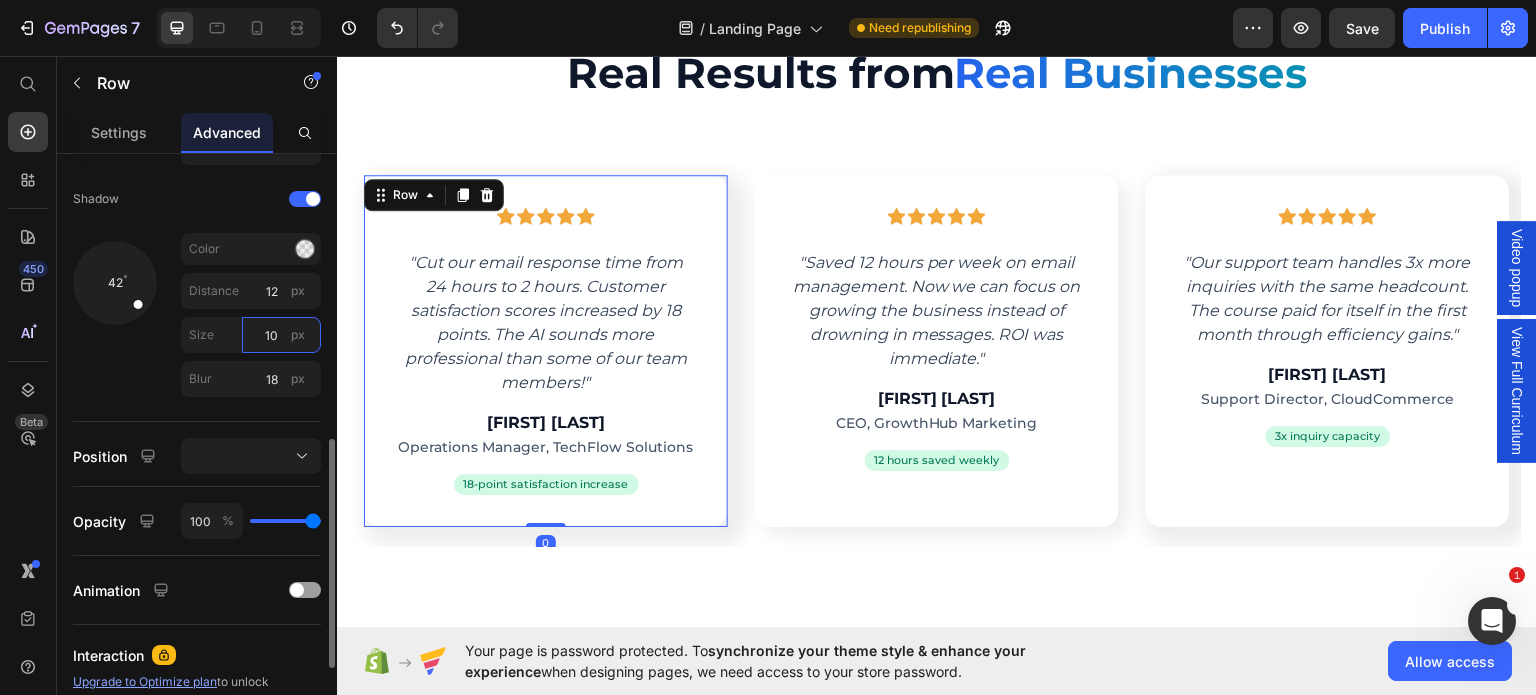 type on "0" 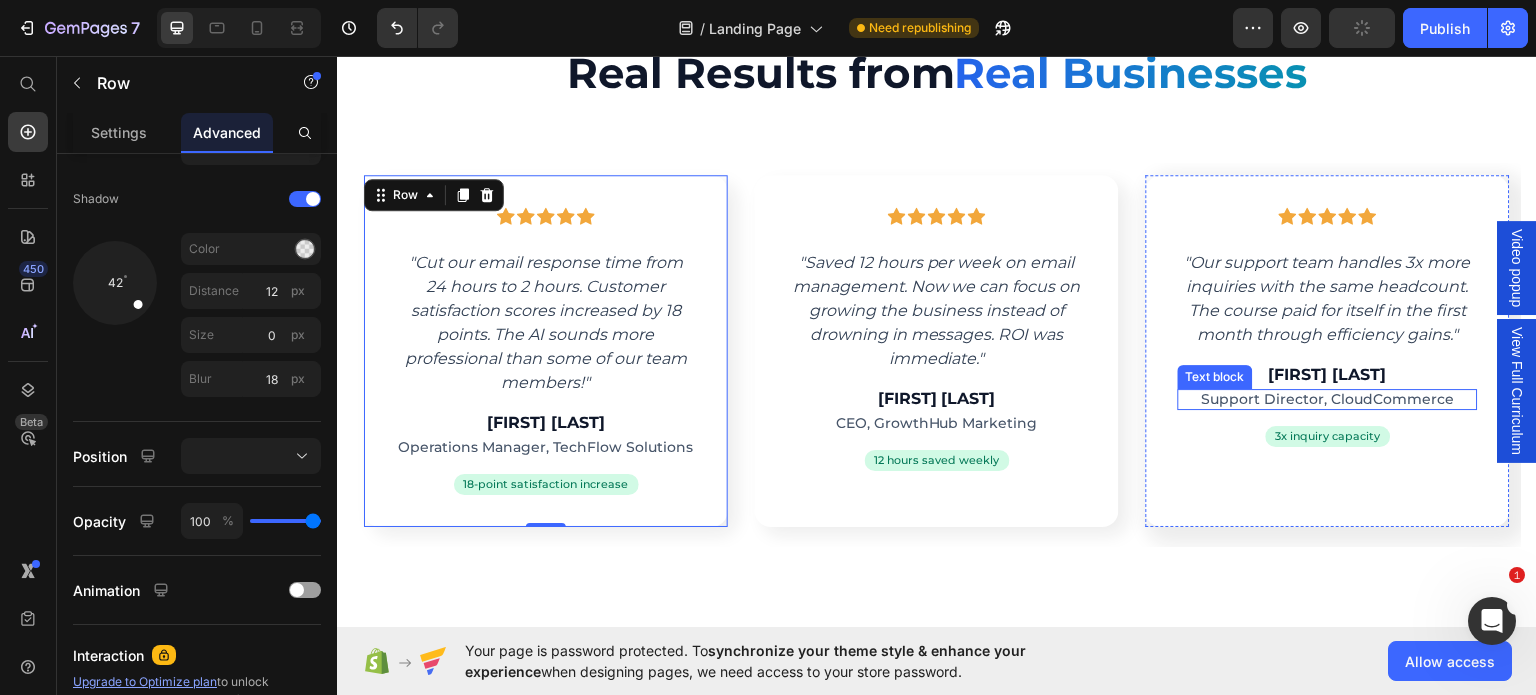 click on "Support Director, CloudCommerce" at bounding box center (1328, 398) 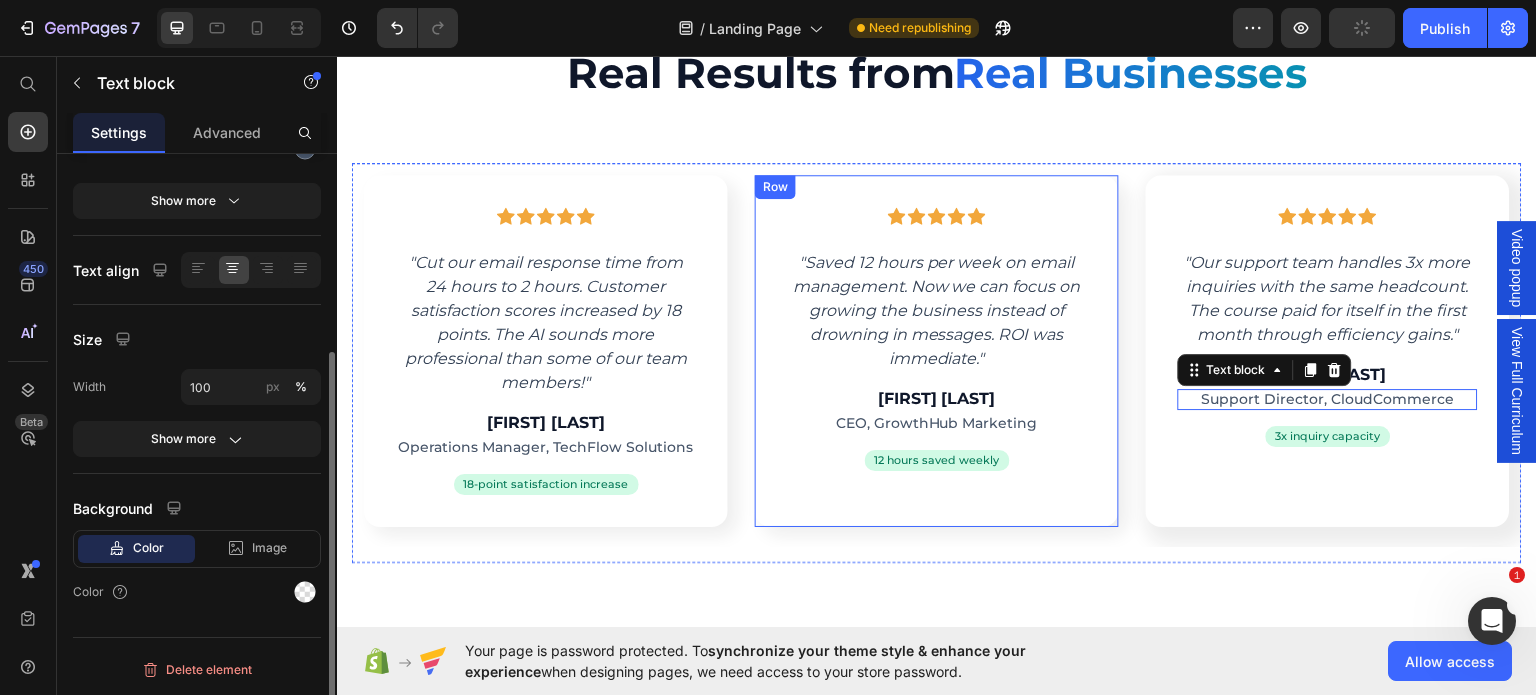 scroll, scrollTop: 0, scrollLeft: 0, axis: both 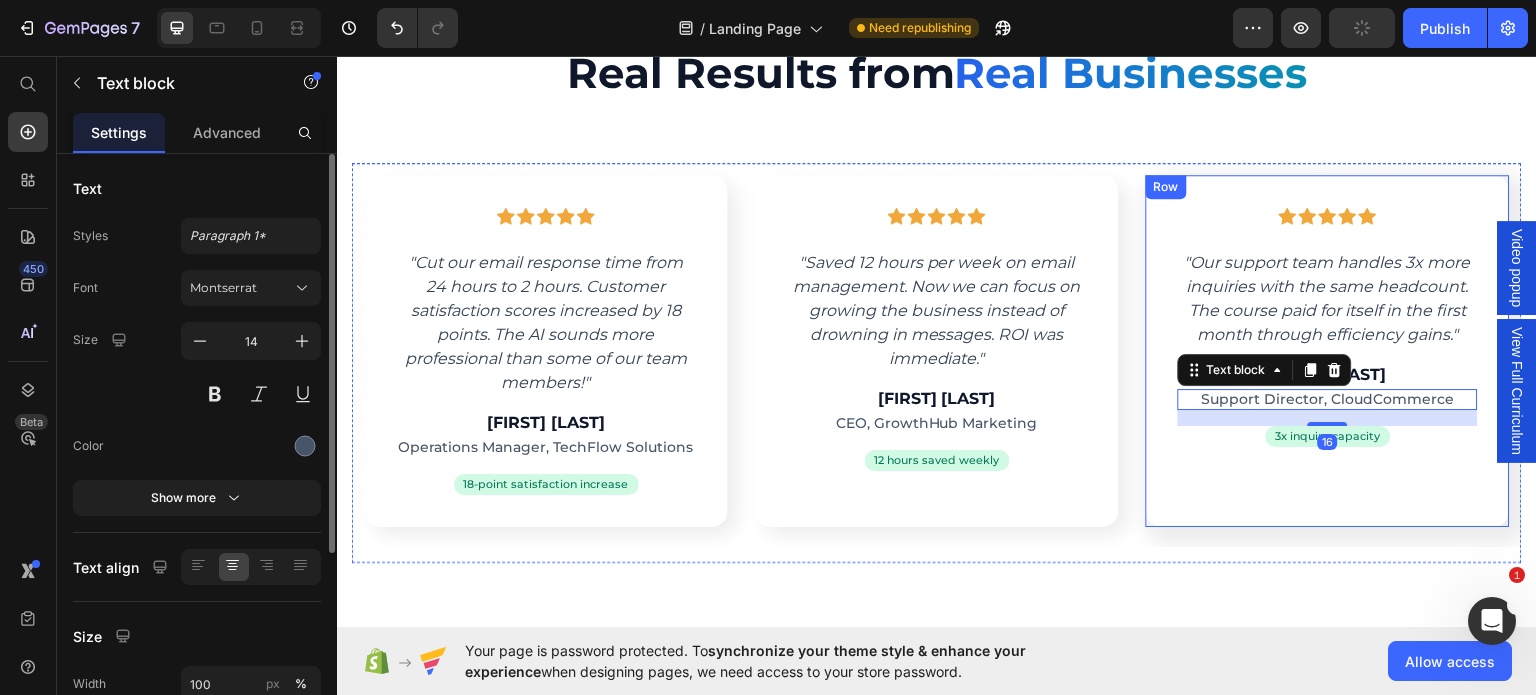 click on "Icon
Icon
Icon
Icon
Icon Row "Our support team handles 3x more inquiries with the same headcount. The course paid for itself in the first month through efficiency gains." Text block [FIRST] [LAST] Heading Support Director, CloudCommerce Text block   16 3x inquiry capacity Text block Row Row" at bounding box center [1328, 350] 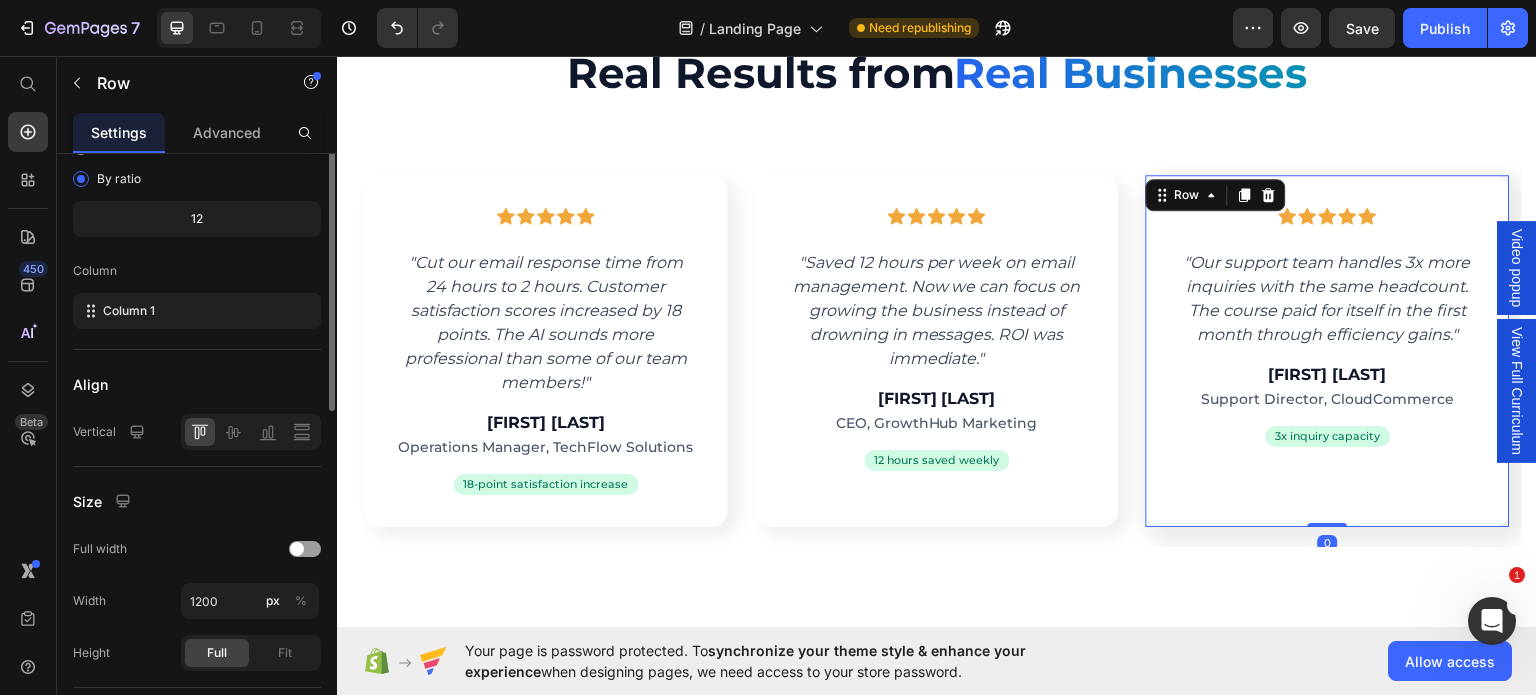 scroll, scrollTop: 428, scrollLeft: 0, axis: vertical 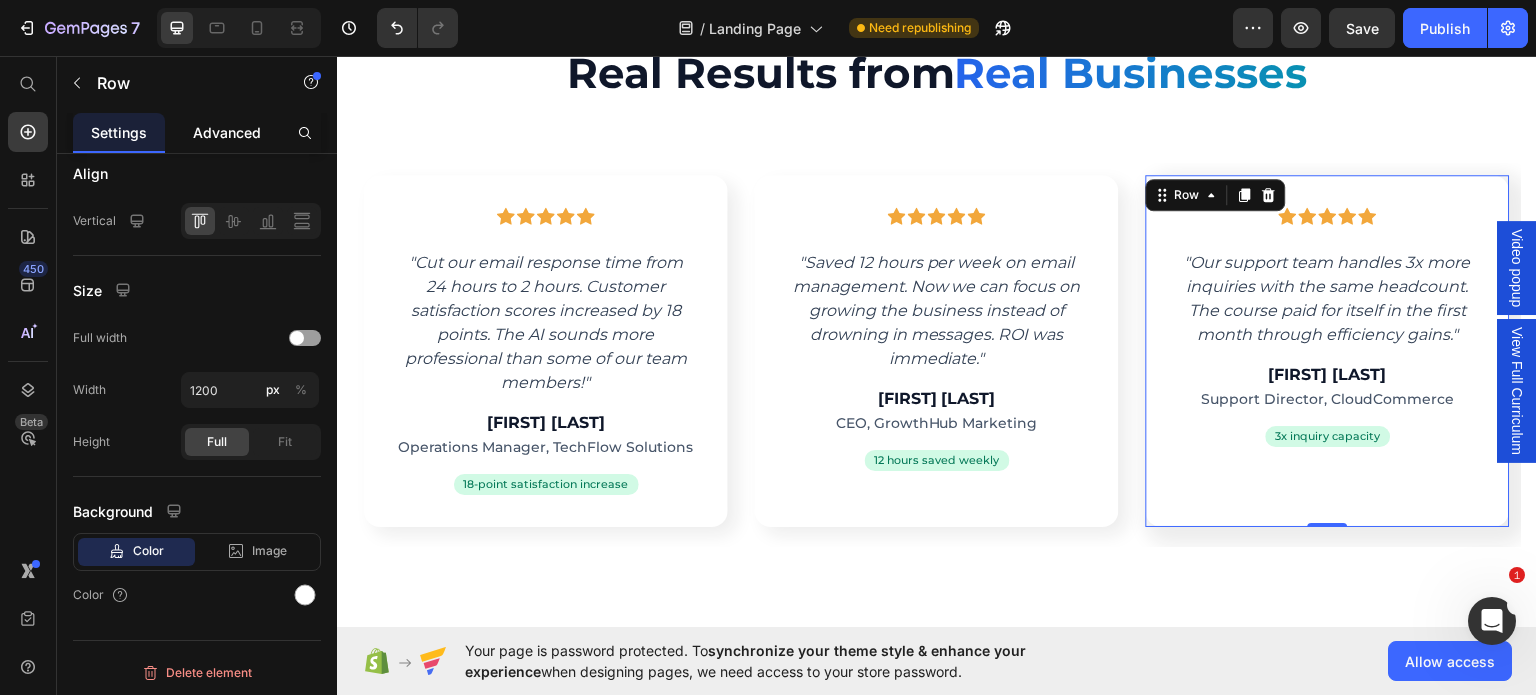 click on "Advanced" at bounding box center (227, 132) 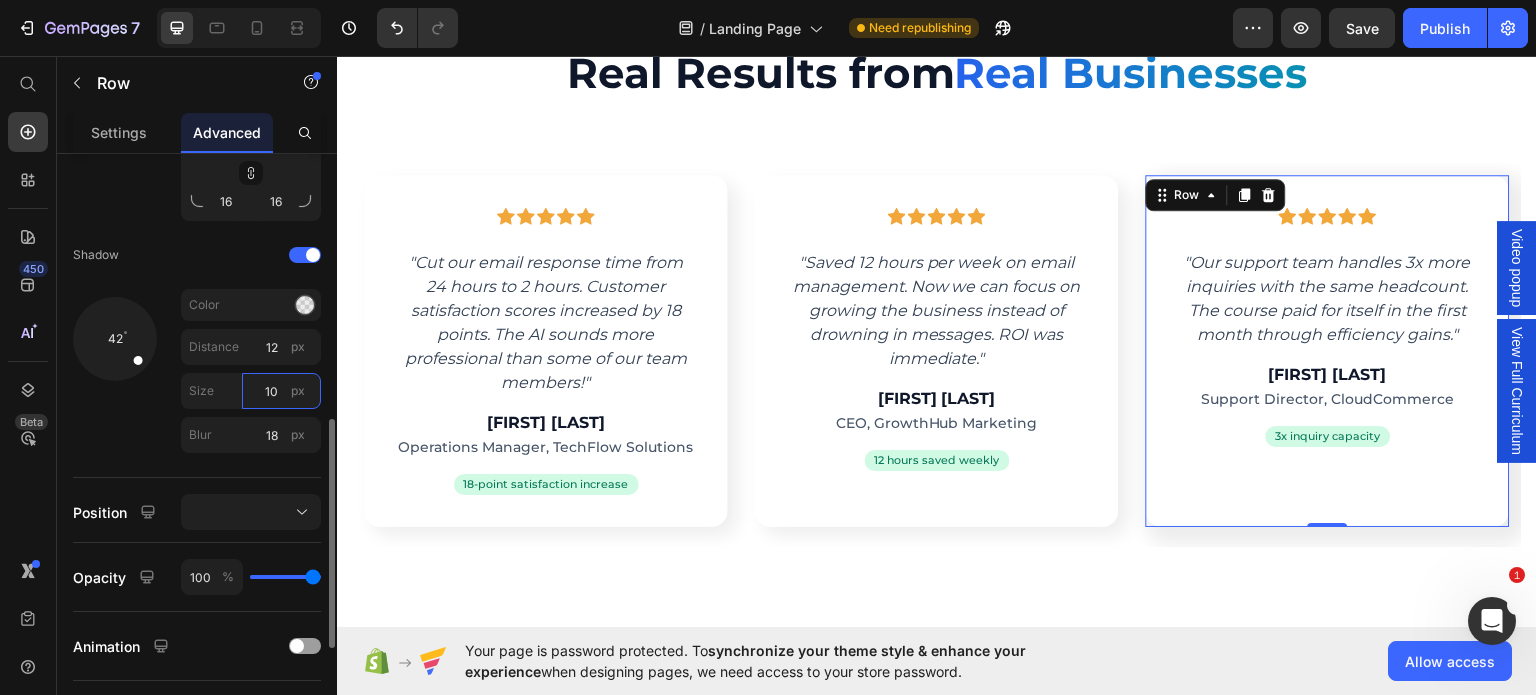 scroll, scrollTop: 688, scrollLeft: 0, axis: vertical 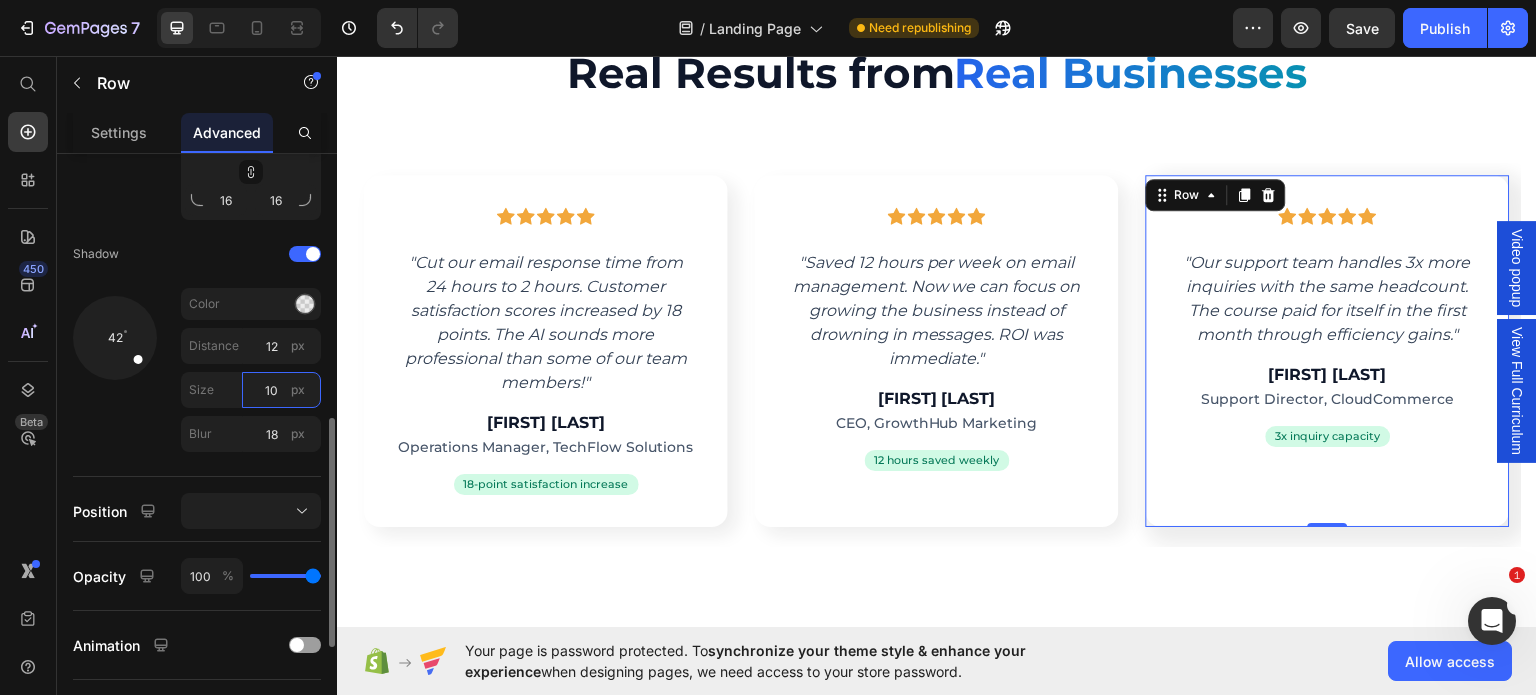 click on "10" at bounding box center [281, 390] 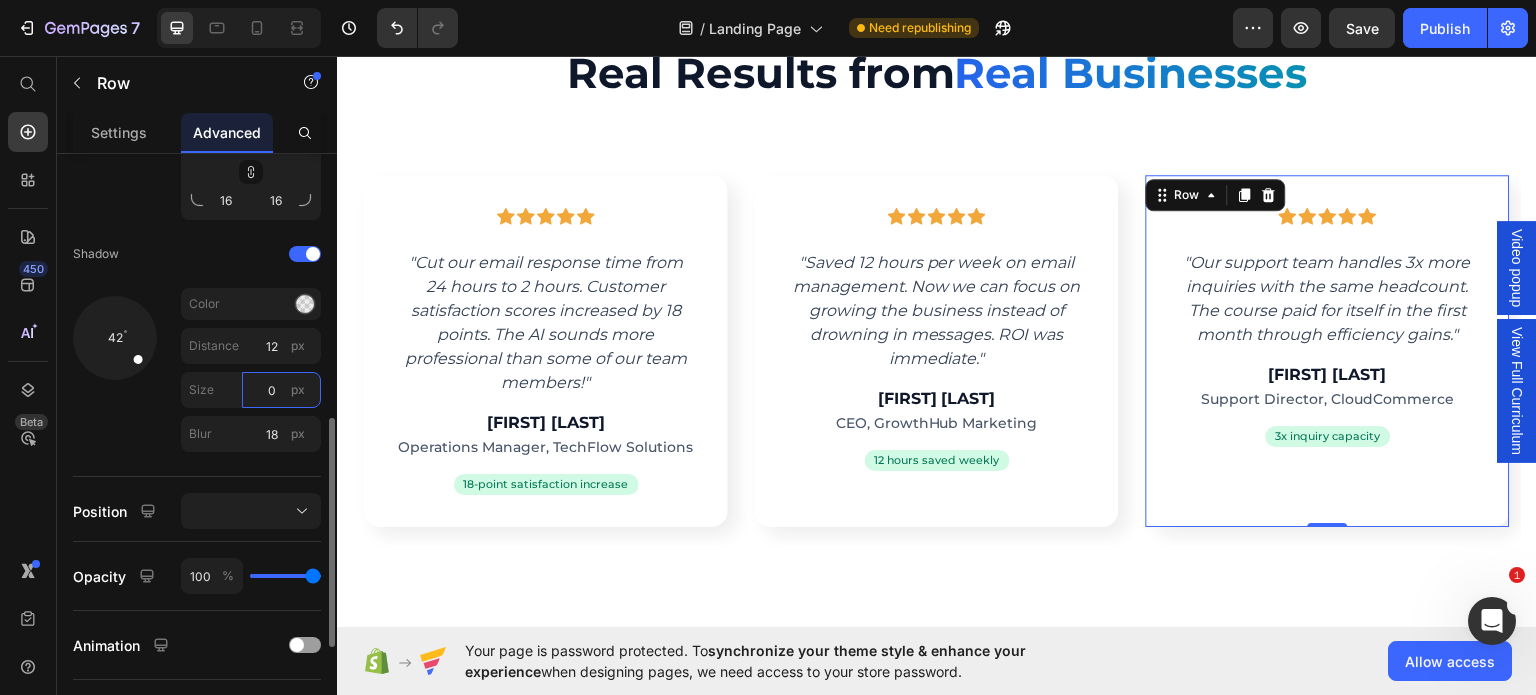 type on "0" 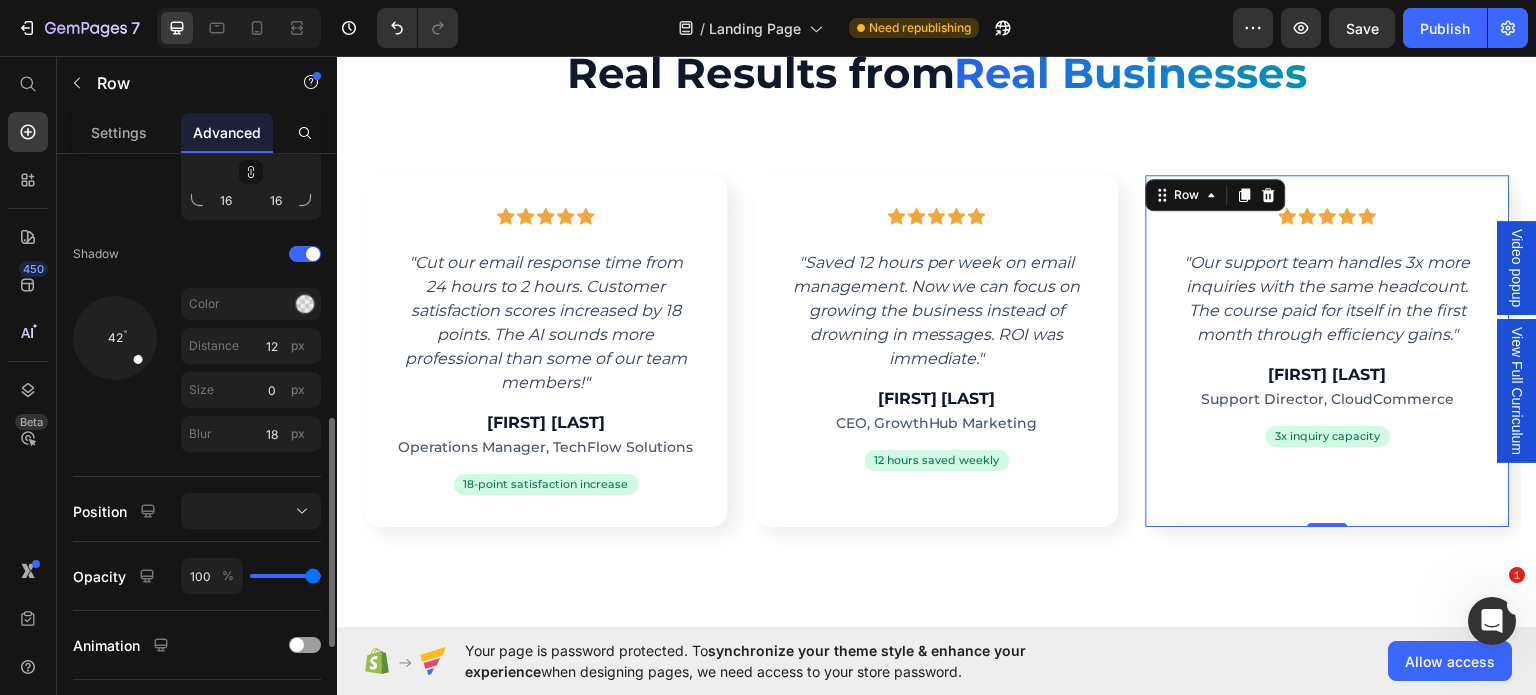 click on "42" at bounding box center (115, 374) 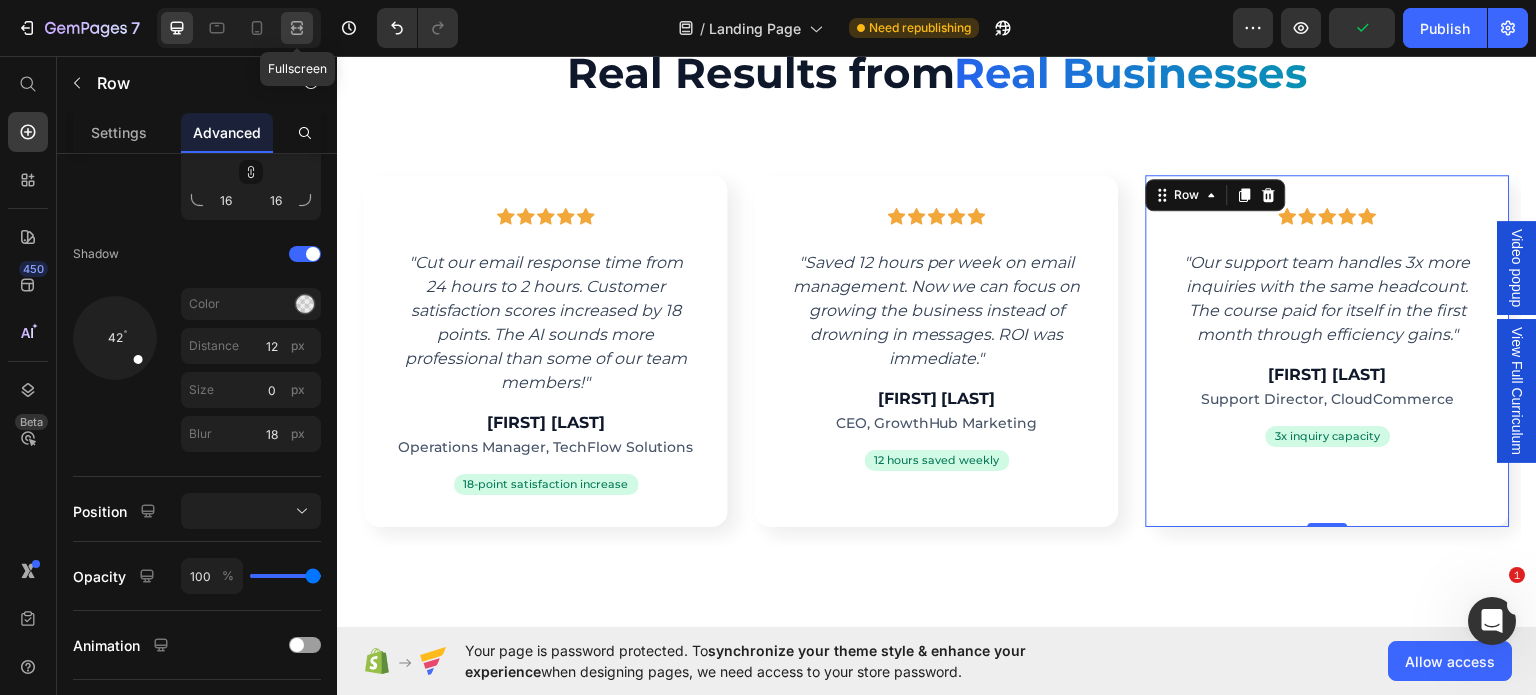 click 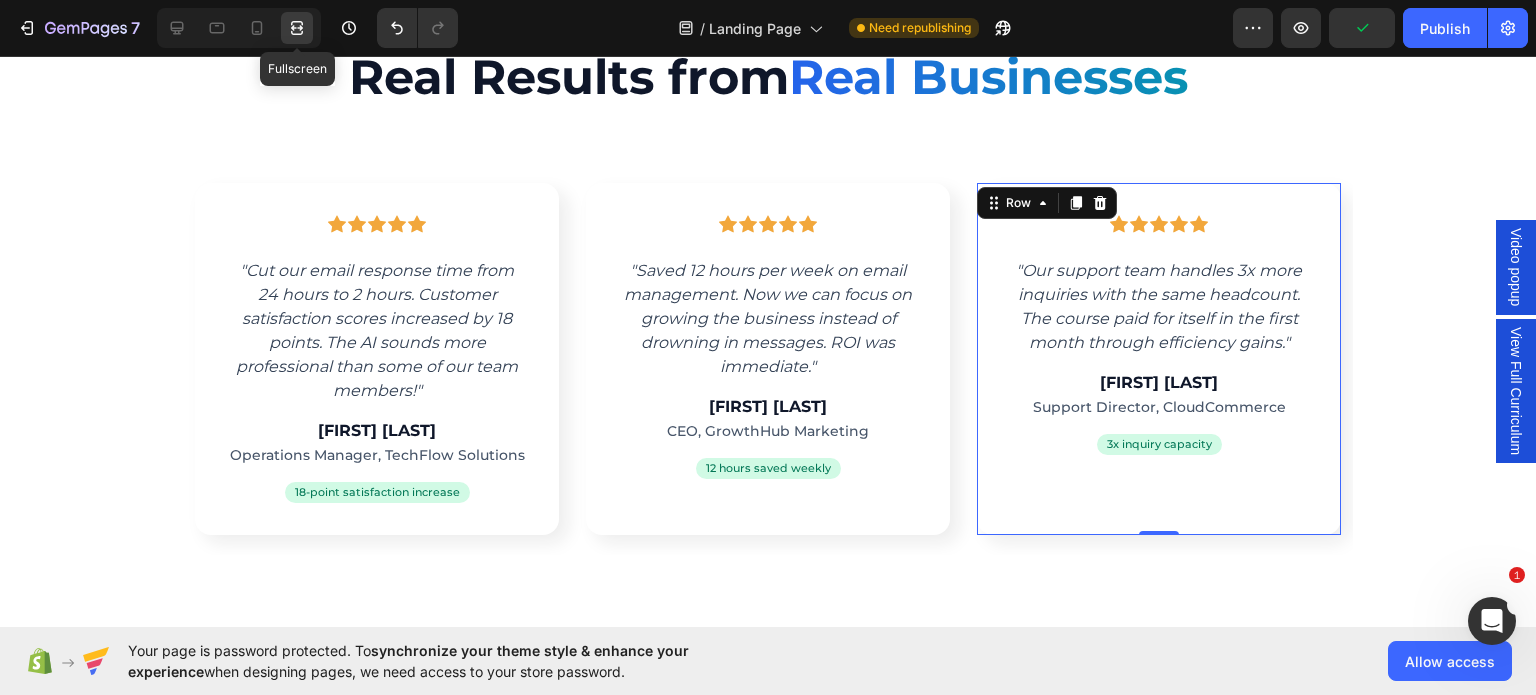 scroll, scrollTop: 4368, scrollLeft: 0, axis: vertical 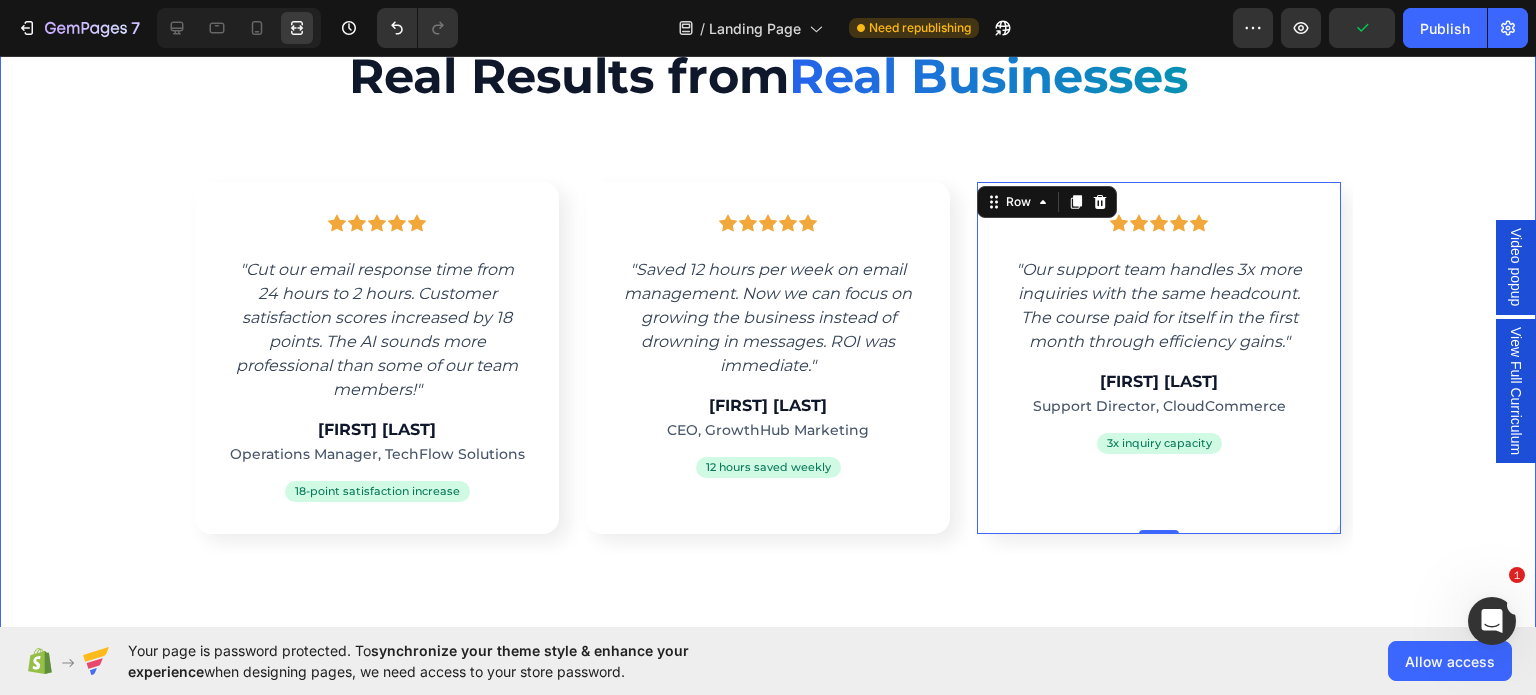 click on "Real Results from  Real Businesses
Custom Code Row
Icon
Icon
Icon
Icon
Icon Row "Cut our email response time from 24 hours to 2 hours. Customer satisfaction scores increased by 18 points. The AI sounds more professional than some of our team members!" Text block [FIRST] [LAST] Heading Operations Manager, TechFlow Solutions Text block 18-point satisfaction increase Text block Row Row
Icon
Icon
Icon
Icon
Icon Row "Saved 12 hours per week on email management. Now we can focus on growing the business instead of drowning in messages. ROI was immediate." Text block [FIRST] [LAST] Heading CEO, GrowthHub Marketing Text block 12 hours saved weekly Text block Row Row
Icon
Icon
Icon
Icon
Icon Row Text block [FIRST] [LAST] Heading Support Director, CloudCommerce Text block Text block" at bounding box center (768, 308) 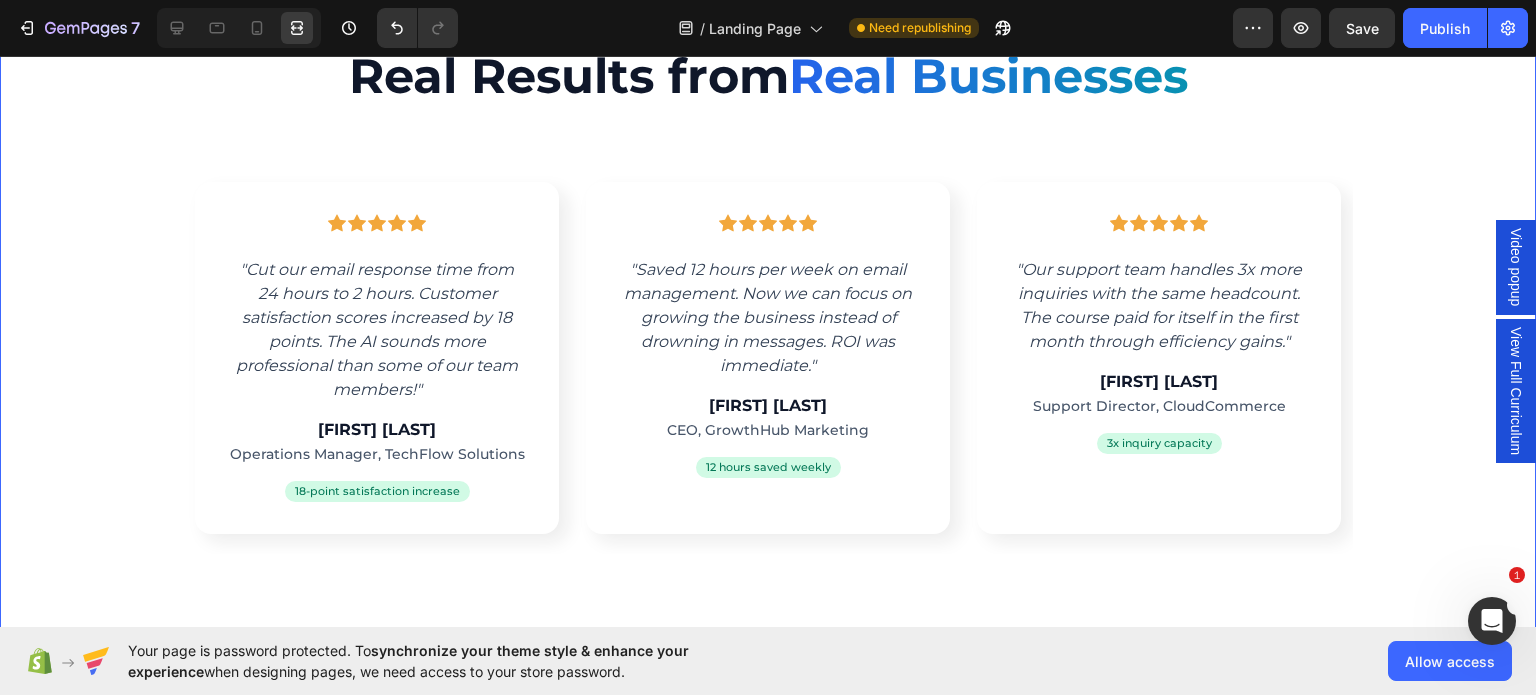 scroll, scrollTop: 0, scrollLeft: 0, axis: both 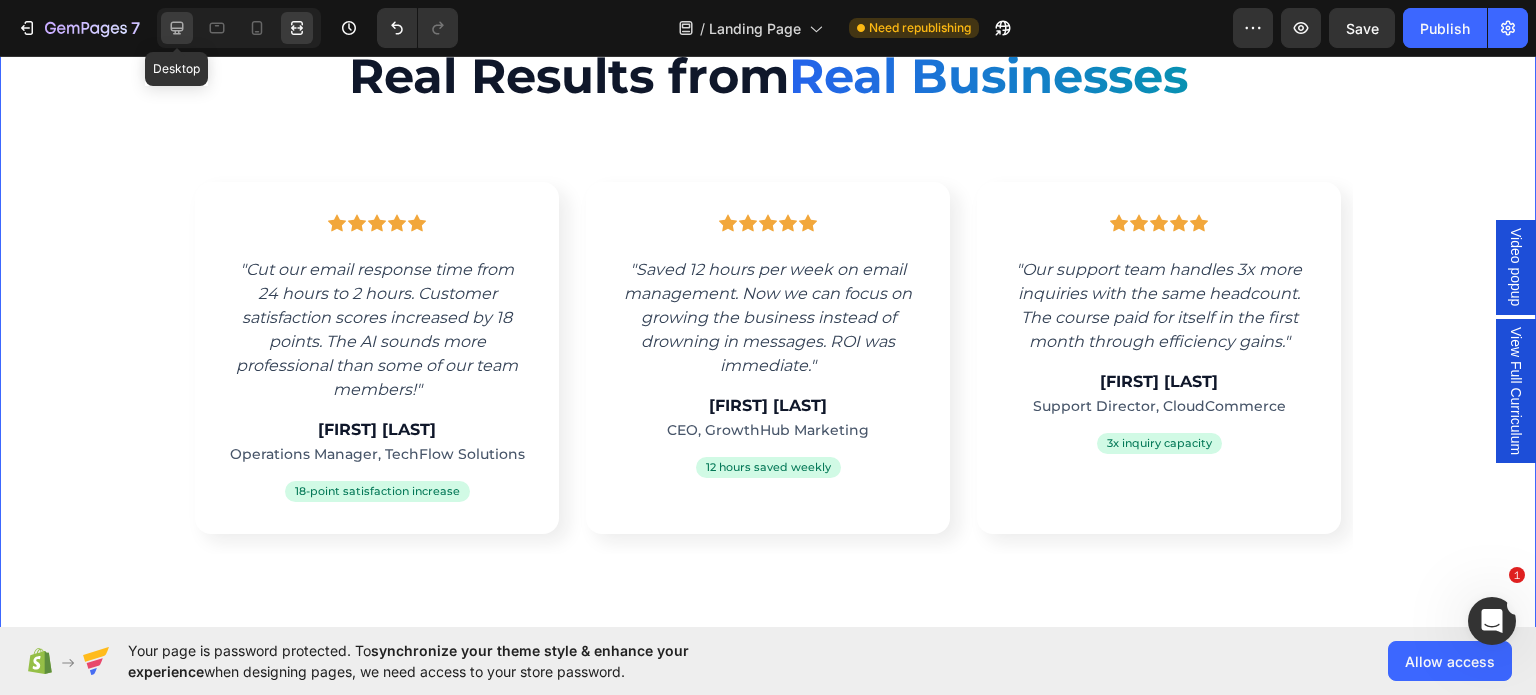 click 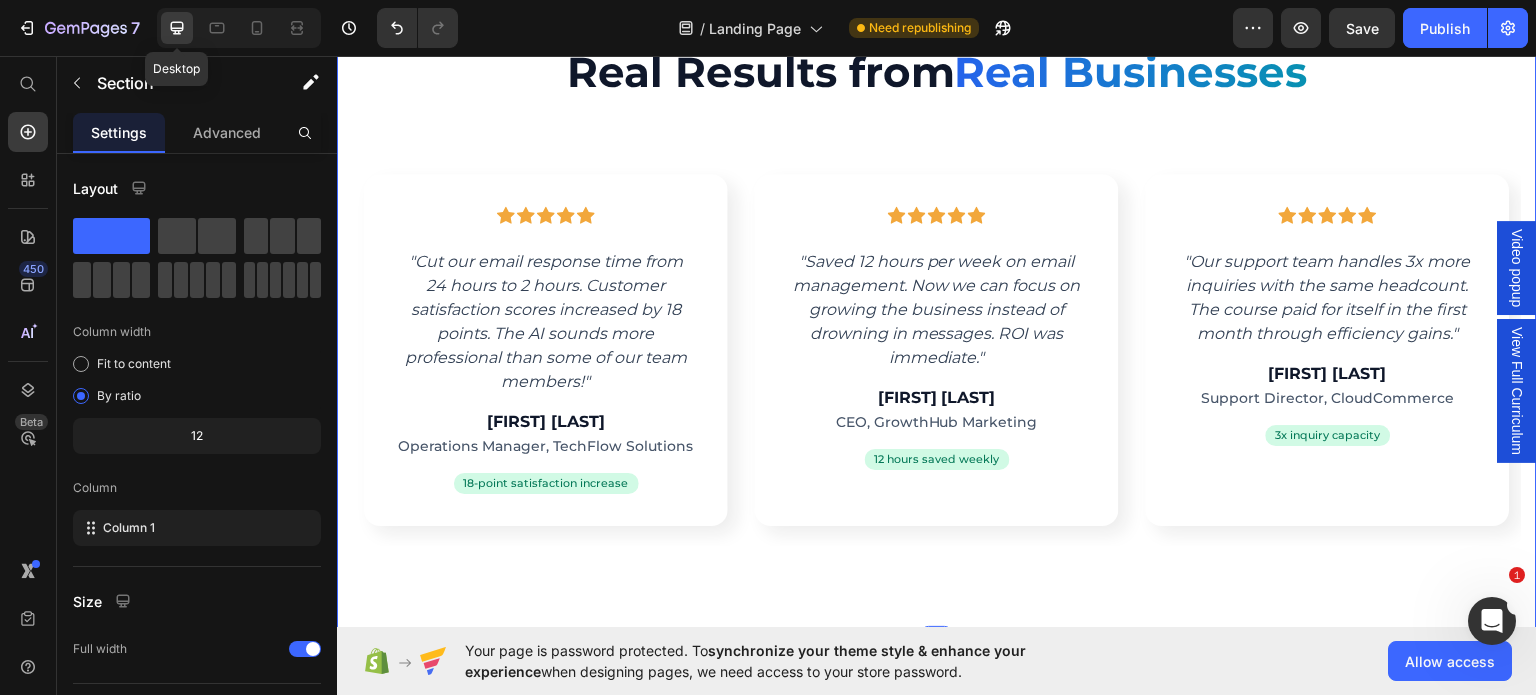 scroll, scrollTop: 4367, scrollLeft: 0, axis: vertical 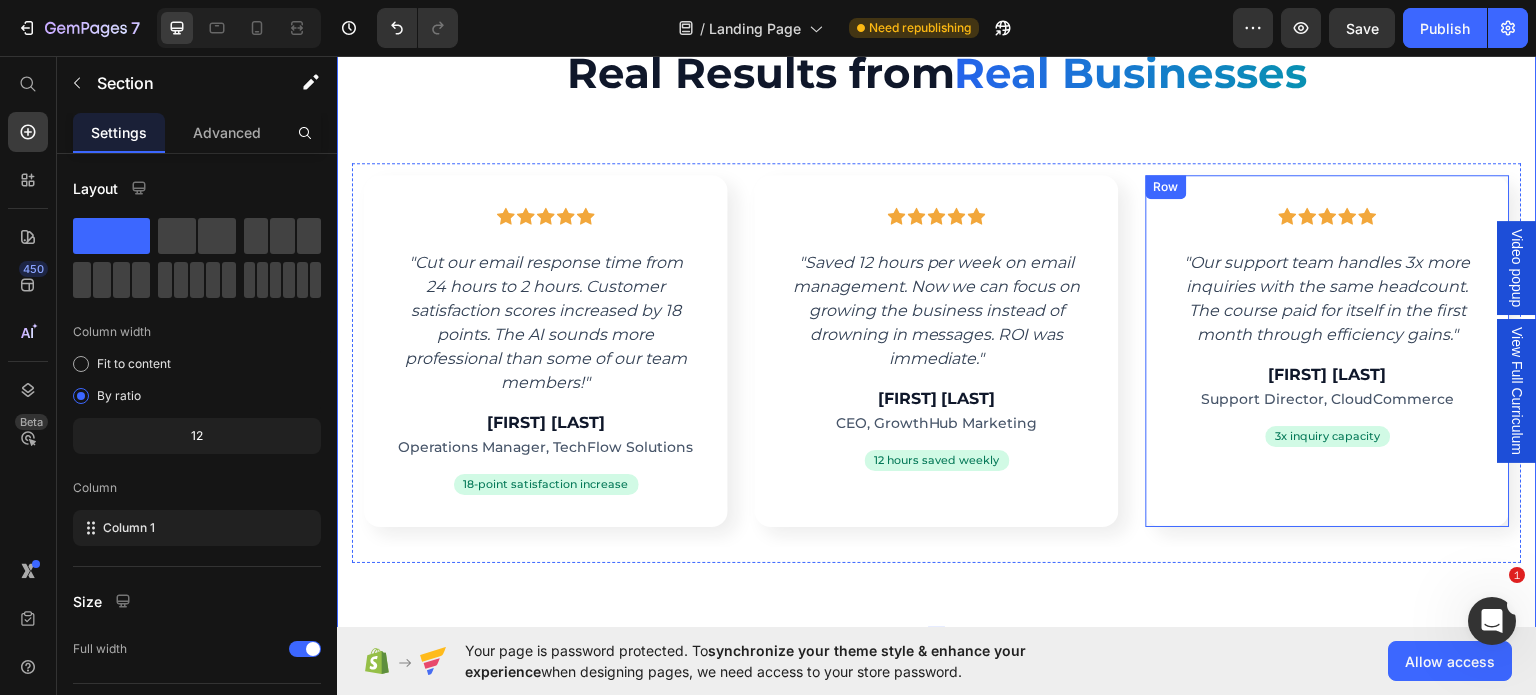 click on "Icon
Icon
Icon
Icon
Icon Row "Our support team handles 3x more inquiries with the same headcount. The course paid for itself in the first month through efficiency gains." Text block [FIRST] [LAST] Heading Support Director, CloudCommerce Text block 3x inquiry capacity Text block Row Row" at bounding box center [1328, 350] 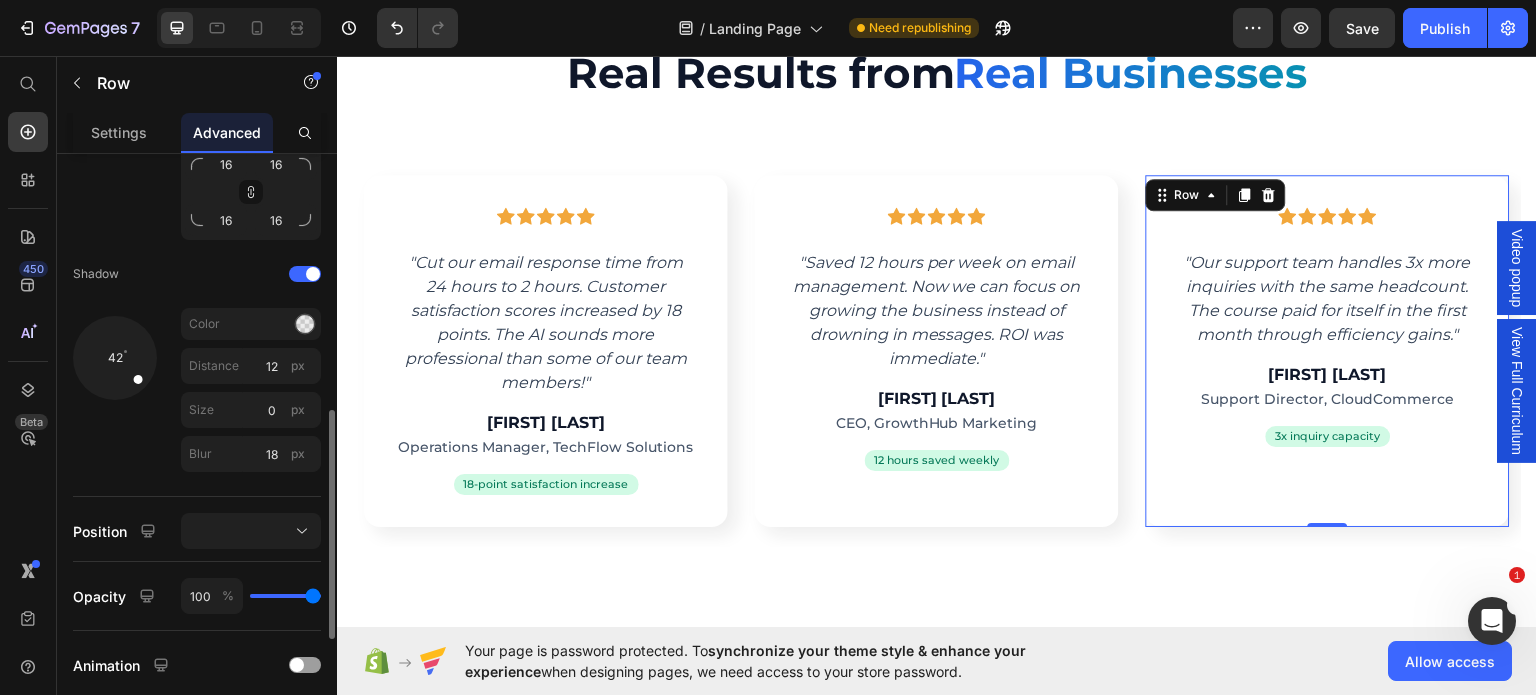 scroll, scrollTop: 669, scrollLeft: 0, axis: vertical 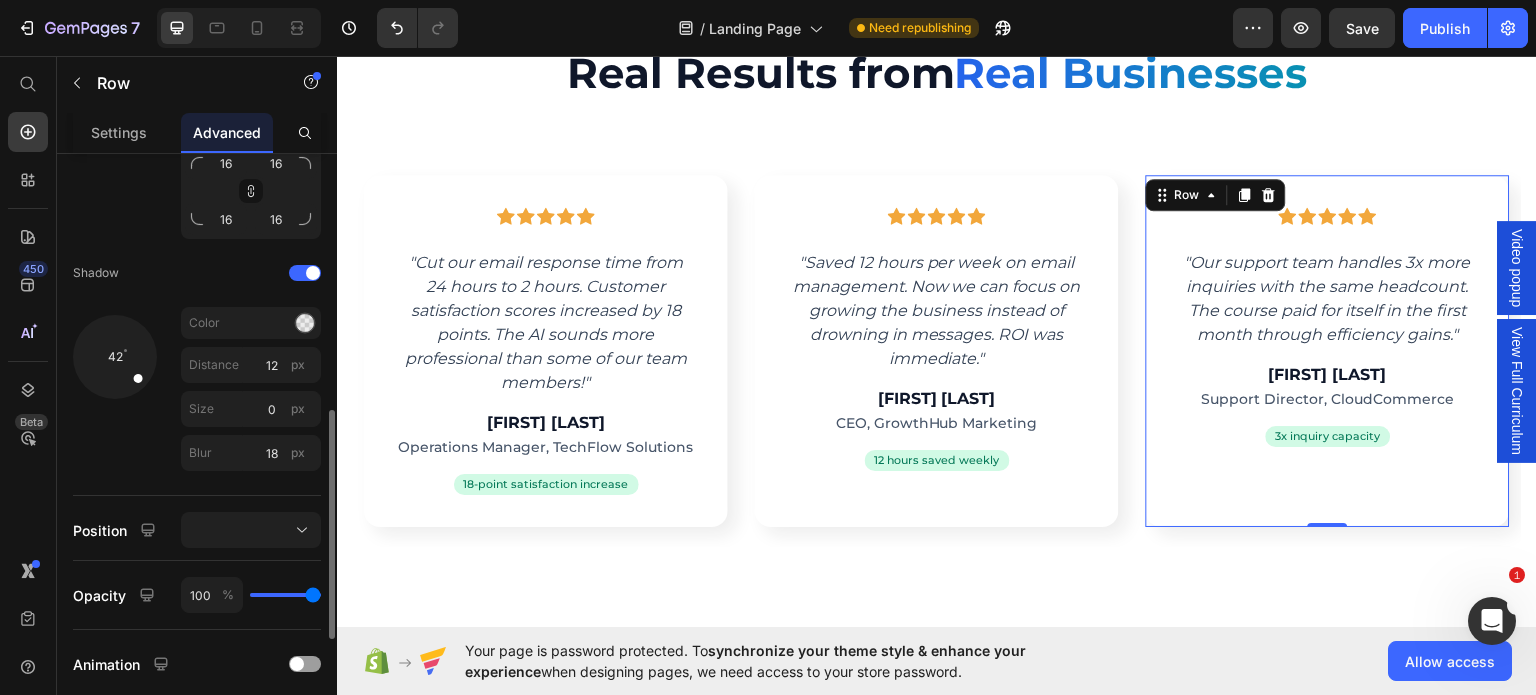 click at bounding box center (129, 370) 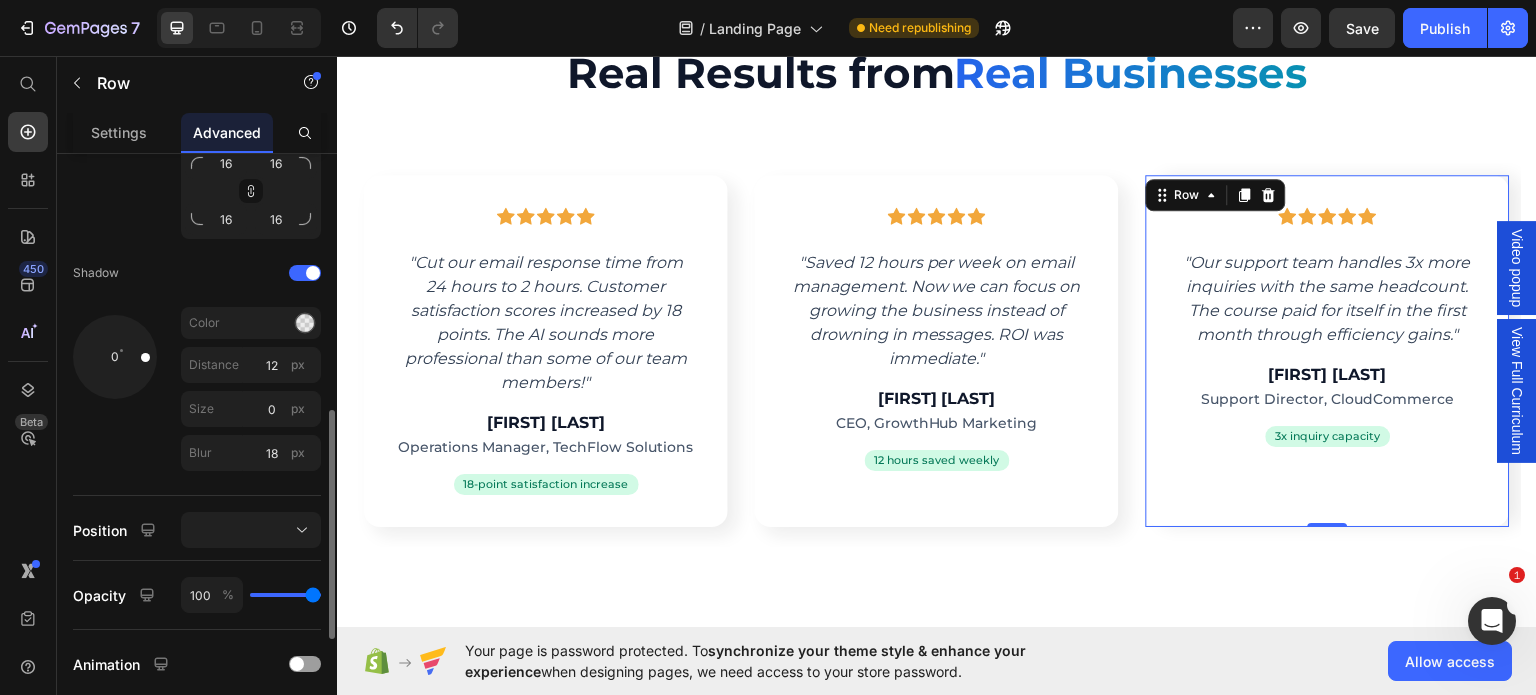 drag, startPoint x: 140, startPoint y: 375, endPoint x: 165, endPoint y: 352, distance: 33.970577 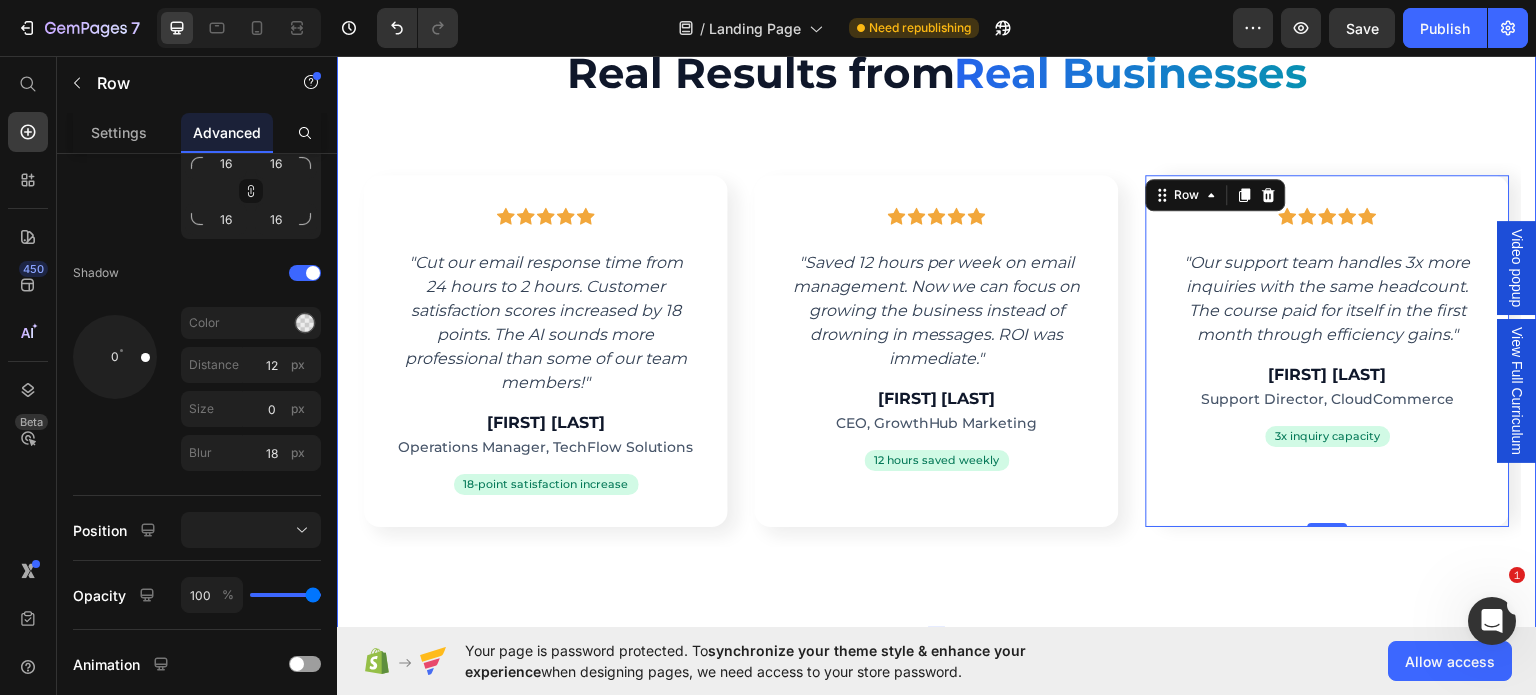 click on "Real Results from  Real Businesses
Custom Code Row
Icon
Icon
Icon
Icon
Icon Row "Cut our email response time from 24 hours to 2 hours. Customer satisfaction scores increased by 18 points. The AI sounds more professional than some of our team members!" Text block [FIRST] [LAST] Heading Operations Manager, TechFlow Solutions Text block 18-point satisfaction increase Text block Row Row
Icon
Icon
Icon
Icon
Icon Row "Saved 12 hours per week on email management. Now we can focus on growing the business instead of drowning in messages. ROI was immediate." Text block [FIRST] [LAST] Heading CEO, GrowthHub Marketing Text block 12 hours saved weekly Text block Row Row
Icon
Icon
Icon
Icon
Icon Row Text block [FIRST] [LAST] Heading Support Director, CloudCommerce Text block Text block" at bounding box center [937, 304] 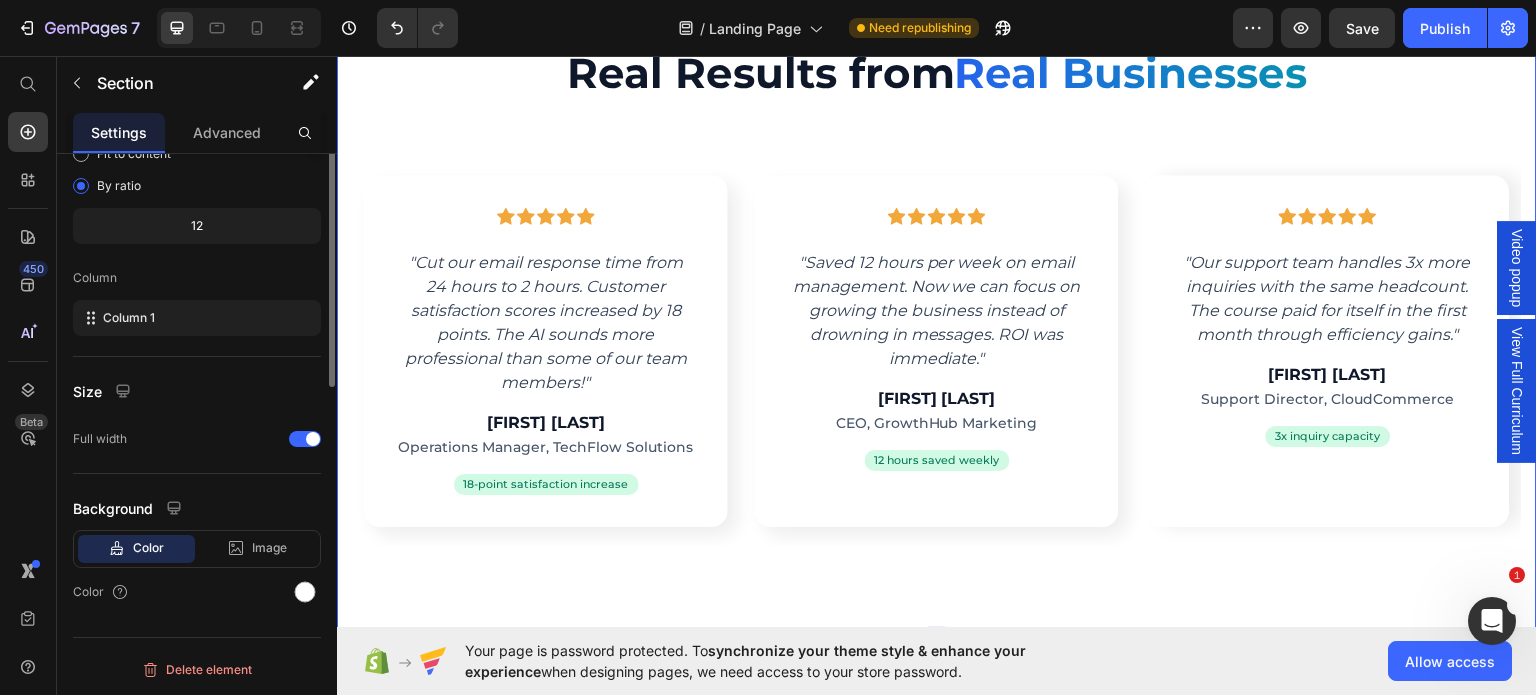 scroll, scrollTop: 0, scrollLeft: 0, axis: both 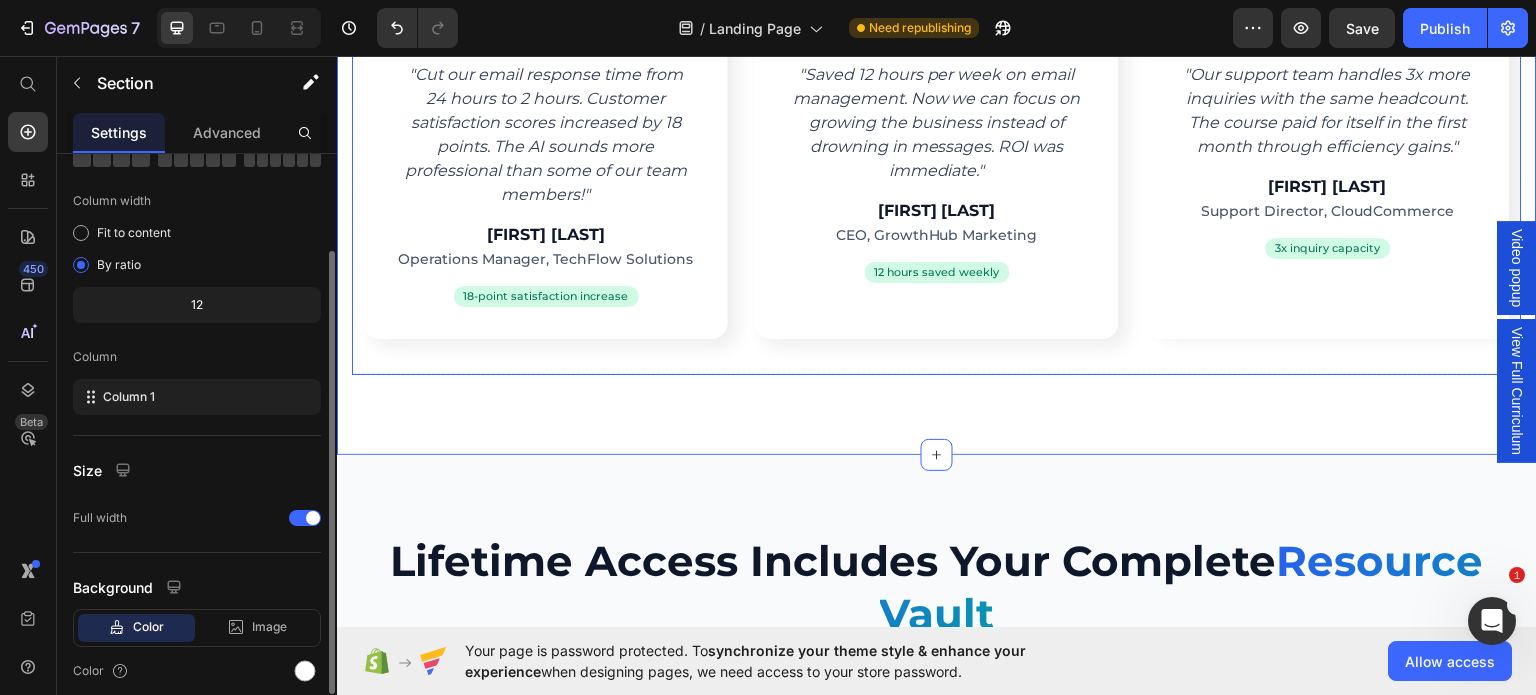 click on "Icon
Icon
Icon
Icon
Icon Row "Our support team handles 3x more inquiries with the same headcount. The course paid for itself in the first month through efficiency gains." Text block [FIRST] [LAST] Heading Support Director, CloudCommerce Text block 3x inquiry capacity Text block Row Row" at bounding box center [1328, 162] 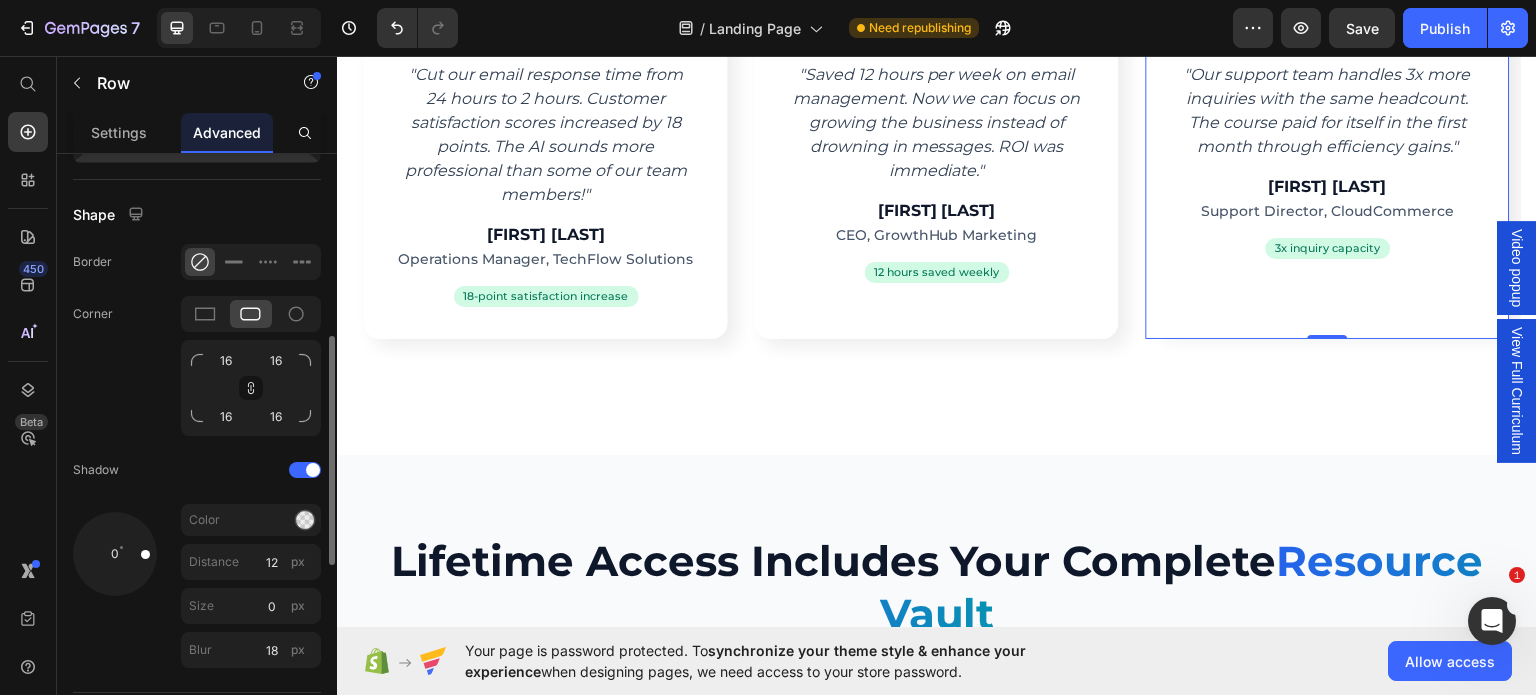 scroll, scrollTop: 473, scrollLeft: 0, axis: vertical 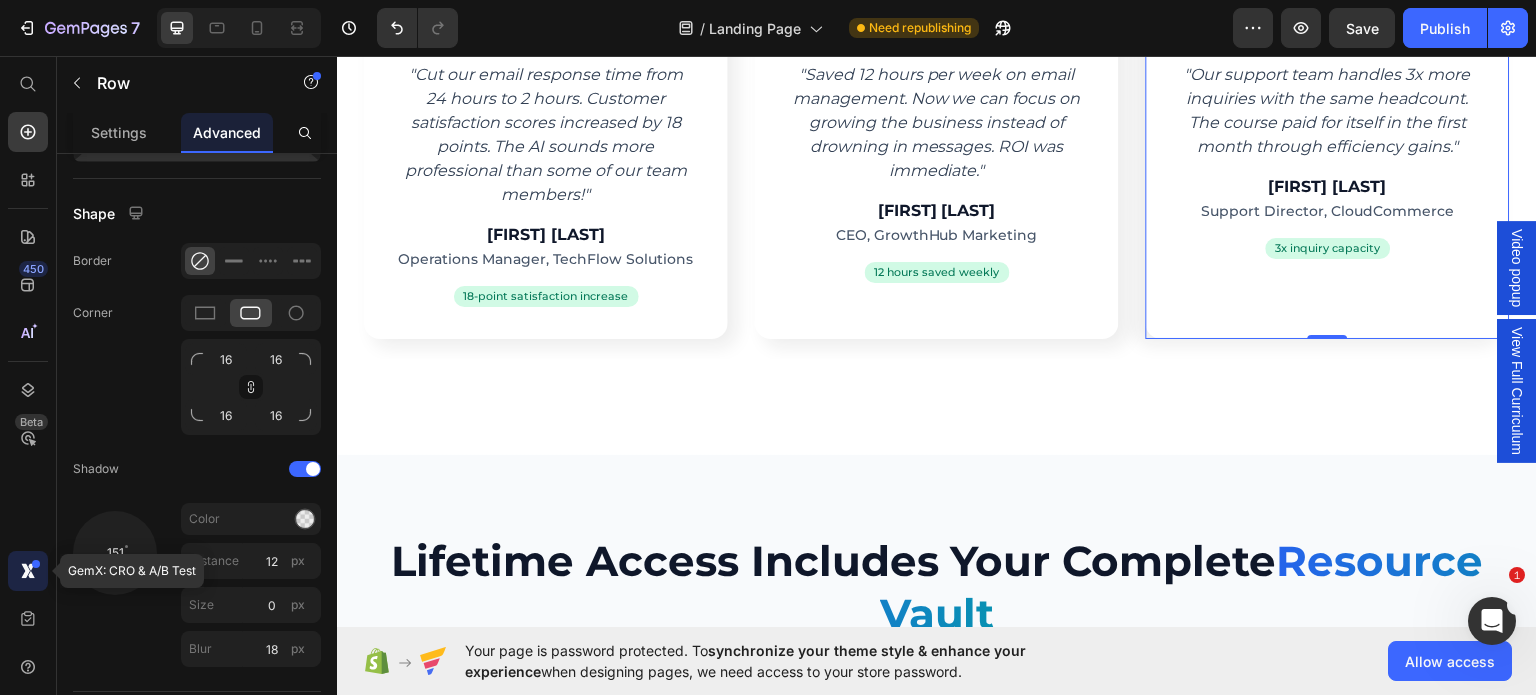 drag, startPoint x: 148, startPoint y: 547, endPoint x: 35, endPoint y: 591, distance: 121.264175 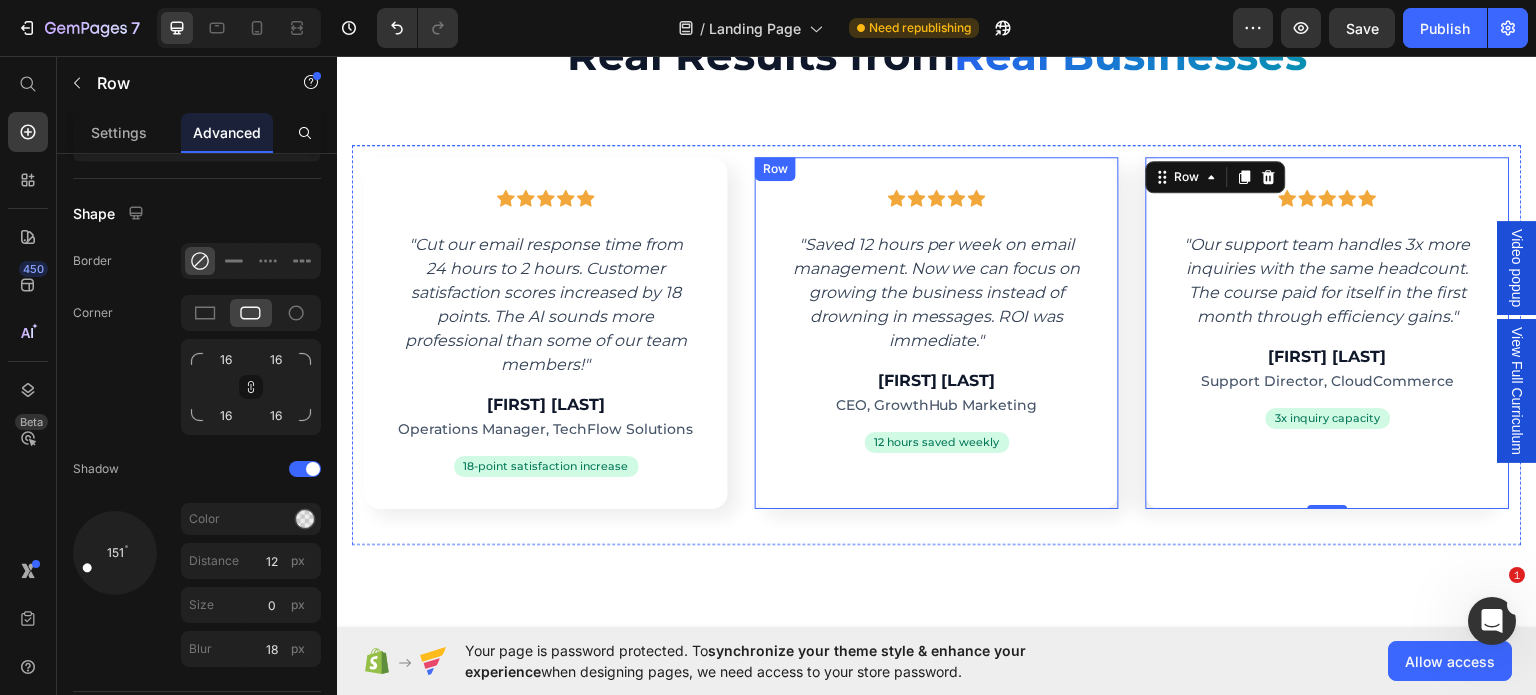 scroll, scrollTop: 4386, scrollLeft: 0, axis: vertical 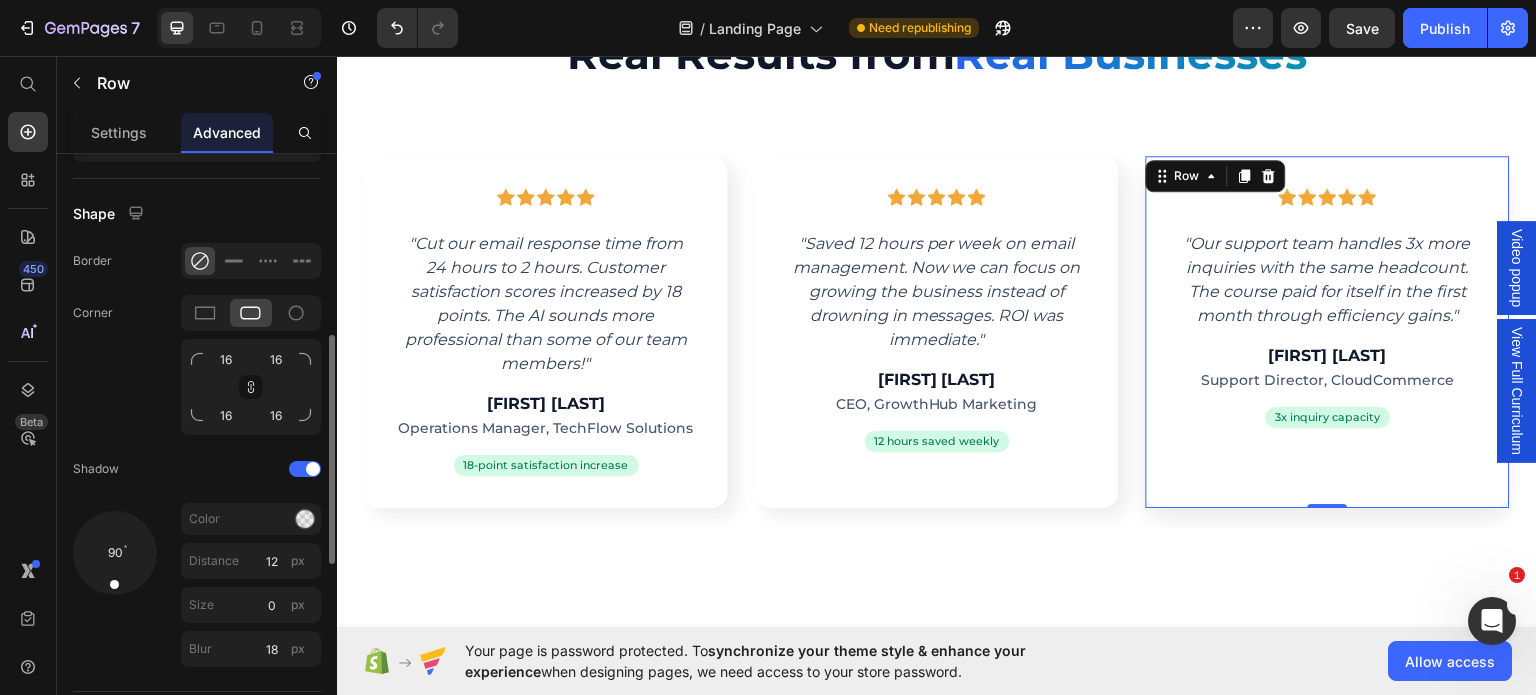 drag, startPoint x: 83, startPoint y: 563, endPoint x: 111, endPoint y: 610, distance: 54.708317 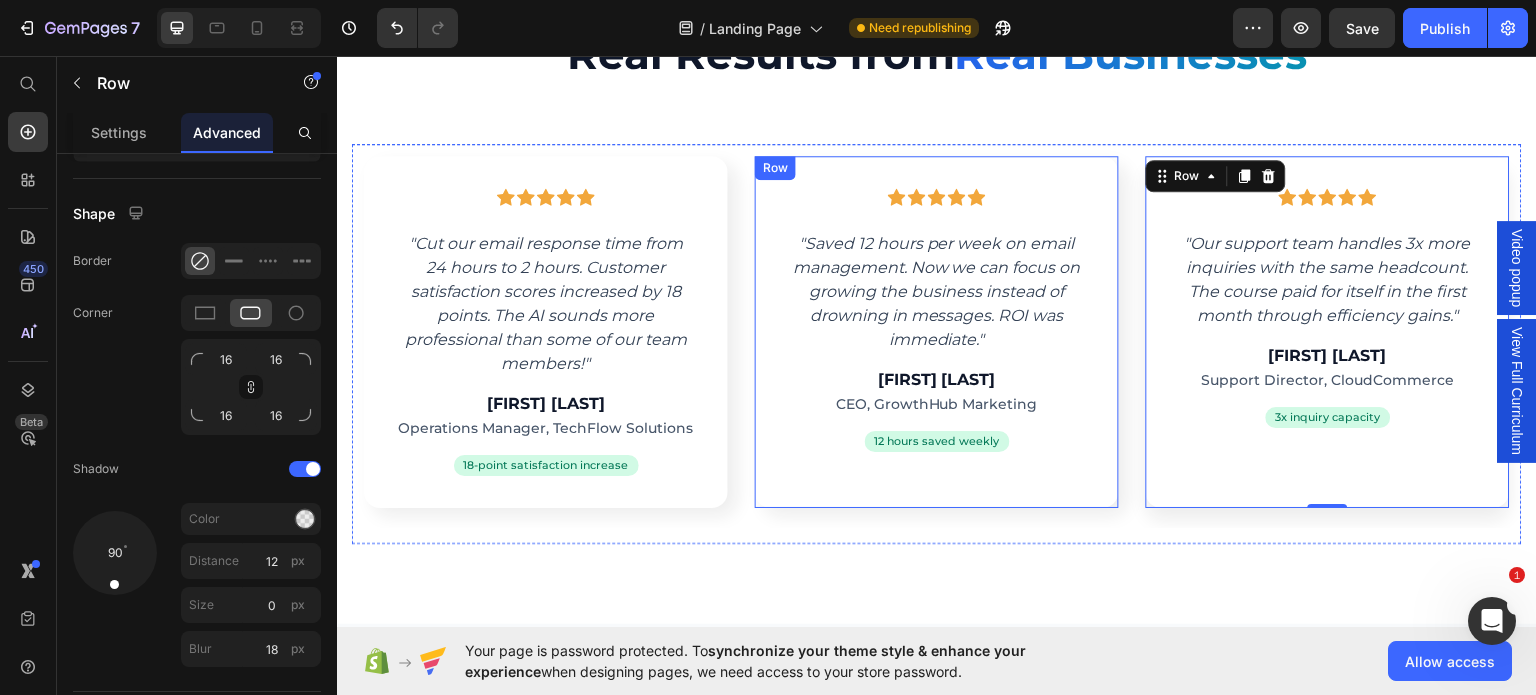 click on "Icon
Icon
Icon
Icon
Icon Row "Saved 12 hours per week on email management. Now we can focus on growing the business instead of drowning in messages. ROI was immediate." Text block [FIRST] [LAST] Heading CEO, GrowthHub Marketing Text block 12 hours saved weekly Text block Row Row" at bounding box center (937, 331) 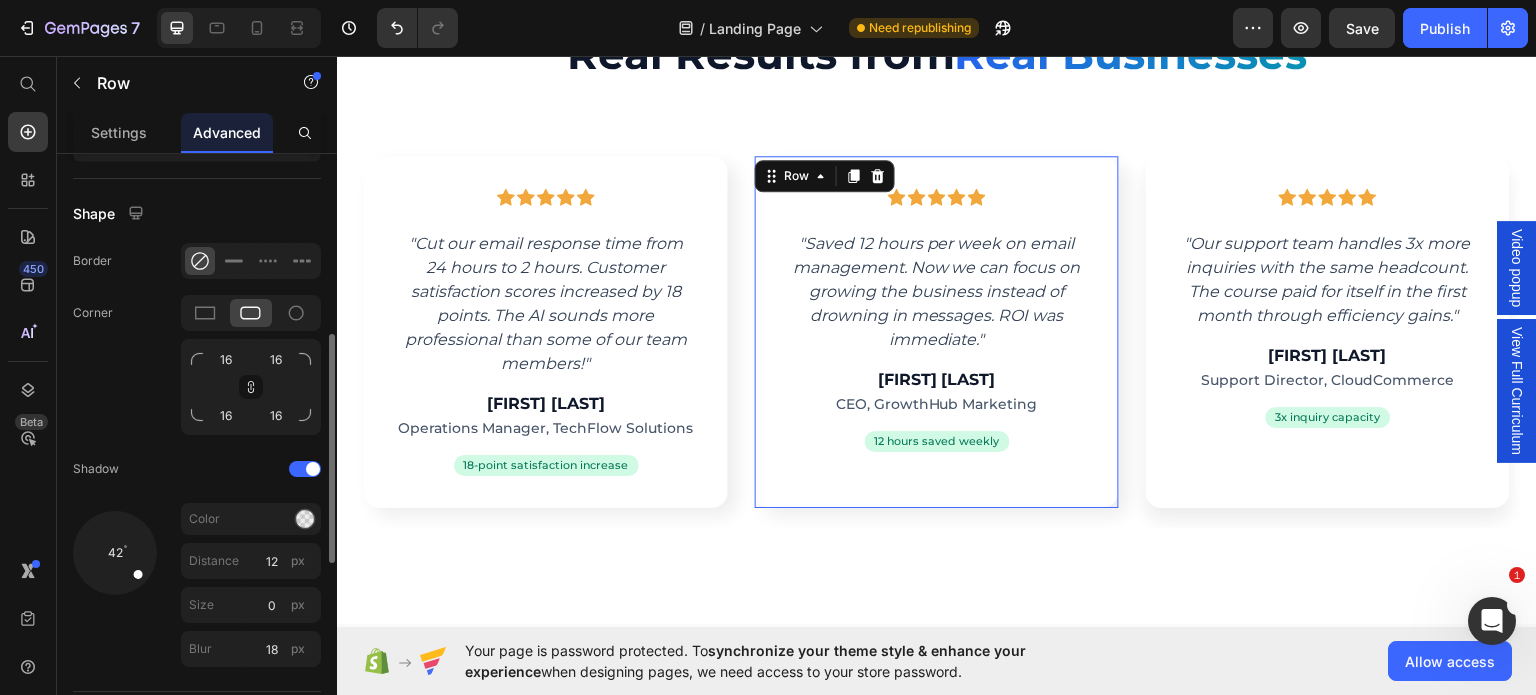 scroll, scrollTop: 472, scrollLeft: 0, axis: vertical 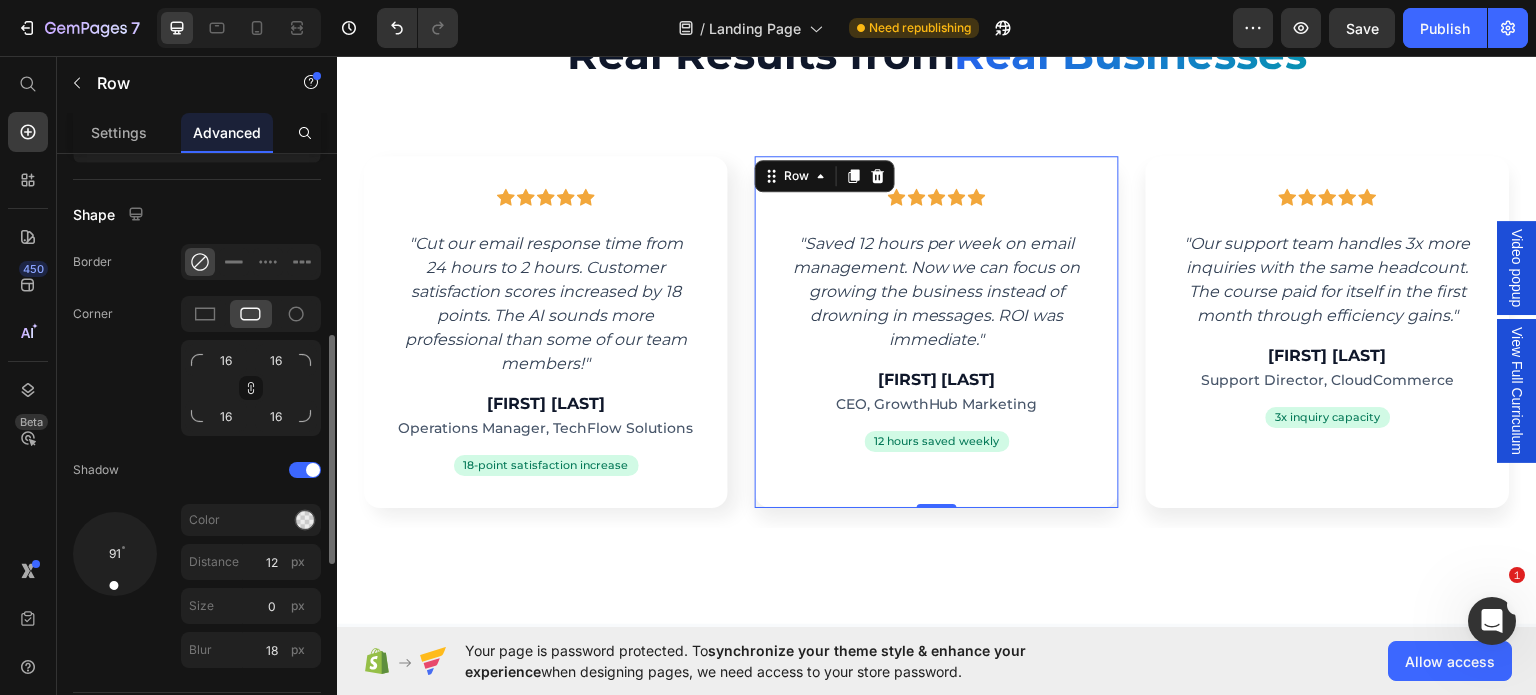 drag, startPoint x: 137, startPoint y: 573, endPoint x: 111, endPoint y: 599, distance: 36.769554 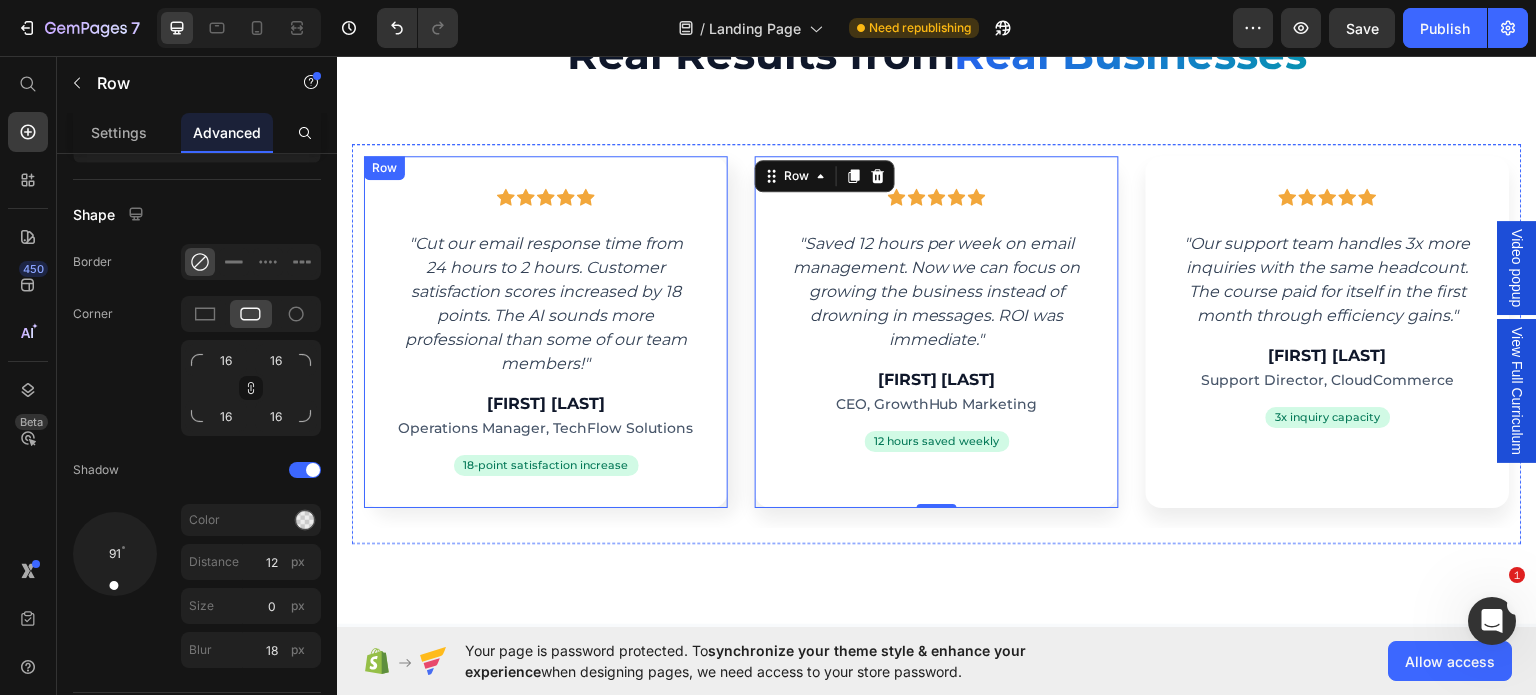 click on "Icon
Icon
Icon
Icon
Icon Row "Cut our email response time from 24 hours to 2 hours. Customer satisfaction scores increased by 18 points. The AI sounds more professional than some of our team members!" Text block [FIRST] [LAST] Heading Operations Manager, TechFlow Solutions Text block 18-point satisfaction increase Text block Row Row" at bounding box center (546, 331) 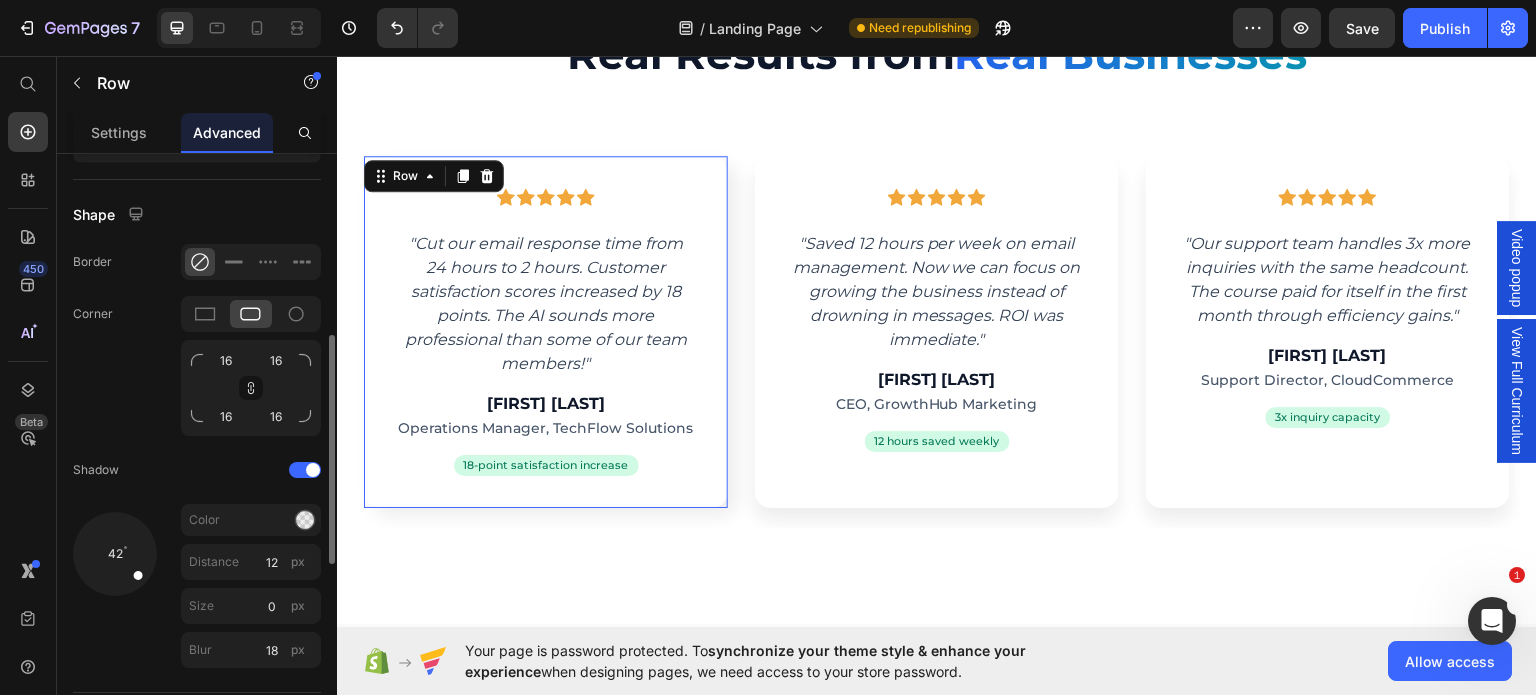 scroll, scrollTop: 472, scrollLeft: 0, axis: vertical 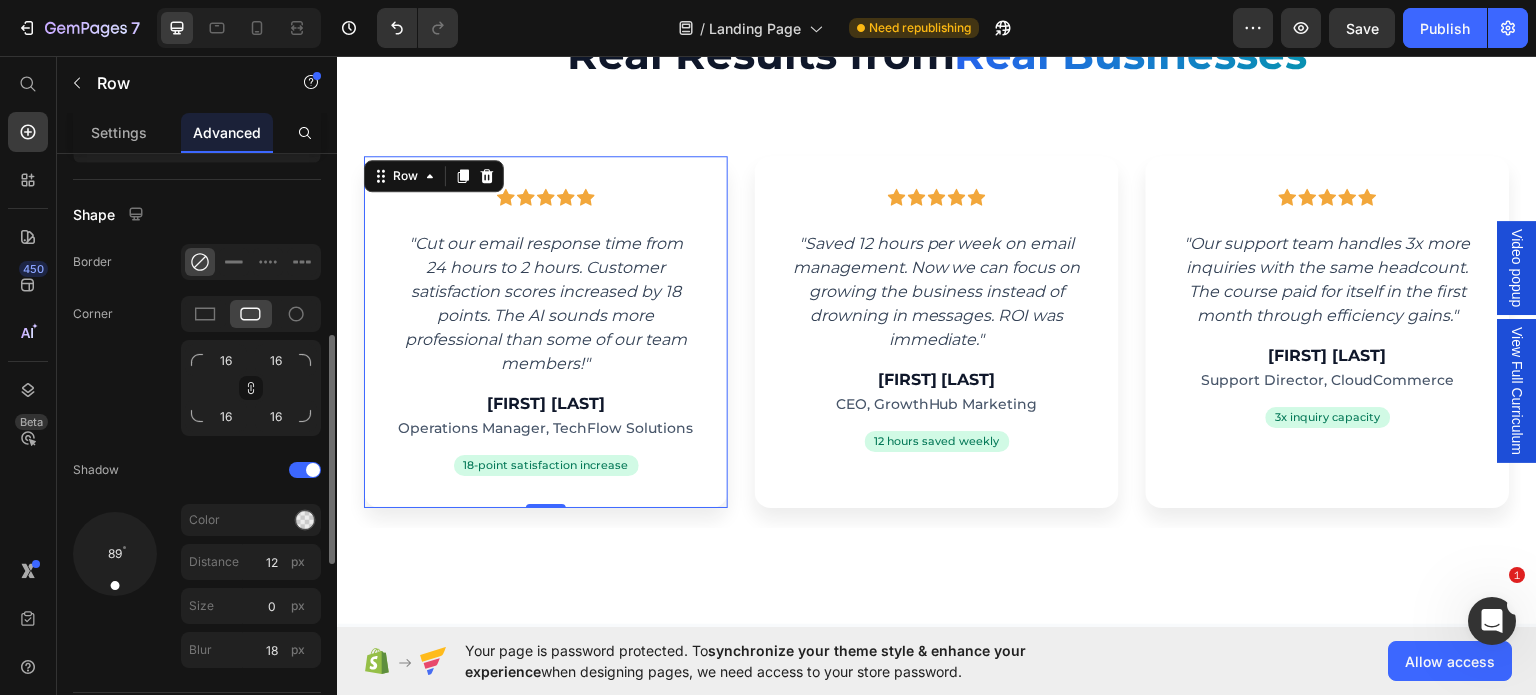 drag, startPoint x: 141, startPoint y: 571, endPoint x: 112, endPoint y: 604, distance: 43.931767 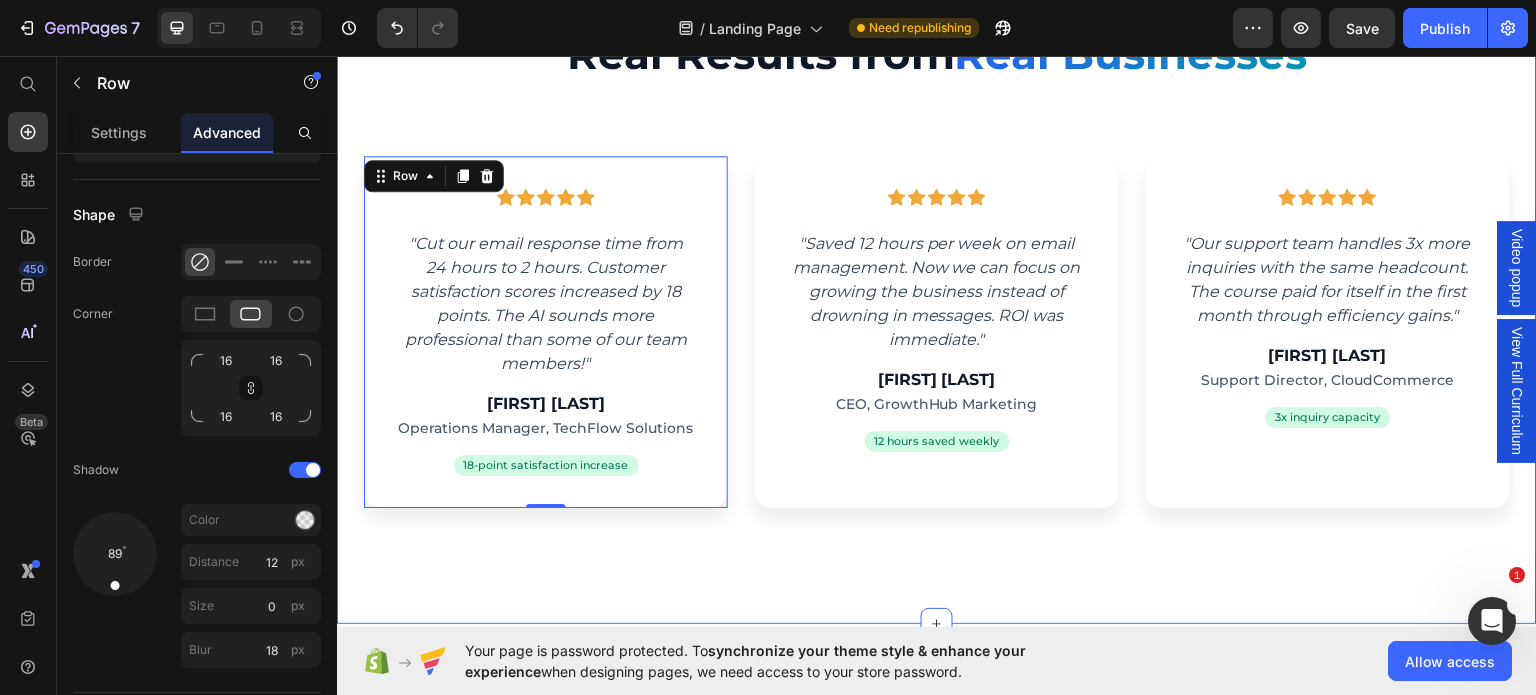 click on "Real Results from  Real Businesses
Custom Code Row
Icon
Icon
Icon
Icon
Icon Row "Cut our email response time from 24 hours to 2 hours. Customer satisfaction scores increased by 18 points. The AI sounds more professional than some of our team members!" Text block [FIRST] [LAST] Heading Operations Manager, TechFlow Solutions Text block 18-point satisfaction increase Text block Row Row   0
Icon
Icon
Icon
Icon
Icon Row "Saved 12 hours per week on email management. Now we can focus on growing the business instead of drowning in messages. ROI was immediate." Text block [FIRST] [LAST] Heading CEO, GrowthHub Marketing Text block 12 hours saved weekly Text block Row Row
Icon
Icon
Icon
Icon
Icon Row Text block [FIRST] [LAST] Heading Support Director, CloudCommerce Text block Row Row" at bounding box center (937, 285) 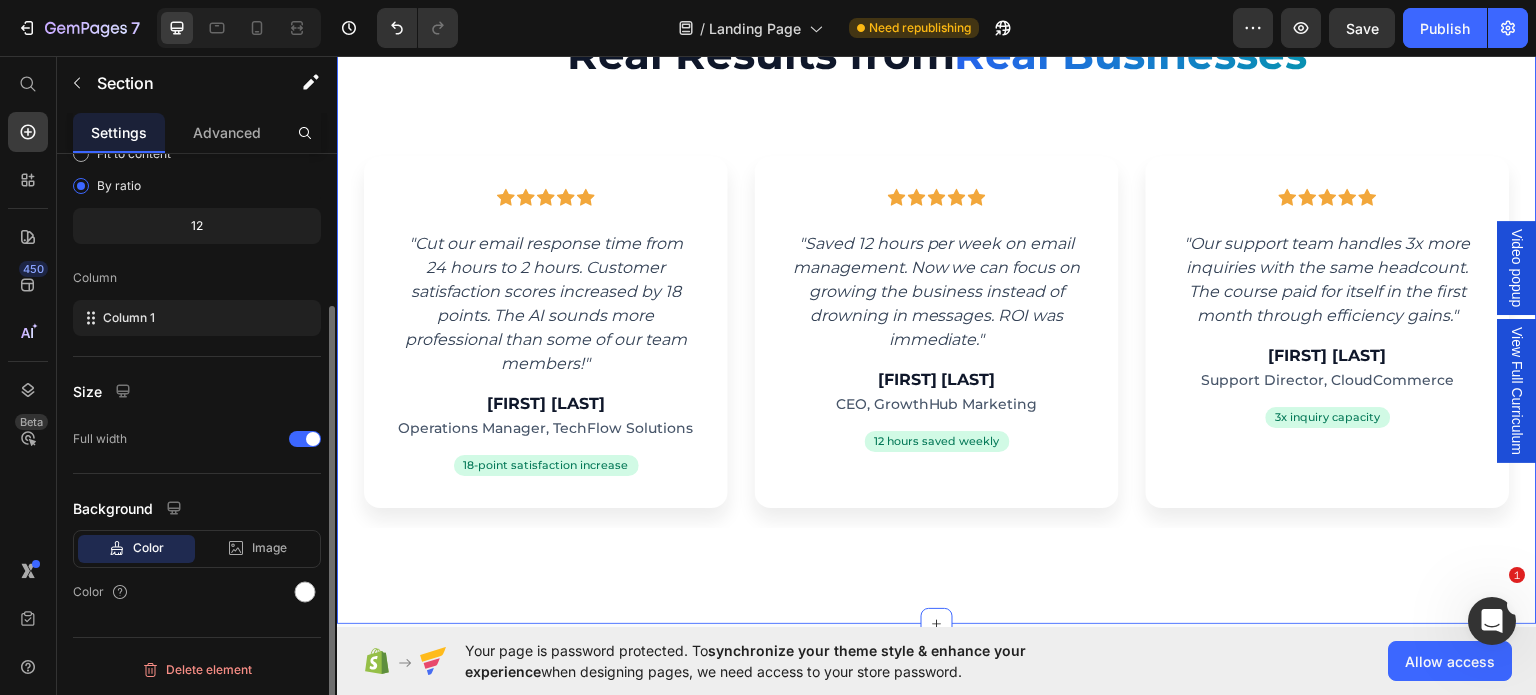 scroll, scrollTop: 0, scrollLeft: 0, axis: both 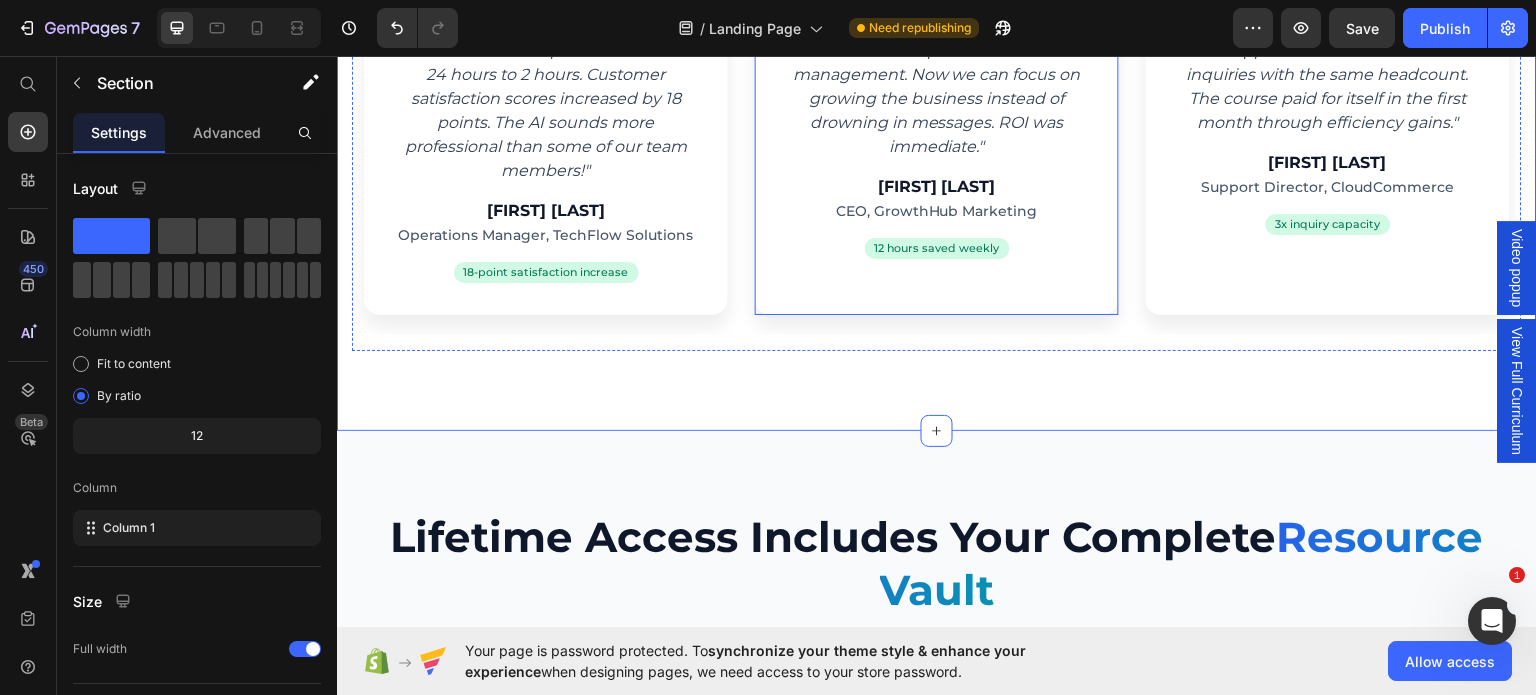 click on "Icon
Icon
Icon
Icon
Icon Row "Saved 12 hours per week on email management. Now we can focus on growing the business instead of drowning in messages. ROI was immediate." Text block [FIRST] [LAST] Heading CEO, GrowthHub Marketing Text block 12 hours saved weekly Text block Row" at bounding box center (937, 138) 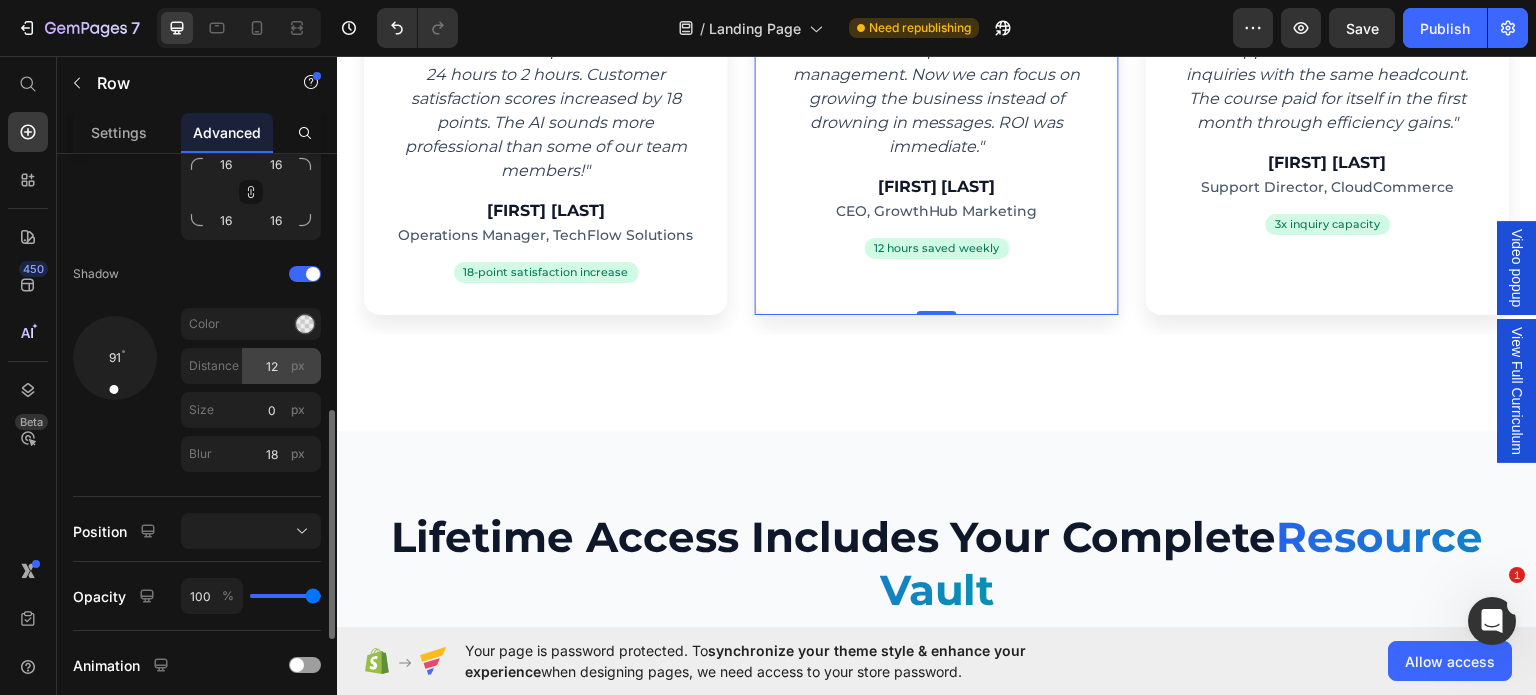 scroll, scrollTop: 669, scrollLeft: 0, axis: vertical 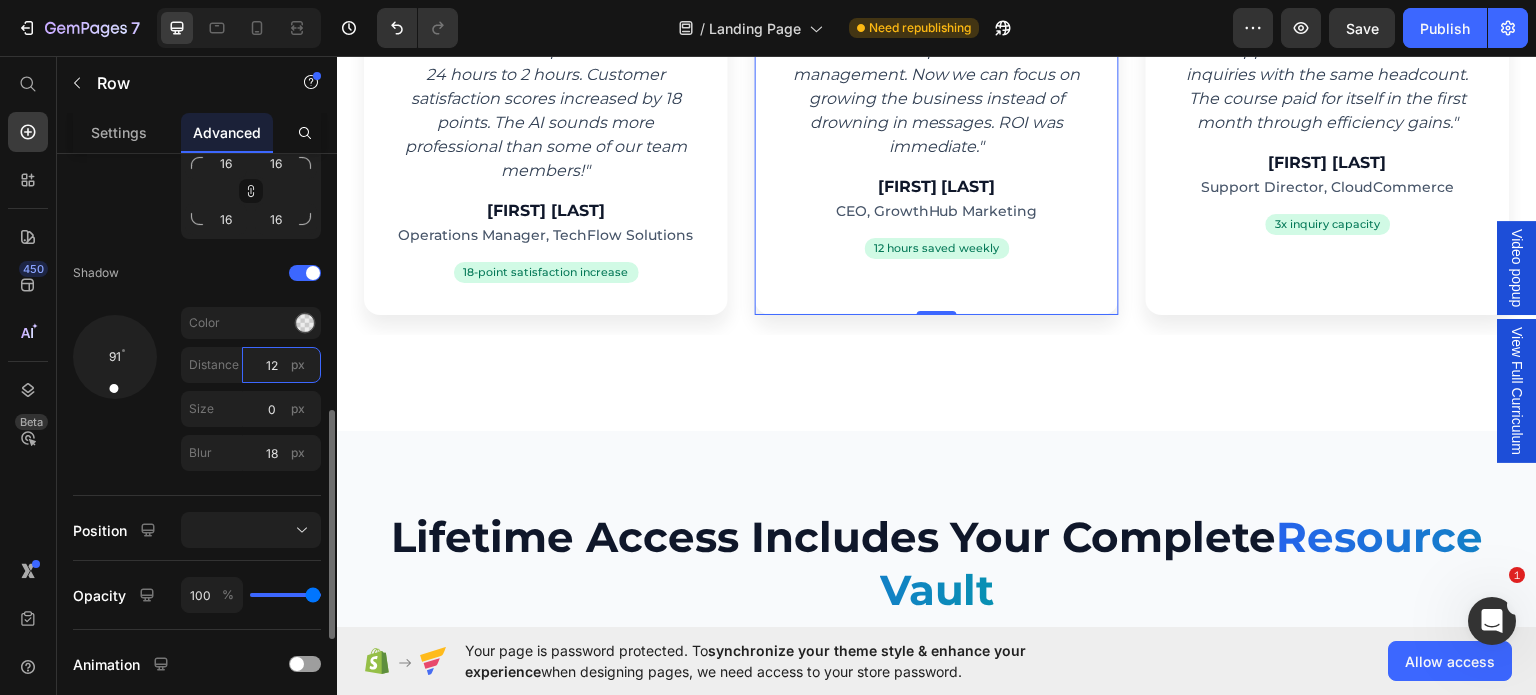 click on "12" at bounding box center (281, 365) 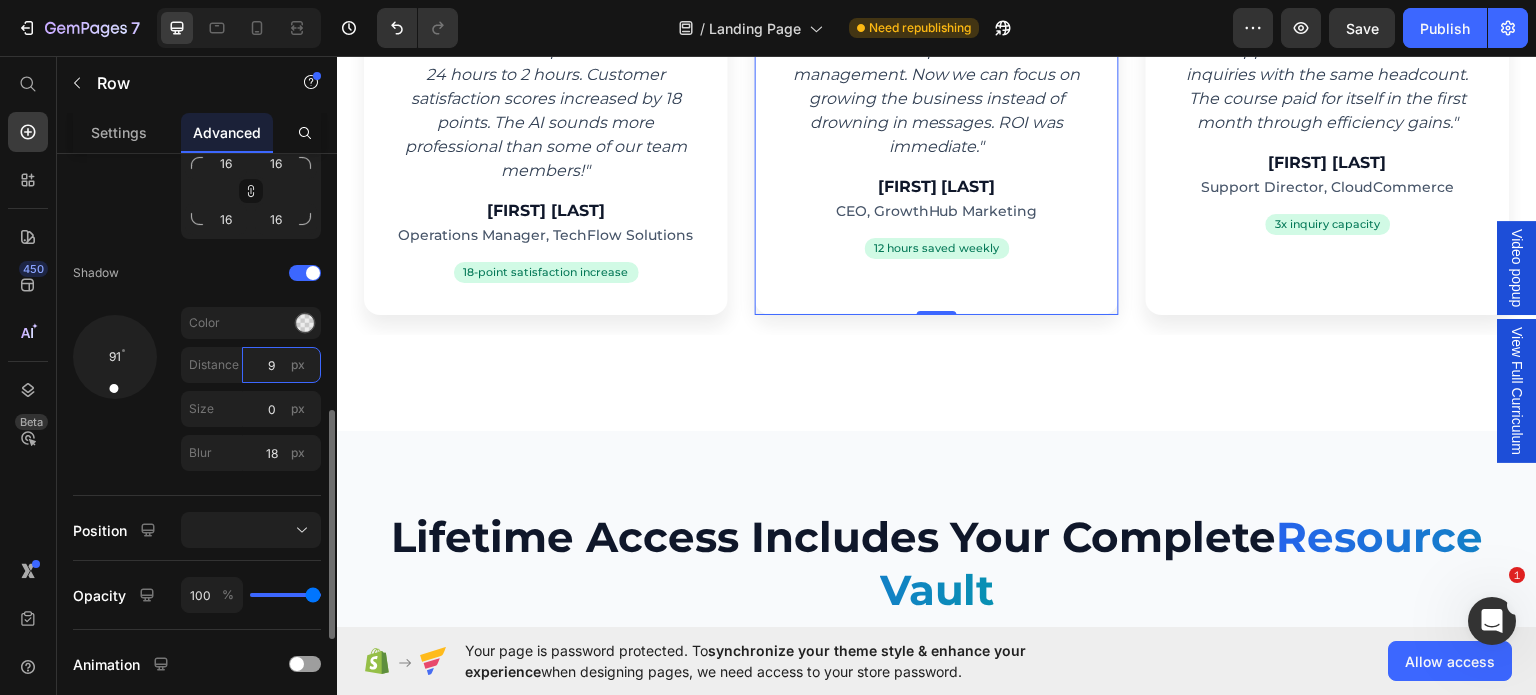 type on "8" 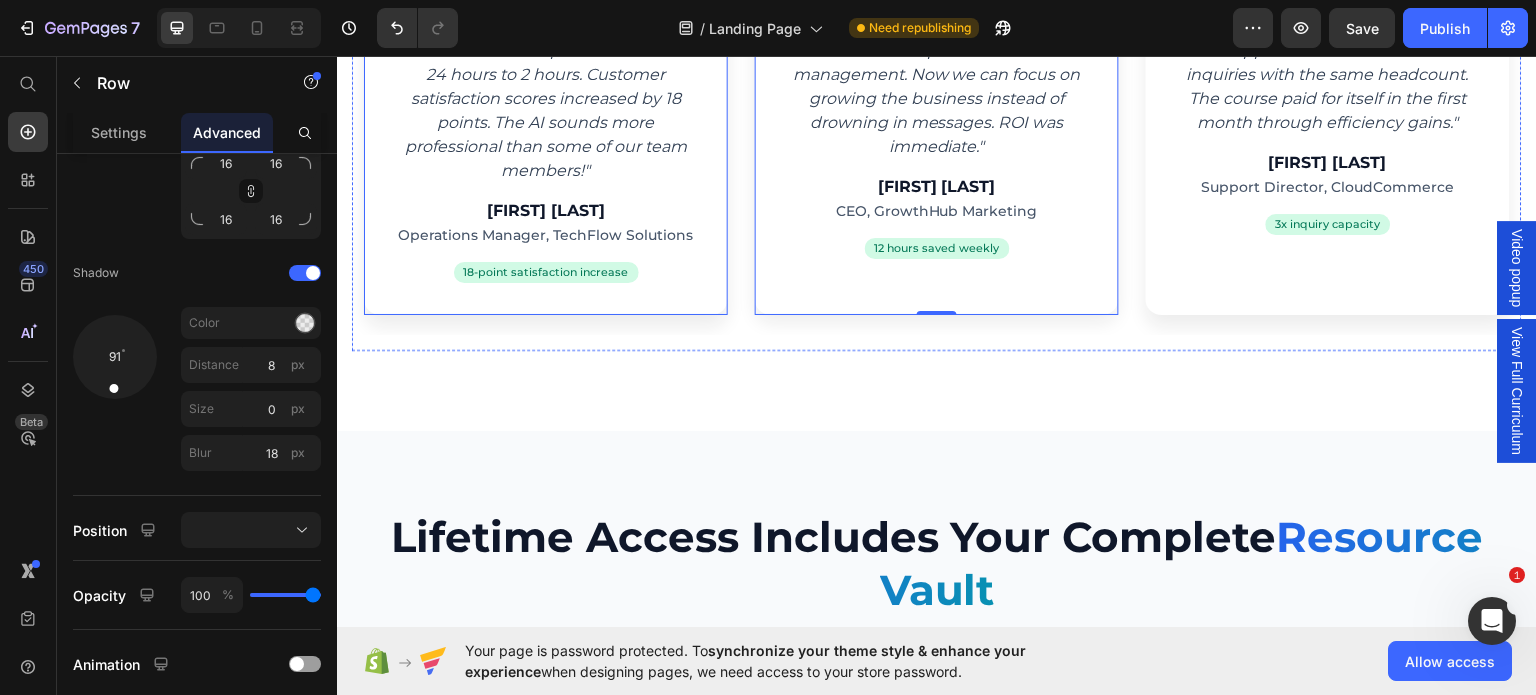 click on "Icon
Icon
Icon
Icon
Icon Row "Cut our email response time from 24 hours to 2 hours. Customer satisfaction scores increased by 18 points. The AI sounds more professional than some of our team members!" Text block [FIRST] [LAST] Heading Operations Manager, TechFlow Solutions Text block 18-point satisfaction increase Text block Row Row" at bounding box center [546, 138] 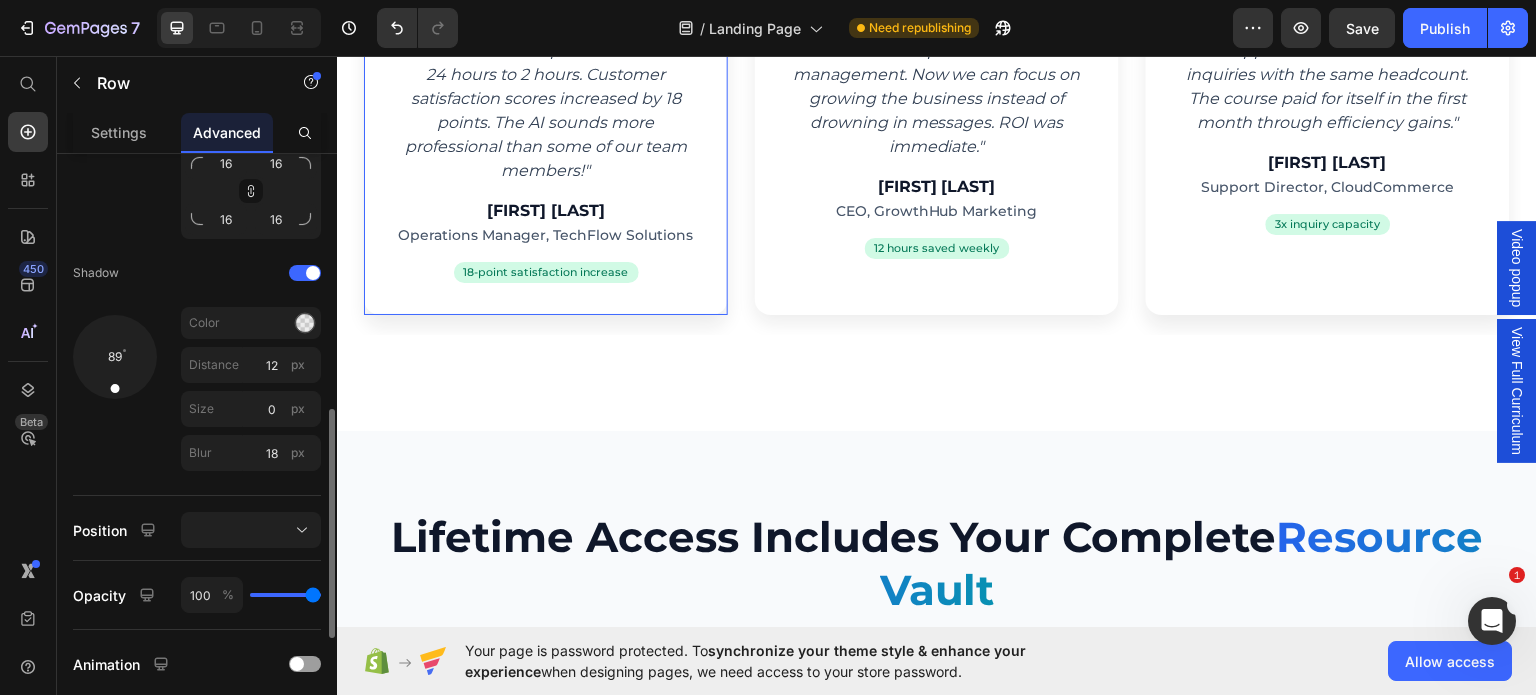 scroll, scrollTop: 668, scrollLeft: 0, axis: vertical 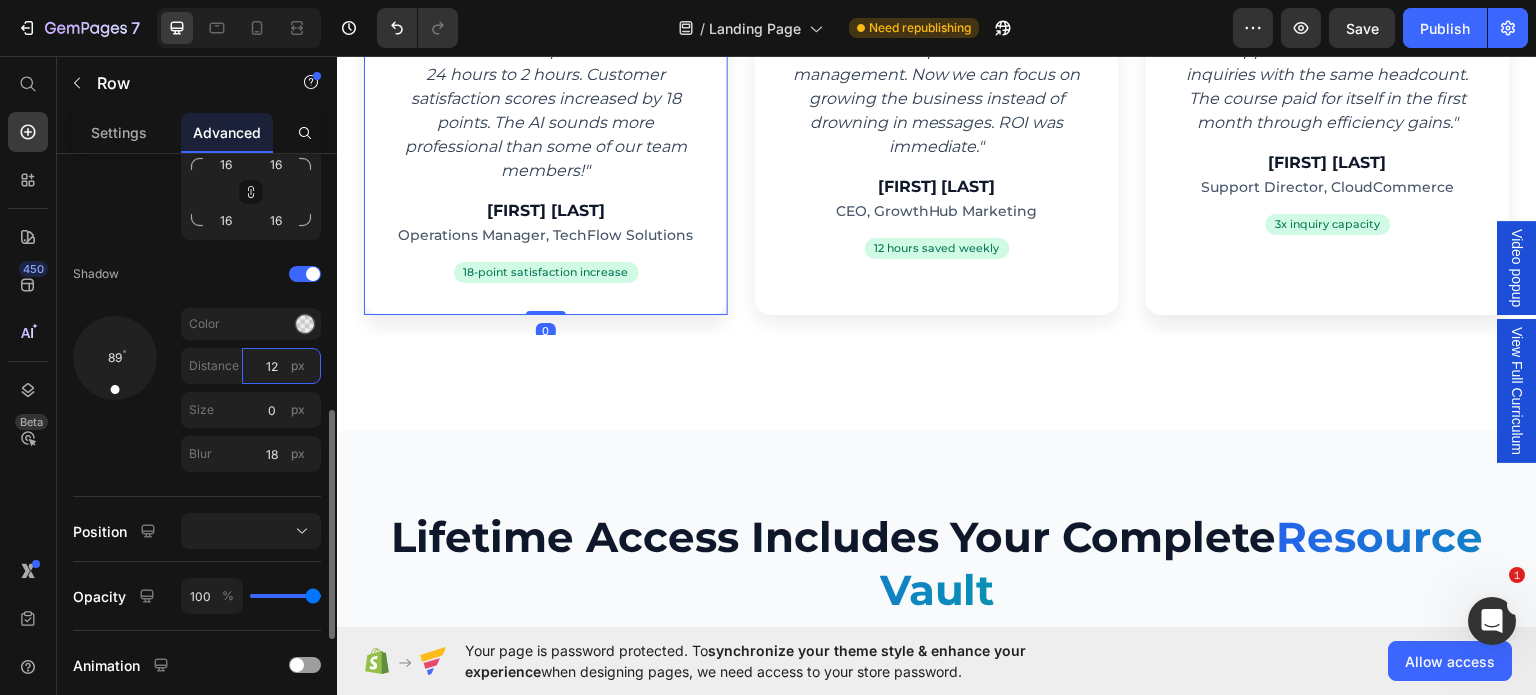 click on "12" at bounding box center (281, 366) 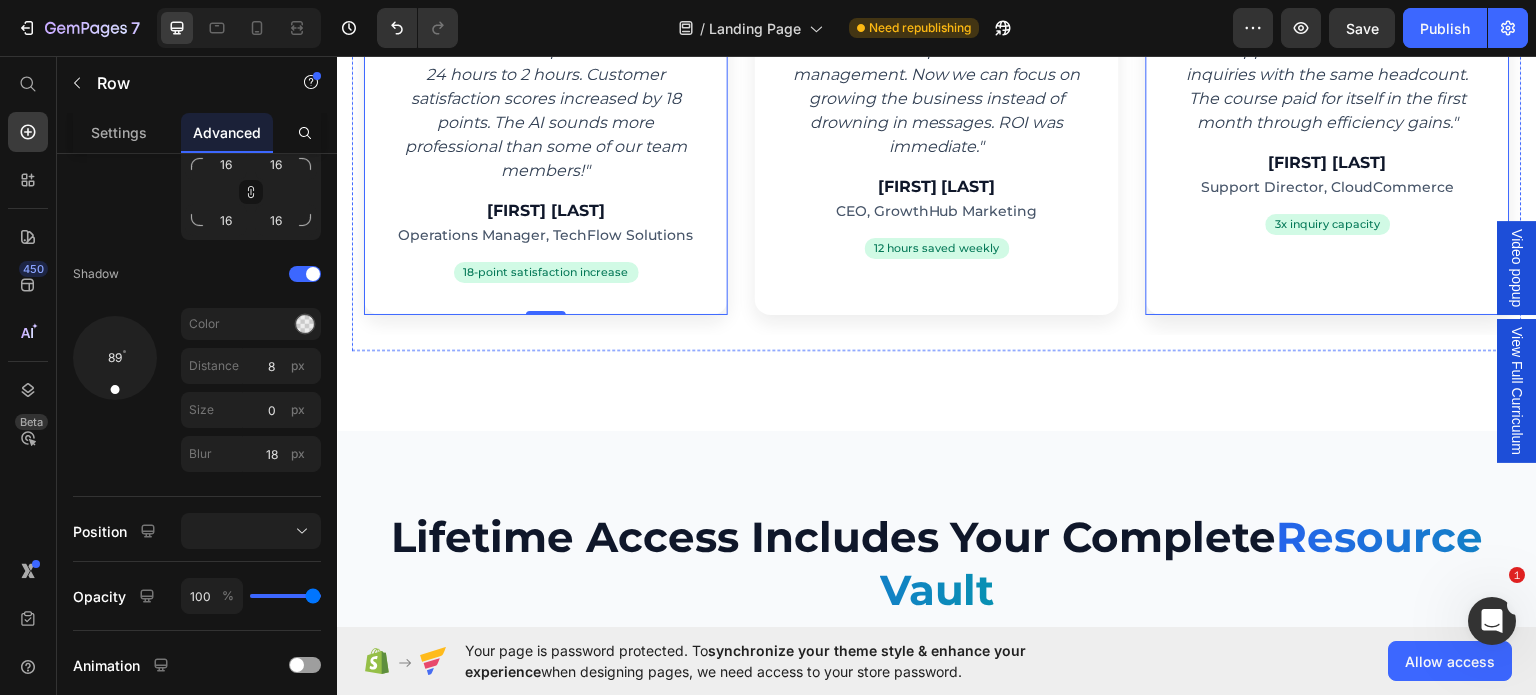 click on "Icon
Icon
Icon
Icon
Icon Row "Our support team handles 3x more inquiries with the same headcount. The course paid for itself in the first month through efficiency gains." Text block [FIRST] [LAST] Heading Support Director, CloudCommerce Text block 3x inquiry capacity Text block Row Row" at bounding box center [1328, 138] 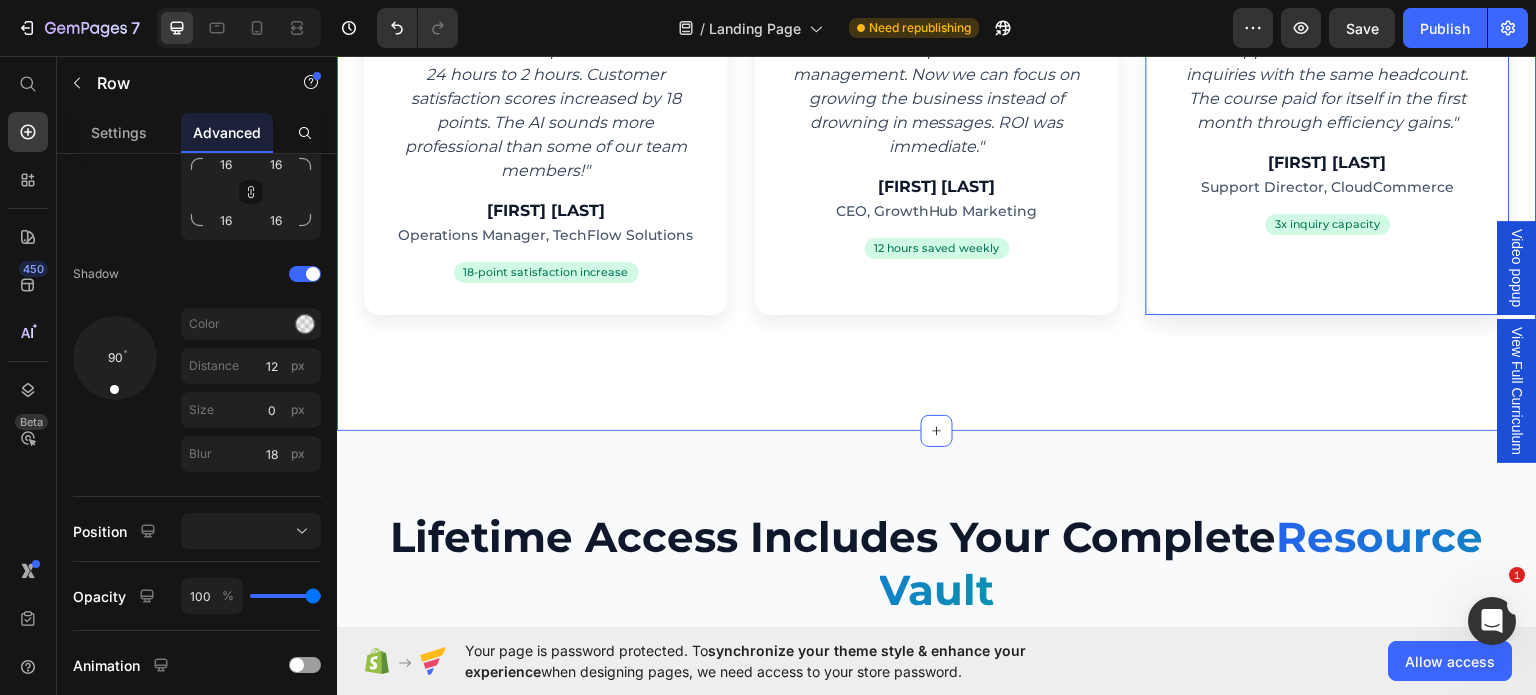 scroll, scrollTop: 668, scrollLeft: 0, axis: vertical 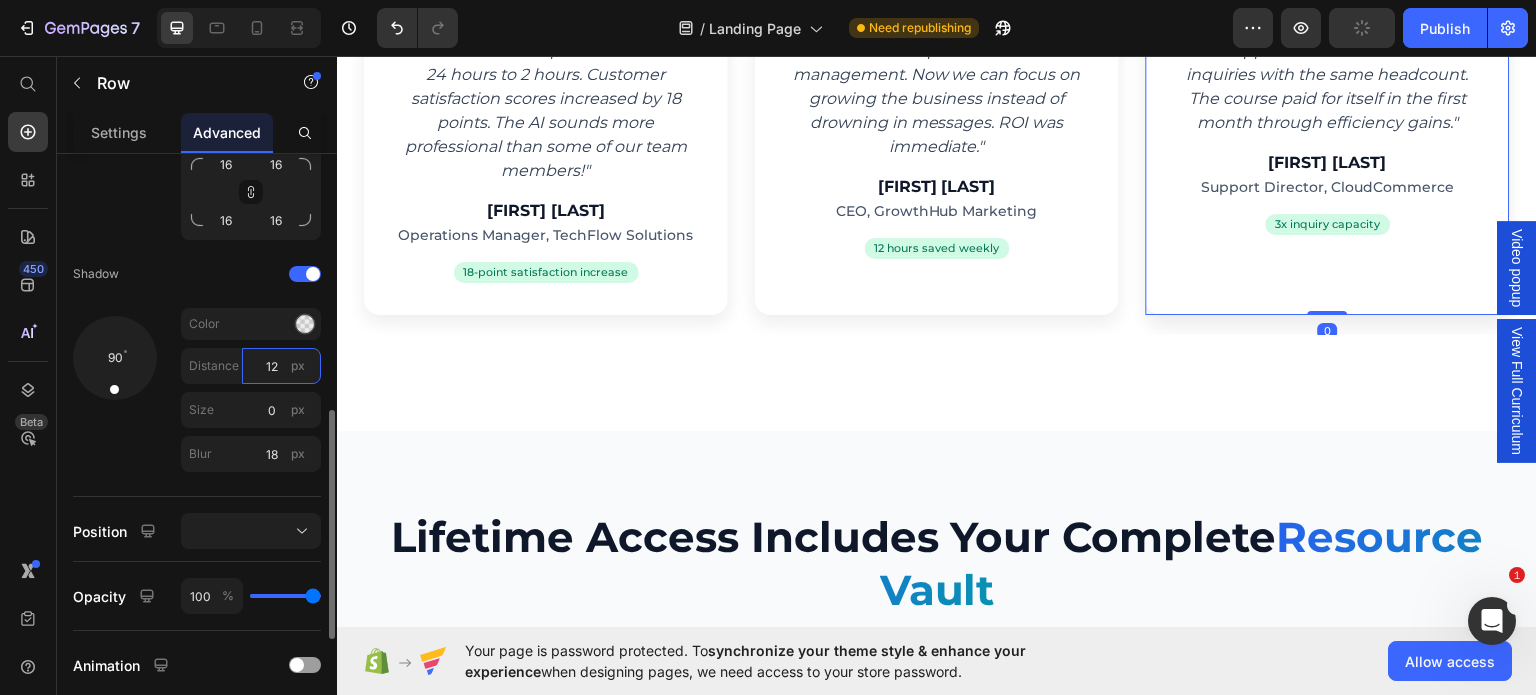 click on "12" at bounding box center (281, 366) 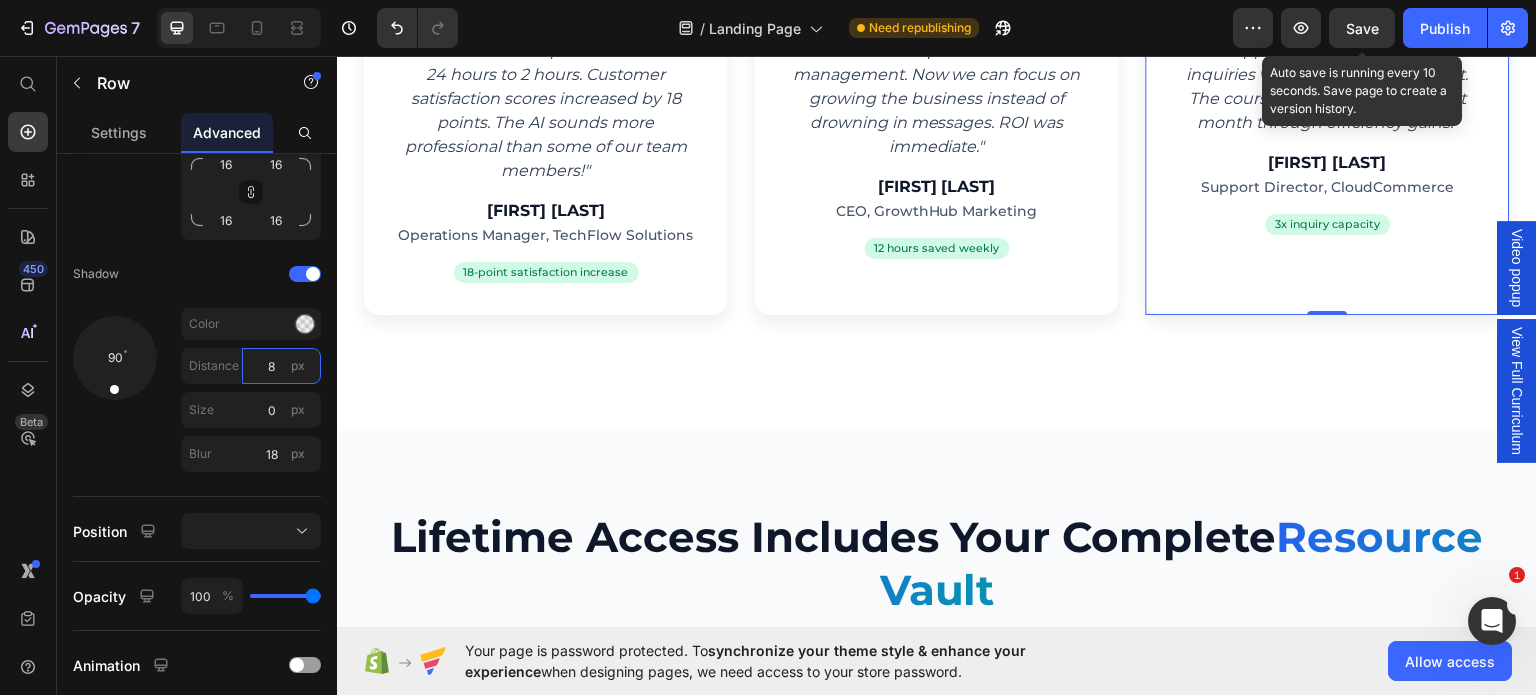 type on "8" 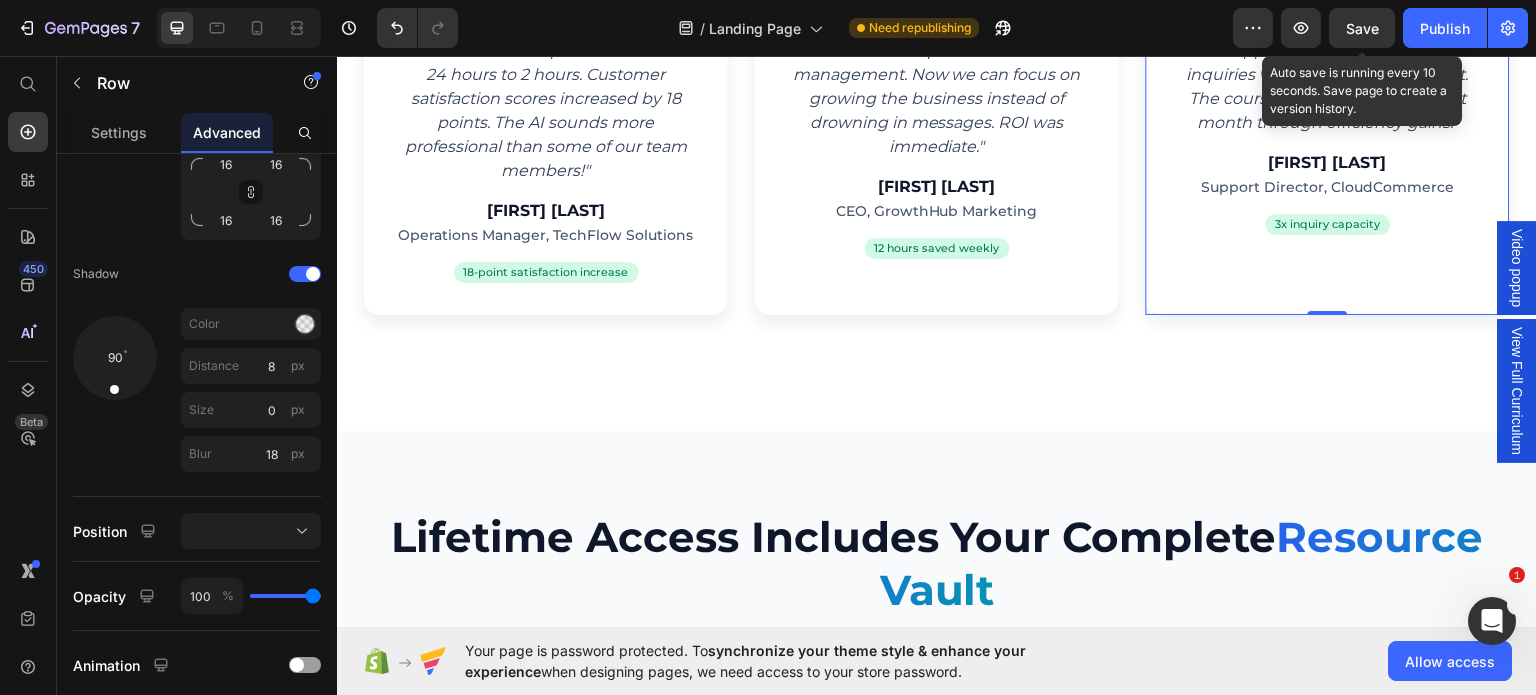 click on "Save" at bounding box center (1362, 28) 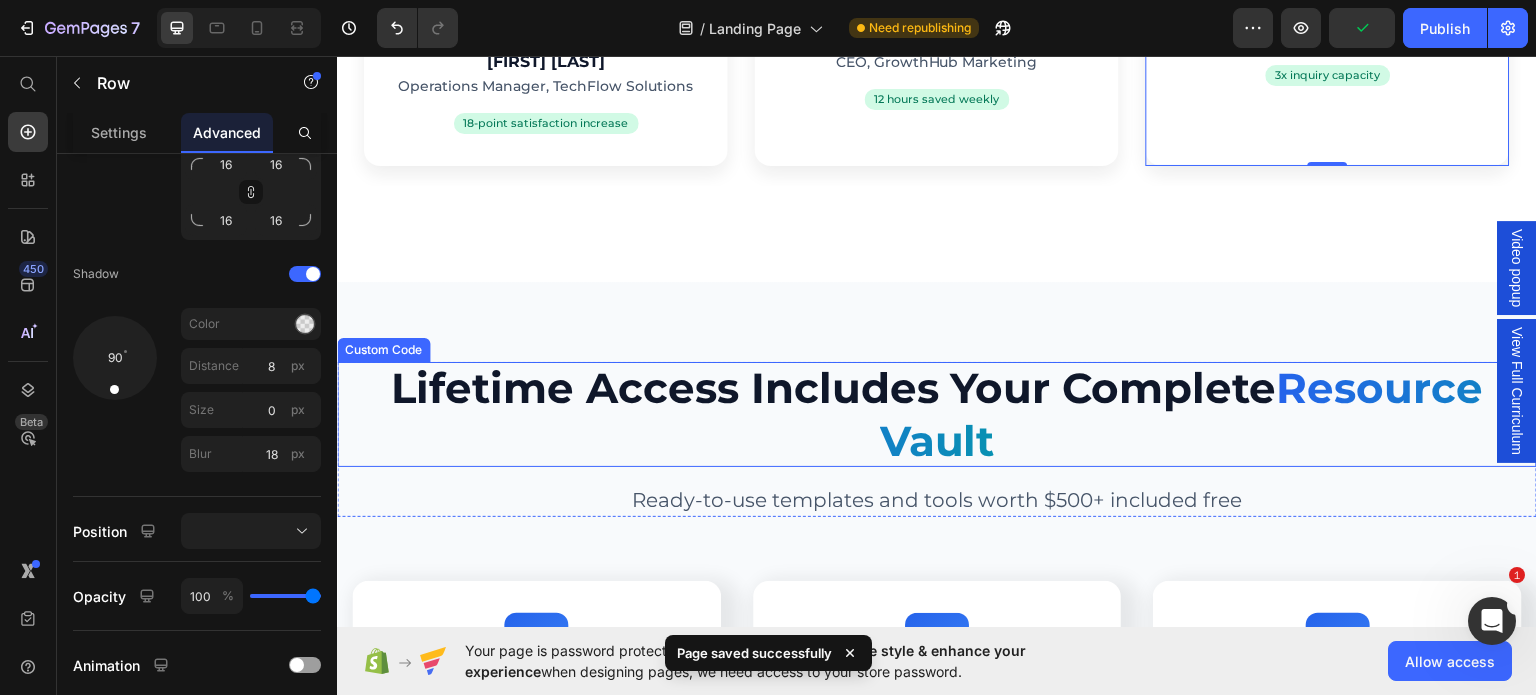 scroll, scrollTop: 4773, scrollLeft: 0, axis: vertical 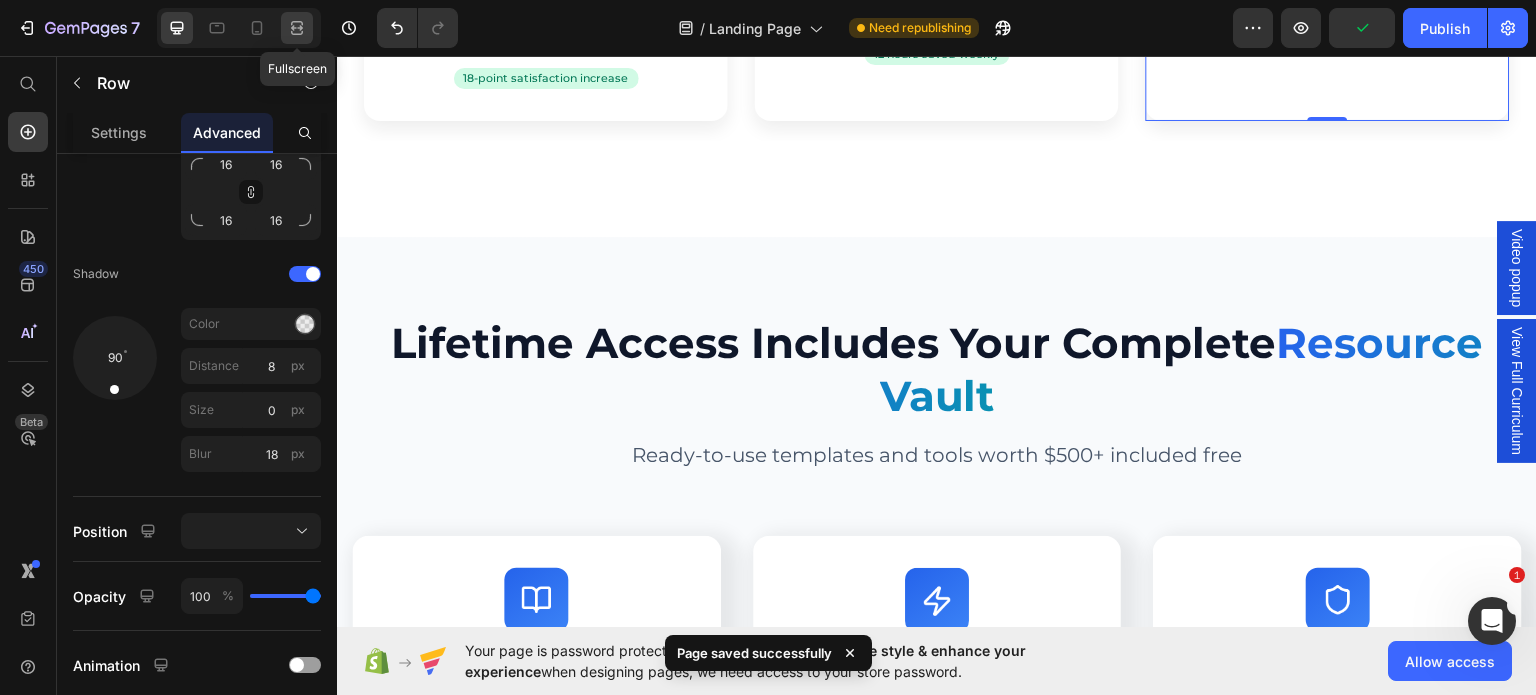click 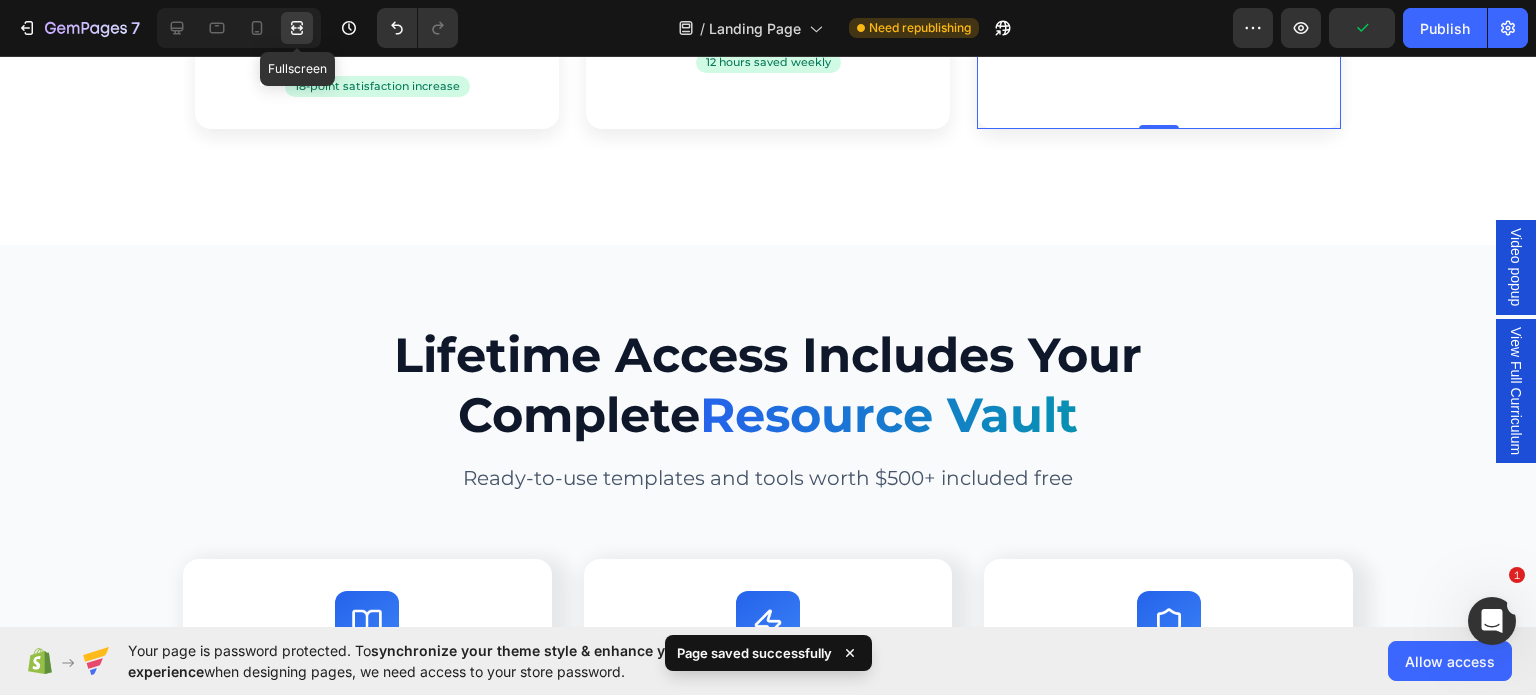 scroll, scrollTop: 4780, scrollLeft: 0, axis: vertical 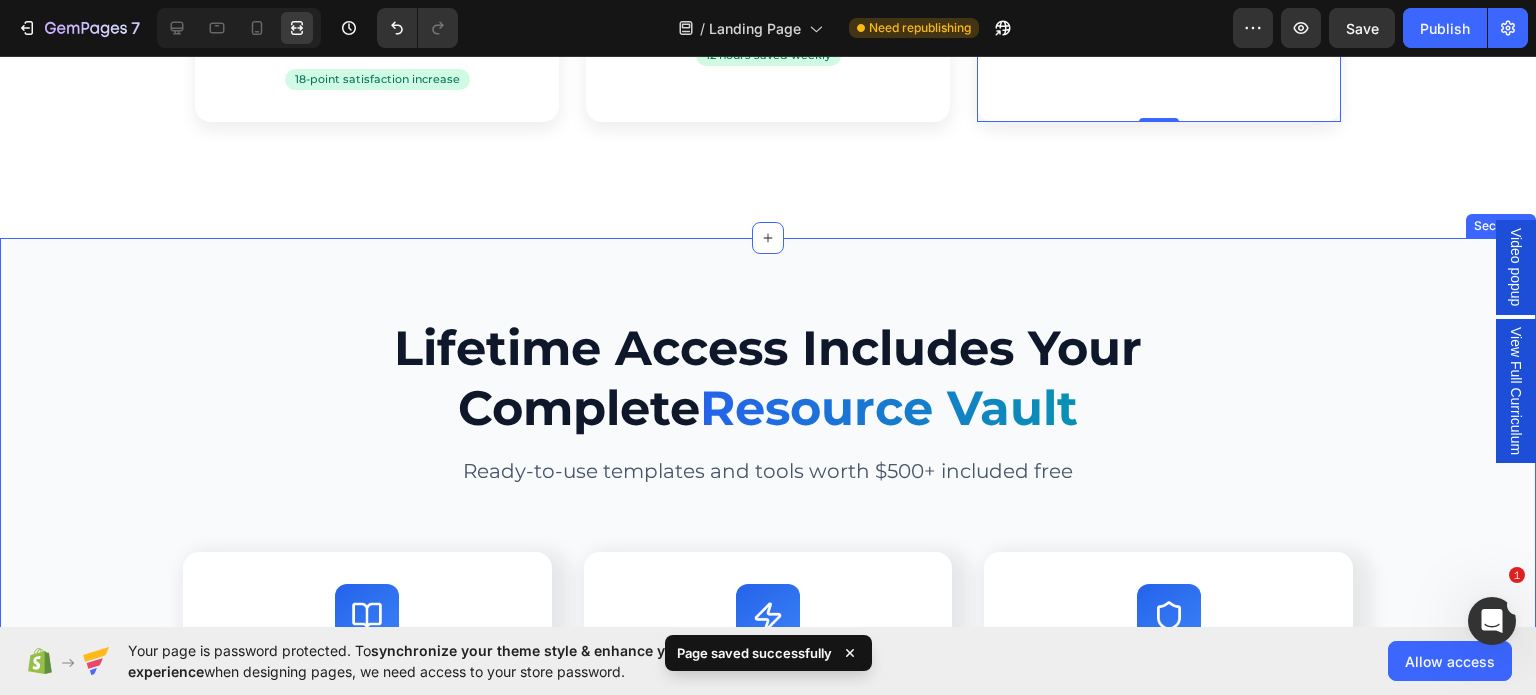 click on "Lifetime Access Includes Your Complete  Resource Vault
Custom Code Ready-to-use templates and tools worth $500+ included free Text block Row Image Row 50+ AI Prompts and Templates Heading Copy-paste prompts for every email scenario Text block Value: $197 Text block Row Row Image Row Automation Workflows Heading Pre-built process templates Text block Value: $179 Text block Row Row Image Row Lifetime Access to Ebook and Video Tutorials Heading With continuous updates Text block Value: $297 Text block Row Row Row Row Section 8" at bounding box center (768, 563) 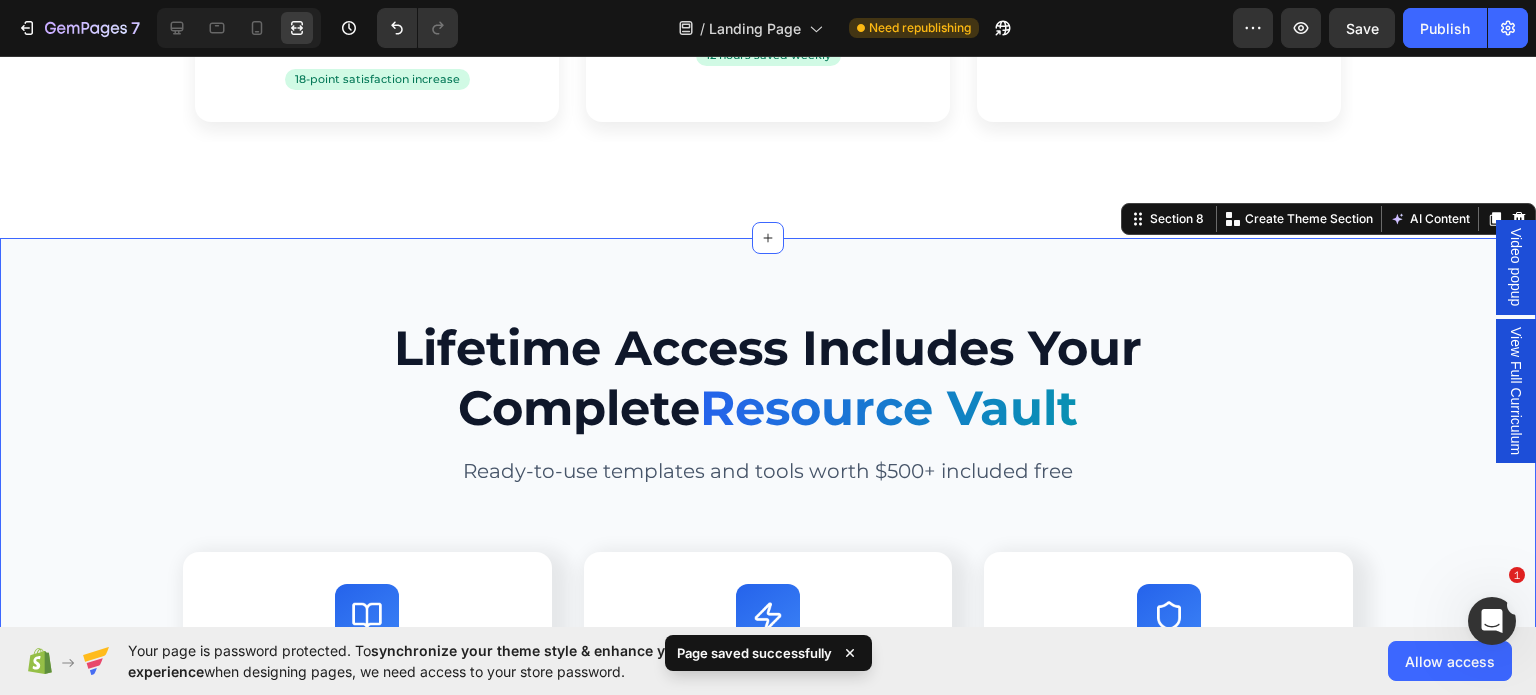 scroll, scrollTop: 0, scrollLeft: 0, axis: both 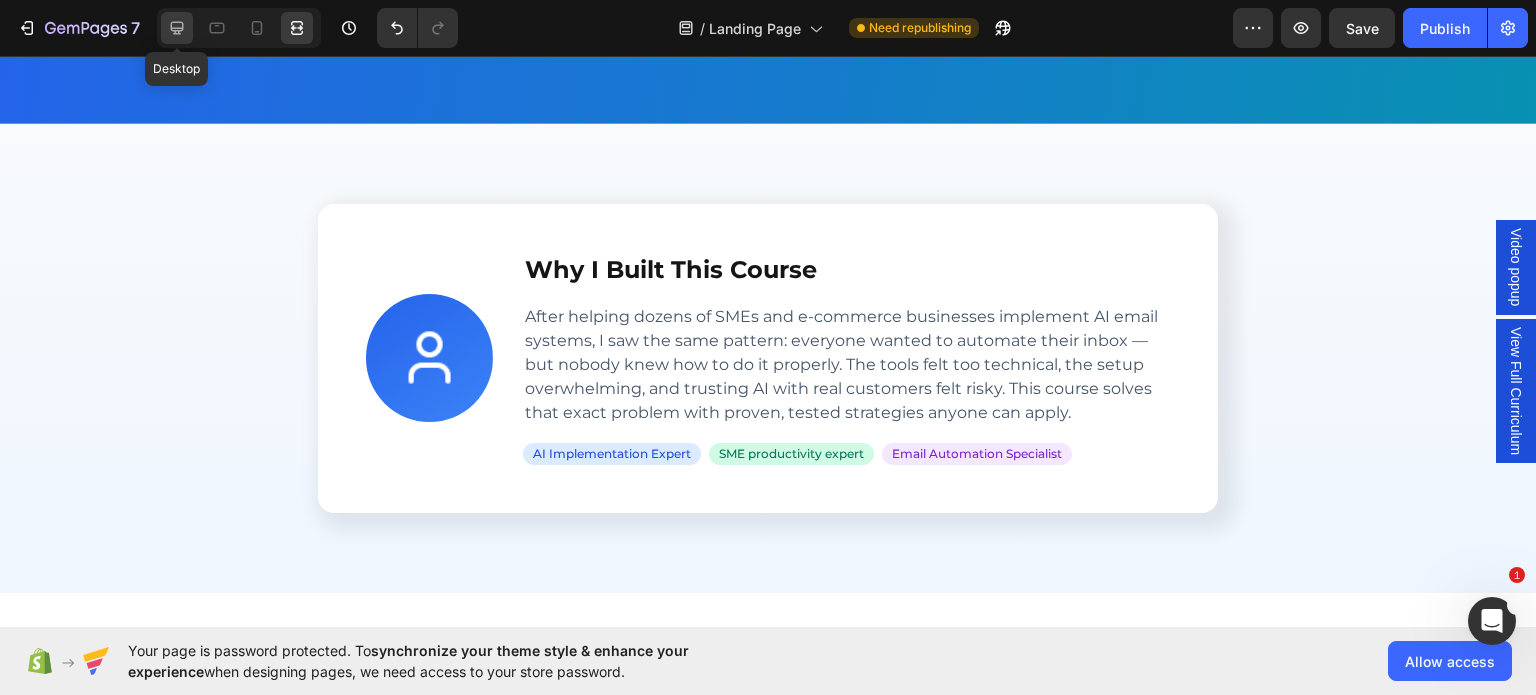 click 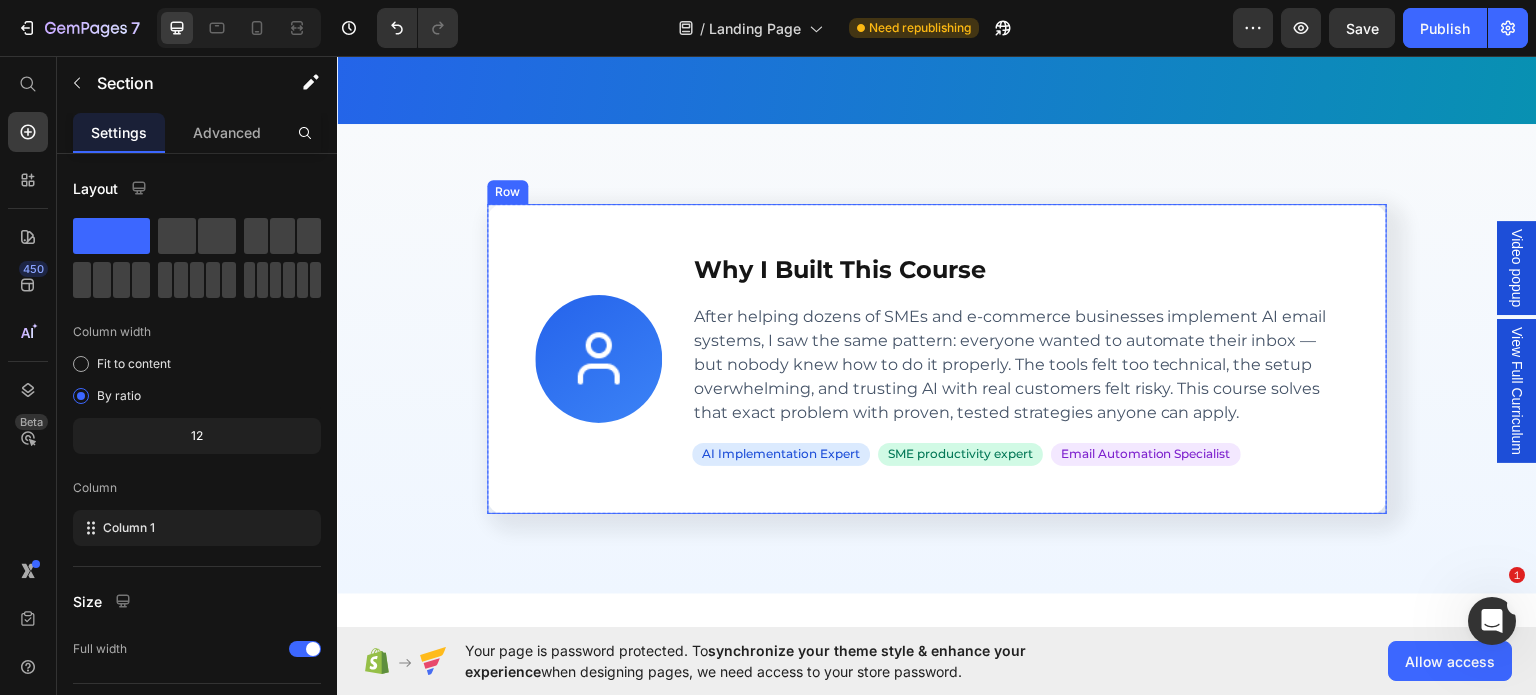 click on "Why I Built This Course Heading After helping dozens of SMEs and e-commerce businesses implement AI email systems, I saw the same pattern: everyone wanted to automate their inbox — but nobody knew how to do it properly. The tools felt too technical, the setup overwhelming, and trusting AI with real customers felt risky. This course solves that exact problem with proven, tested strategies anyone can apply. Text block Row AI Implementation Expert Text block Row SME productivity expert Text block Row Row Email Automation Specialist Text block Row Row Row" at bounding box center [937, 358] 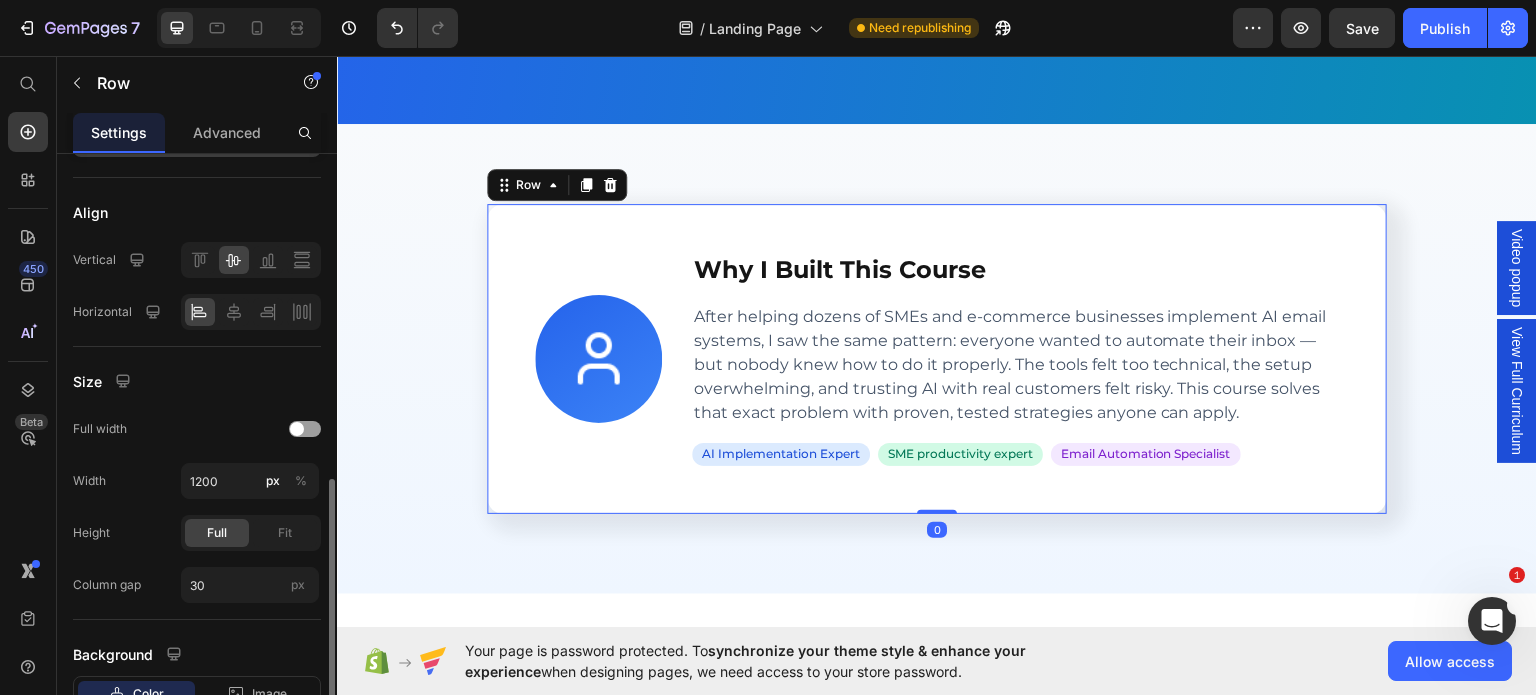 scroll, scrollTop: 528, scrollLeft: 0, axis: vertical 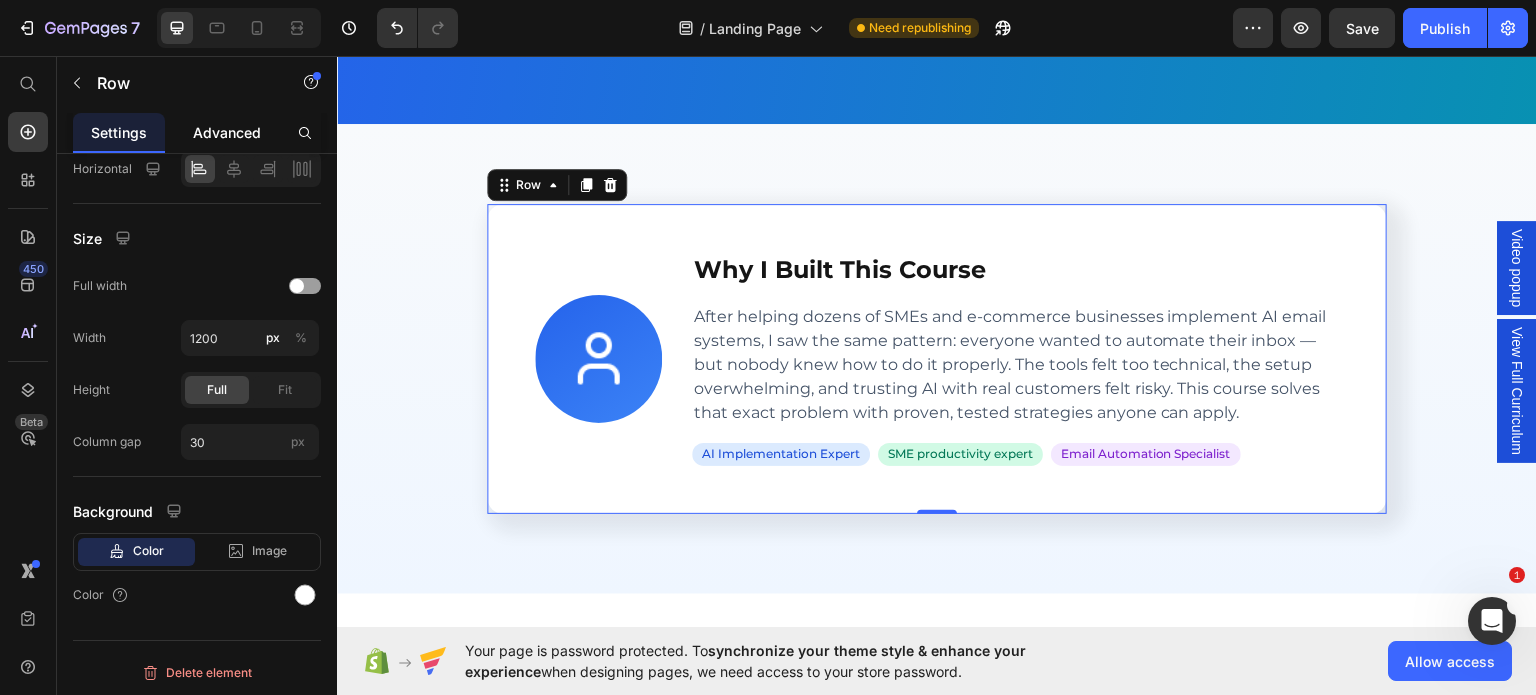 click on "Advanced" at bounding box center (227, 132) 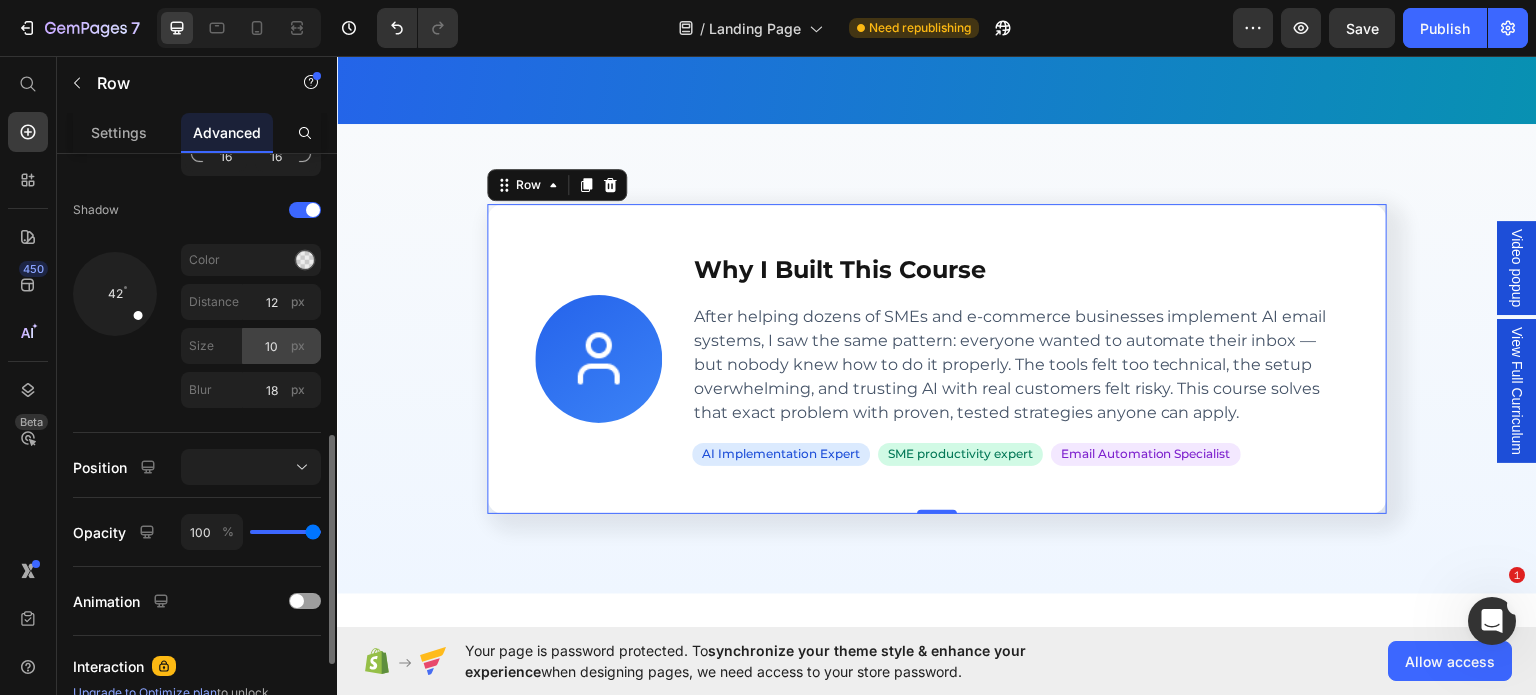 scroll, scrollTop: 733, scrollLeft: 0, axis: vertical 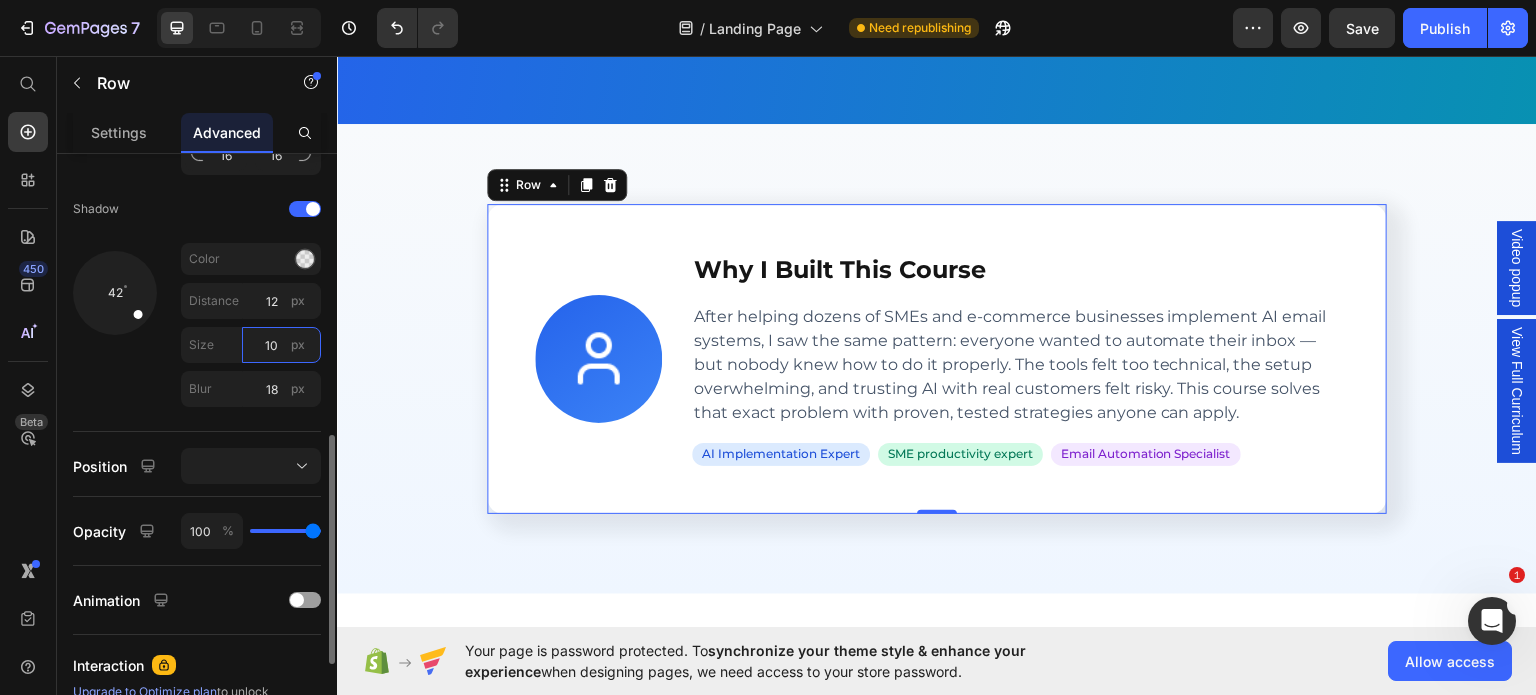 click on "10" at bounding box center [281, 345] 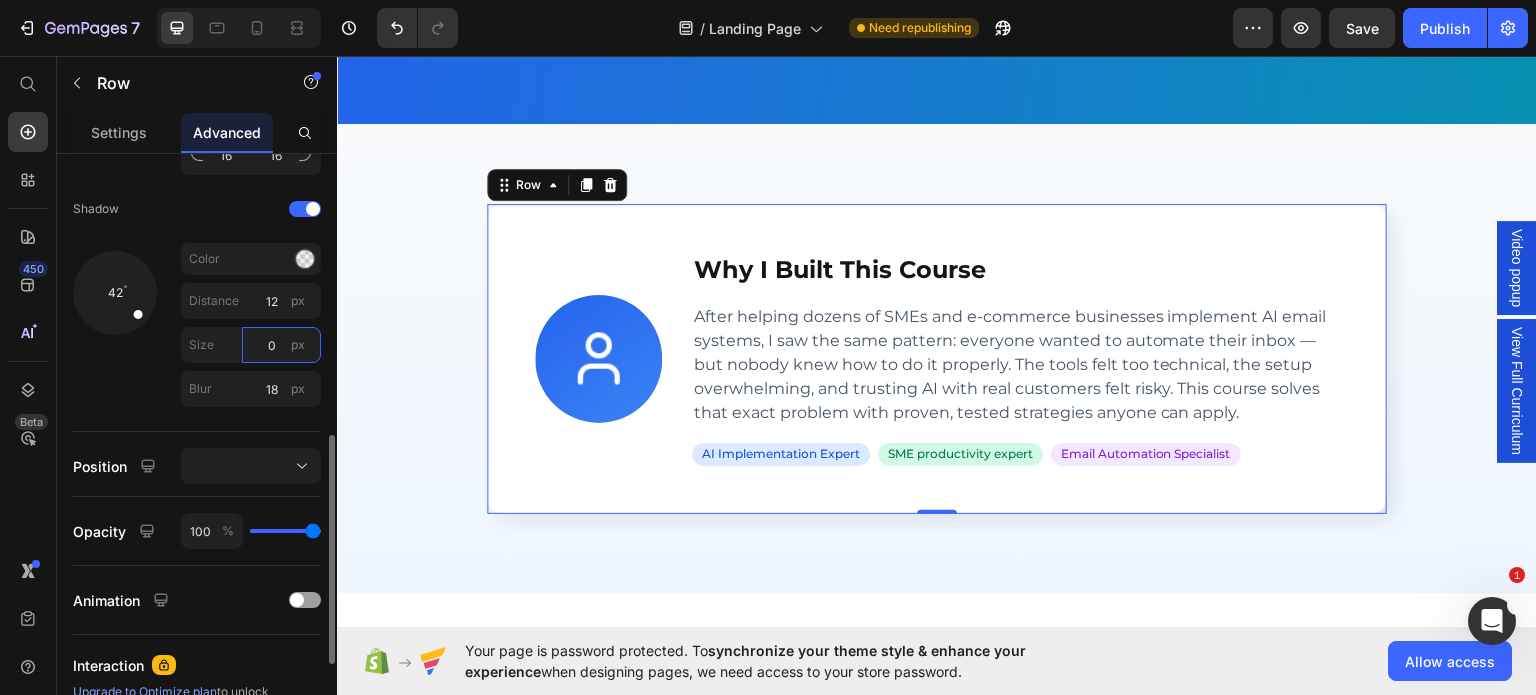 type on "0" 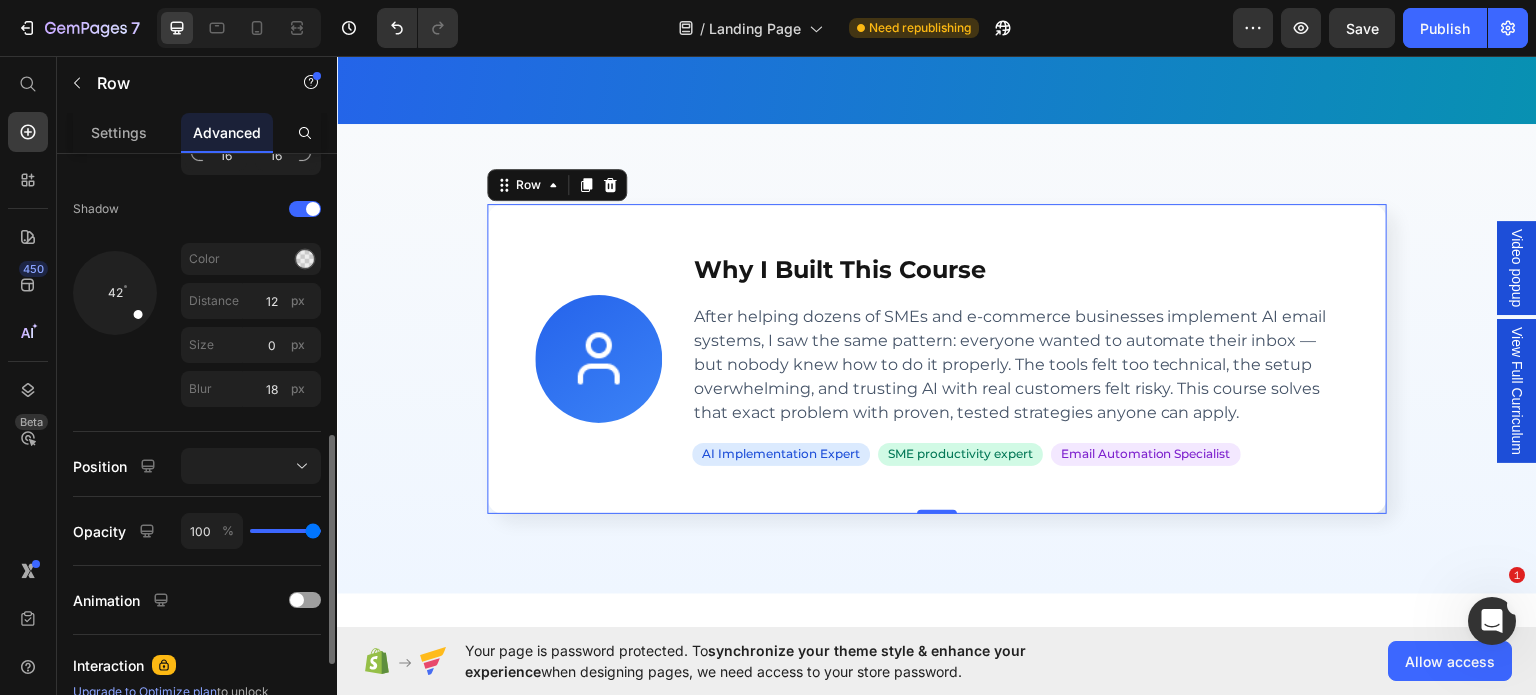 click on "42" at bounding box center [115, 329] 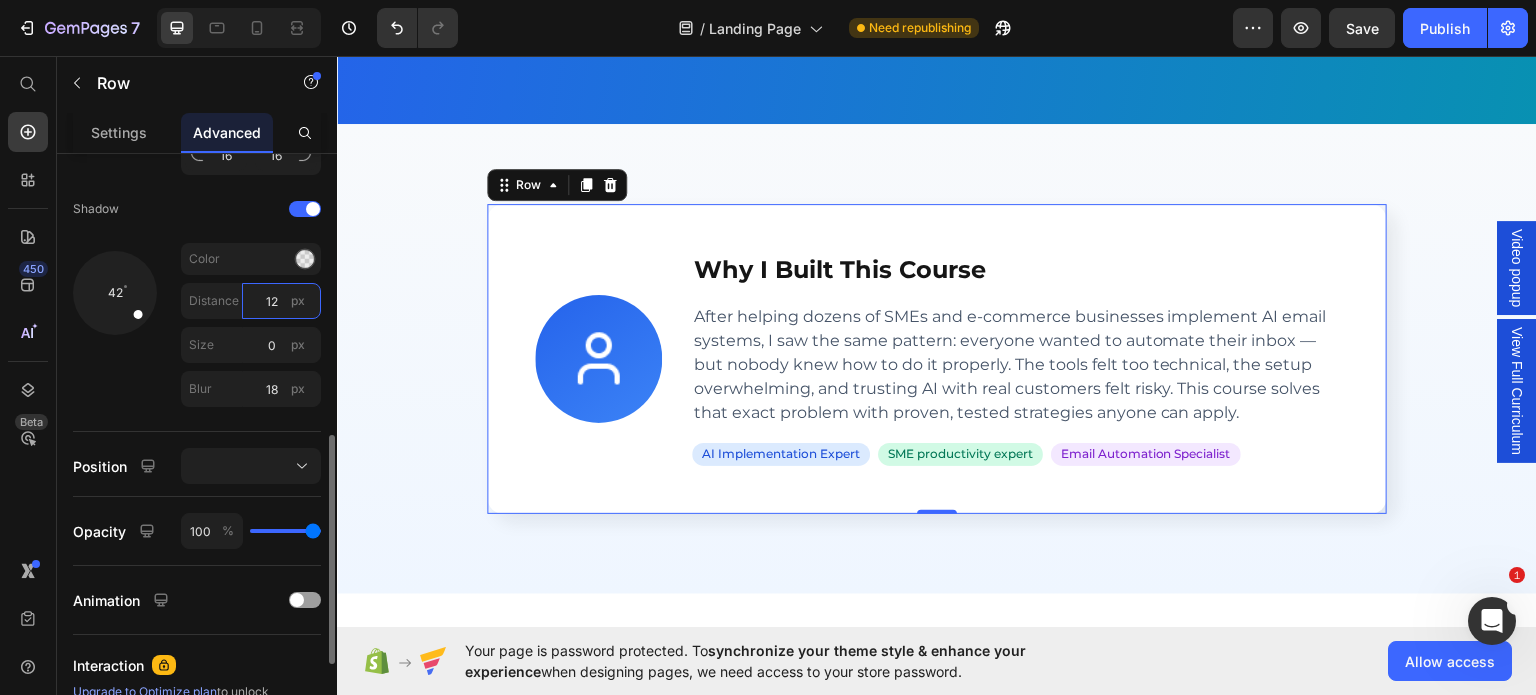 click on "12" at bounding box center [281, 301] 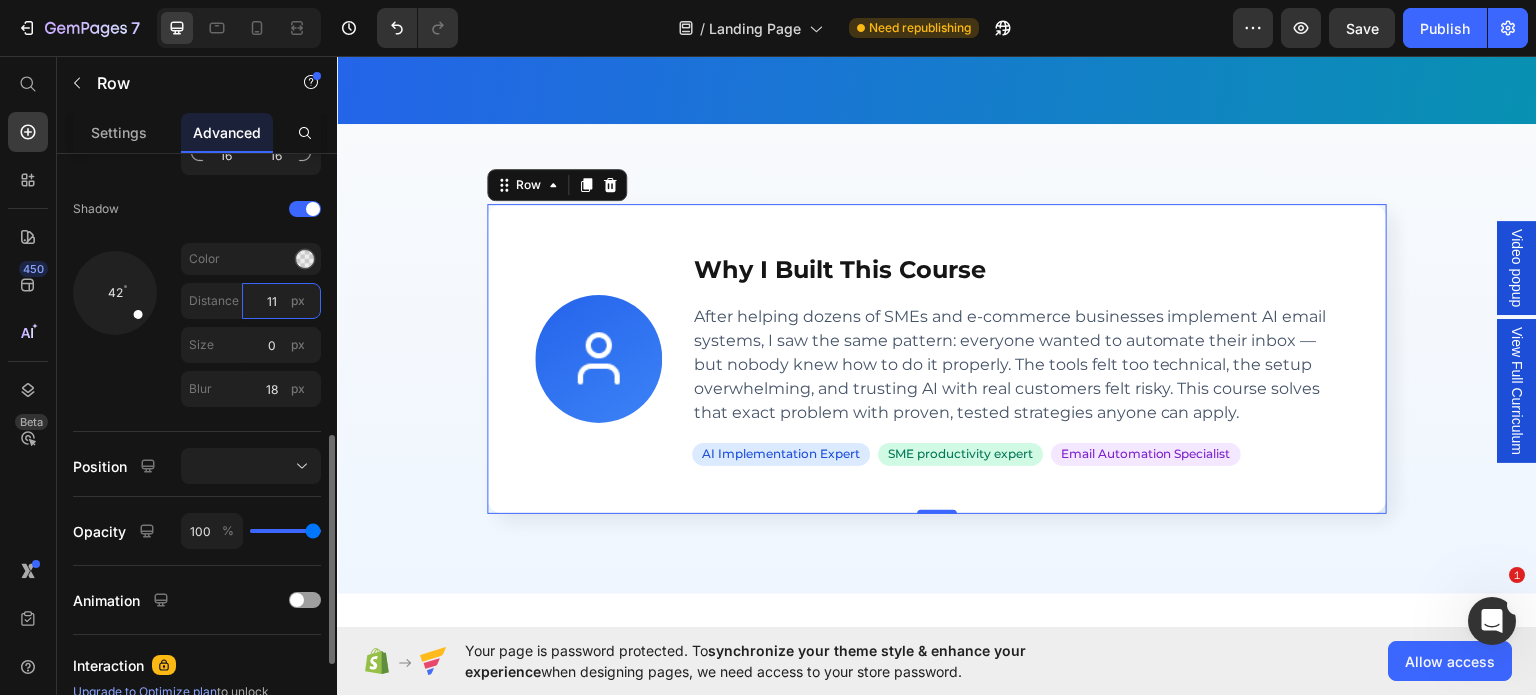 type on "10" 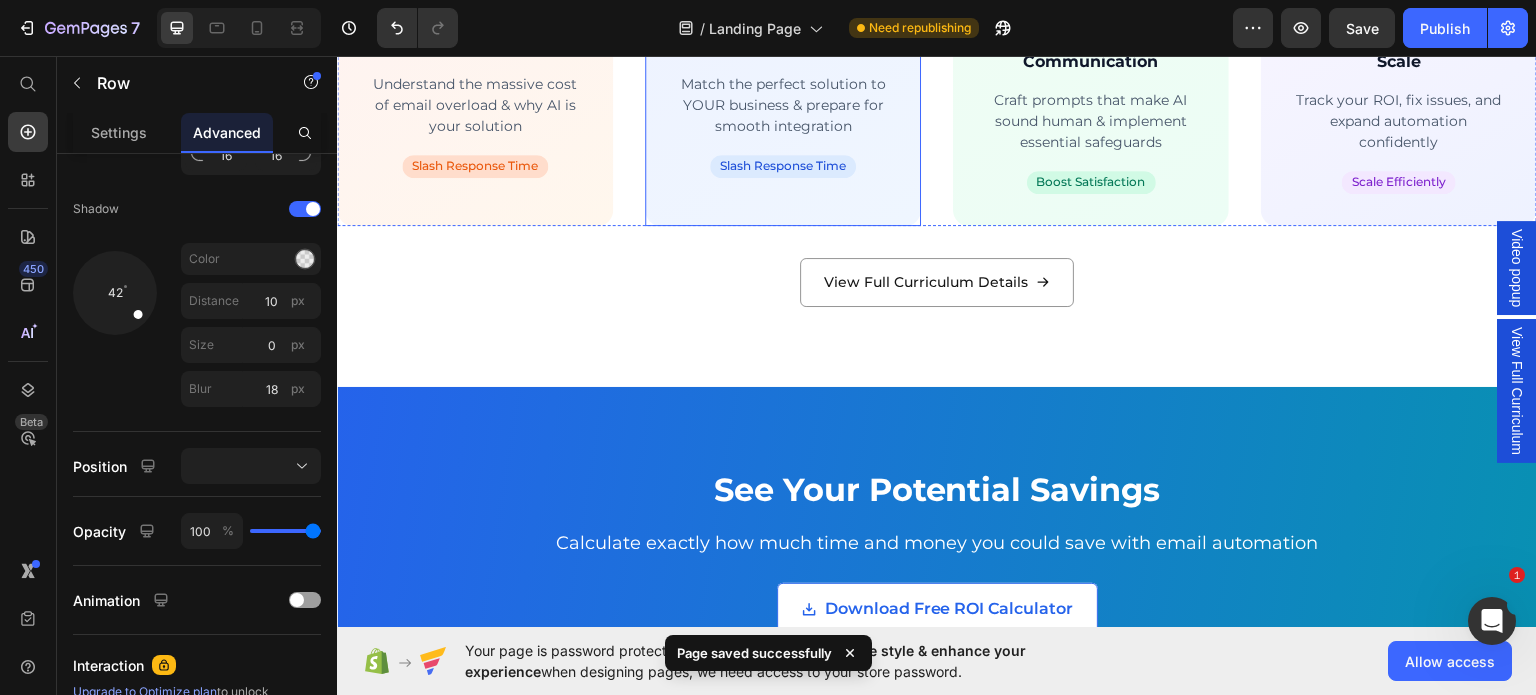 scroll, scrollTop: 3146, scrollLeft: 0, axis: vertical 